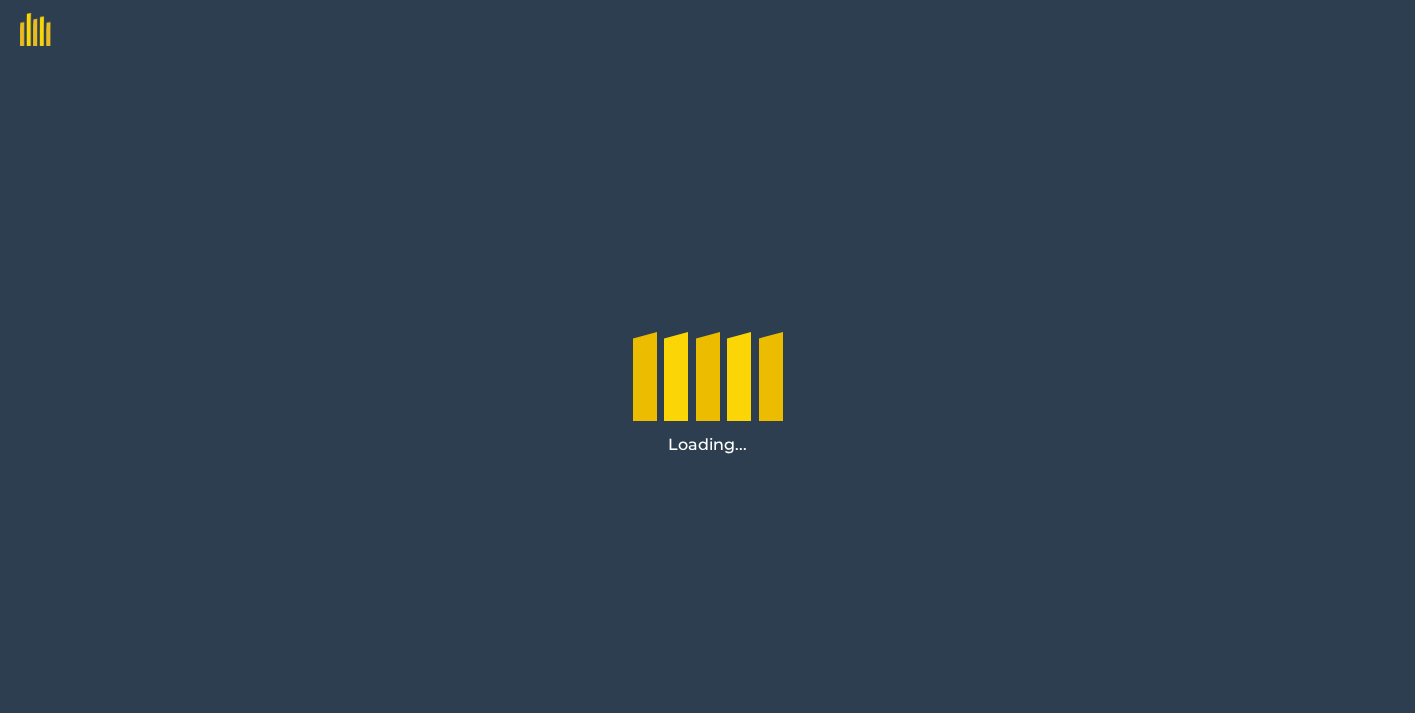 scroll, scrollTop: 0, scrollLeft: 0, axis: both 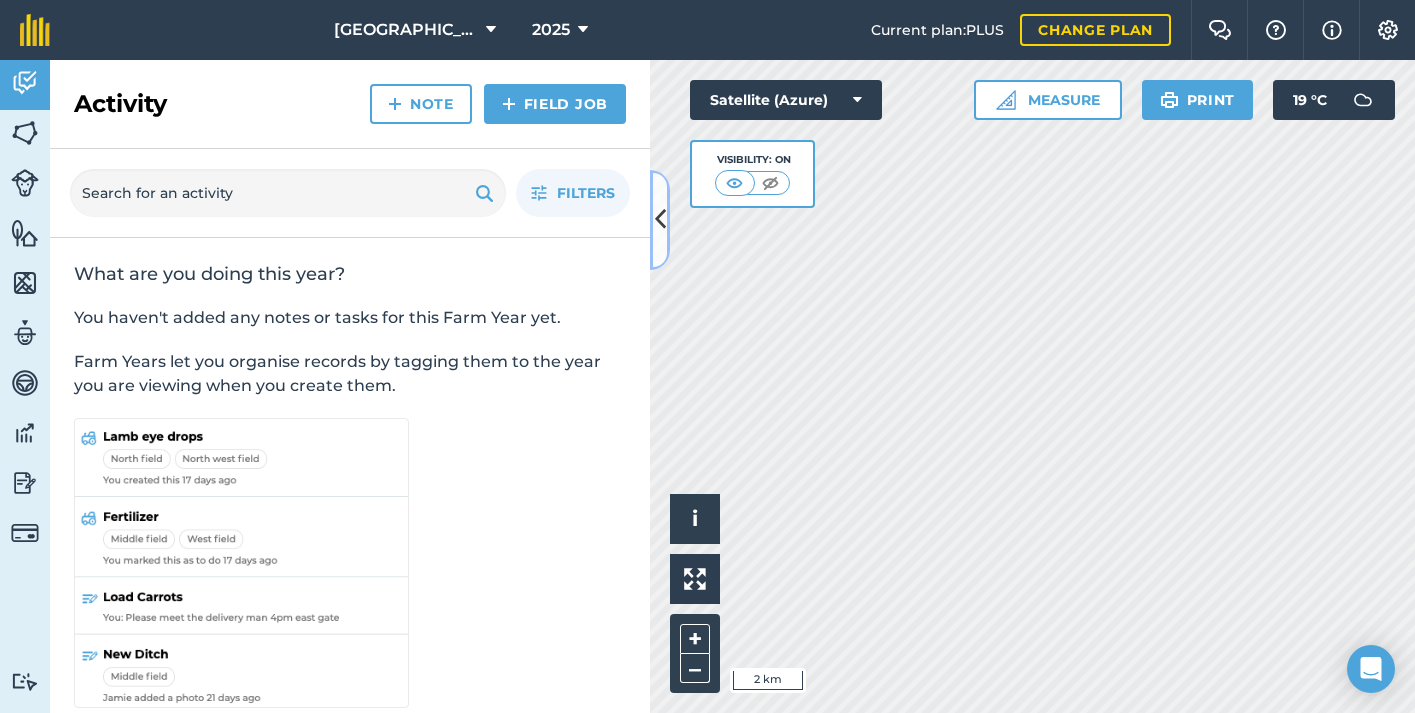 click at bounding box center [660, 220] 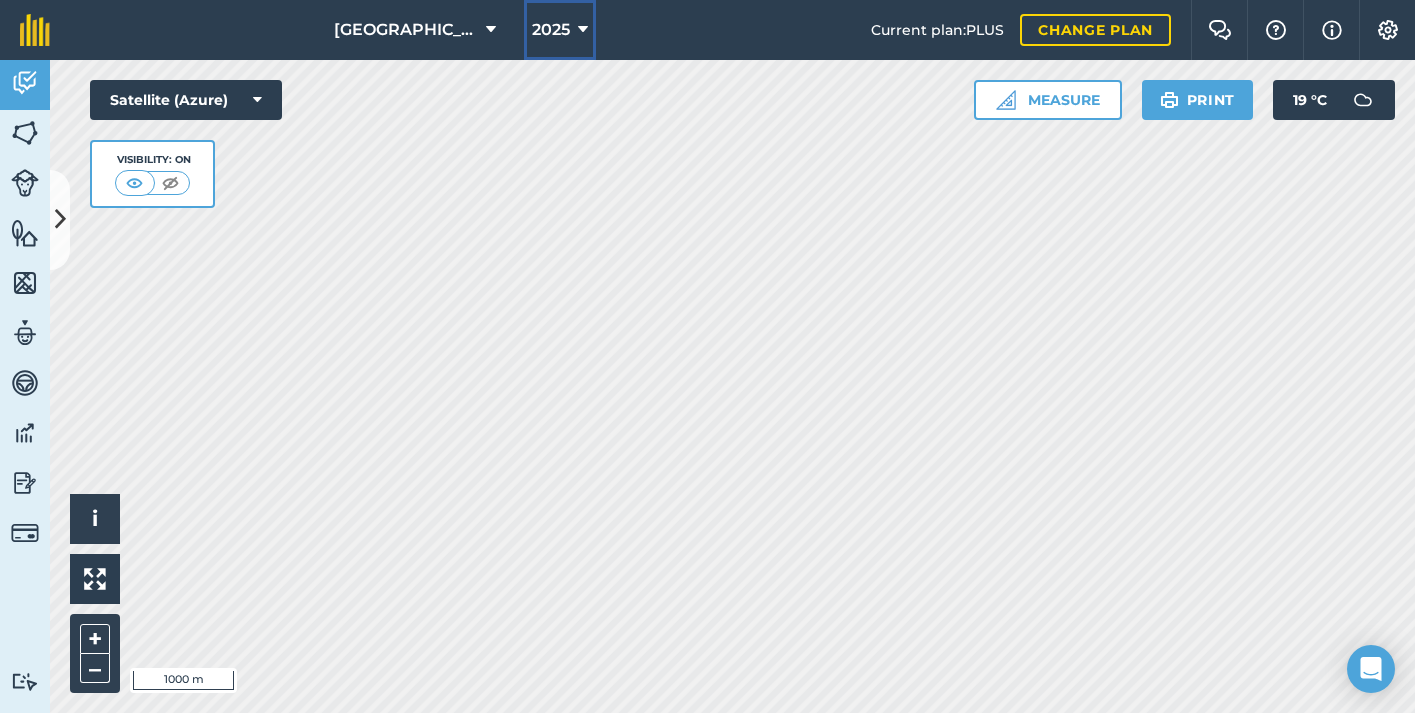 click at bounding box center [583, 30] 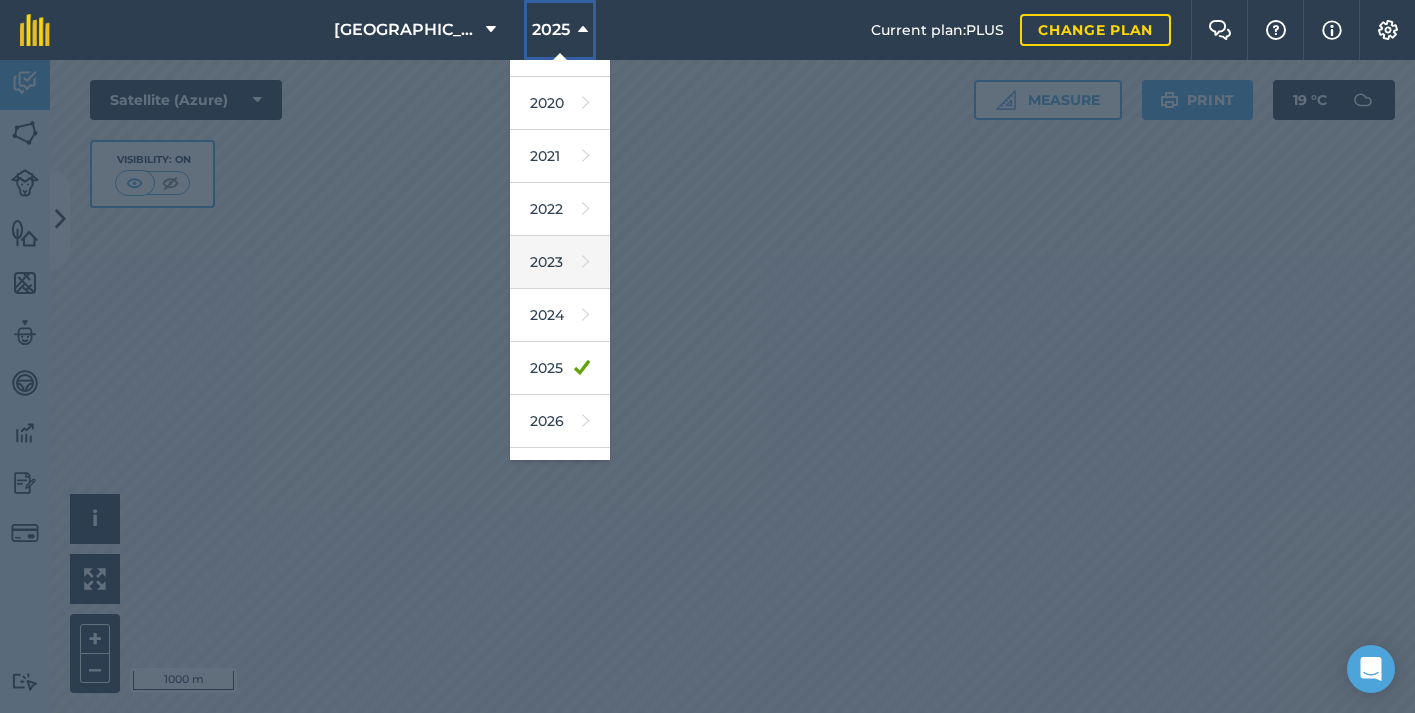 scroll, scrollTop: 183, scrollLeft: 0, axis: vertical 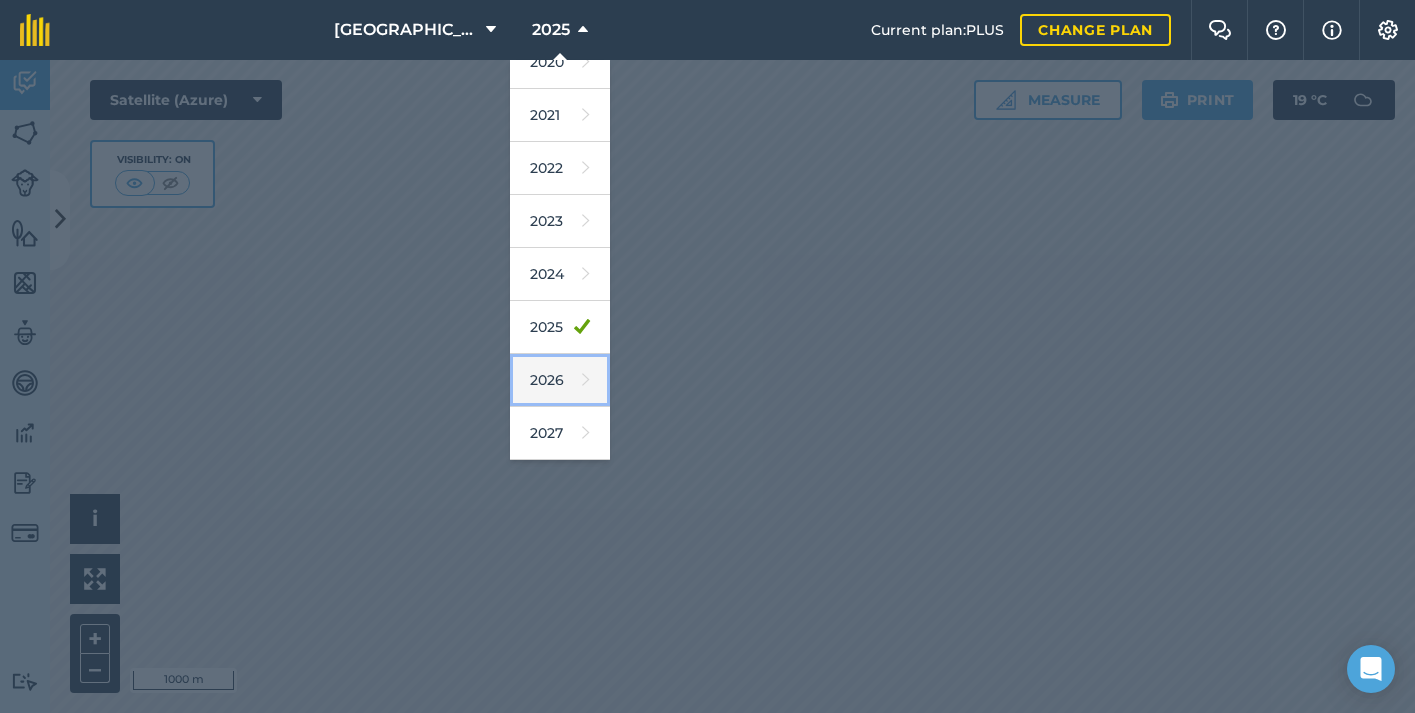 click on "2026" at bounding box center [560, 380] 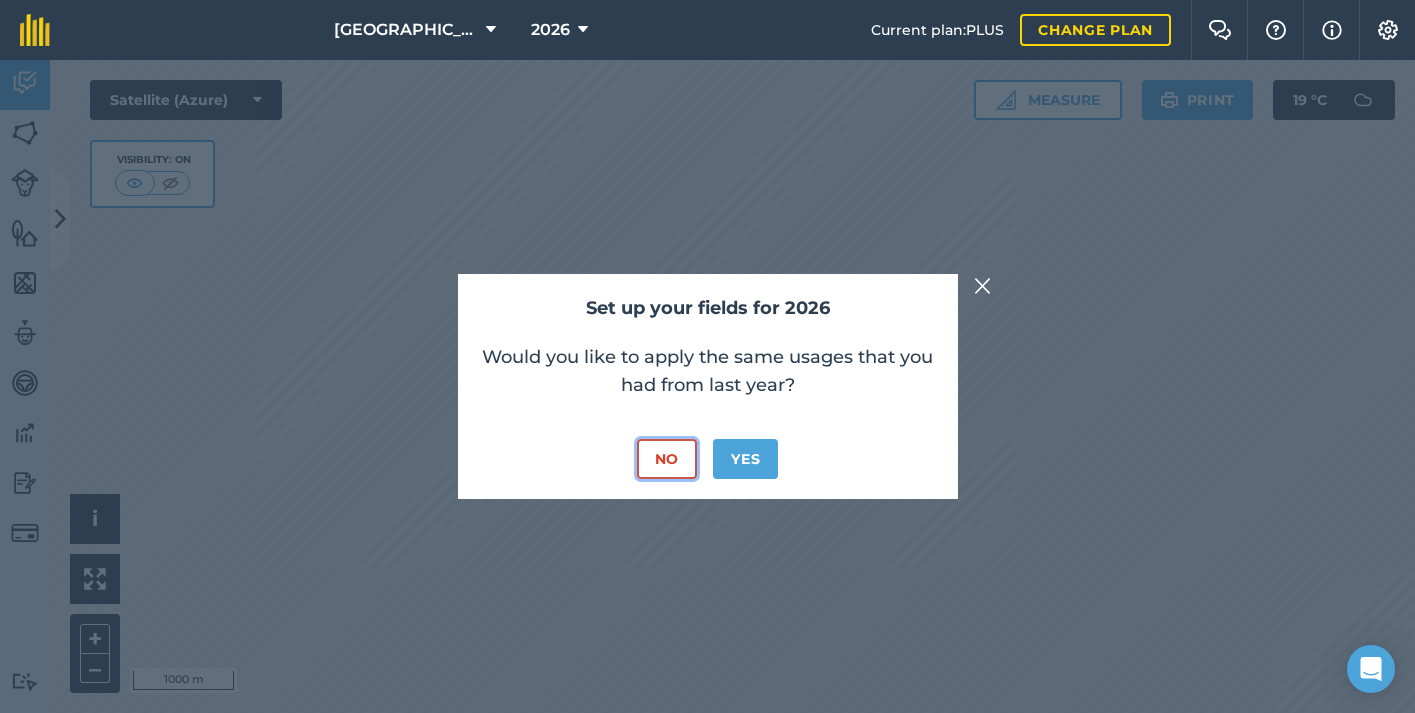 click on "No" at bounding box center (667, 459) 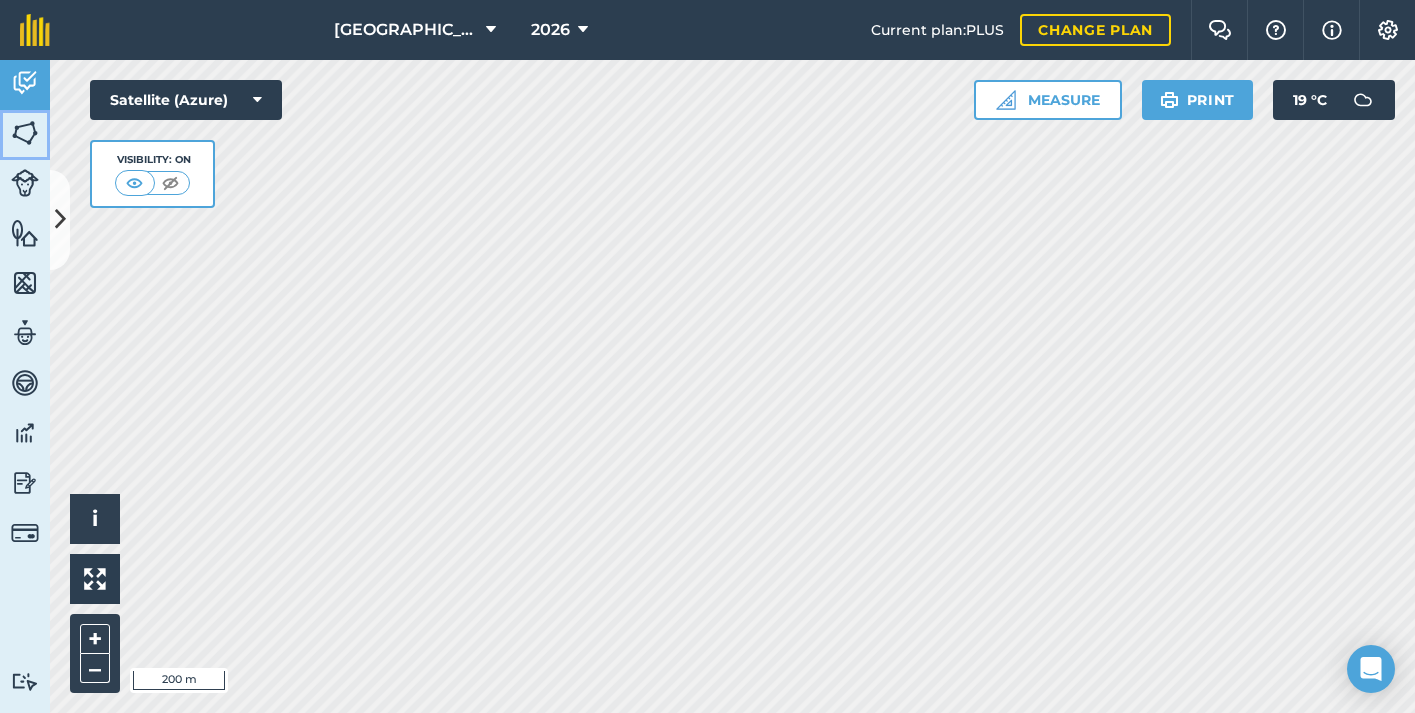 click at bounding box center (25, 133) 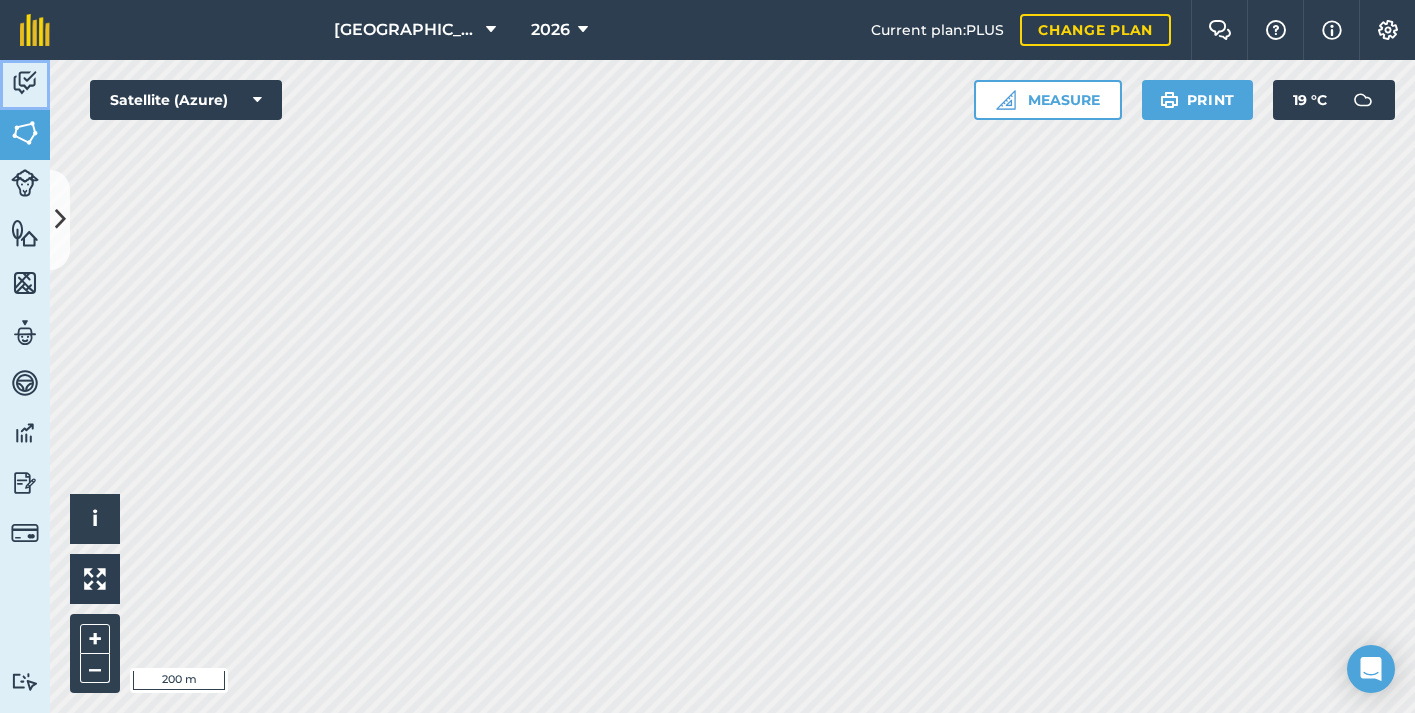 click at bounding box center (25, 83) 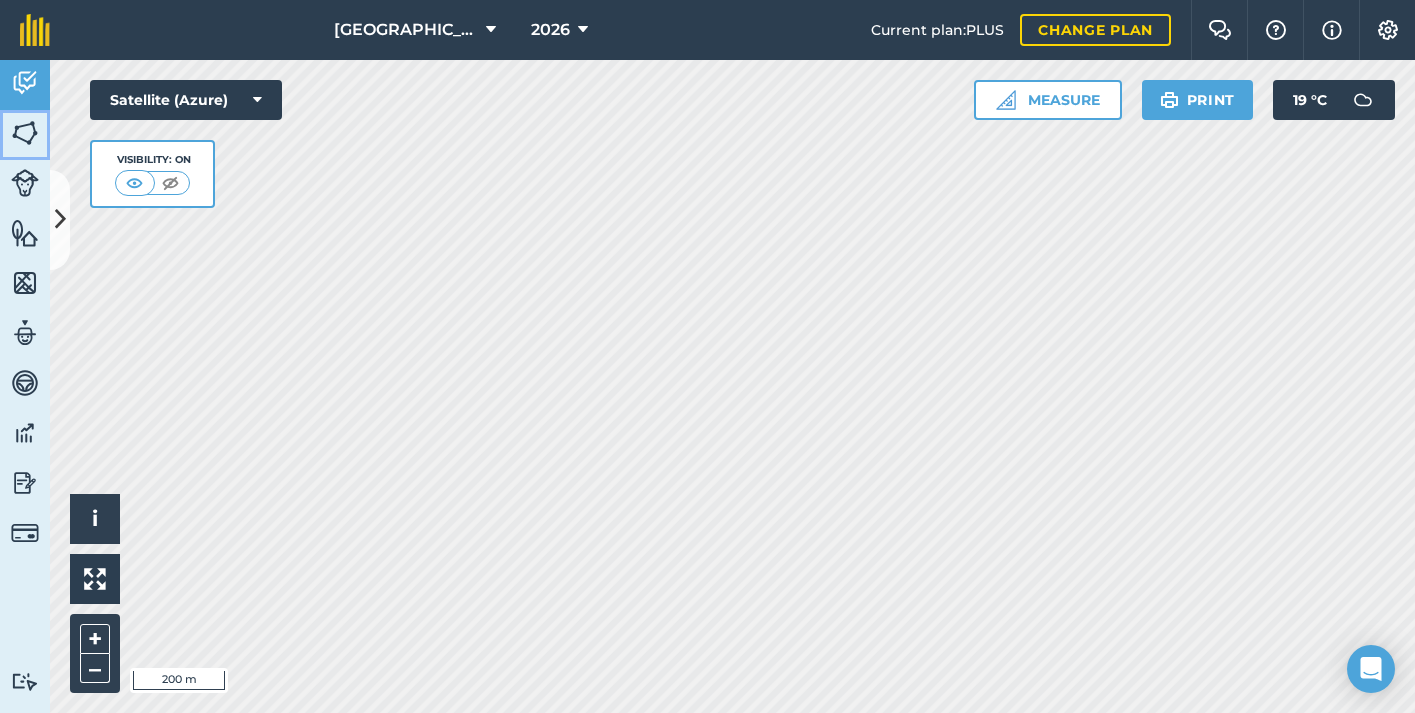 click at bounding box center [25, 133] 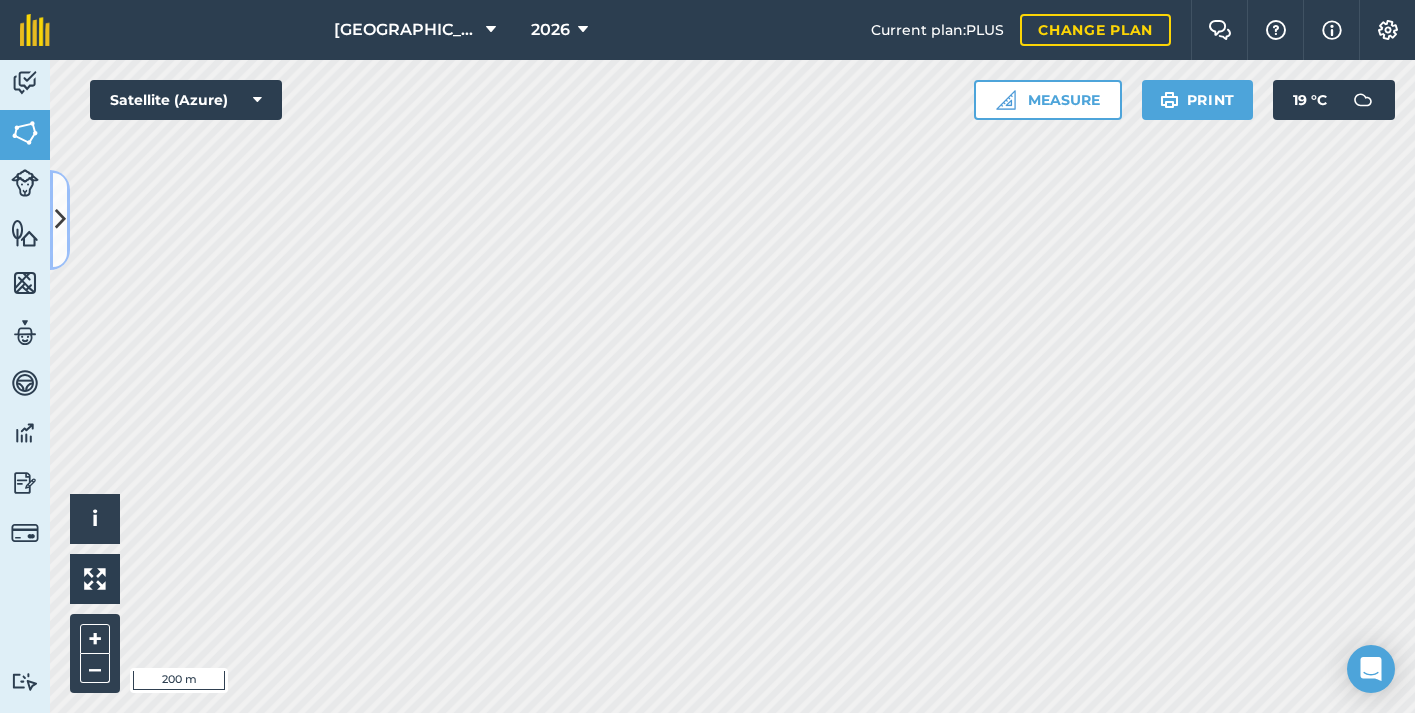 click at bounding box center (60, 219) 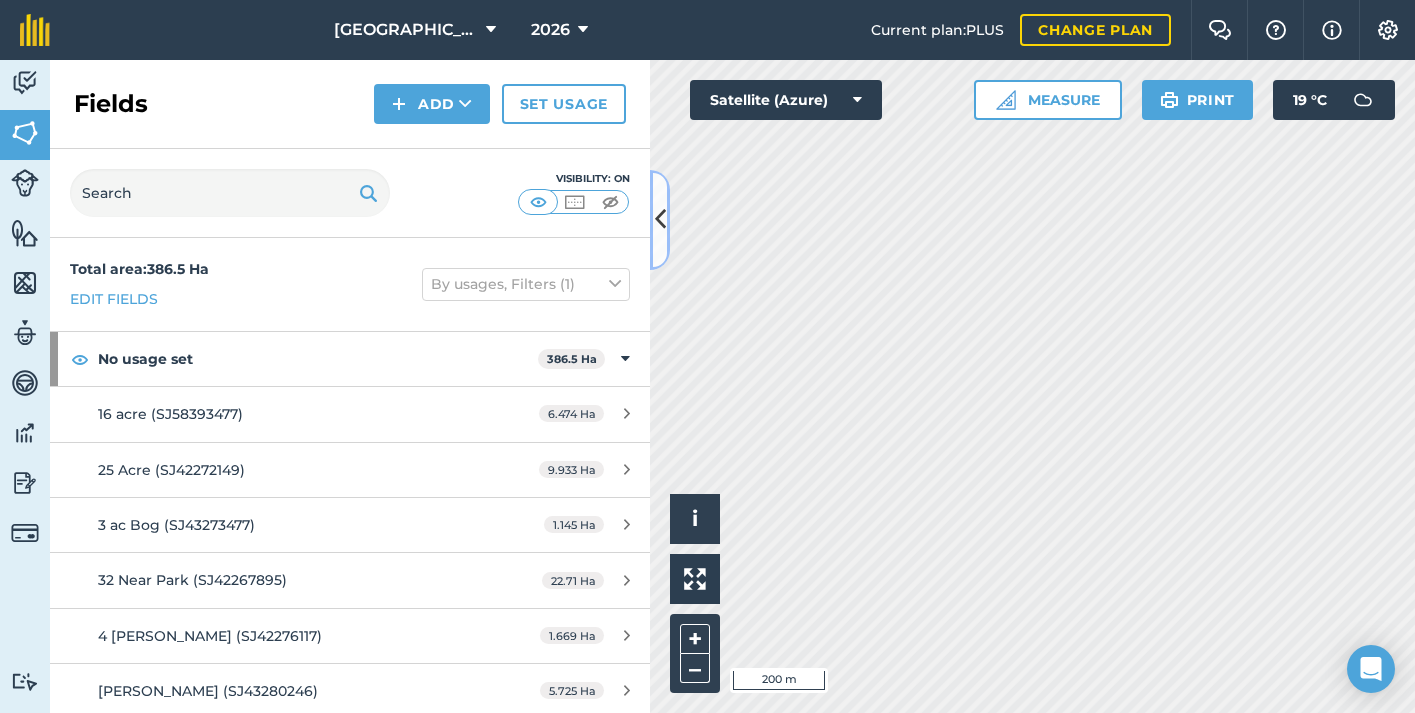click at bounding box center (660, 220) 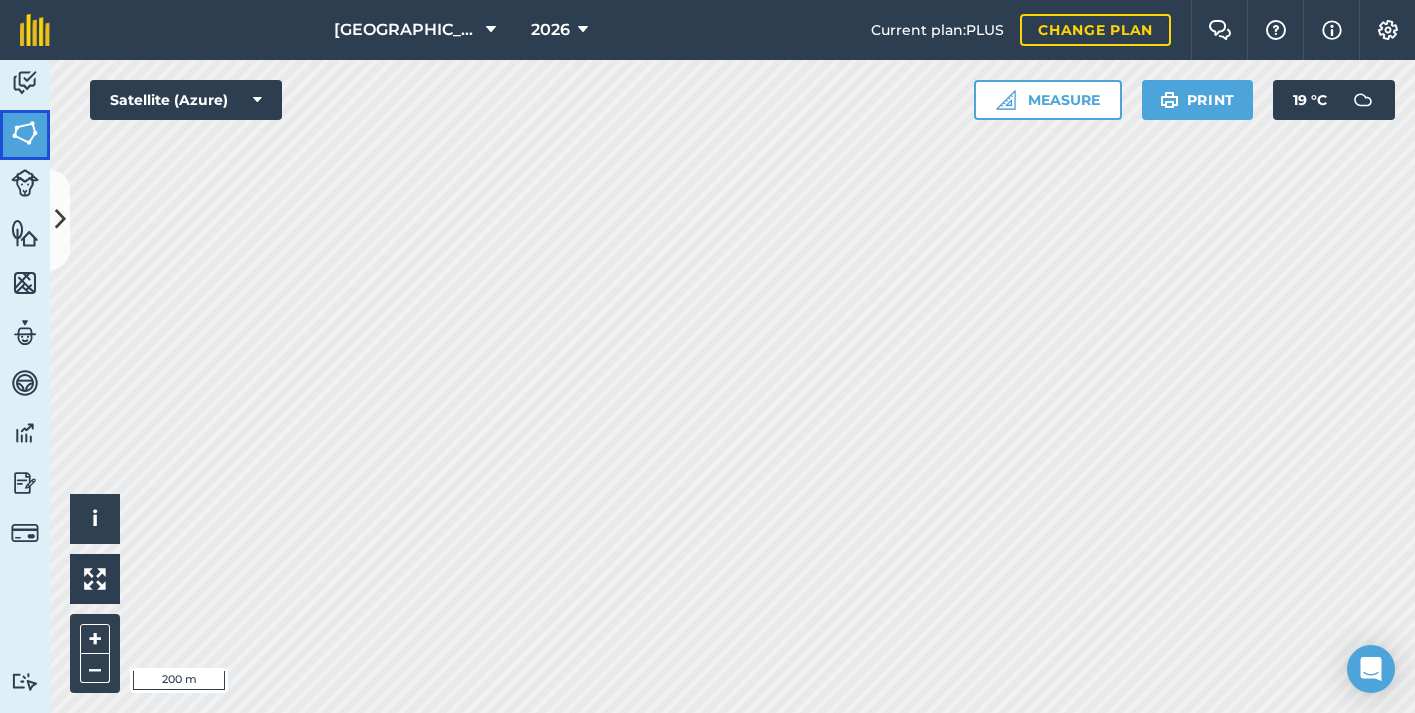 click on "Fields" at bounding box center (25, 135) 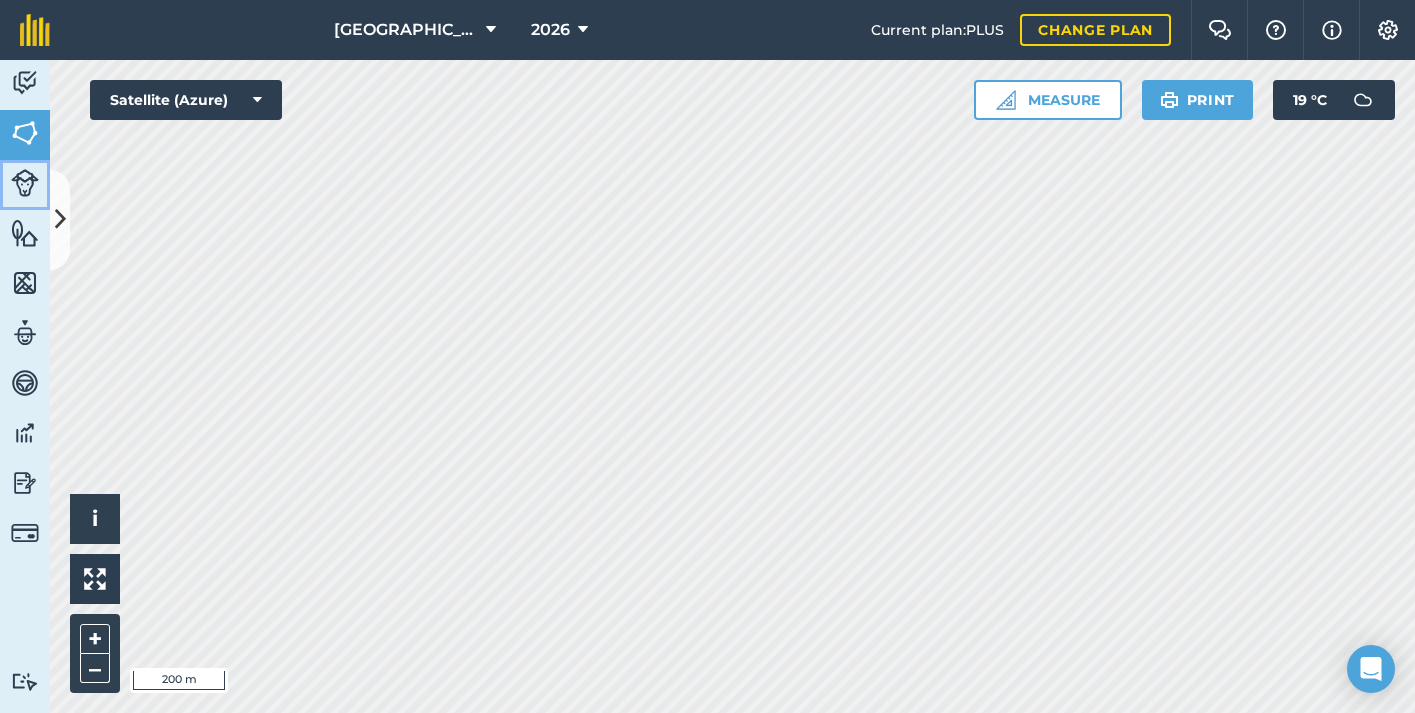 click on "Livestock" at bounding box center [25, 185] 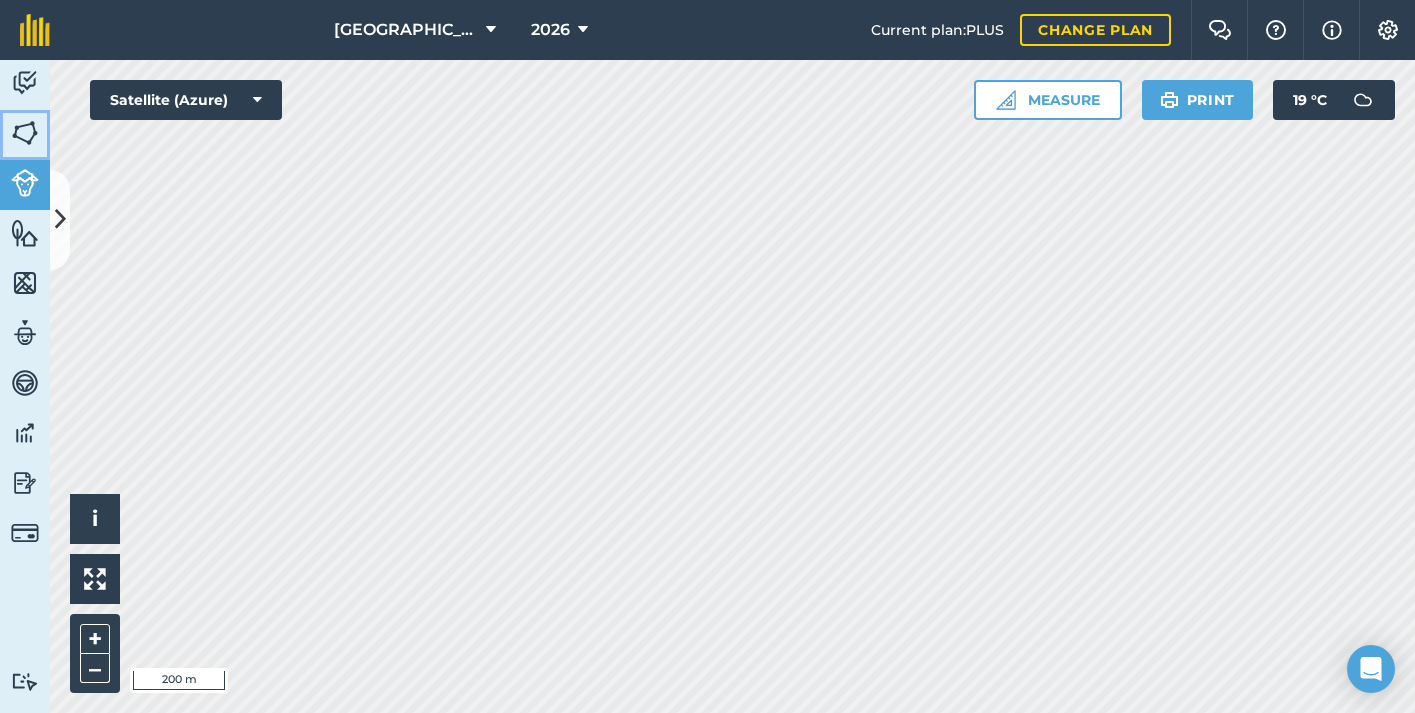 click on "Fields" at bounding box center [25, 135] 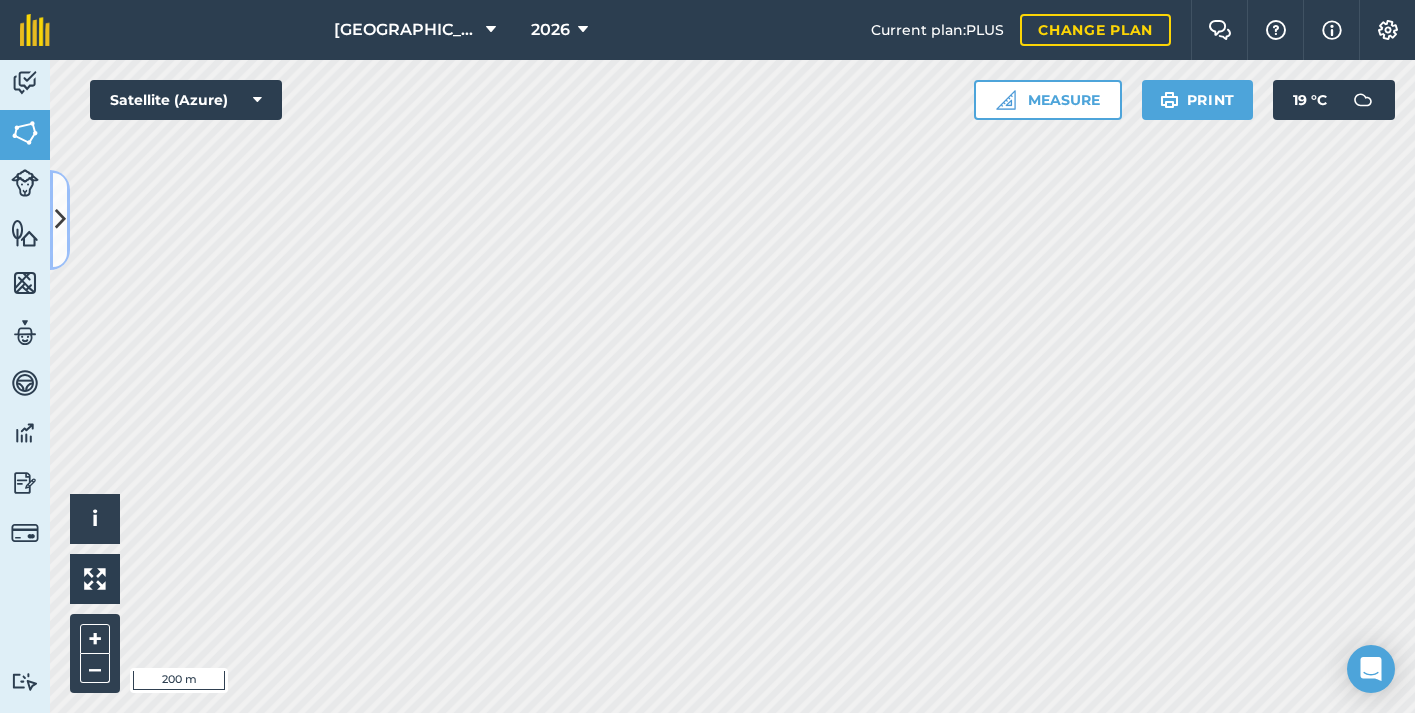 click at bounding box center [60, 220] 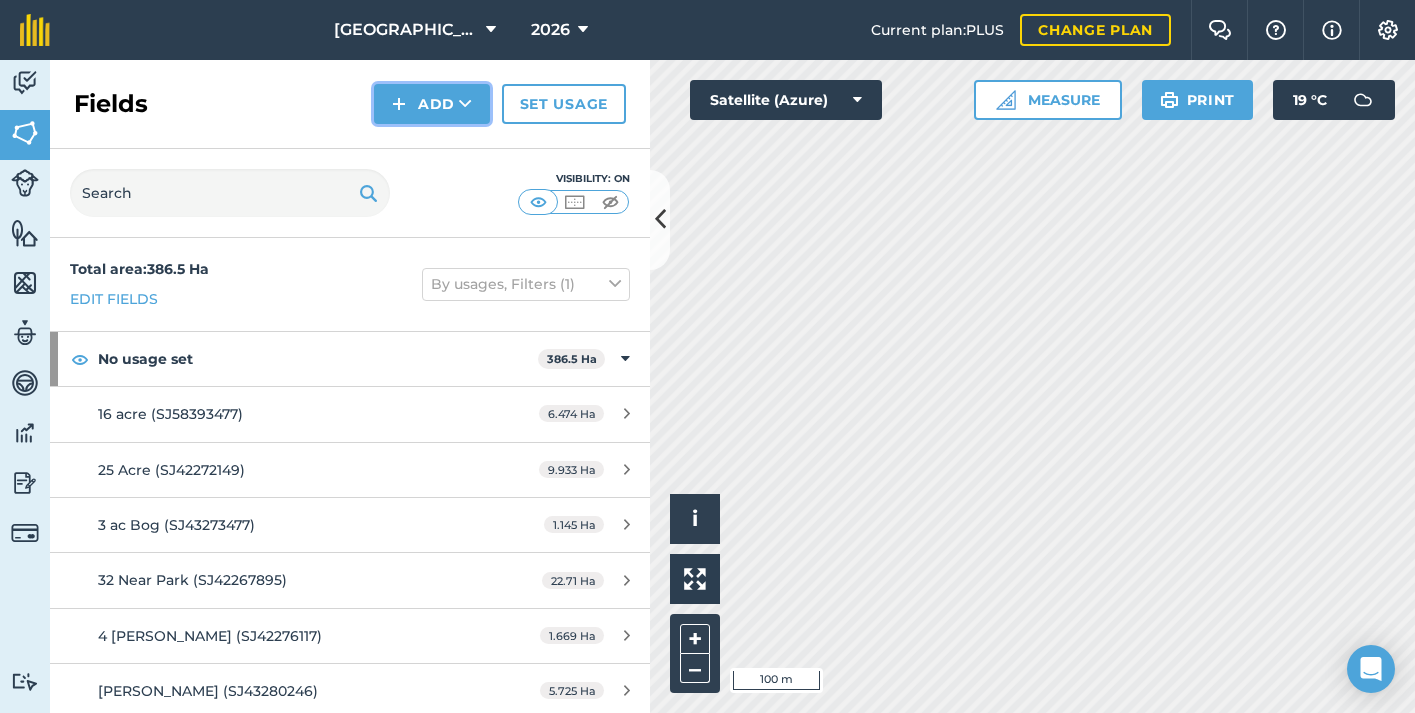 click on "Add" at bounding box center [432, 104] 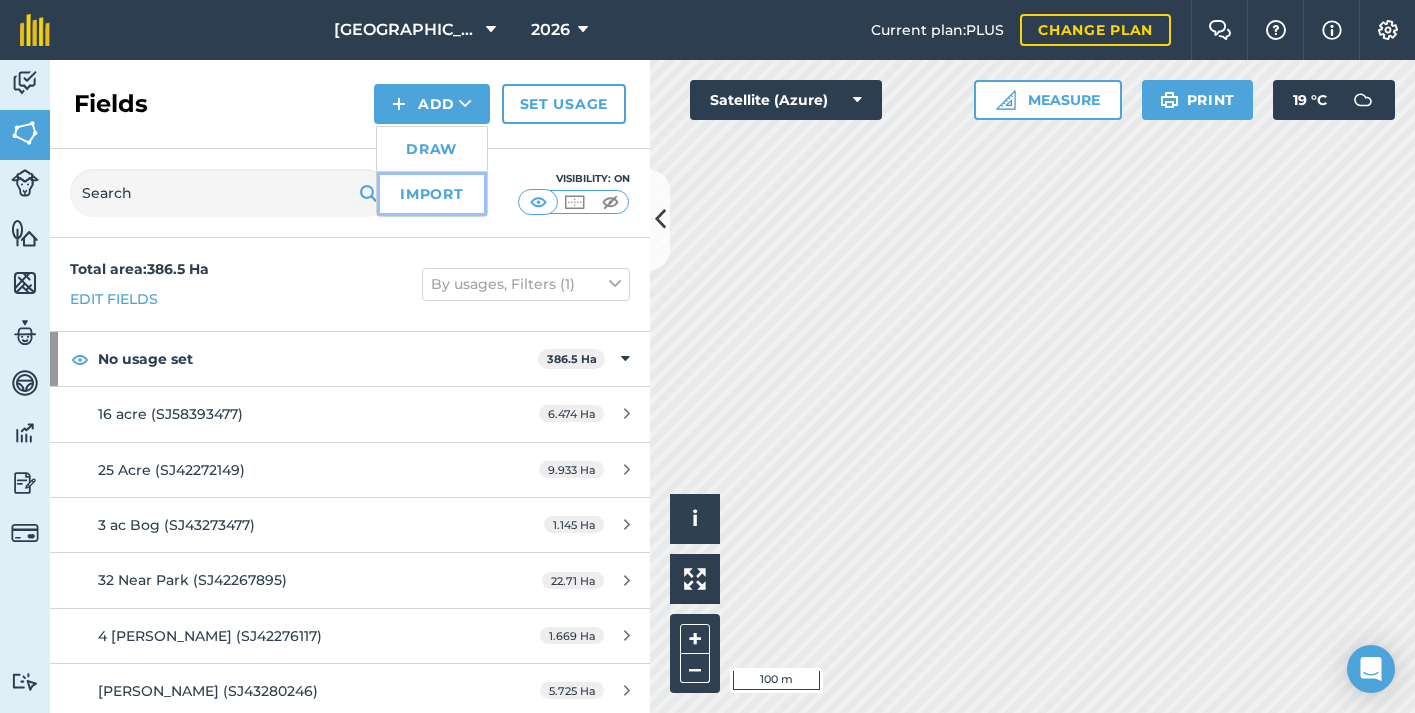 click on "Import" at bounding box center (432, 194) 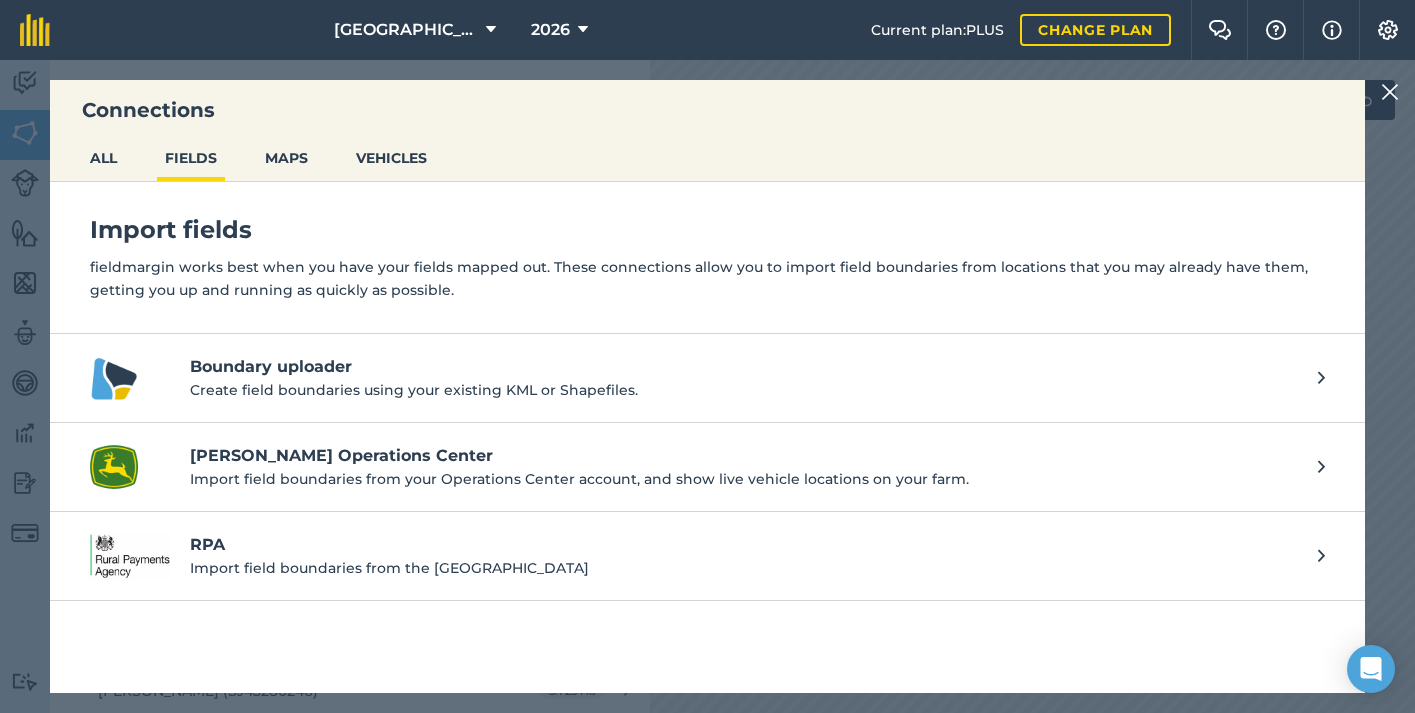 click on "Connections ALL FIELDS MAPS VEHICLES Import fields fieldmargin works best when you have your fields mapped out. These connections allow you to import field boundaries from locations that you may already have them, getting you up and running as quickly as possible. Boundary uploader Create field boundaries using your existing KML or Shapefiles. [PERSON_NAME] Deere Operations Center Import field boundaries from your Operations Center account, and show live vehicle locations on your farm. RPA Import field boundaries from the [GEOGRAPHIC_DATA]" at bounding box center (707, 386) 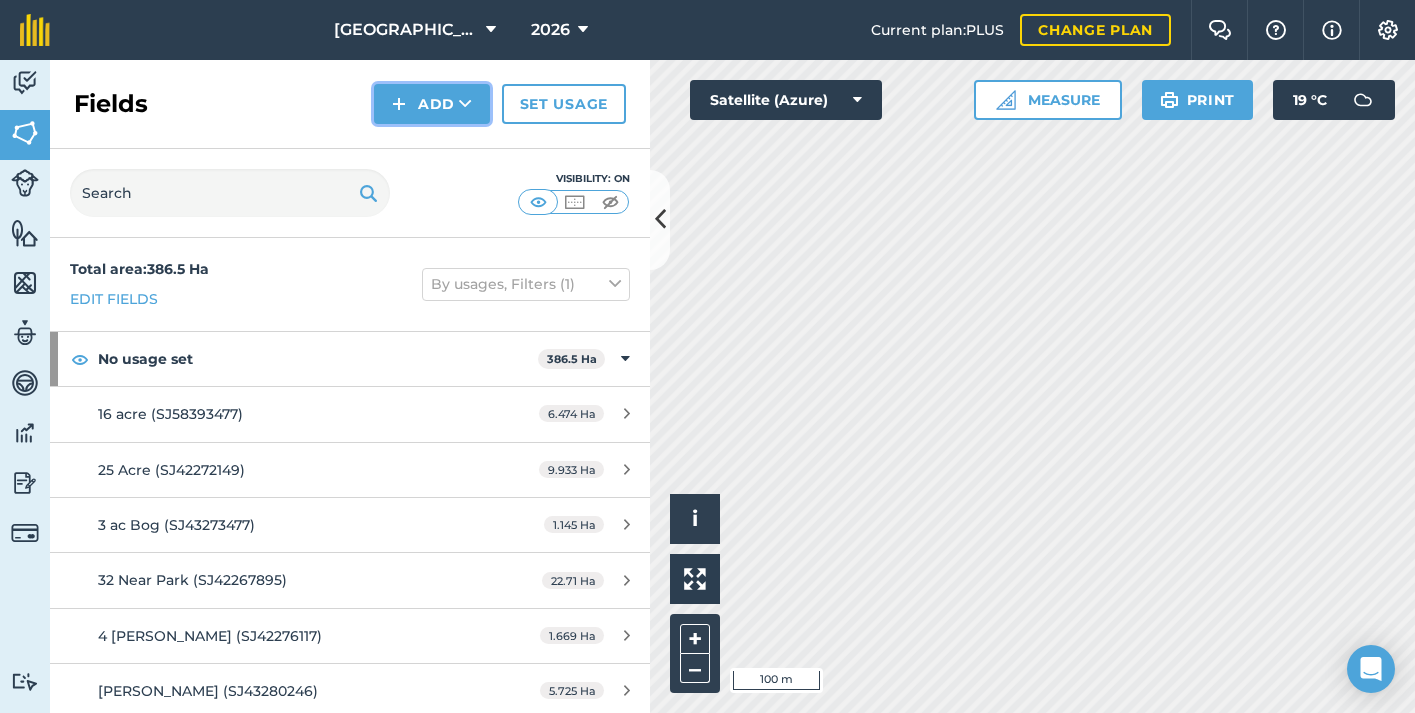 click at bounding box center (399, 104) 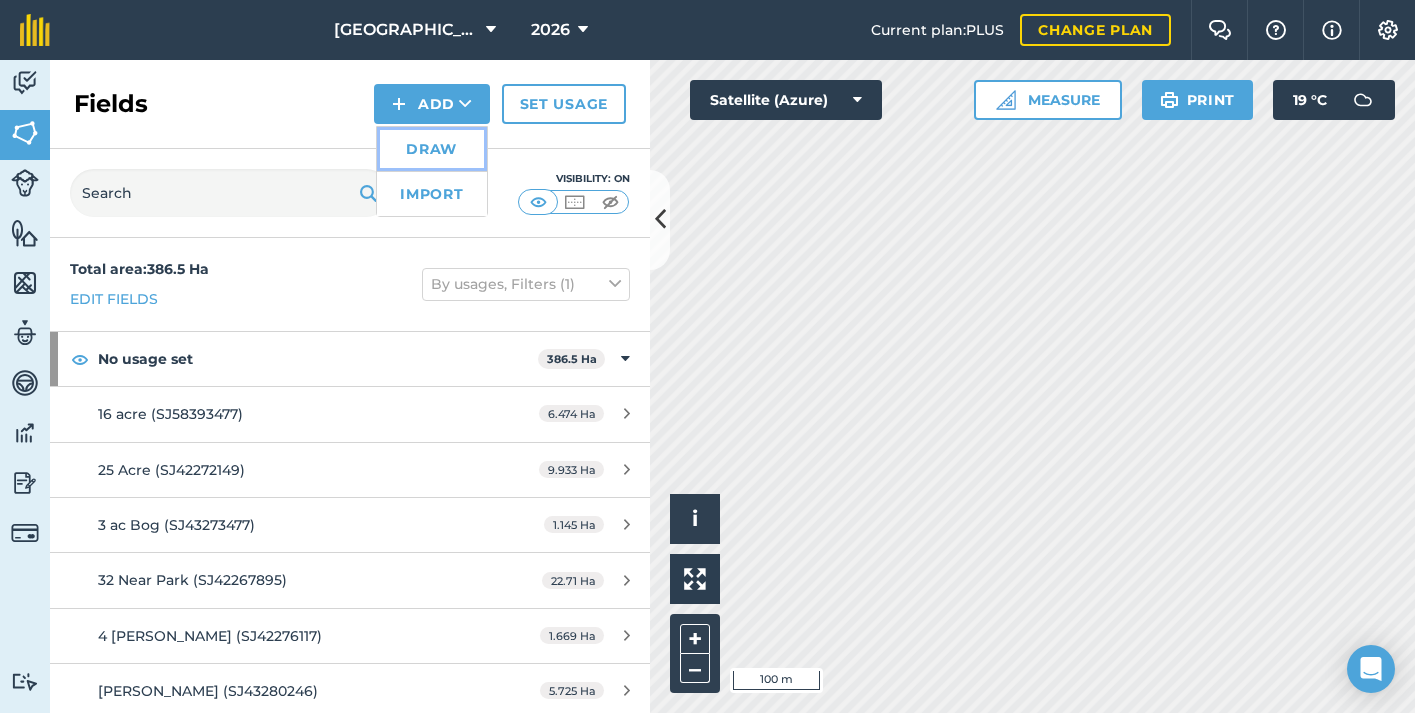 click on "Draw" at bounding box center (432, 149) 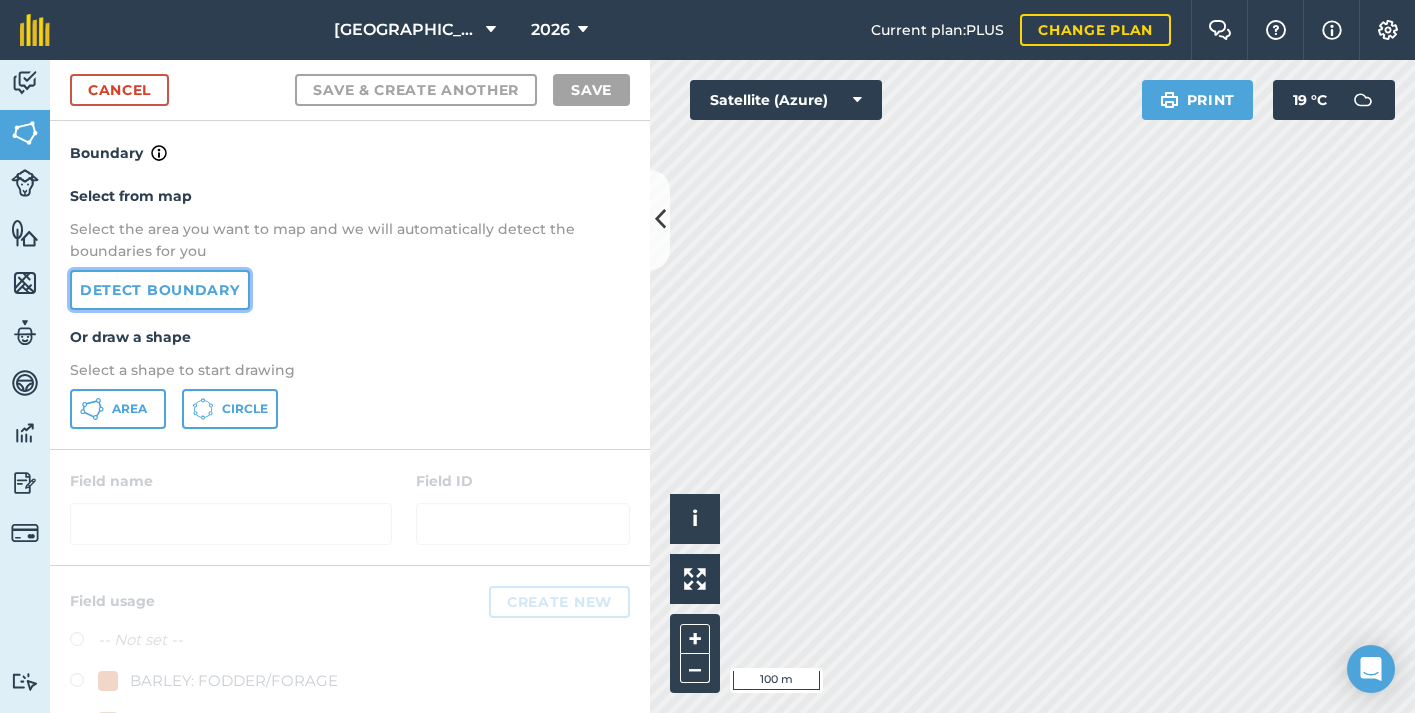 click on "Detect boundary" at bounding box center [160, 290] 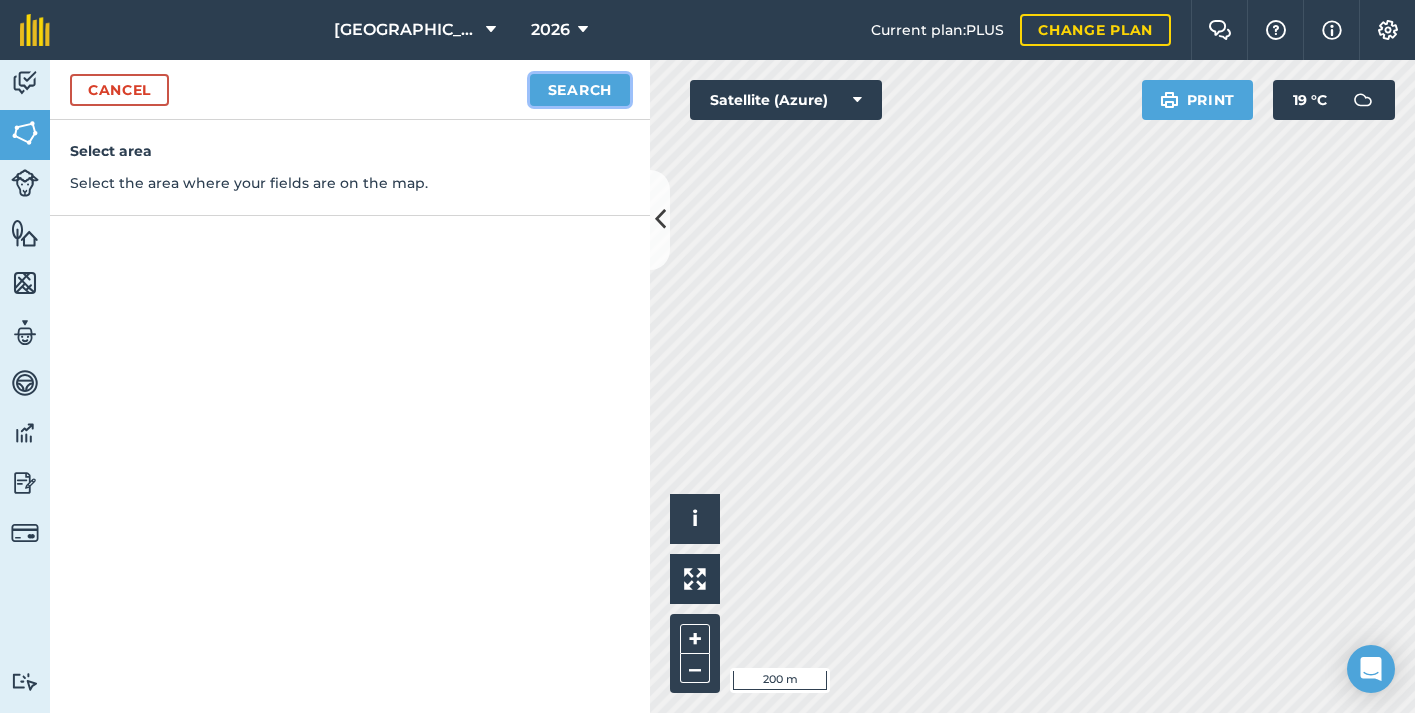 click on "Search" at bounding box center (580, 90) 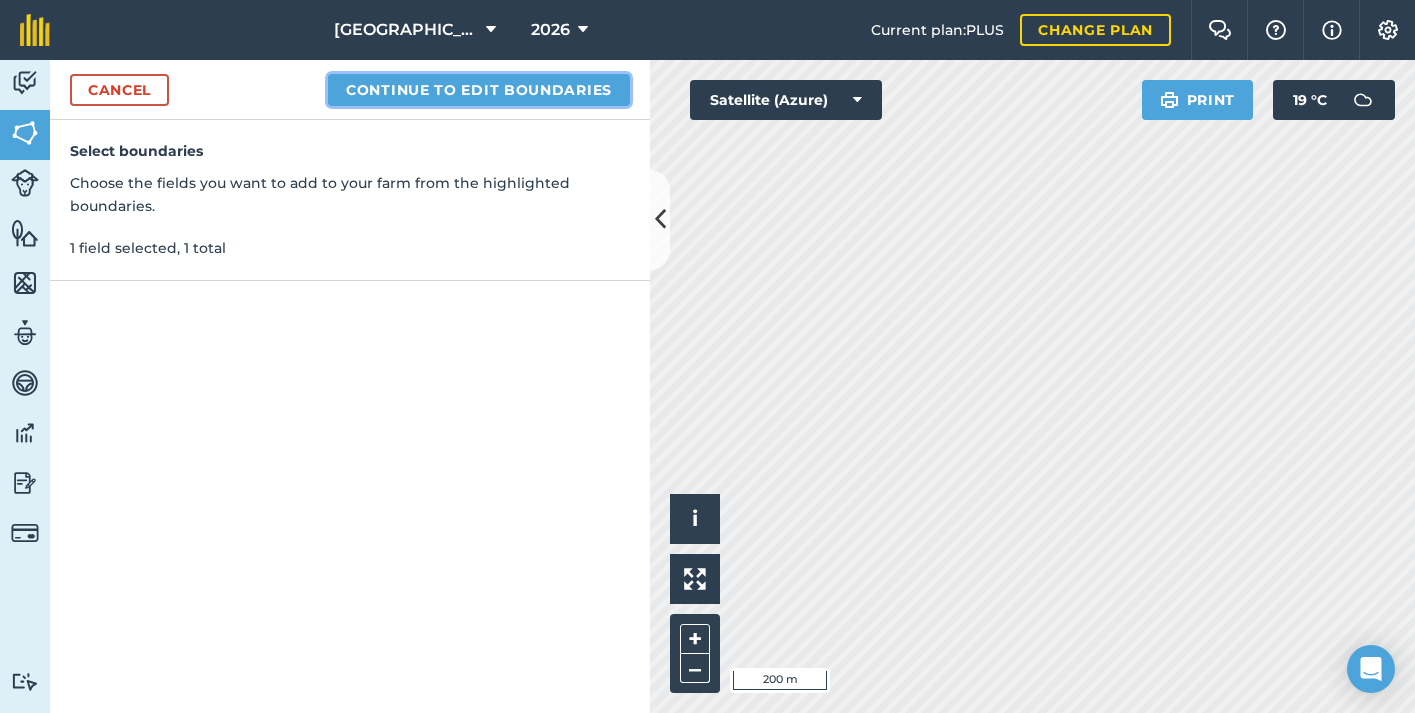 click on "Continue to edit boundaries" at bounding box center (479, 90) 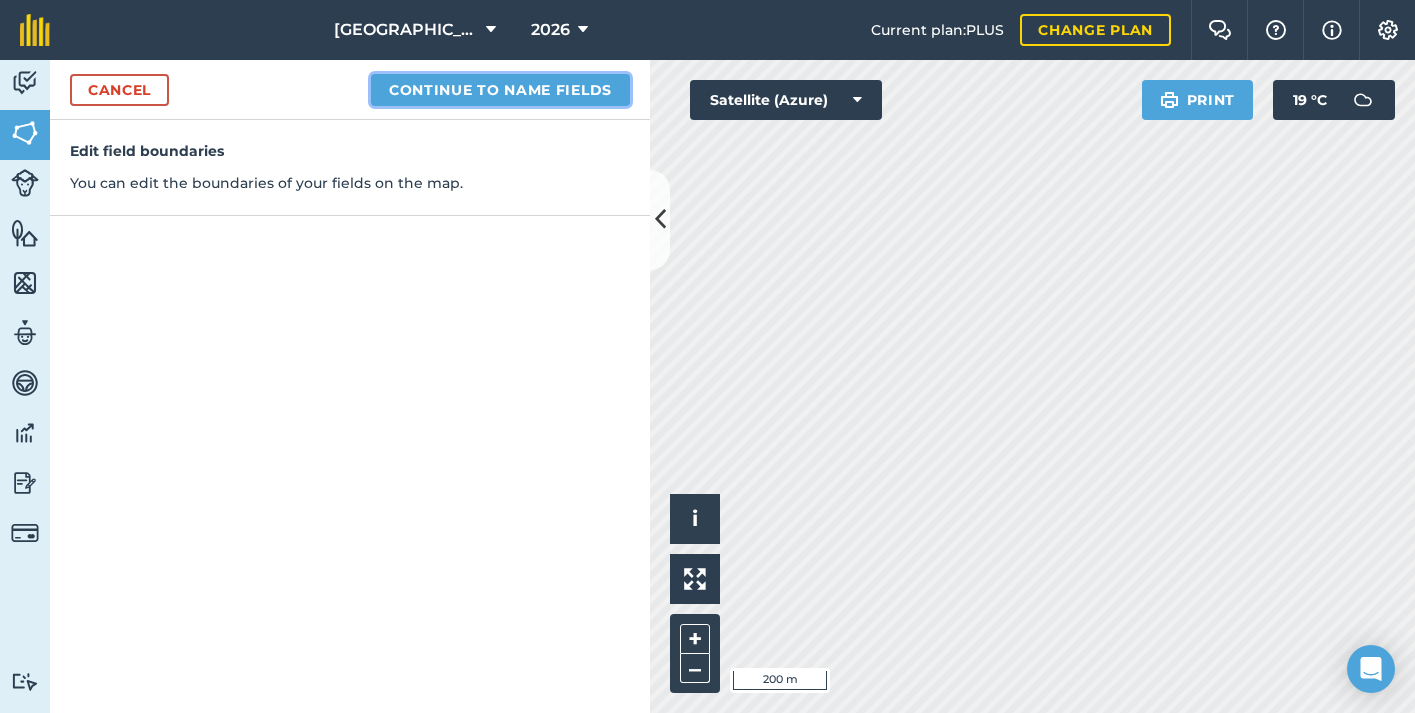 click on "Continue to name fields" at bounding box center [500, 90] 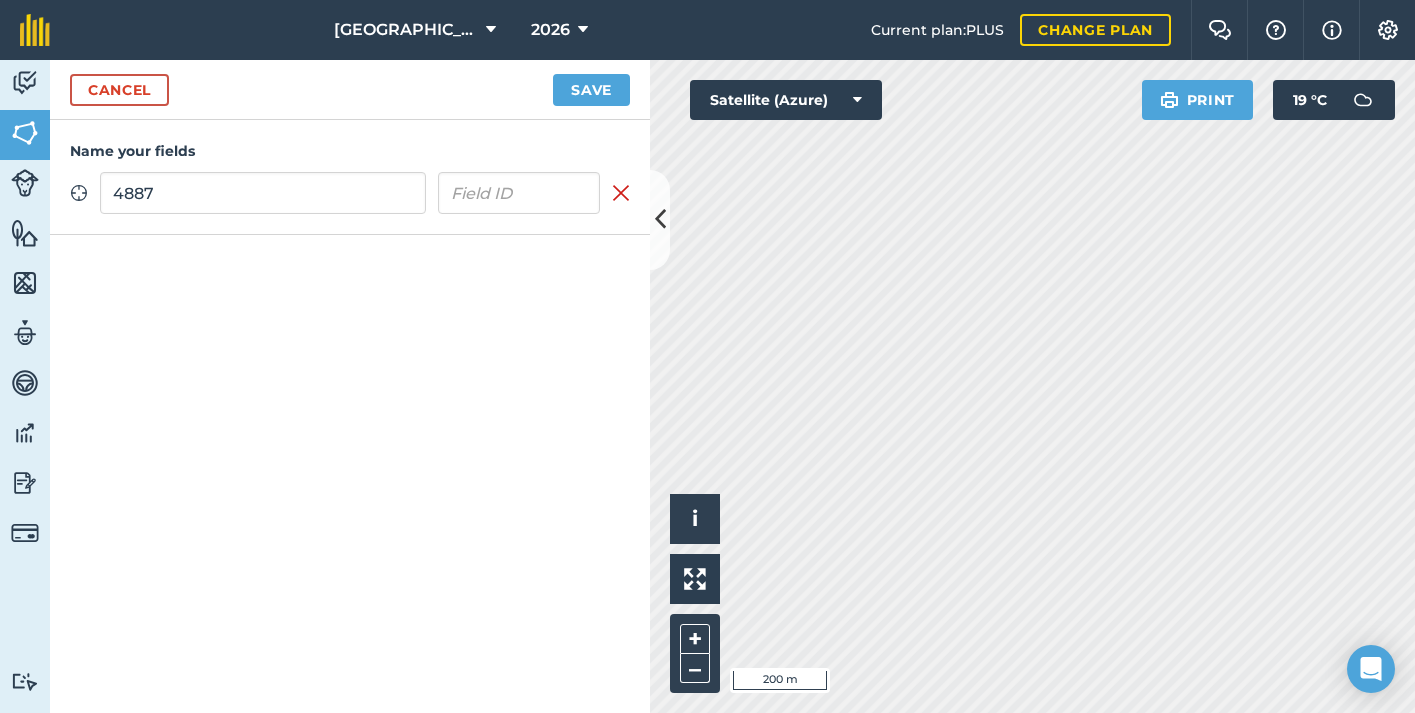 type on "4887" 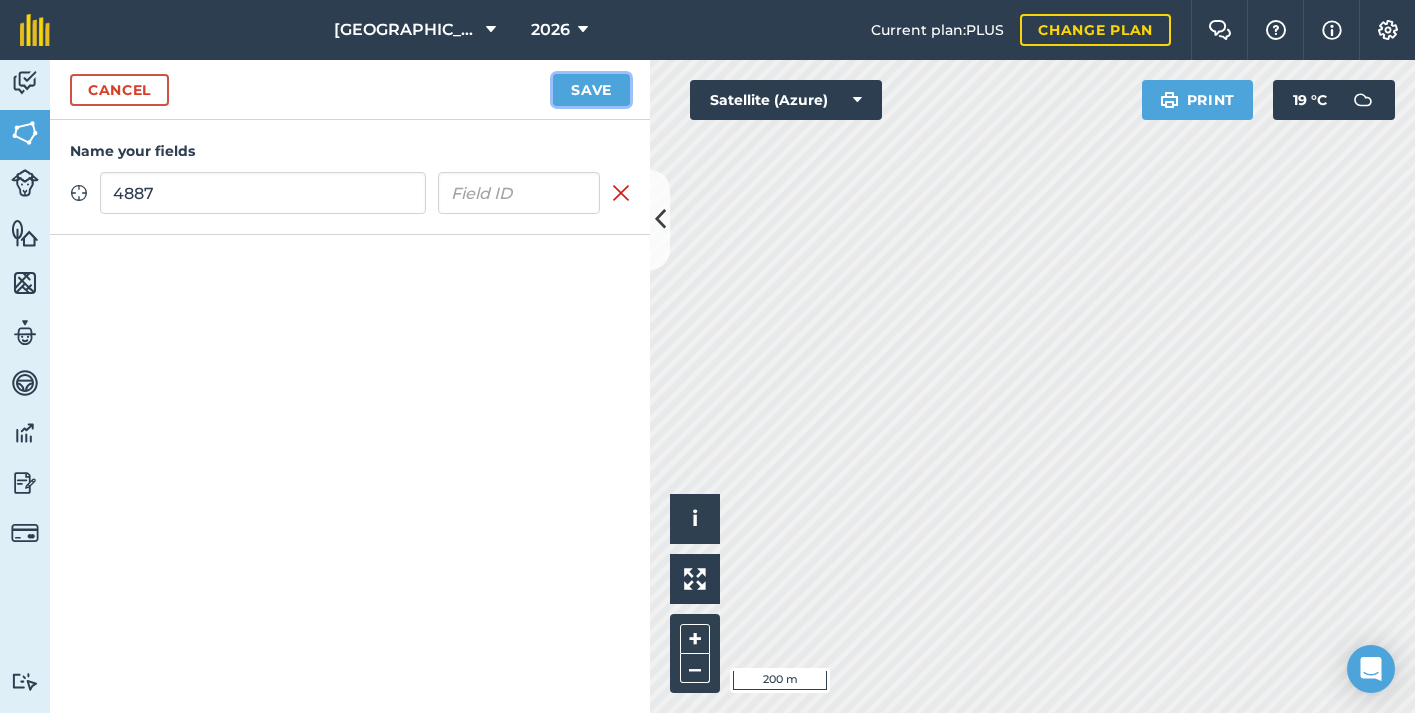 click on "Save" at bounding box center (591, 90) 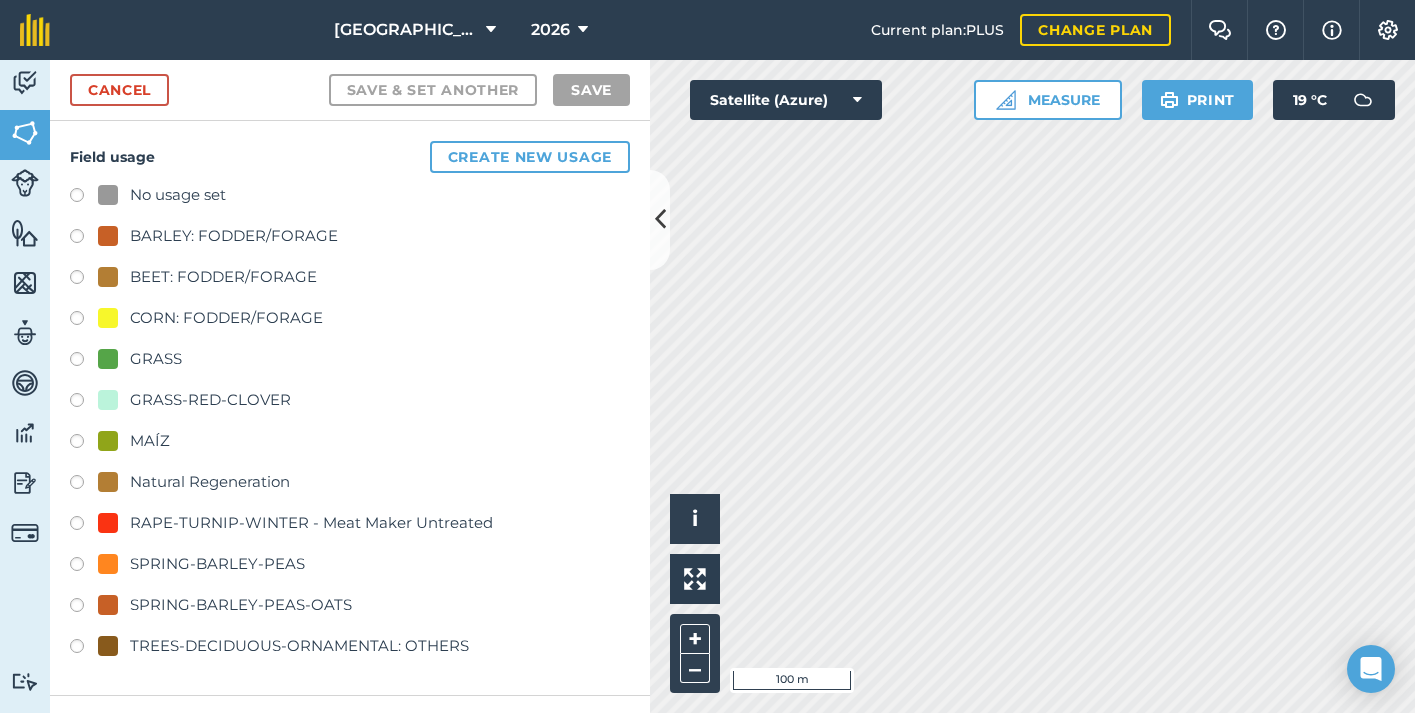 click on "No usage set" at bounding box center [178, 195] 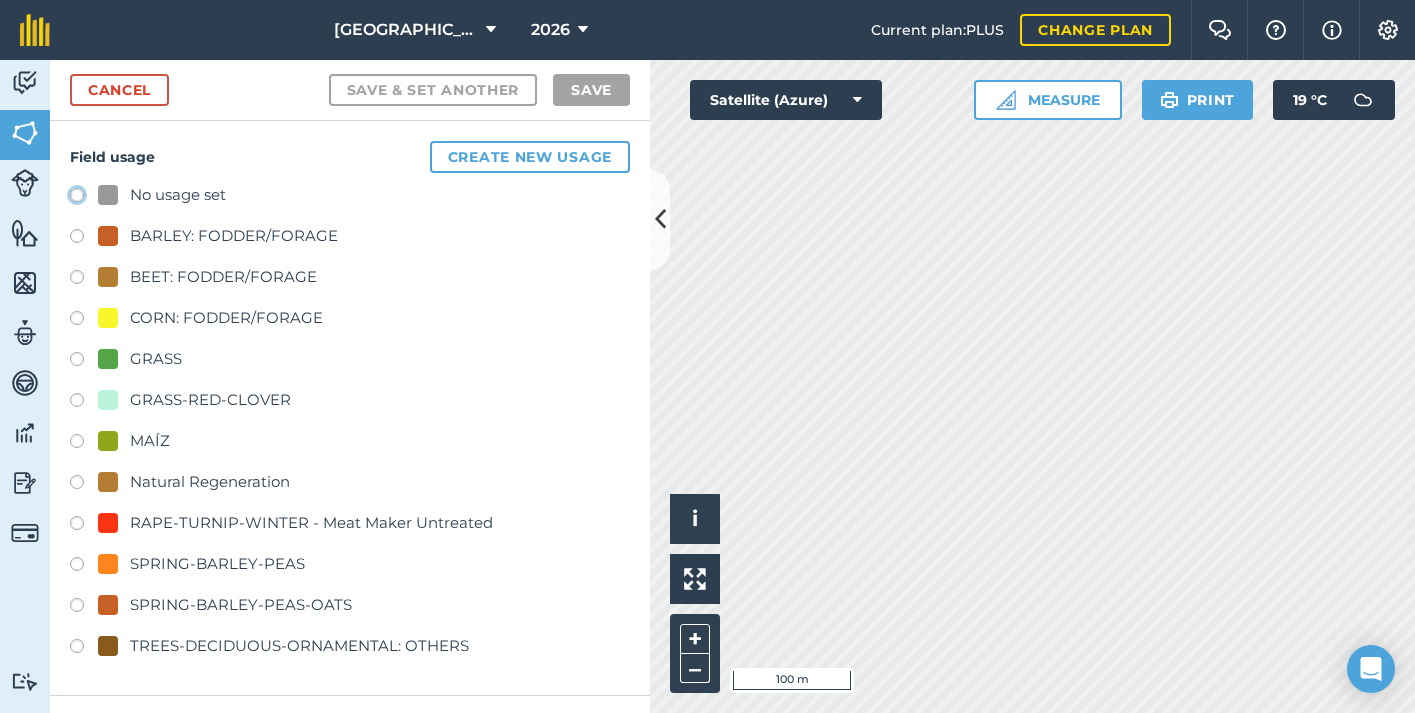 click on "No usage set" at bounding box center [-9923, 194] 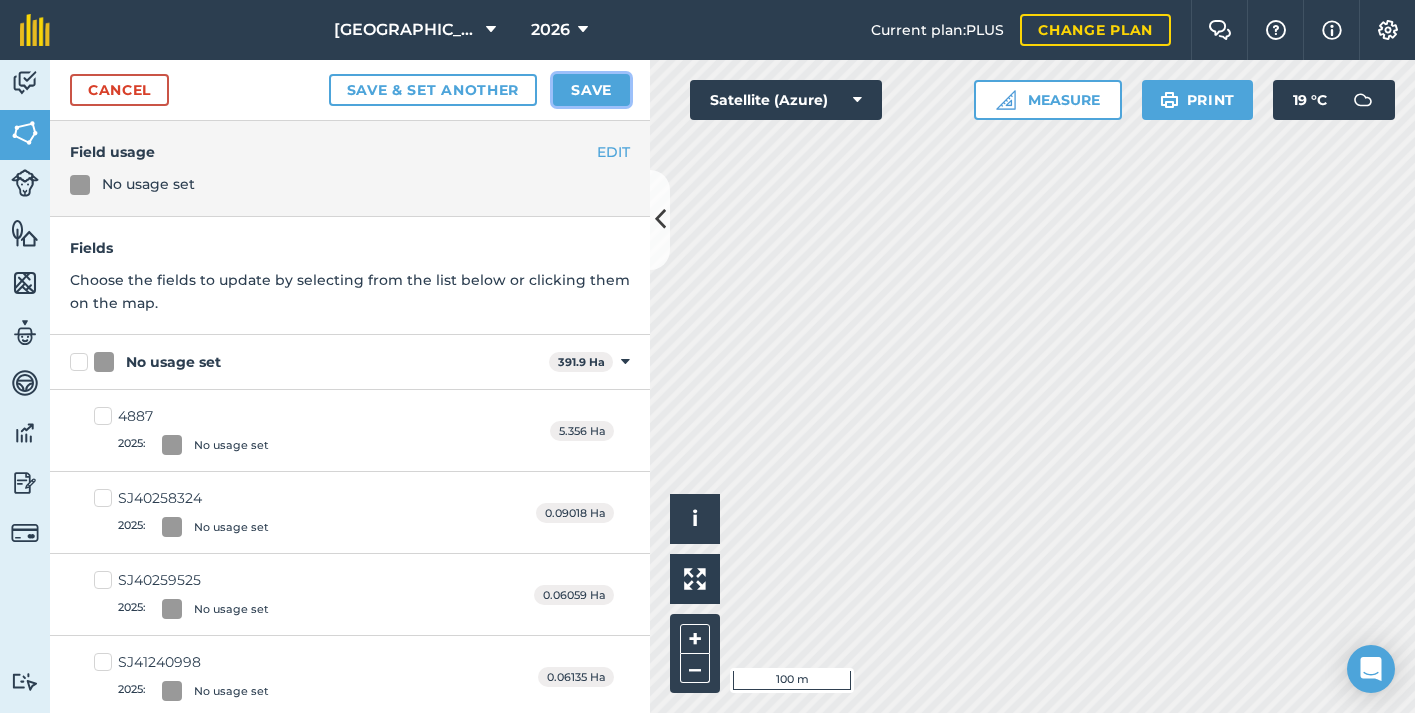 click on "Save" at bounding box center [591, 90] 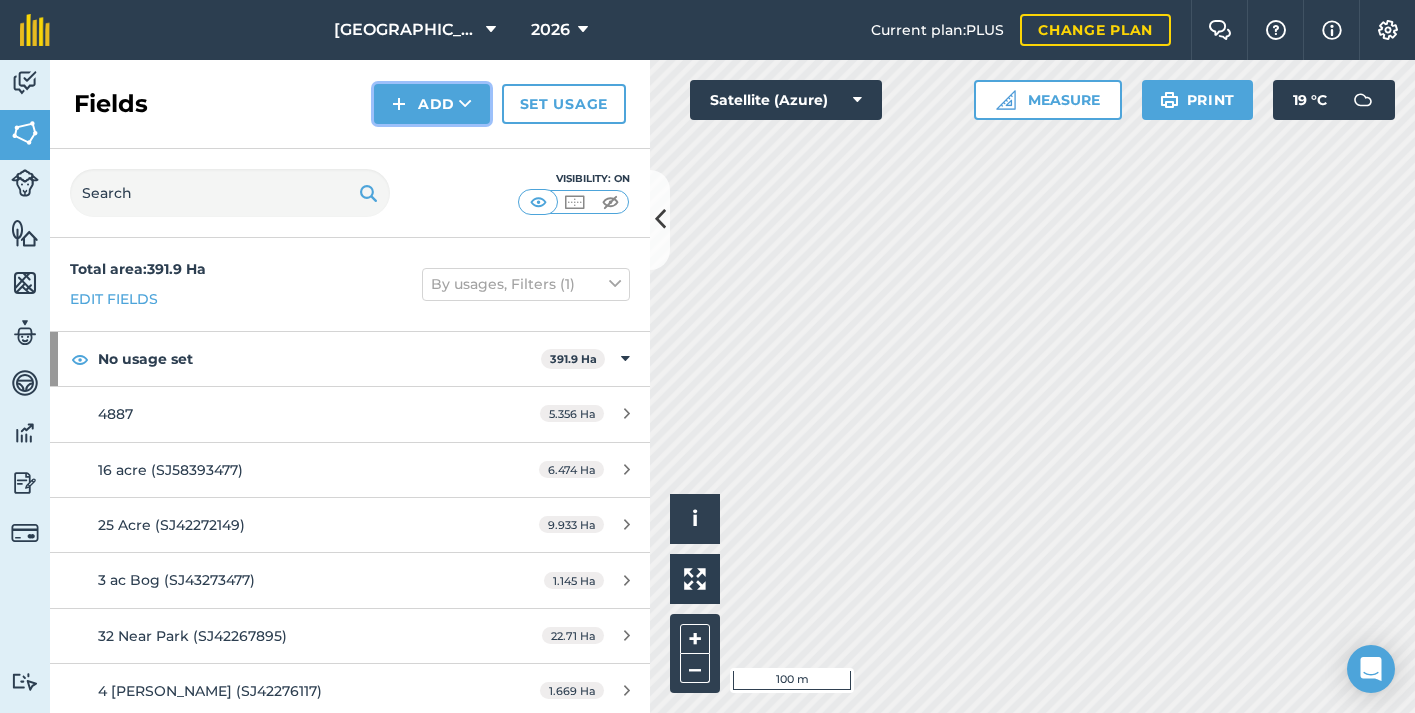 click on "Add" at bounding box center (432, 104) 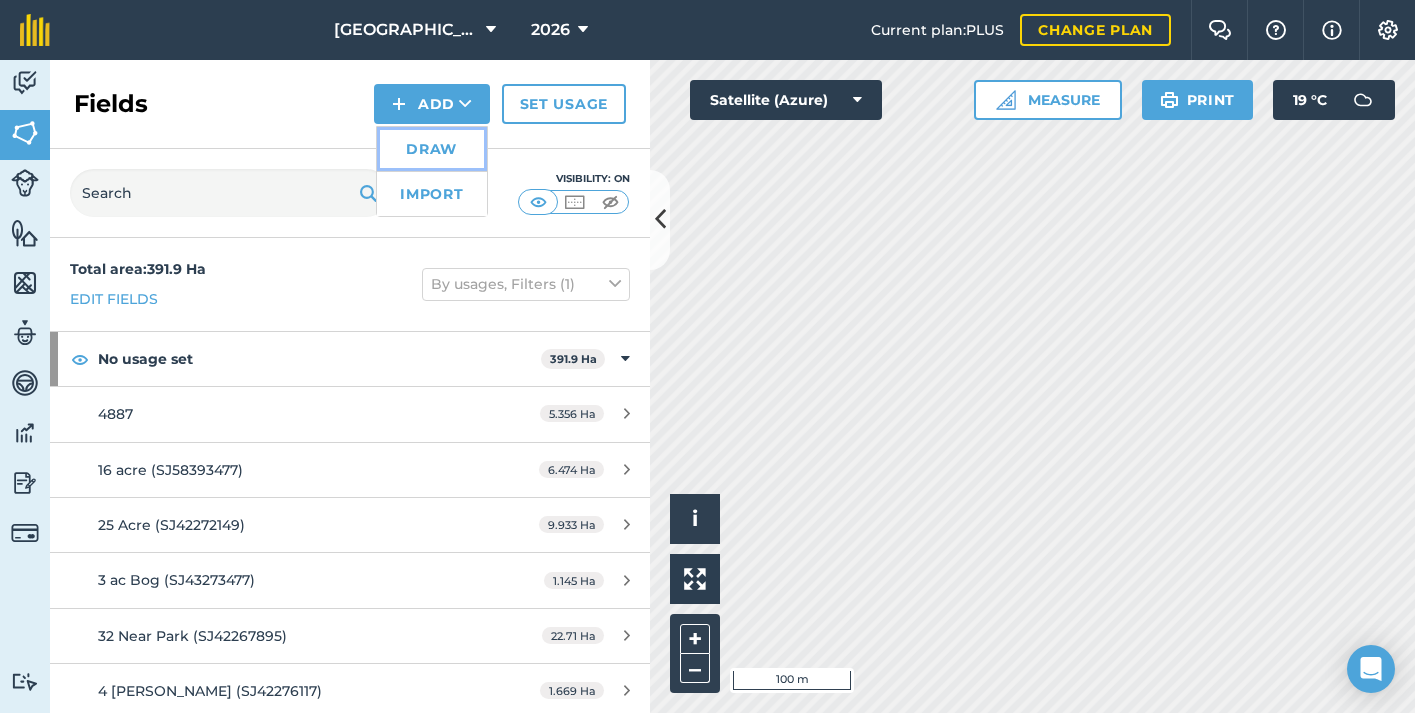 click on "Draw" at bounding box center [432, 149] 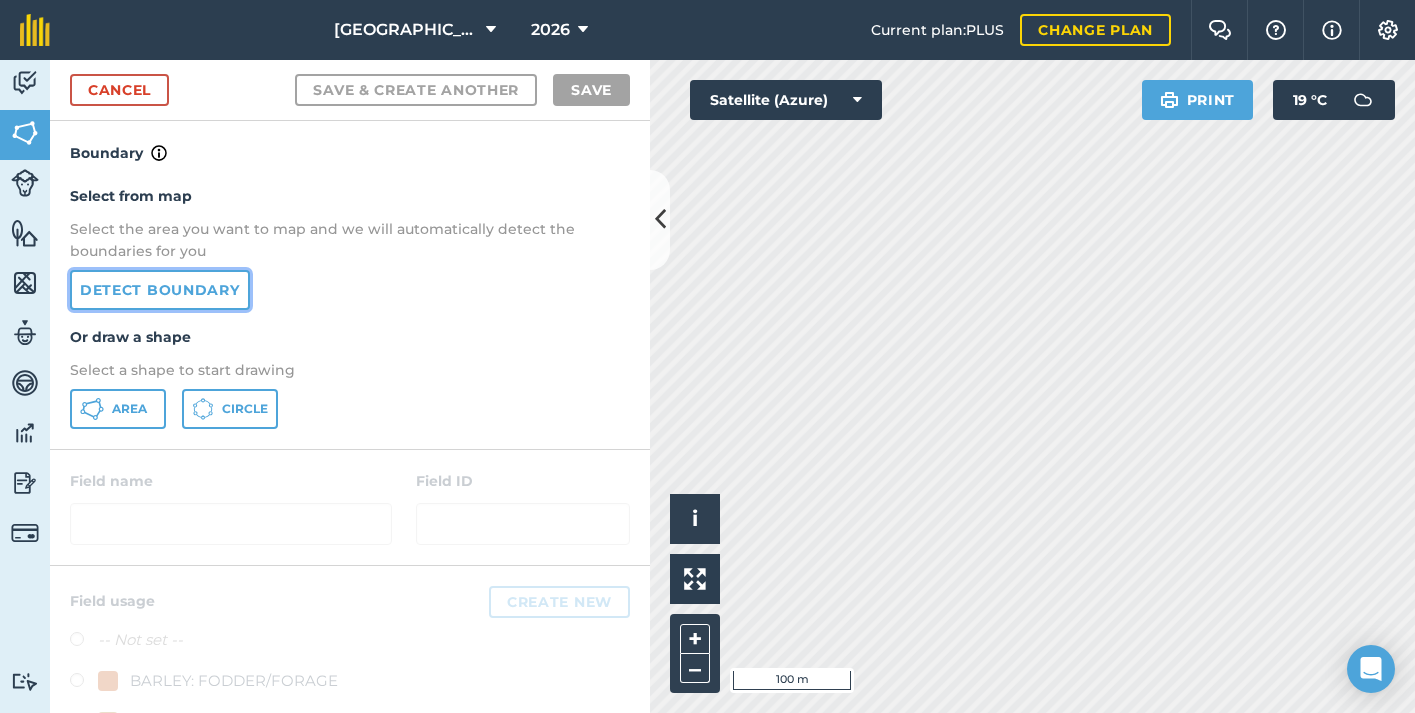 click on "Detect boundary" at bounding box center [160, 290] 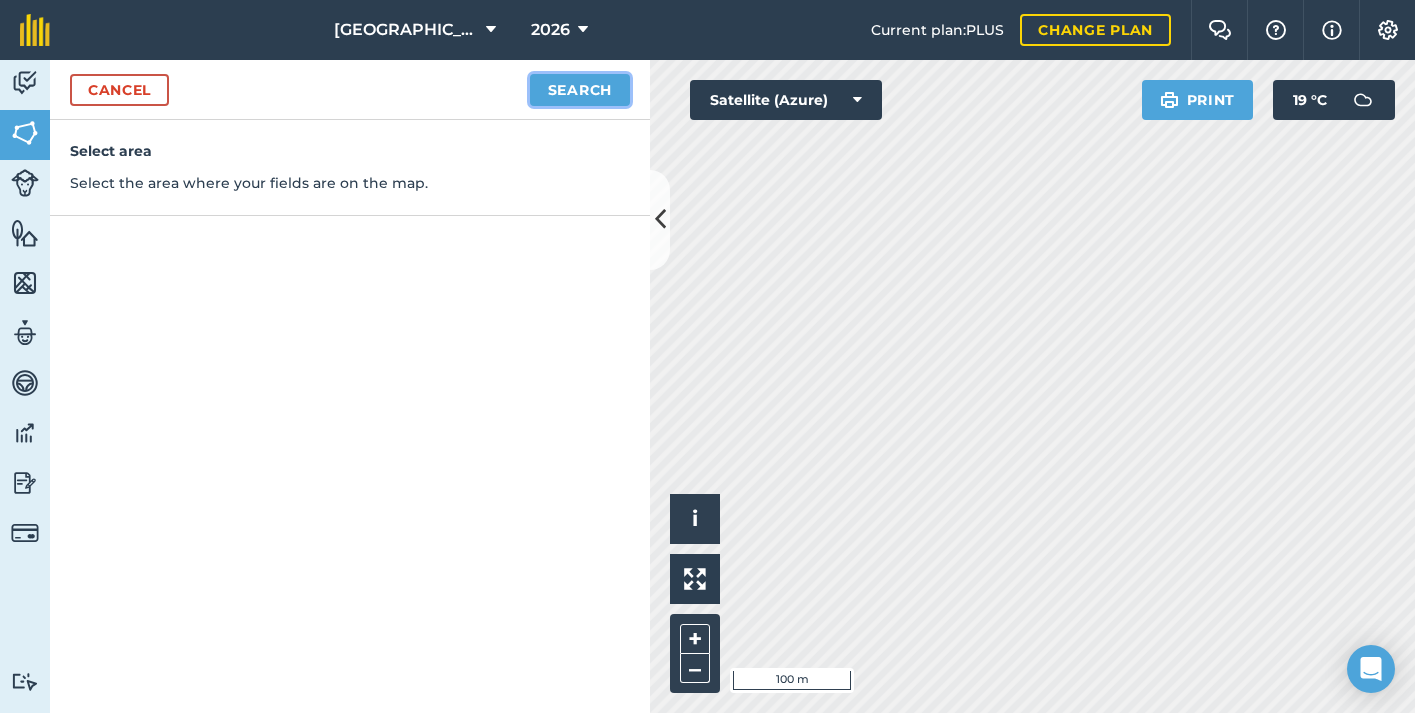 click on "Search" at bounding box center [580, 90] 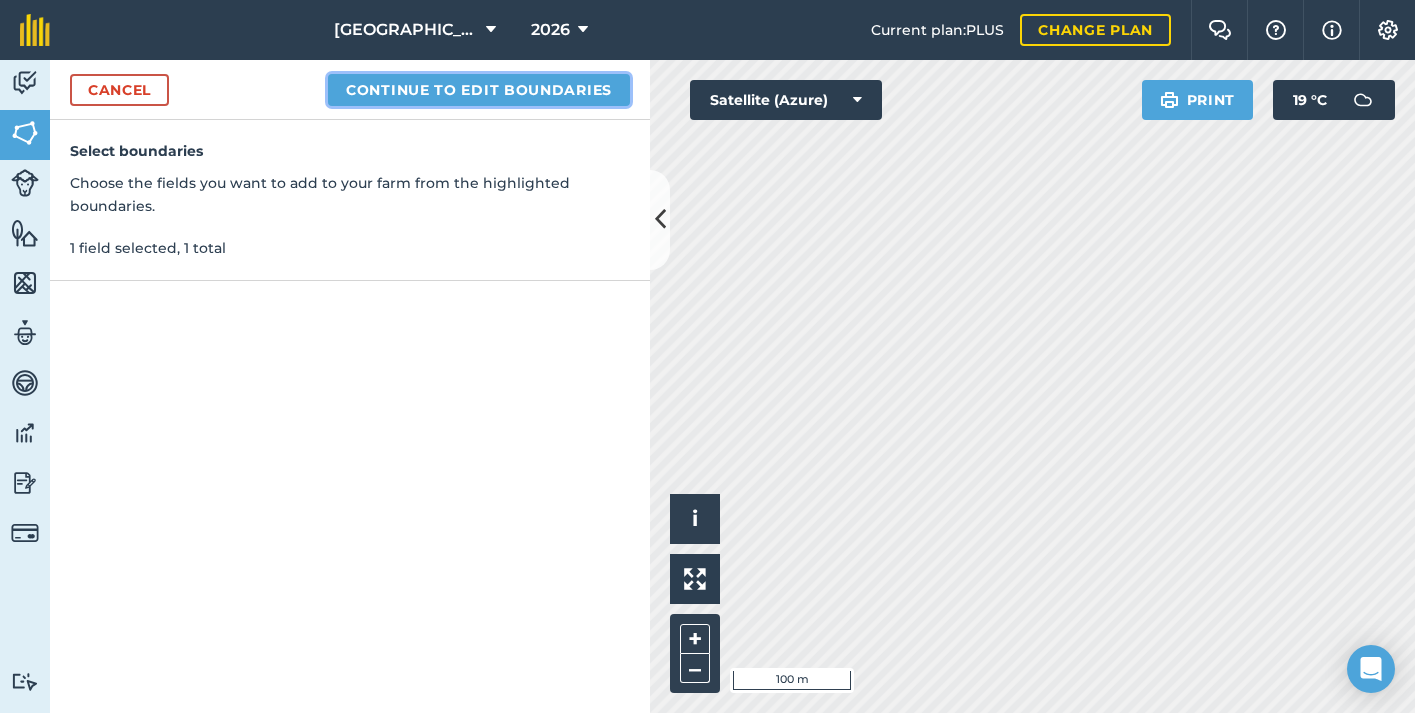click on "Continue to edit boundaries" at bounding box center (479, 90) 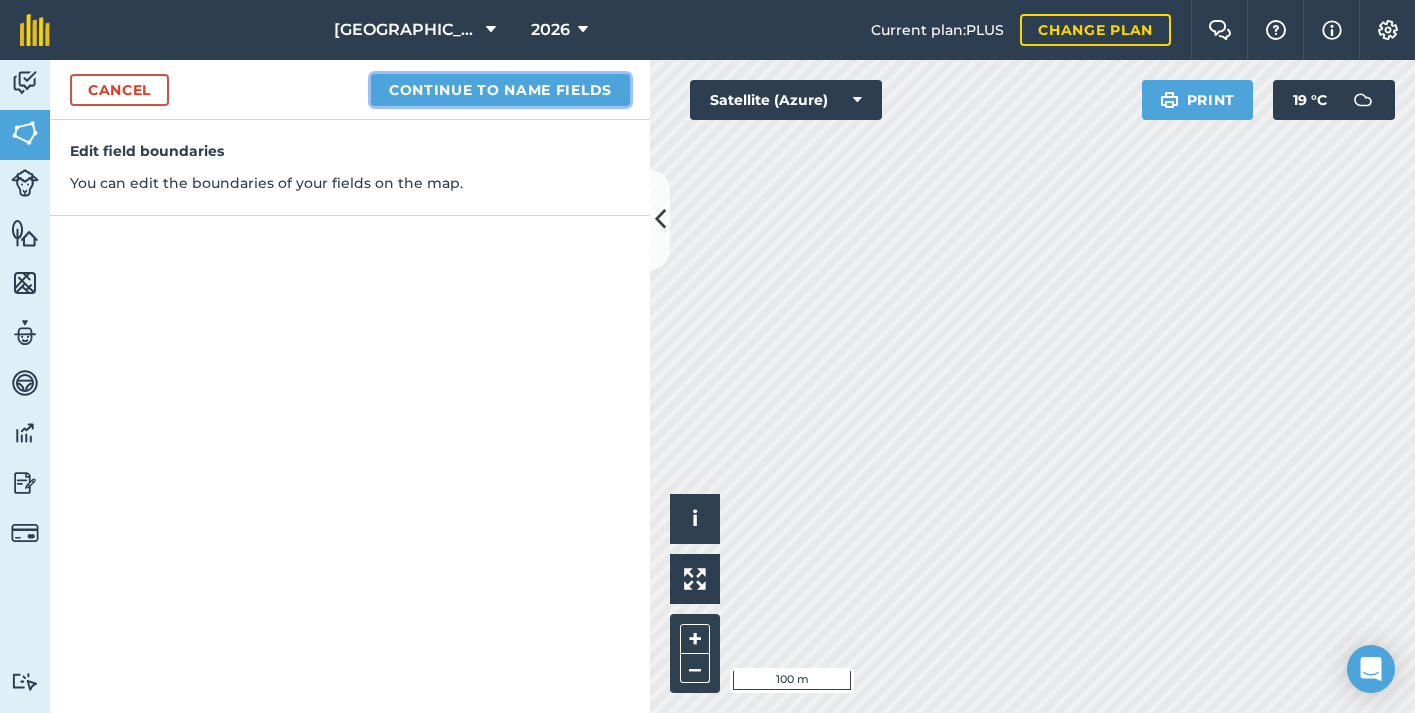 click on "Continue to name fields" at bounding box center (500, 90) 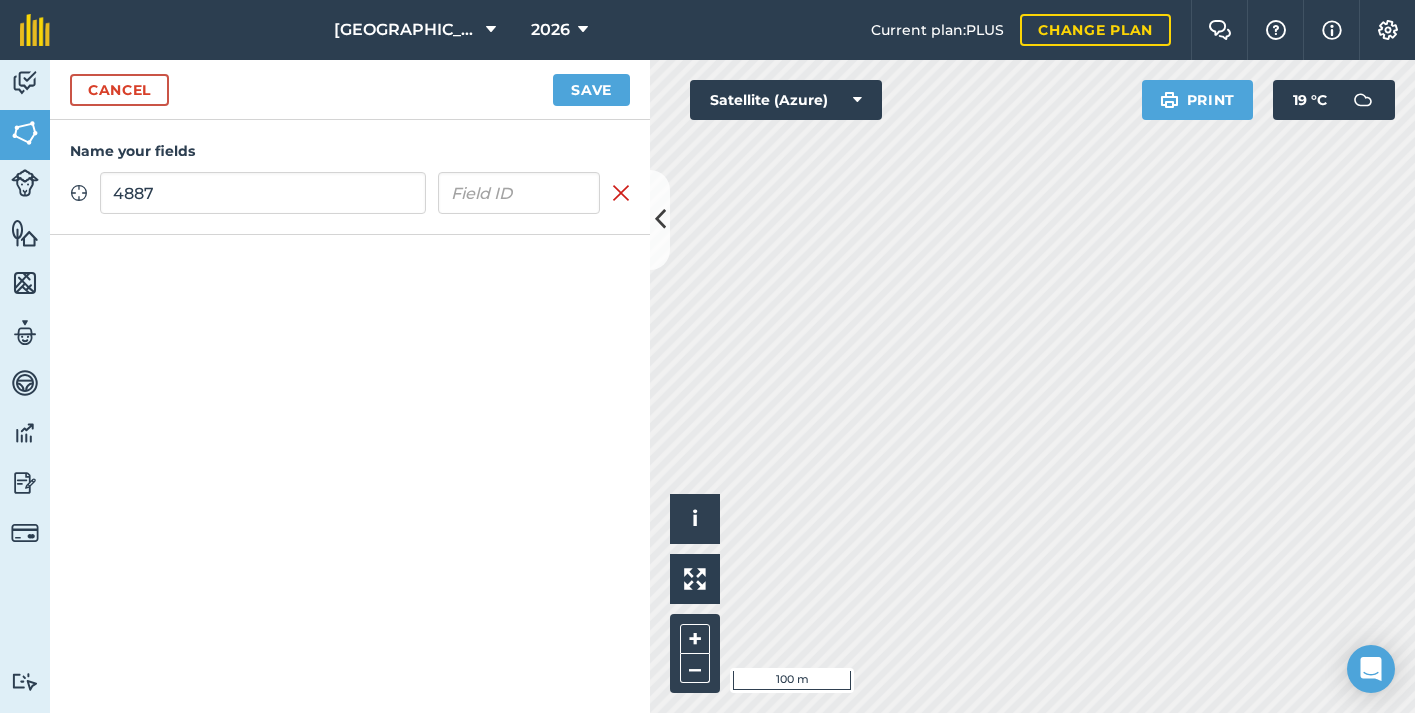type on "4887" 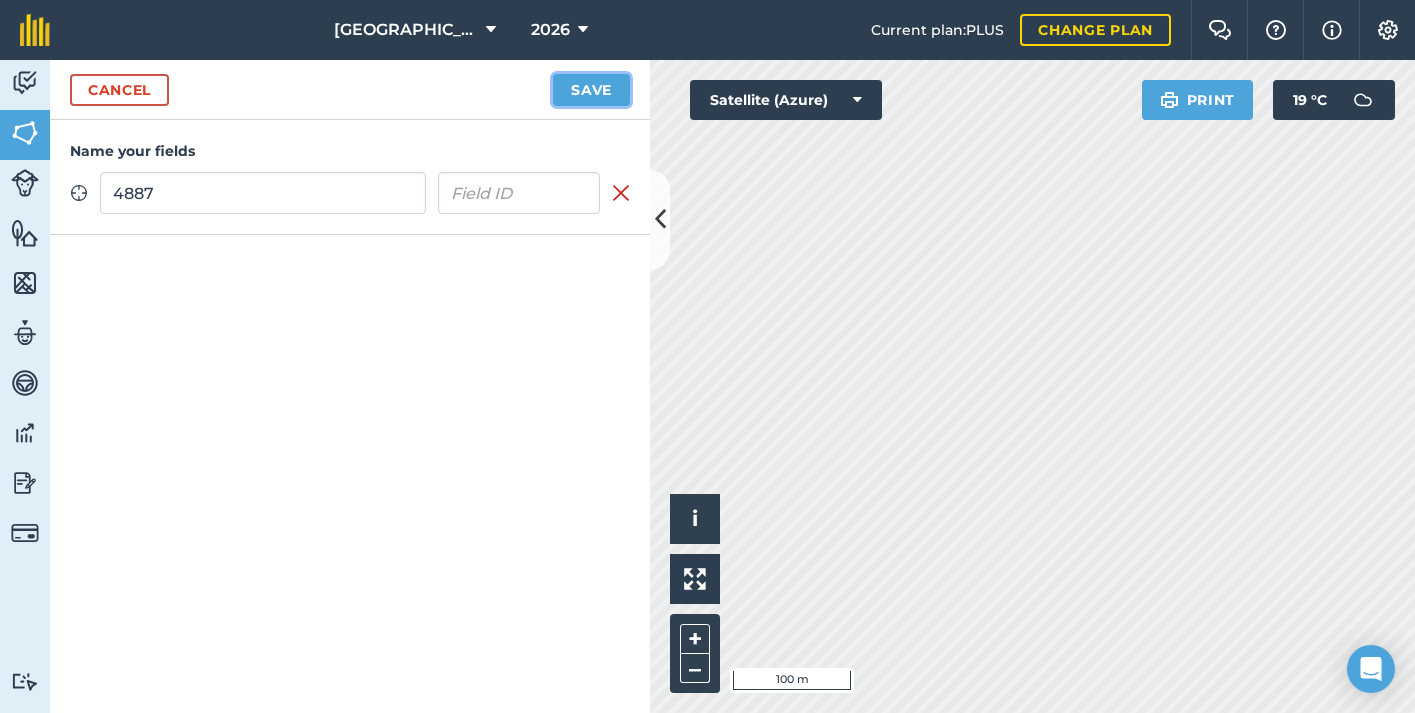 click on "Save" at bounding box center [591, 90] 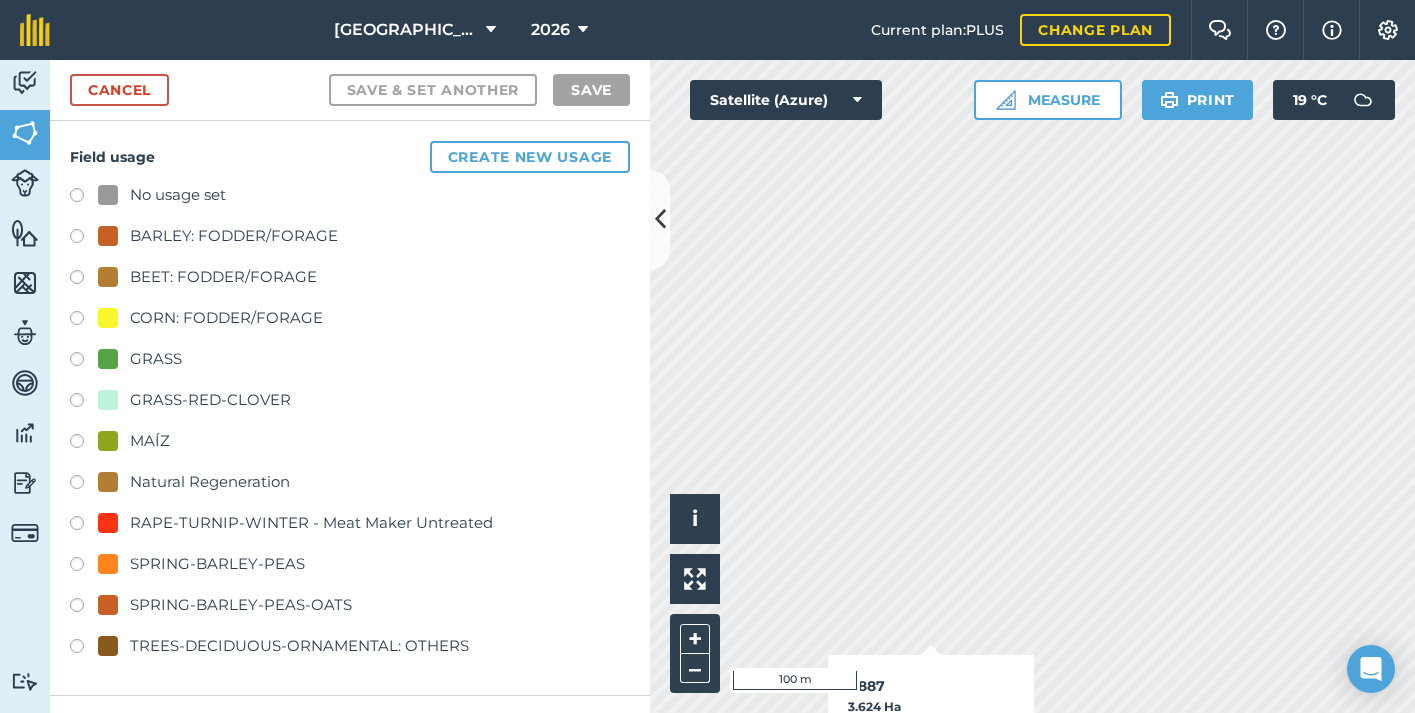 checkbox on "false" 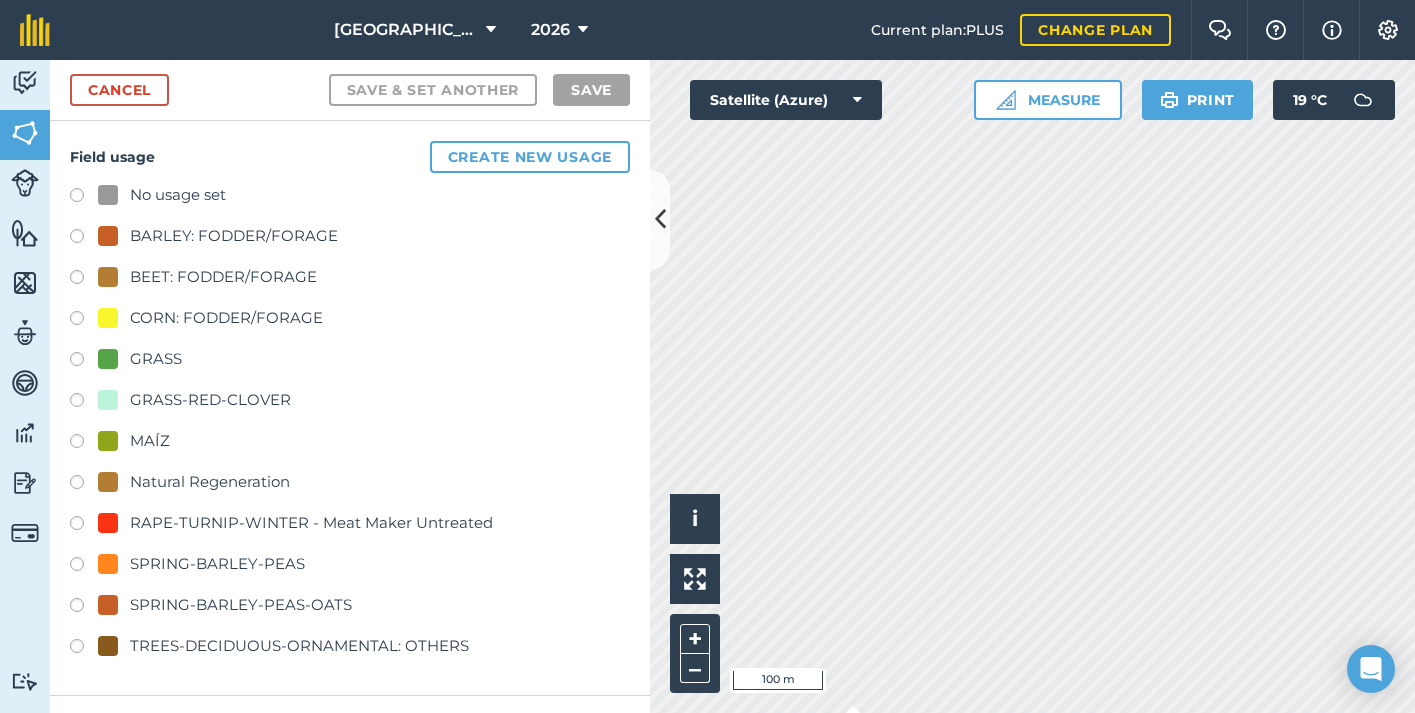 checkbox on "true" 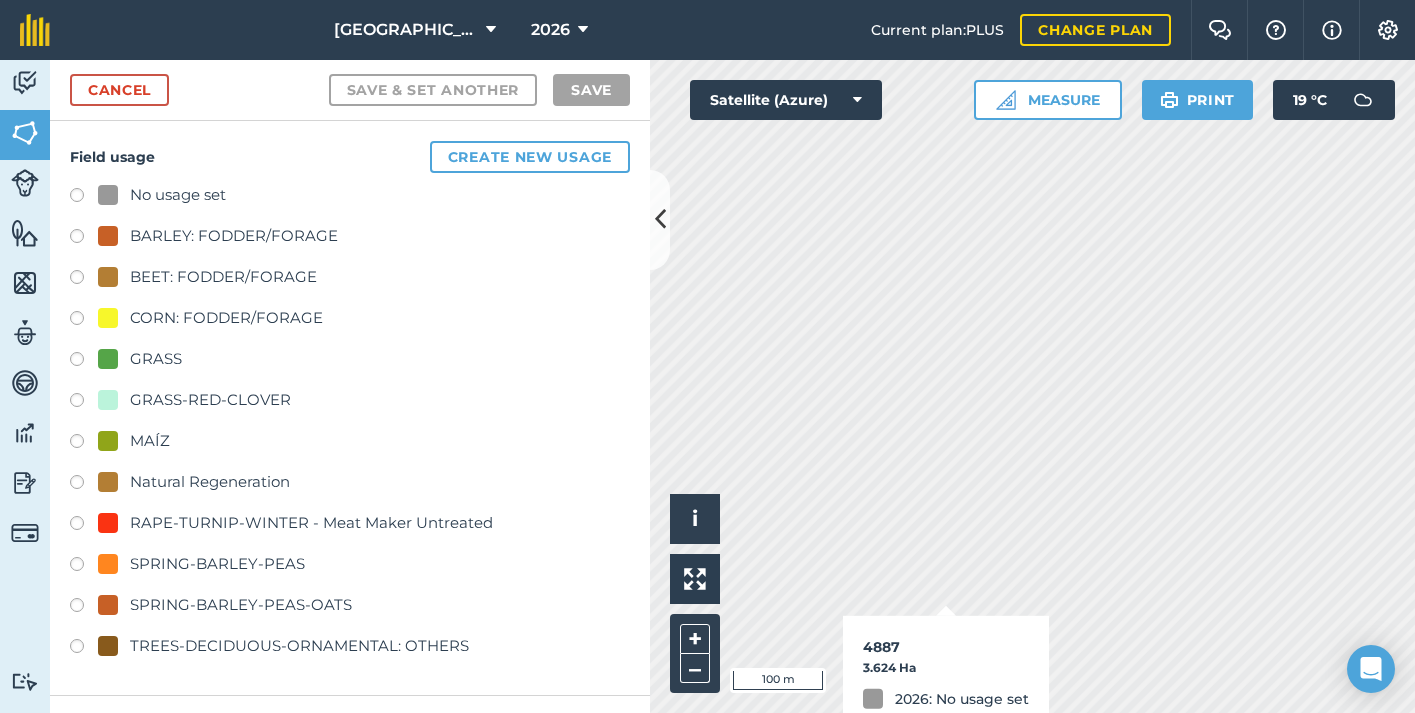 checkbox on "true" 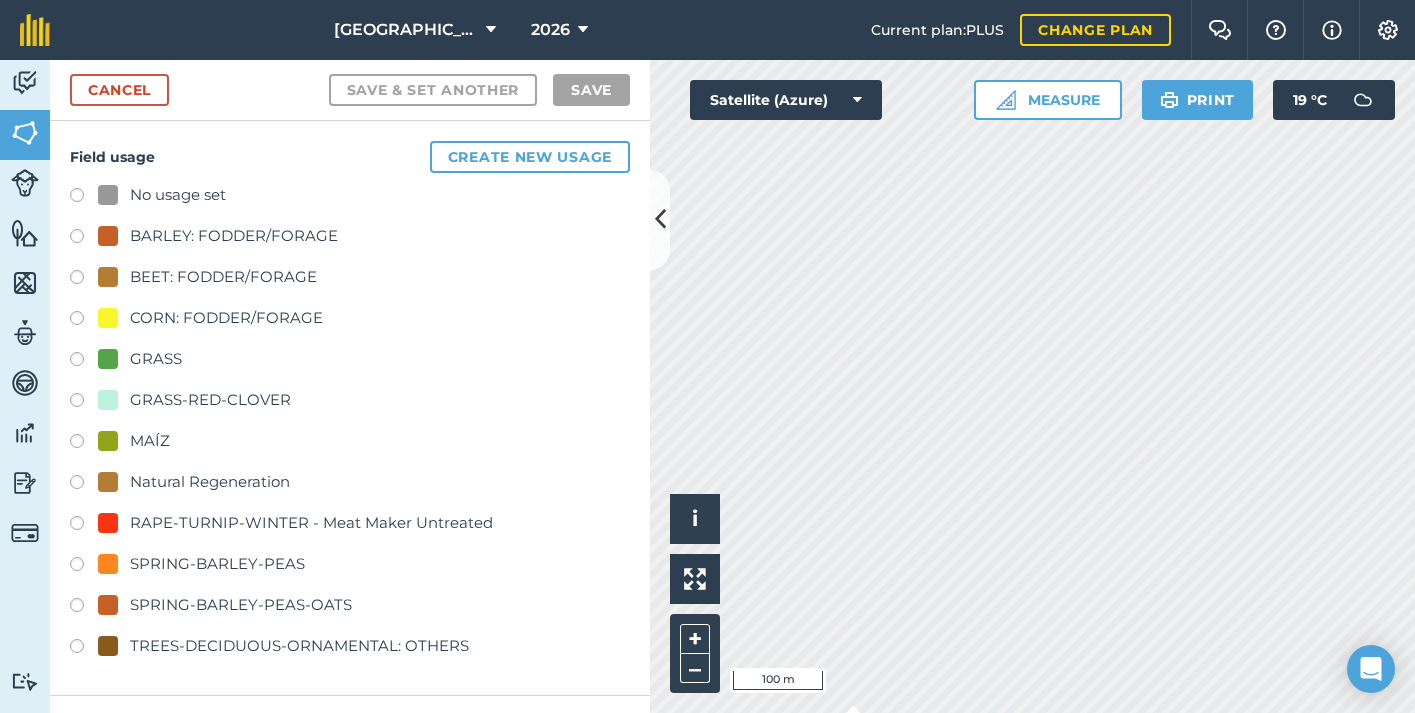 checkbox on "false" 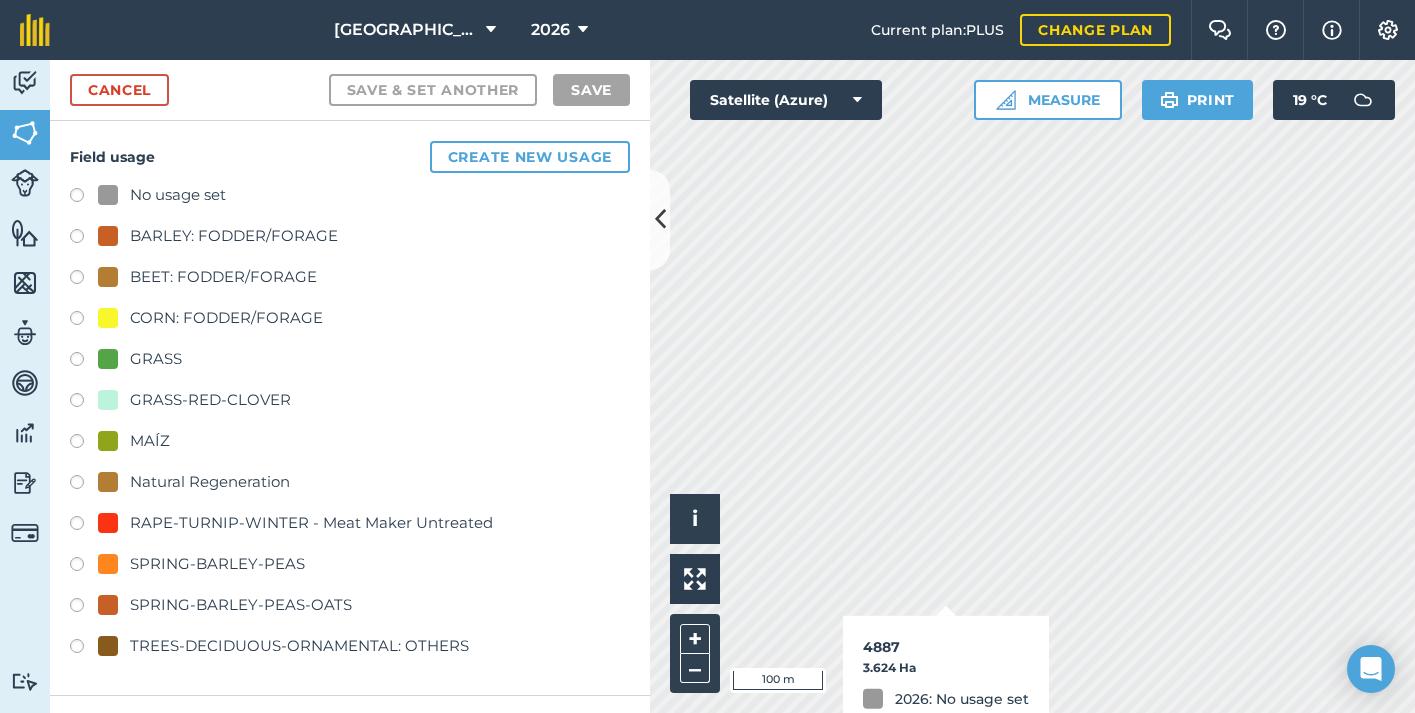 checkbox on "true" 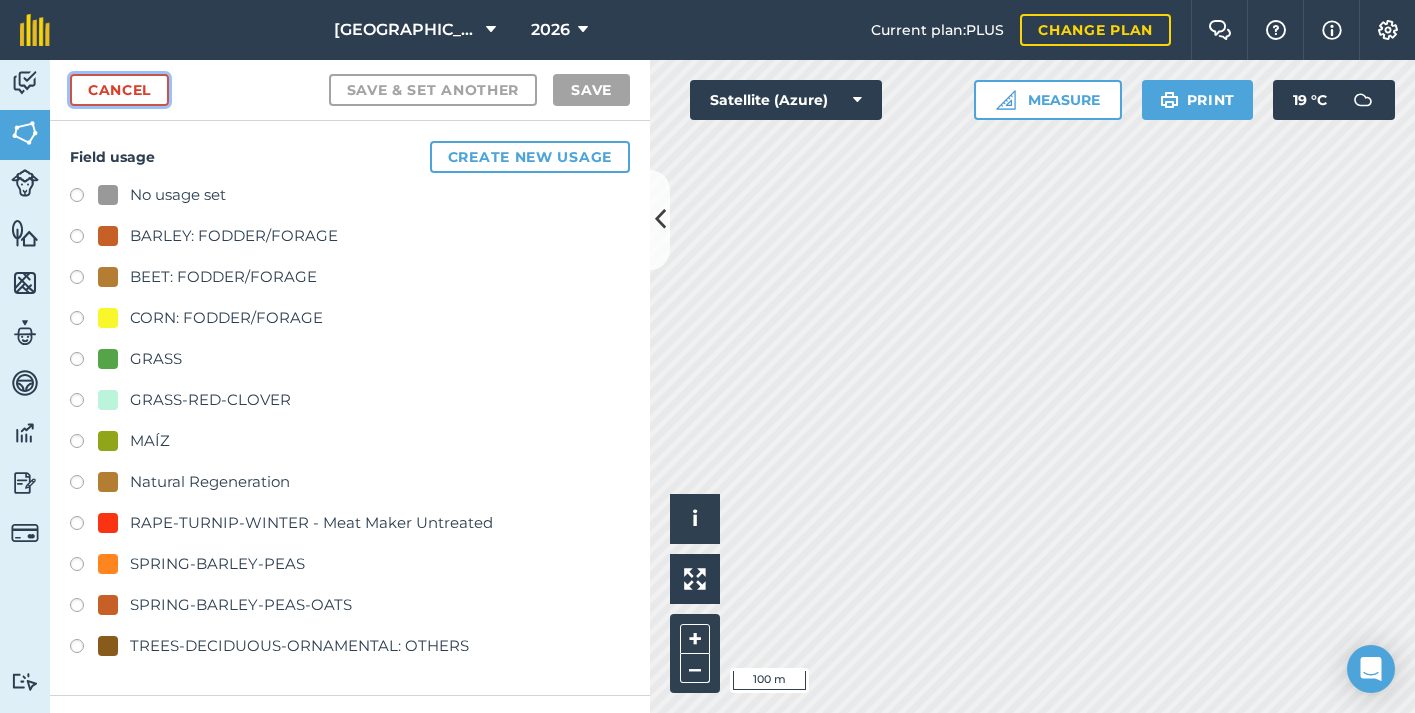 click on "Cancel" at bounding box center [119, 90] 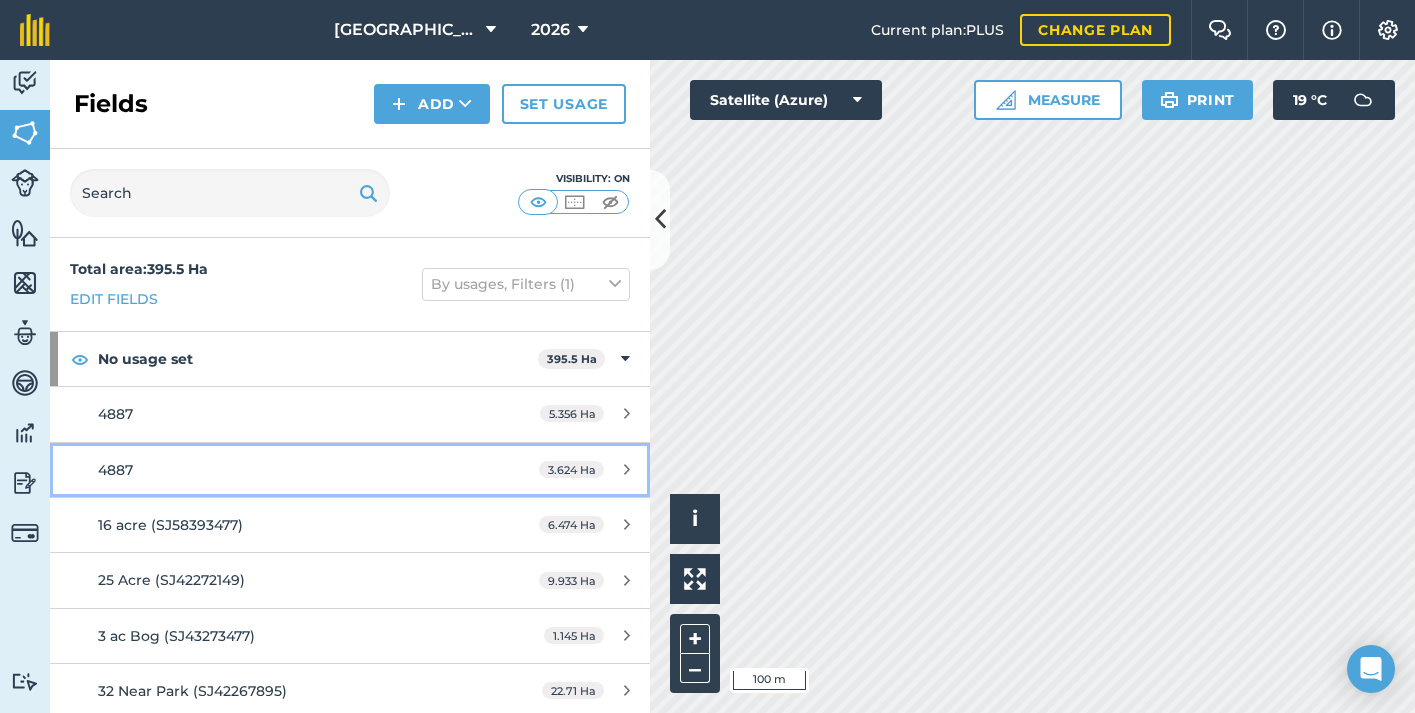 click at bounding box center [627, 469] 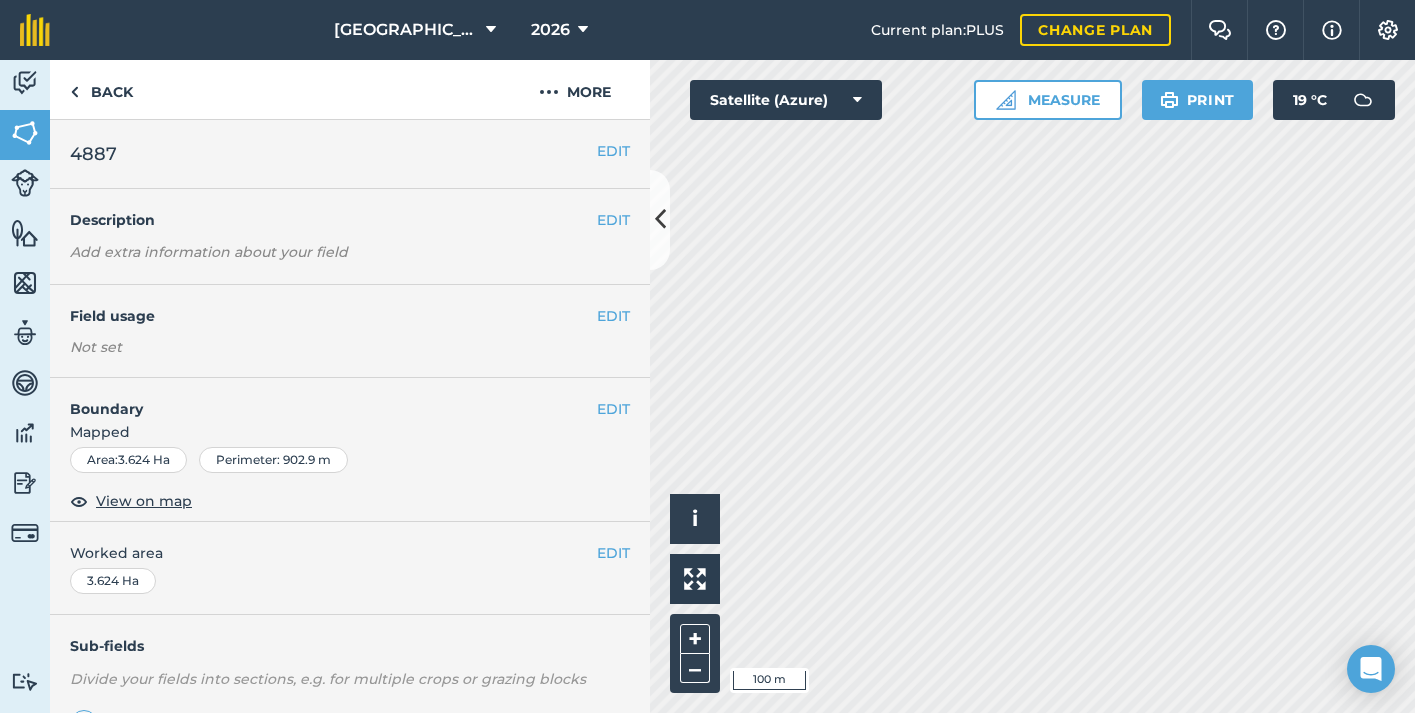 scroll, scrollTop: 225, scrollLeft: 0, axis: vertical 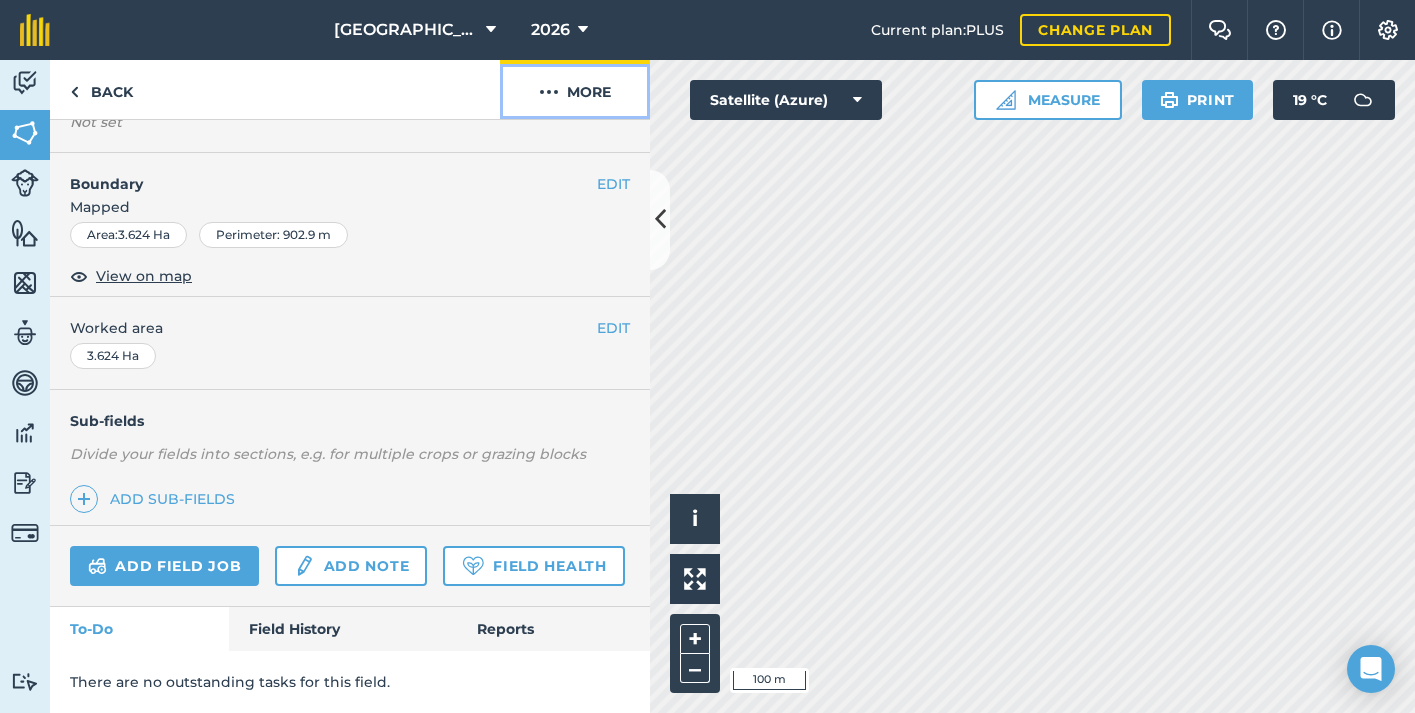 click at bounding box center (549, 92) 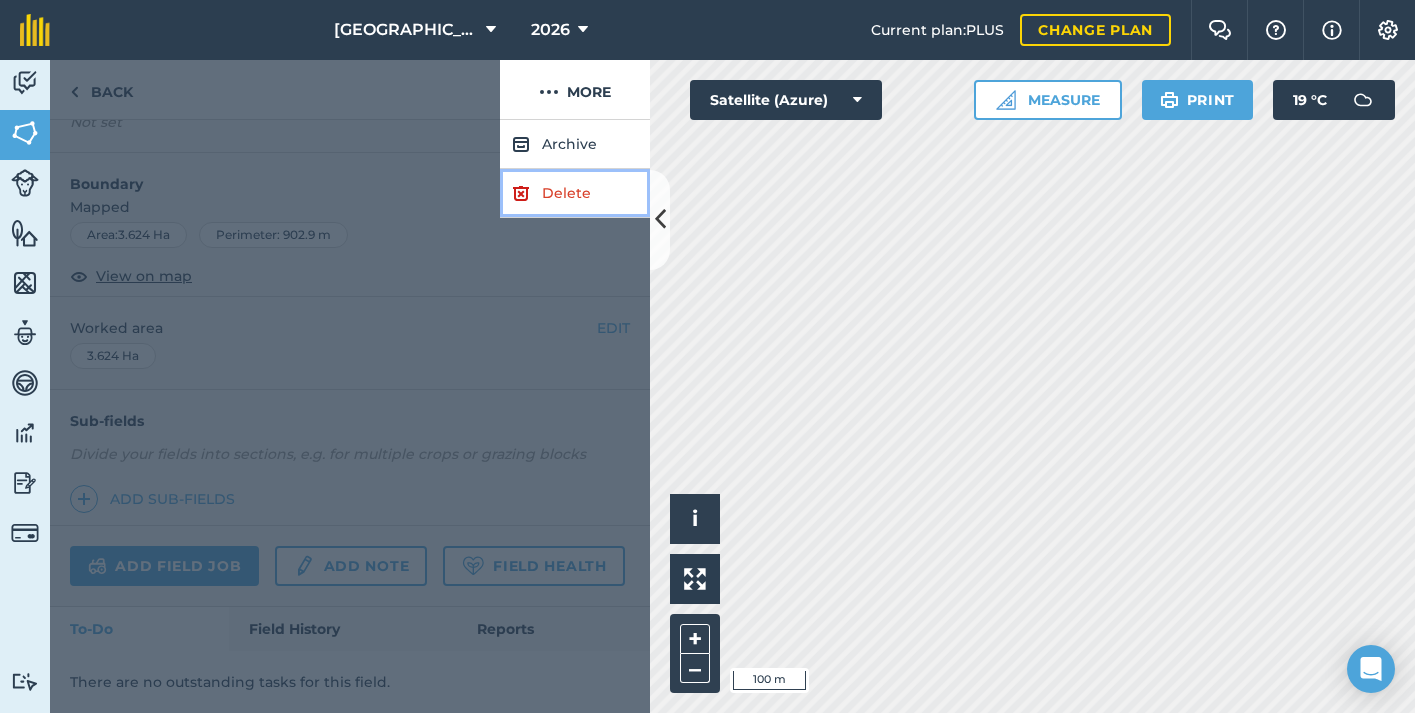 click on "Delete" at bounding box center (575, 193) 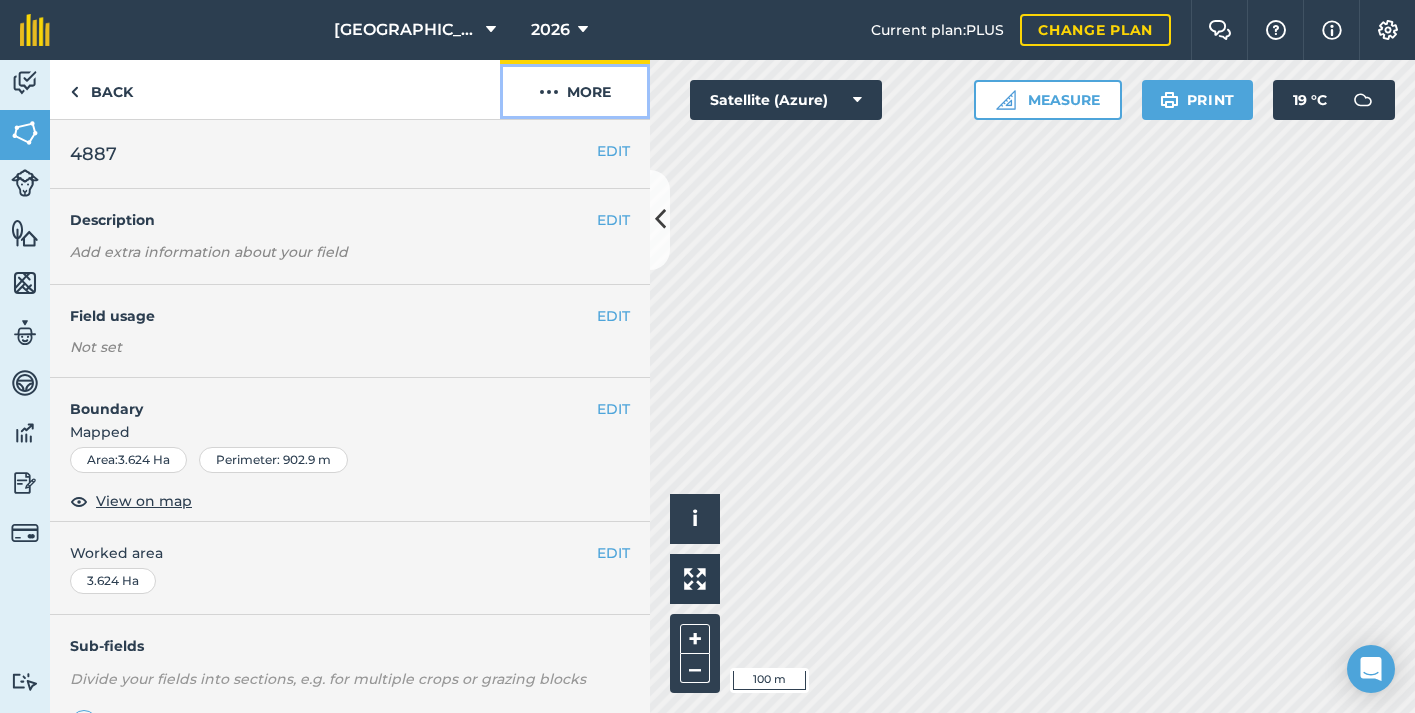 click on "More" at bounding box center [575, 89] 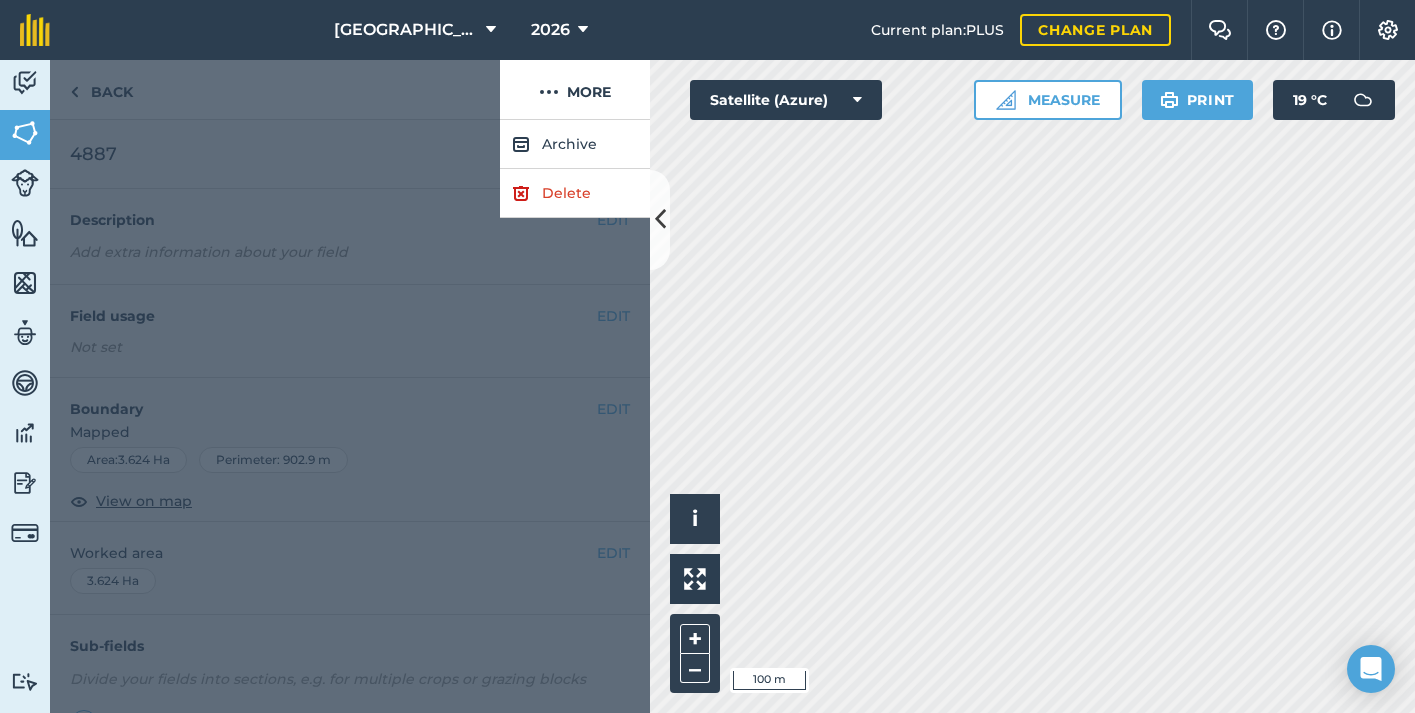 click at bounding box center [350, 416] 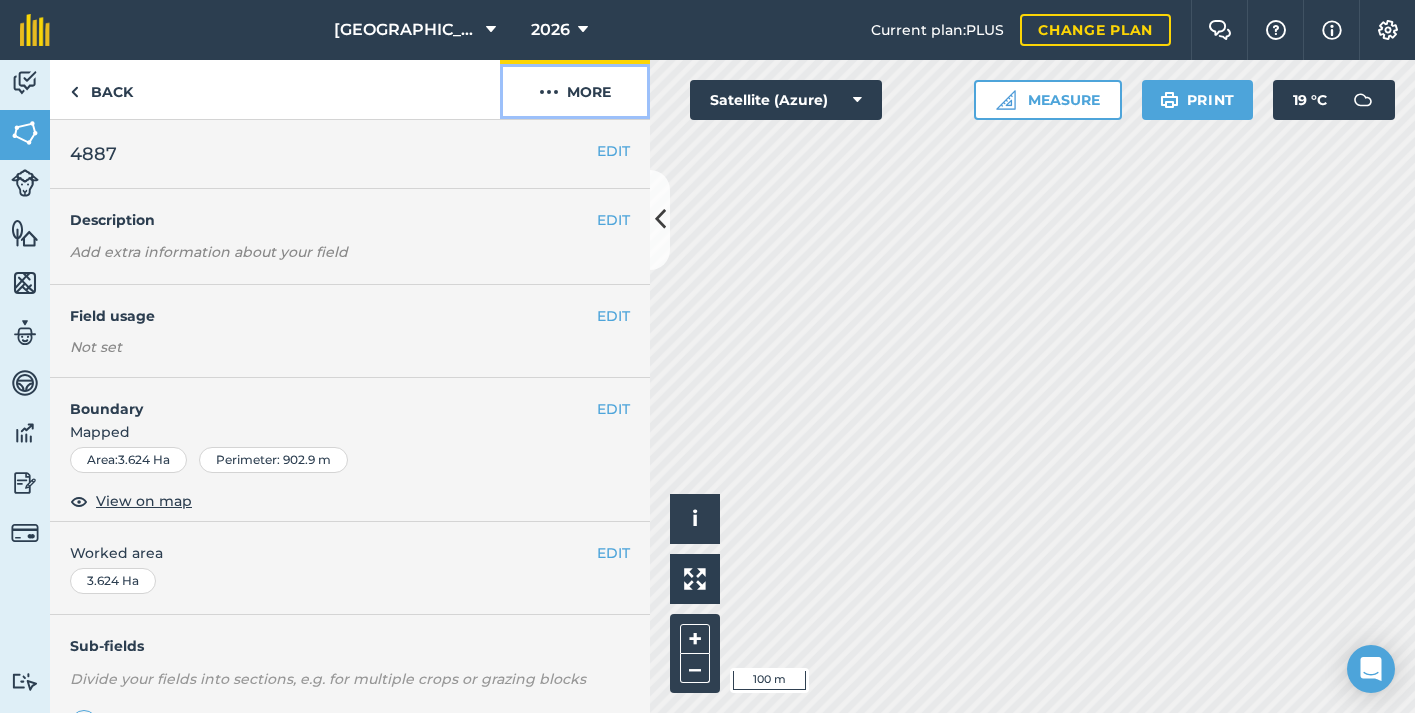 click on "More" at bounding box center [575, 89] 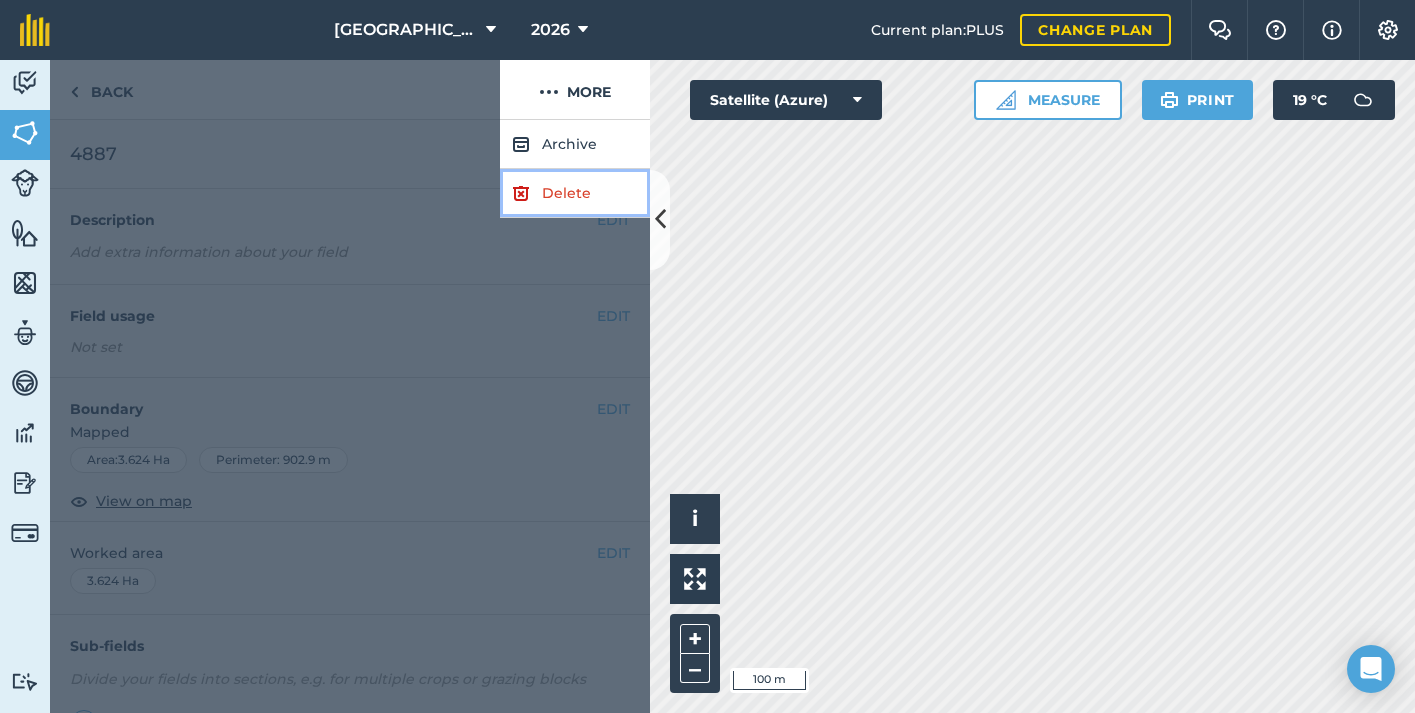 click on "Delete" at bounding box center (575, 193) 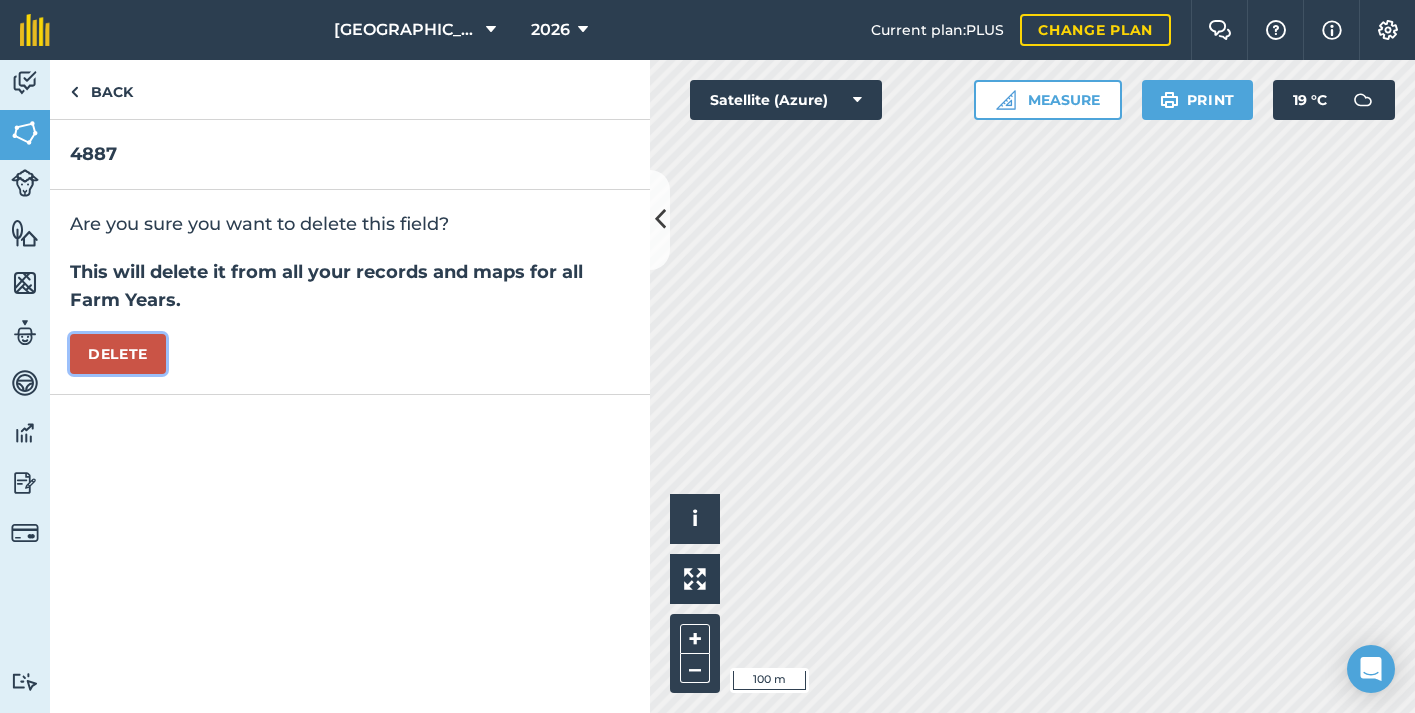 click on "Delete" at bounding box center (118, 354) 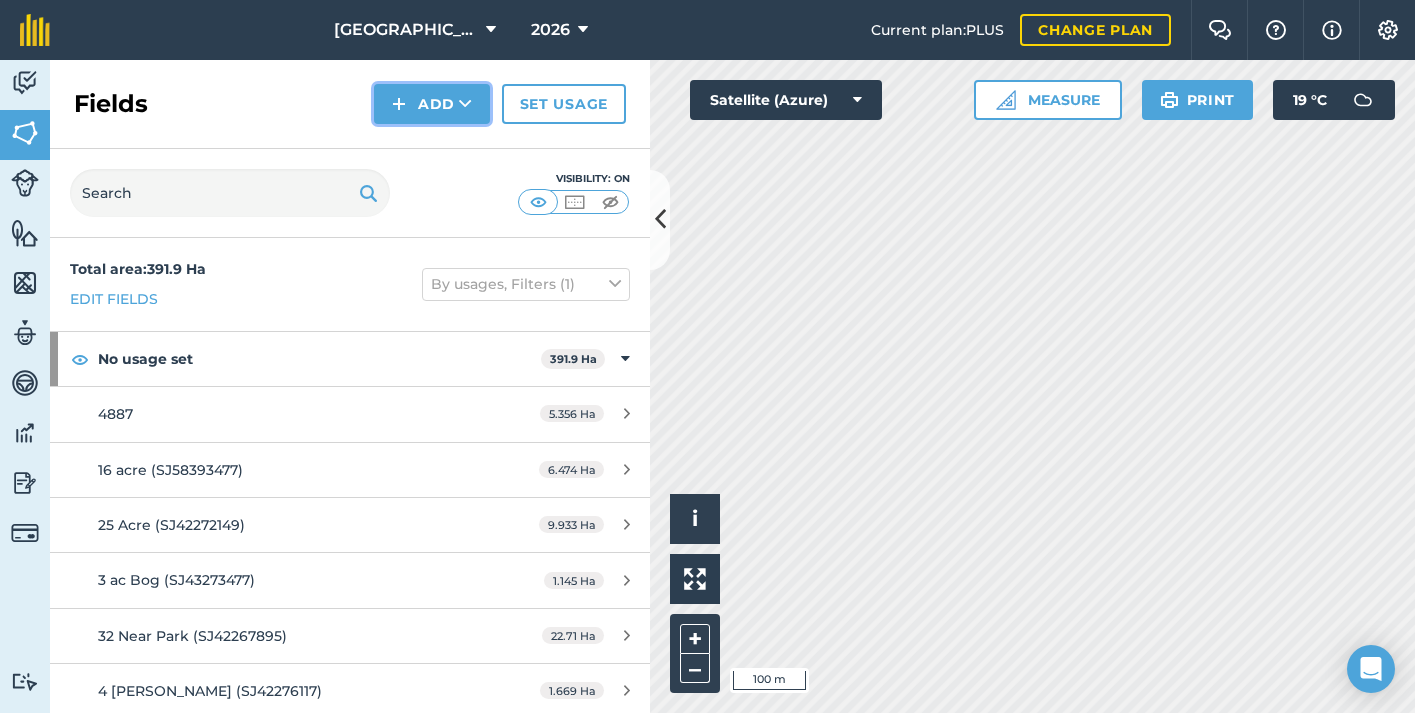 click on "Add" at bounding box center [432, 104] 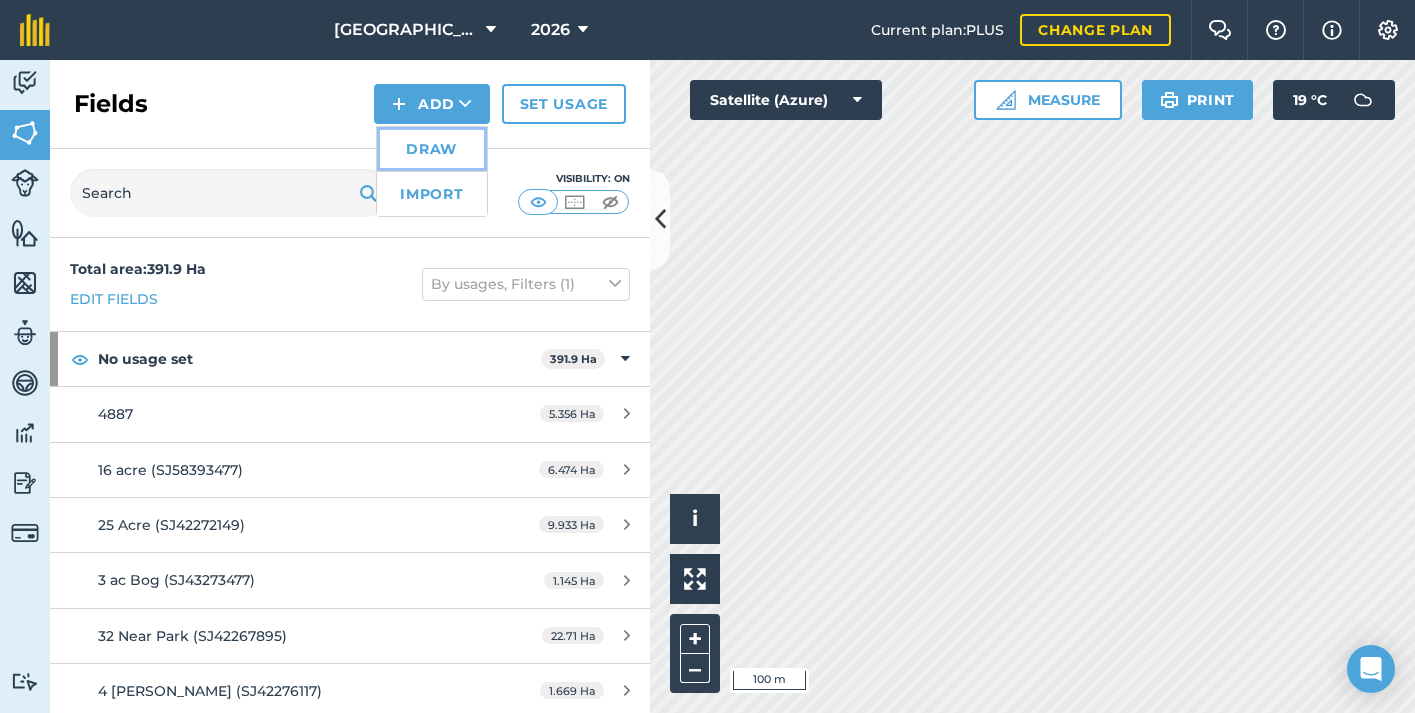 click on "Draw" at bounding box center [432, 149] 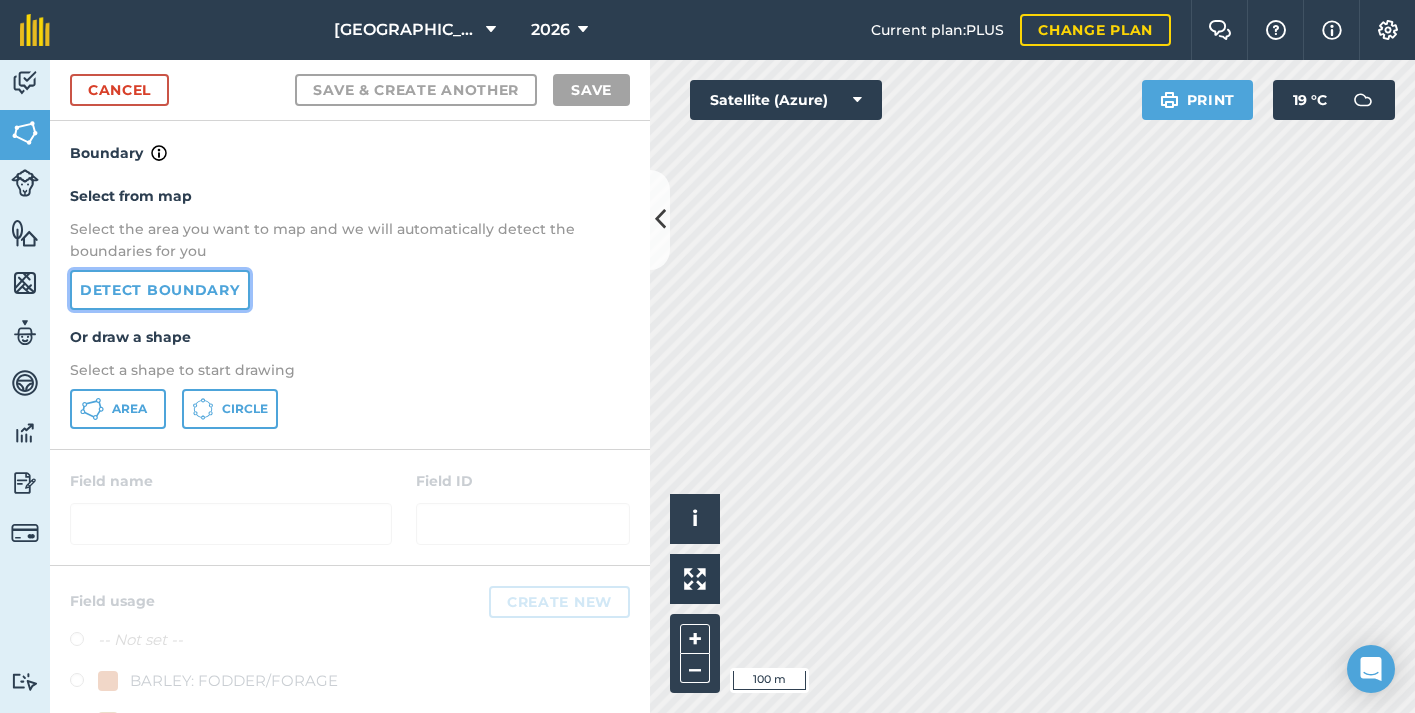 click on "Detect boundary" at bounding box center (160, 290) 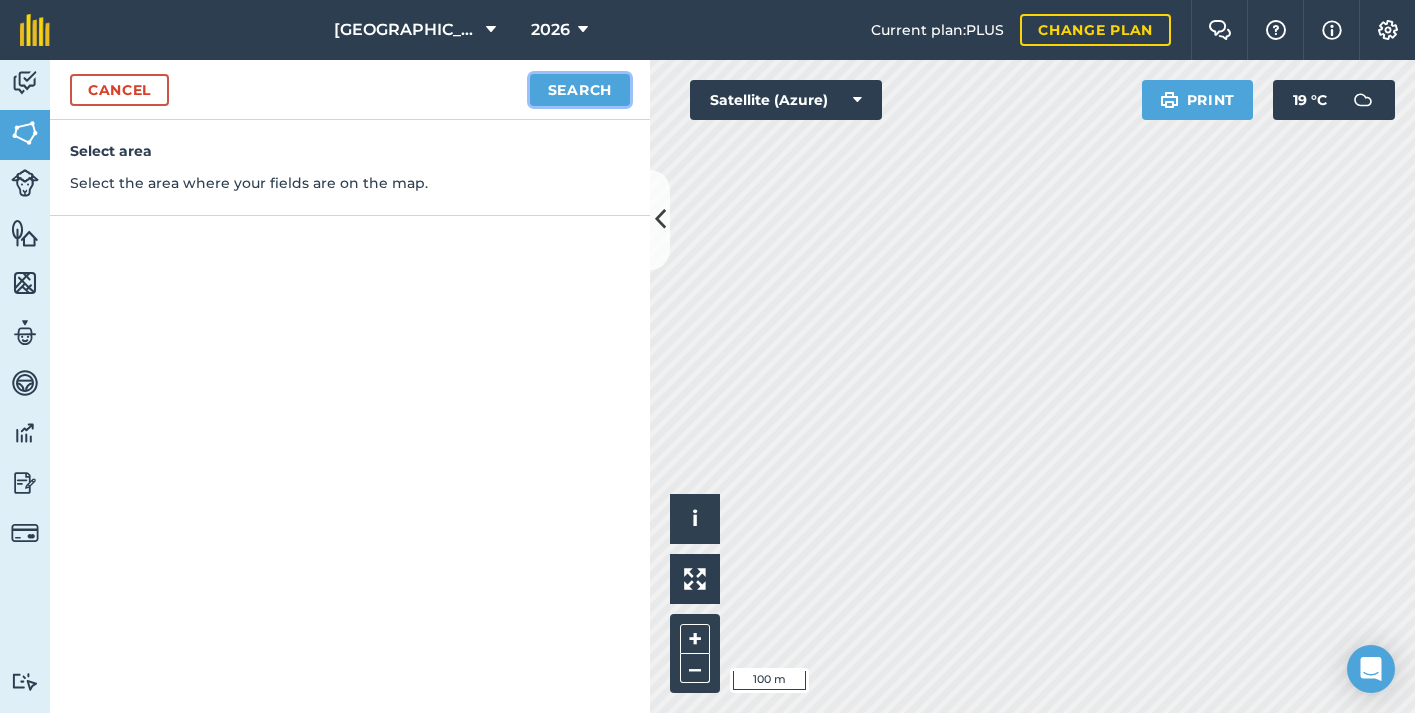 click on "Search" at bounding box center [580, 90] 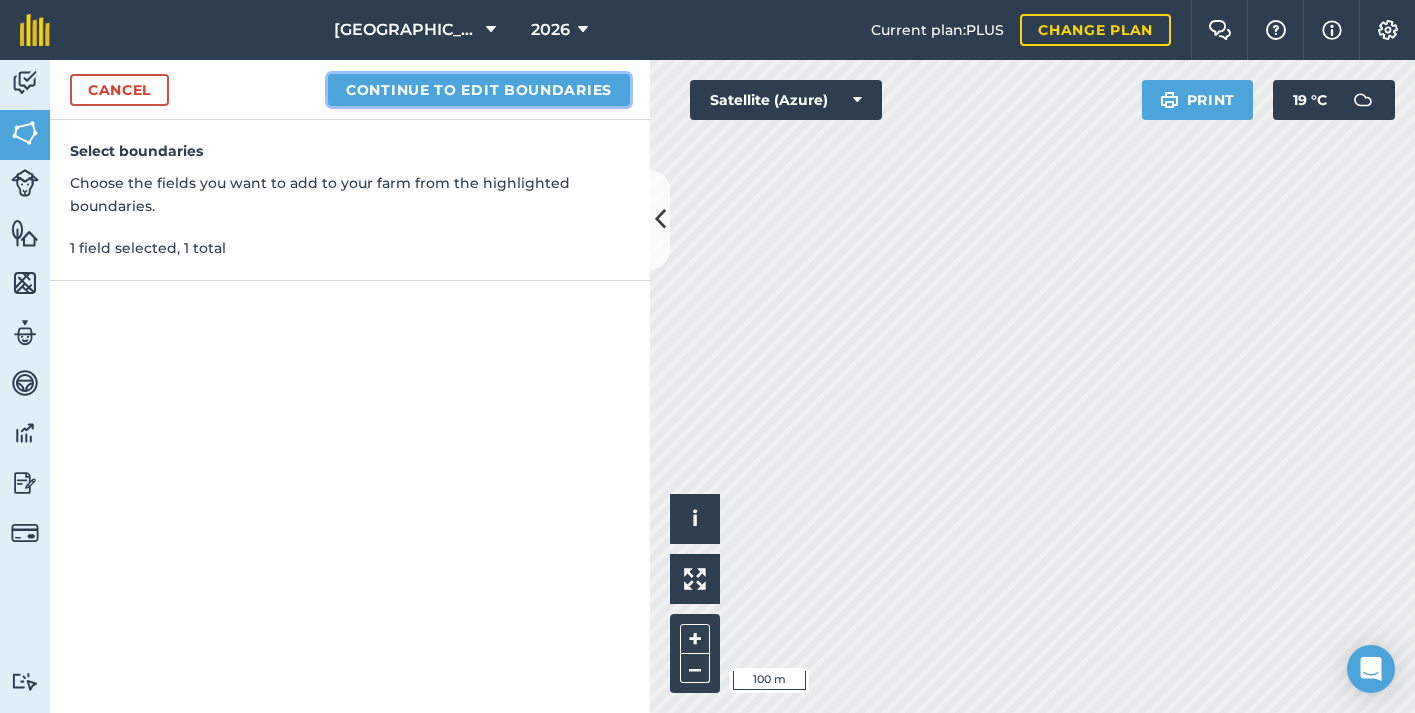 click on "Continue to edit boundaries" at bounding box center (479, 90) 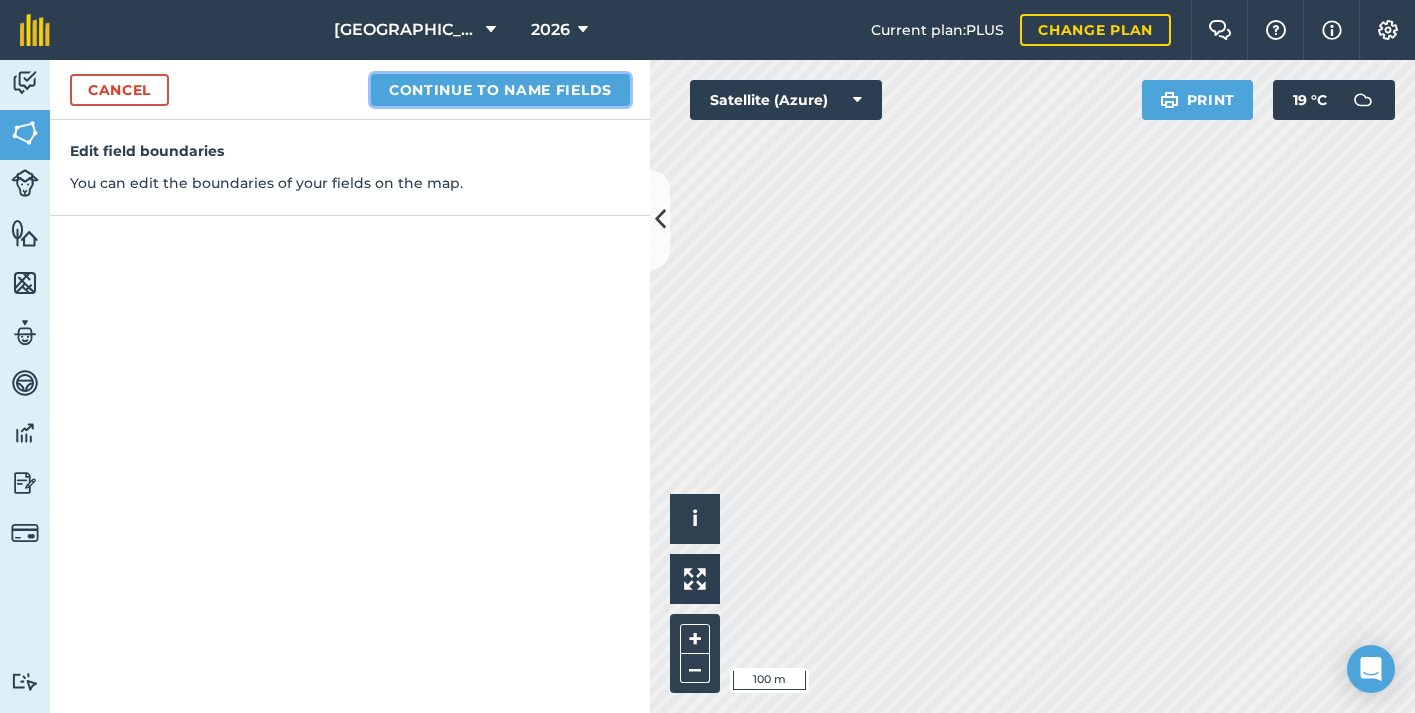 click on "Continue to name fields" at bounding box center [500, 90] 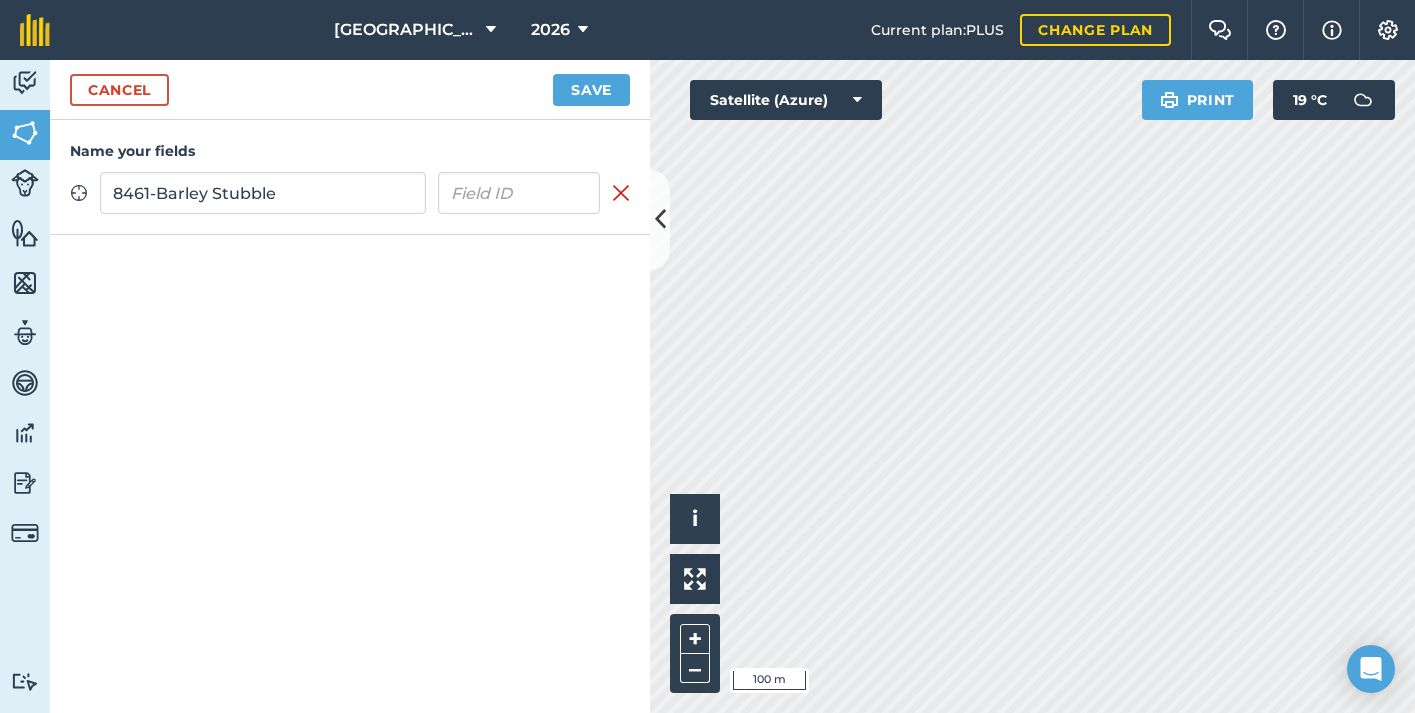 type on "8461-Barley Stubble" 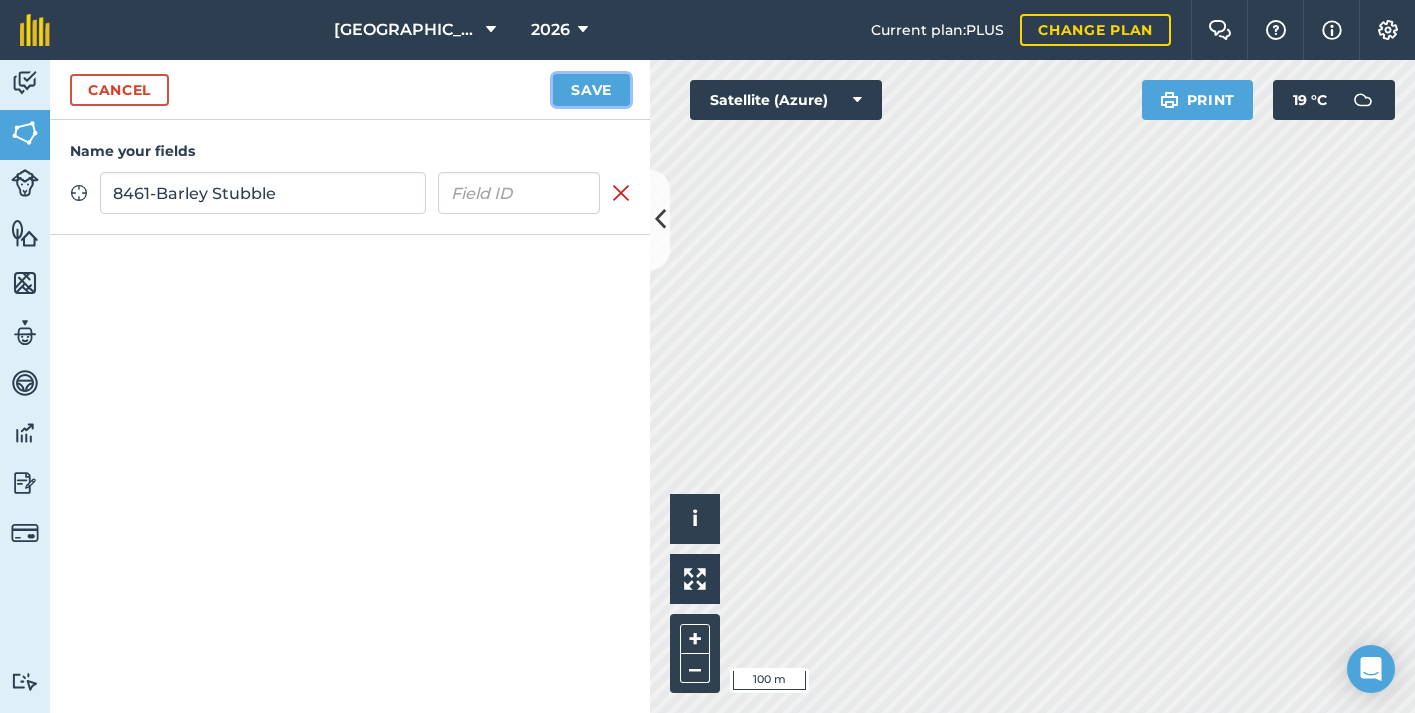 click on "Save" at bounding box center [591, 90] 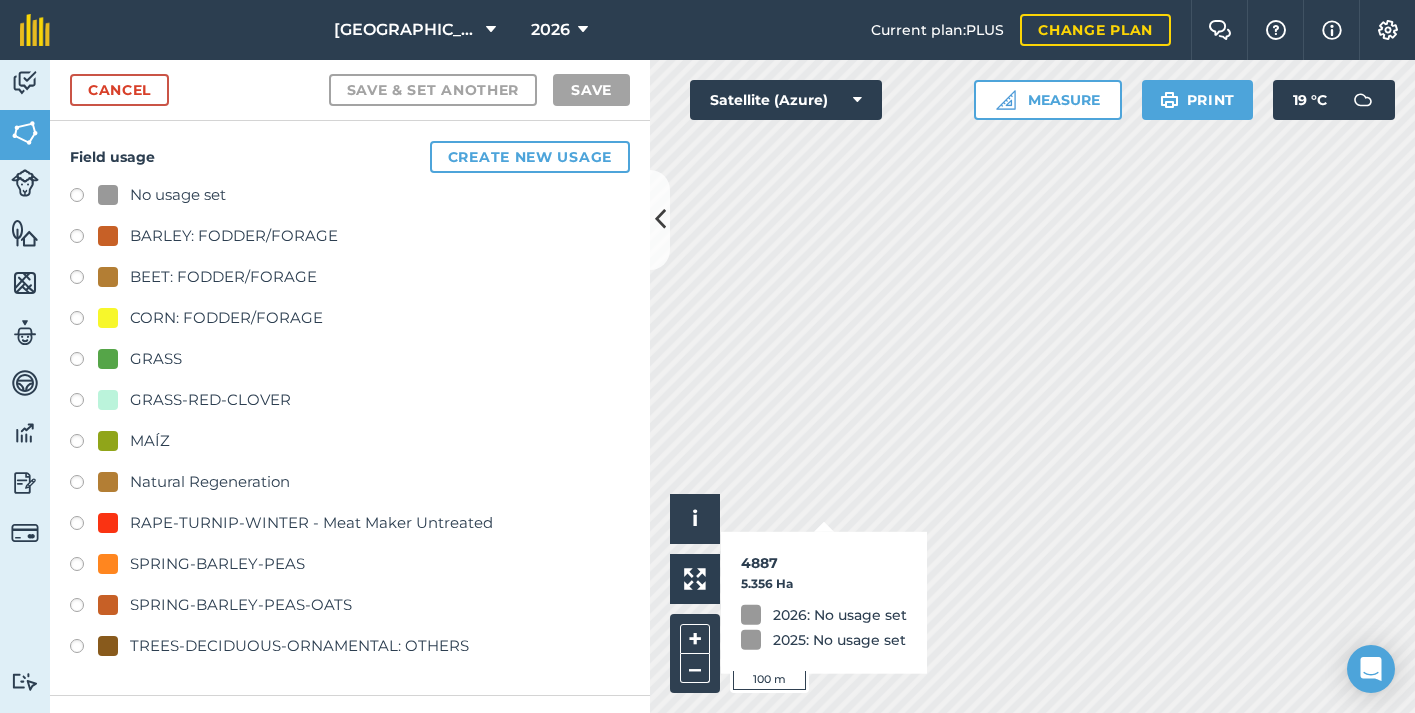 checkbox on "true" 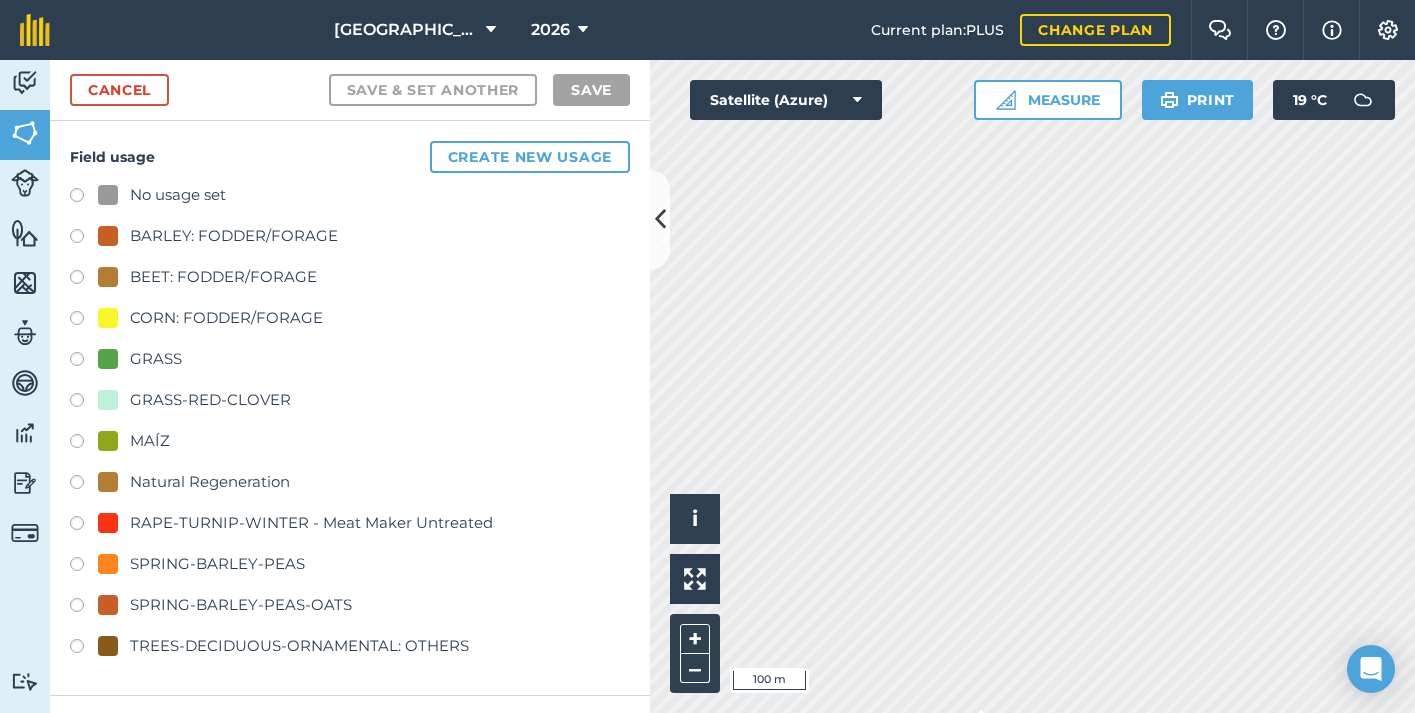 checkbox on "true" 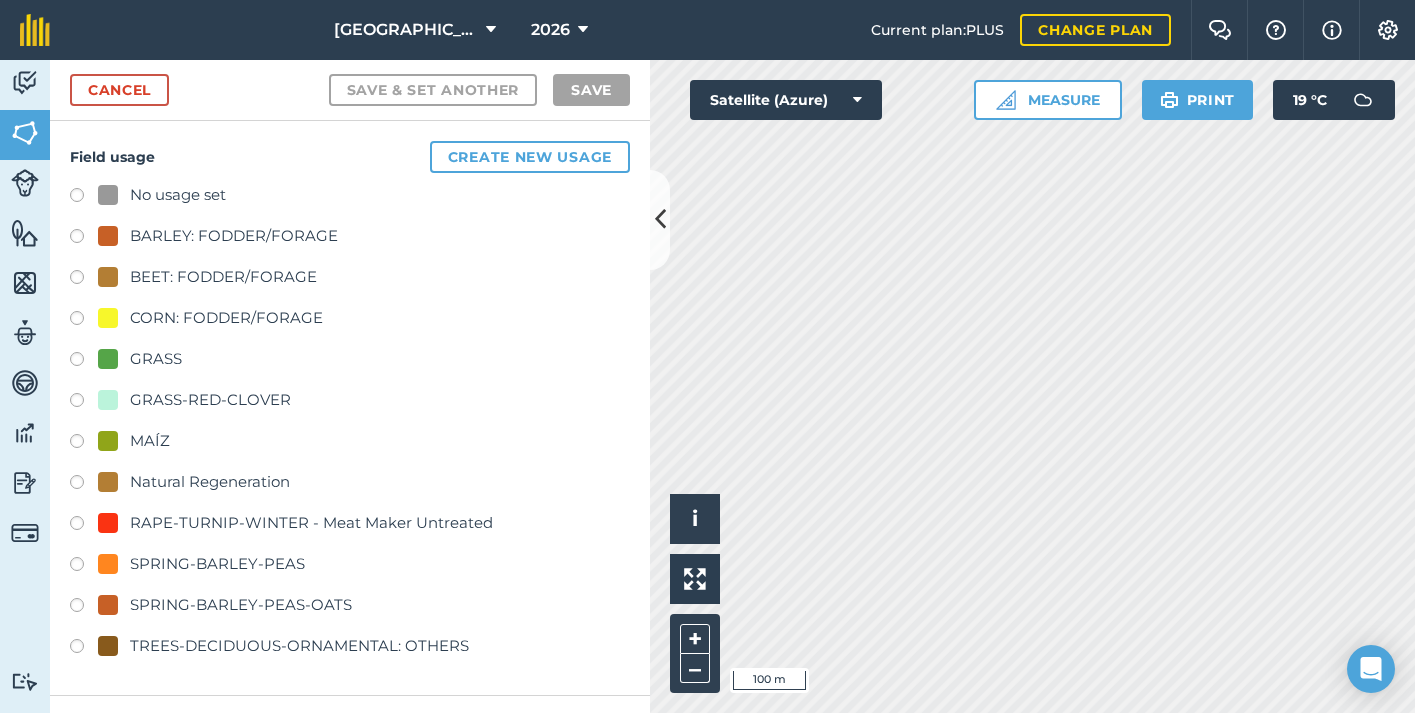 click on "No usage set" at bounding box center (178, 195) 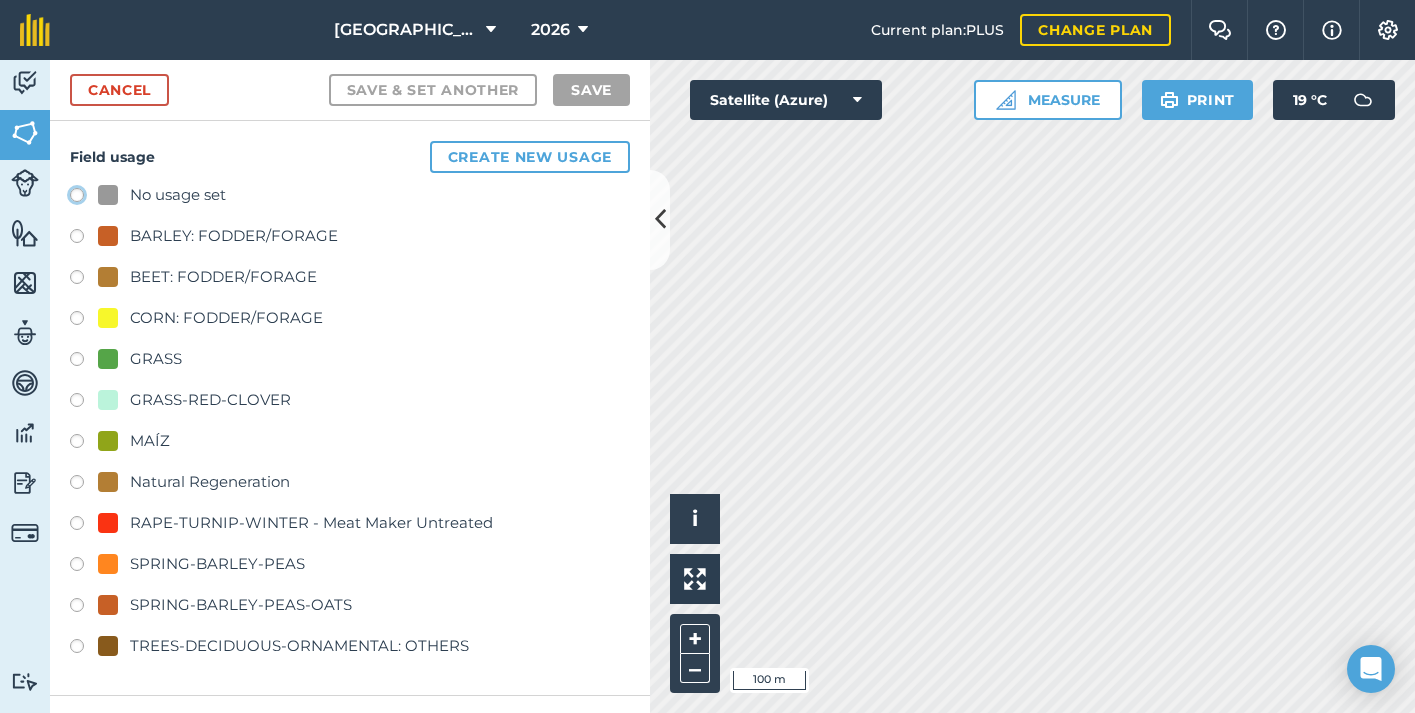 click on "No usage set" at bounding box center [-9923, 194] 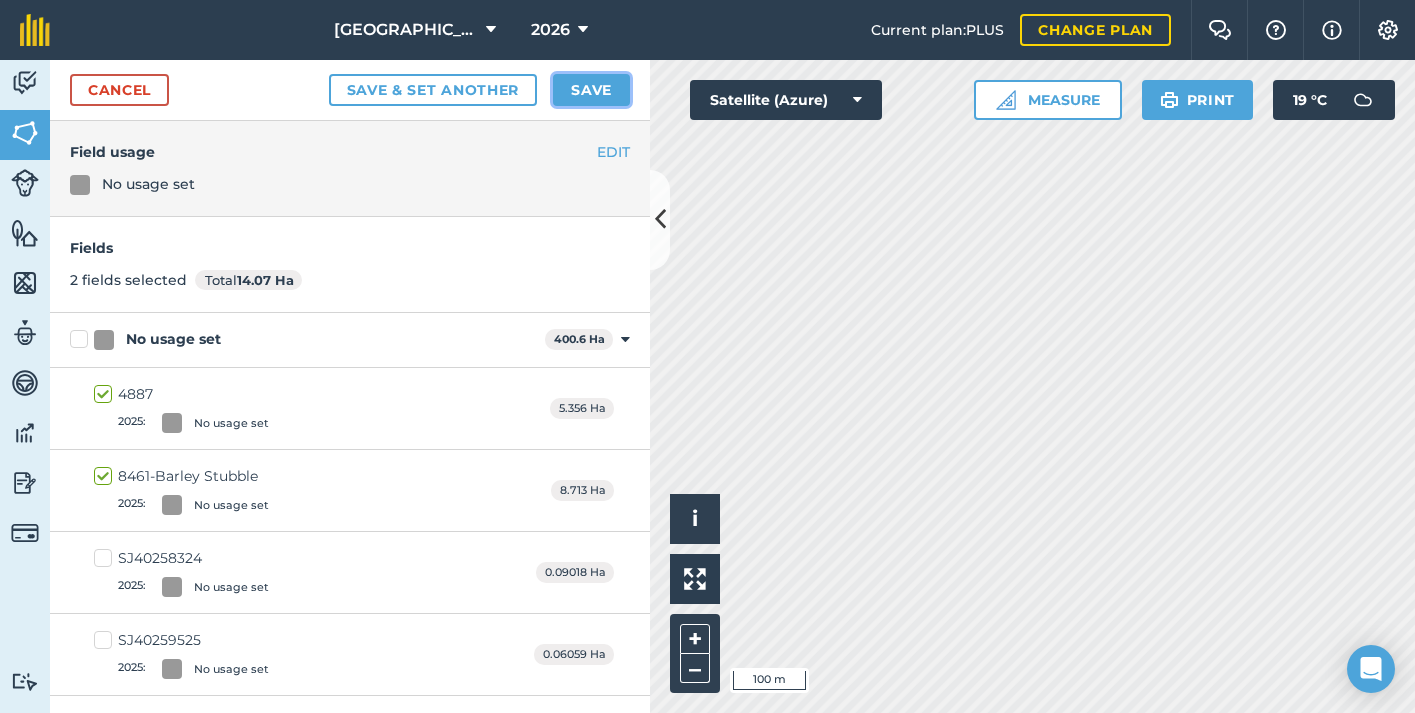 click on "Save" at bounding box center (591, 90) 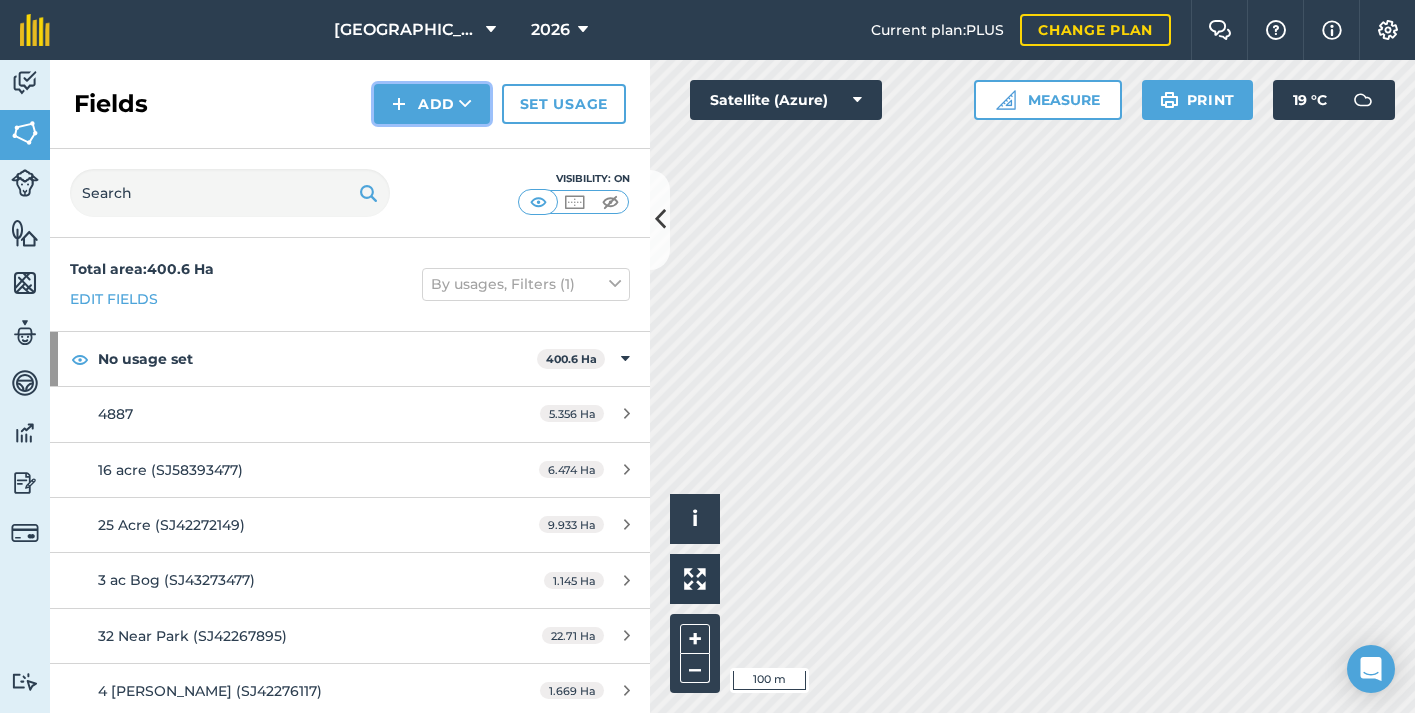 click on "Add" at bounding box center [432, 104] 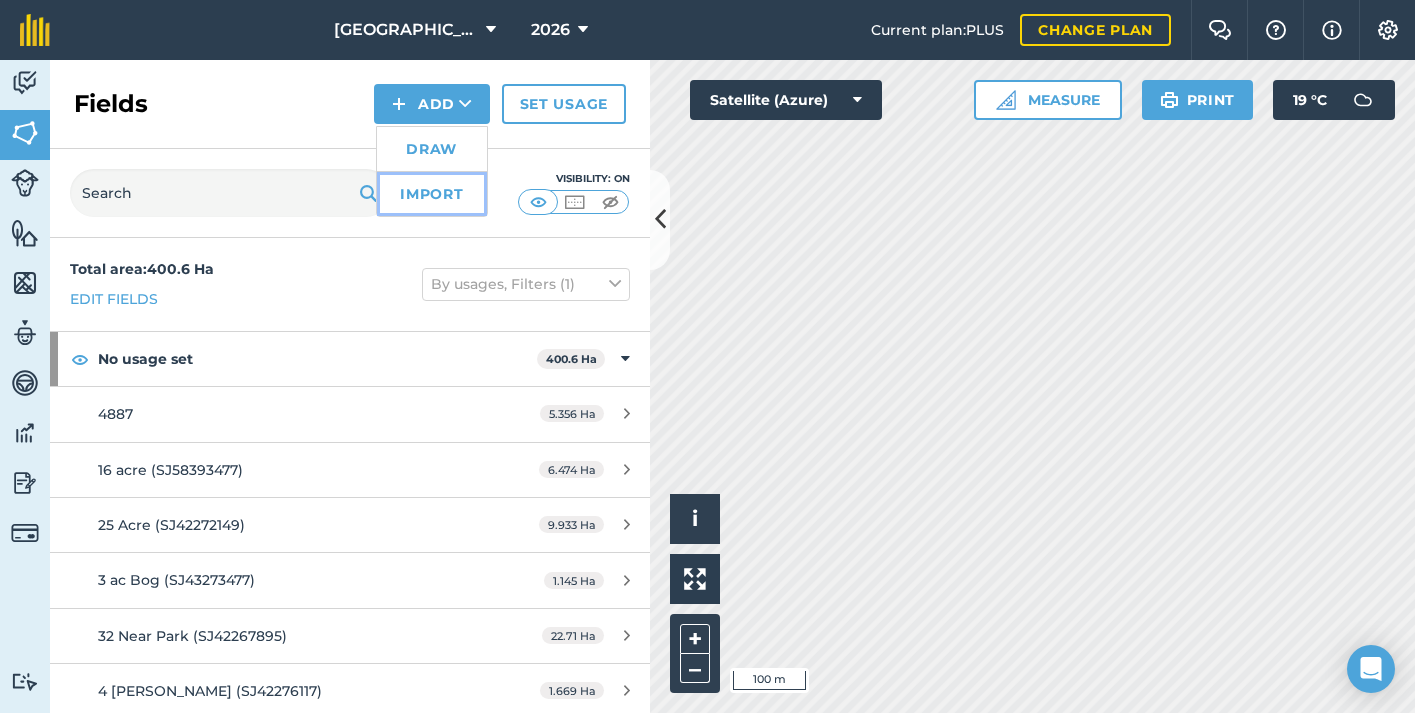 click on "Import" at bounding box center [432, 194] 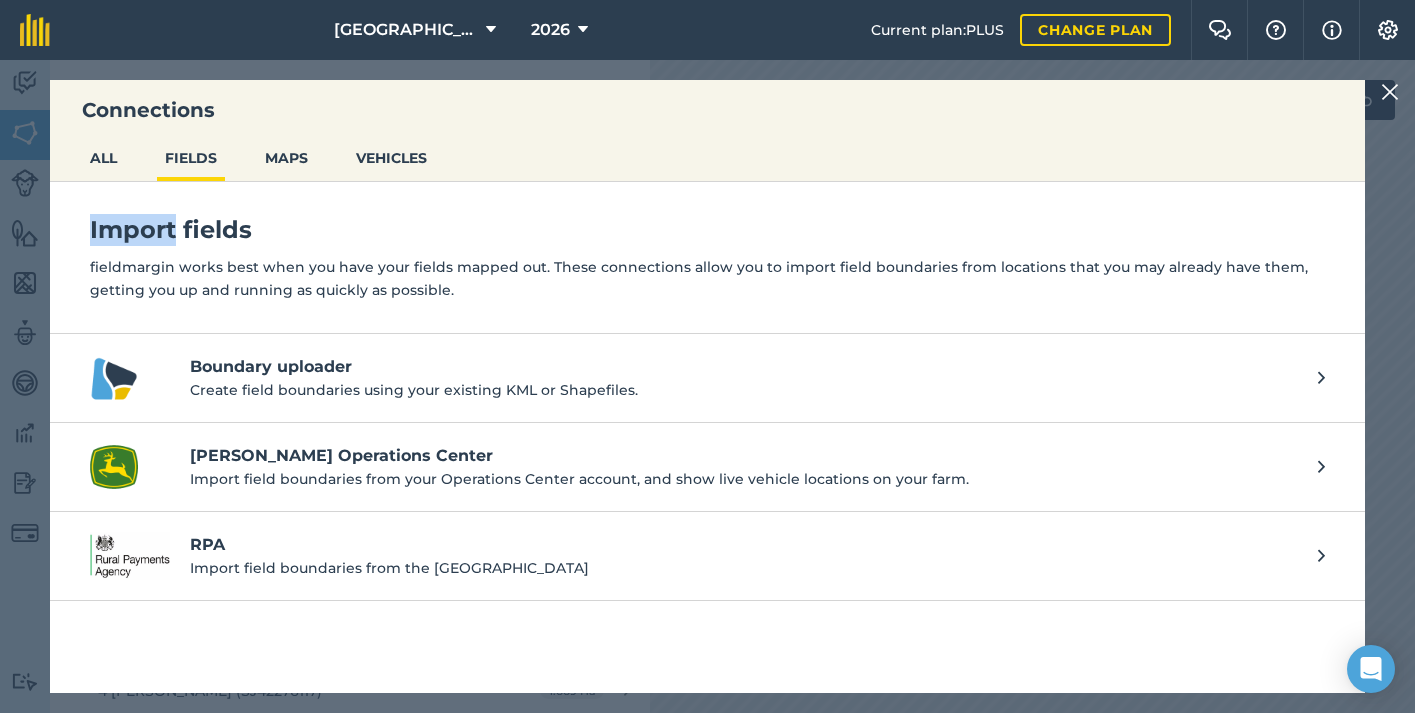 click on "Import fields fieldmargin works best when you have your fields mapped out. These connections allow you to import field boundaries from locations that you may already have them, getting you up and running as quickly as possible." at bounding box center (707, 258) 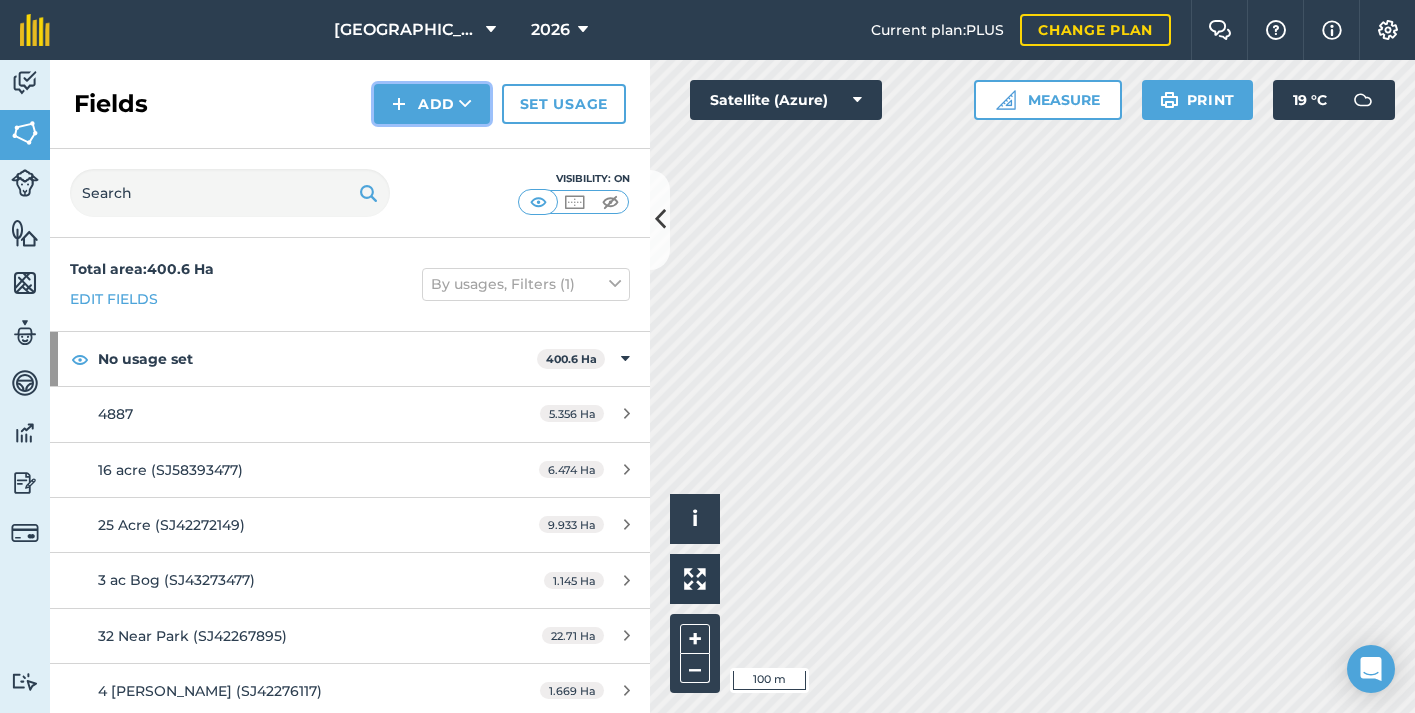 click on "Add" at bounding box center (432, 104) 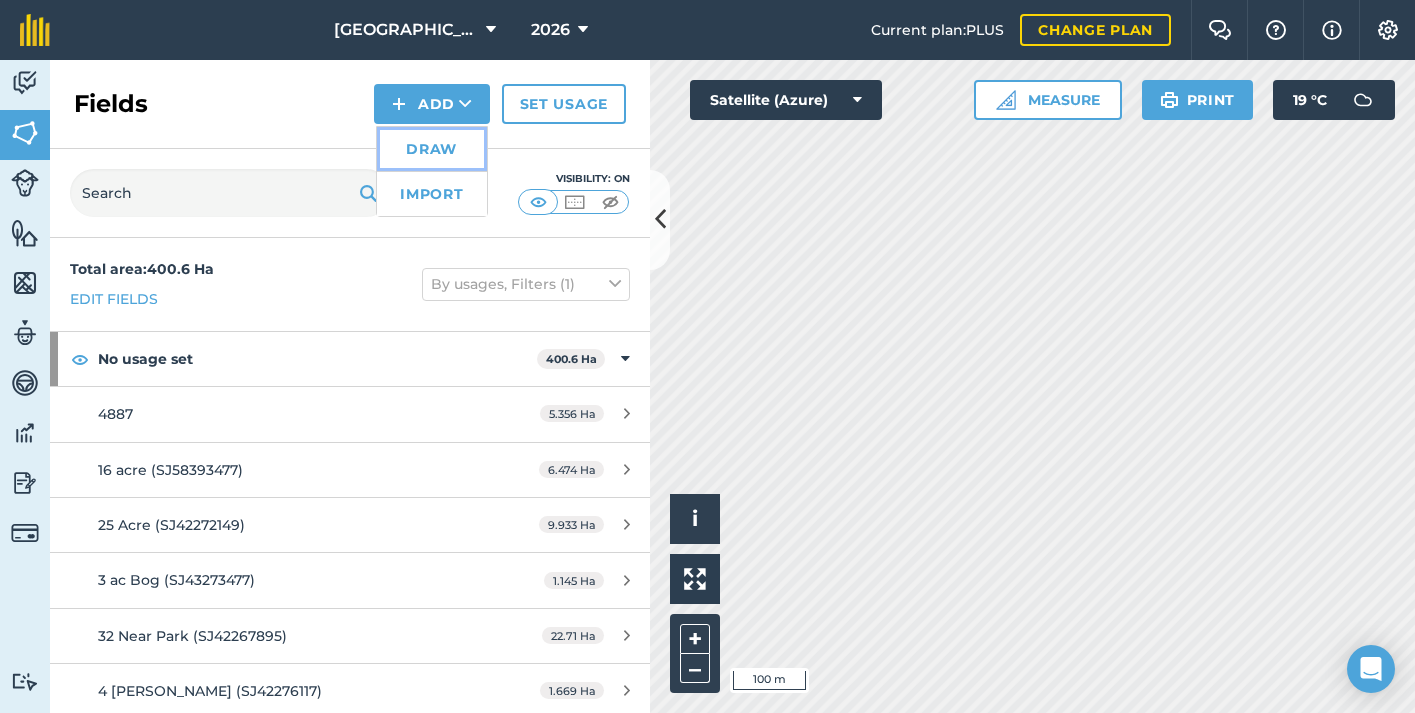 click on "Draw" at bounding box center (432, 149) 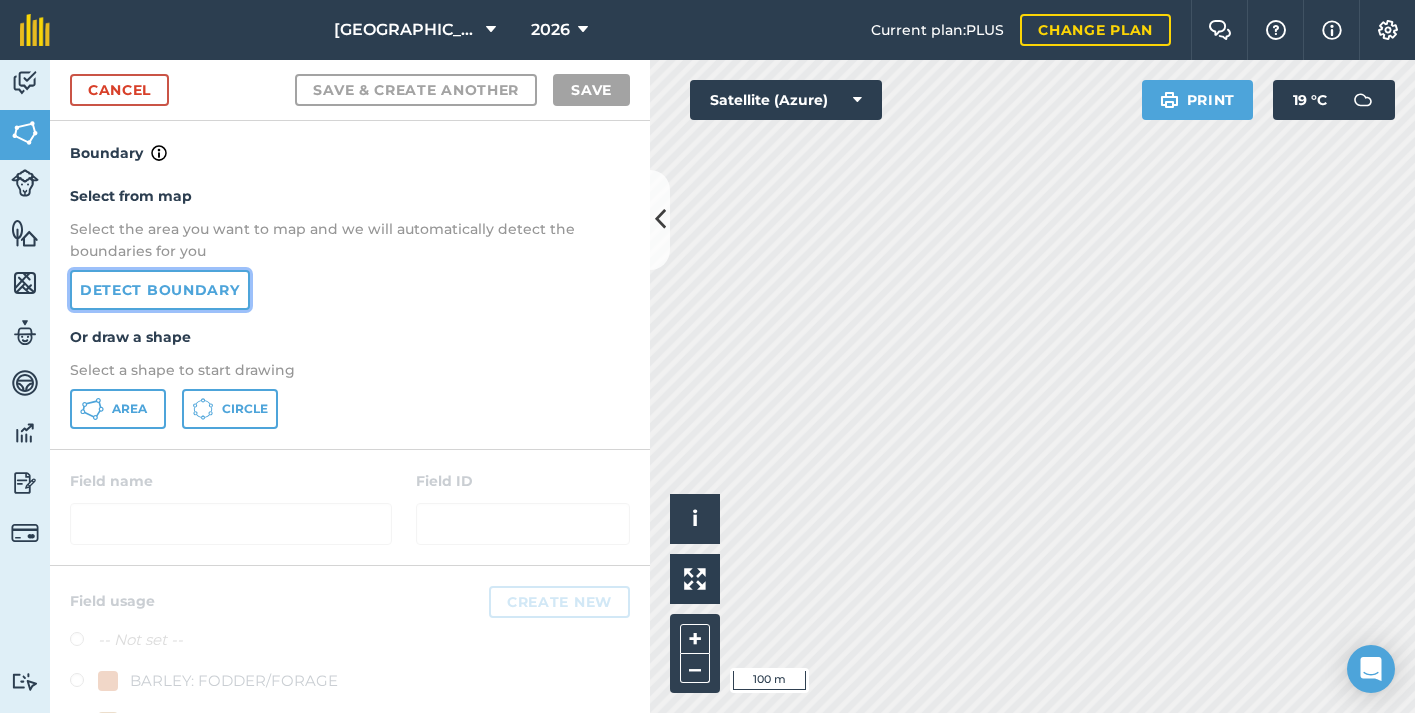 click on "Detect boundary" at bounding box center [160, 290] 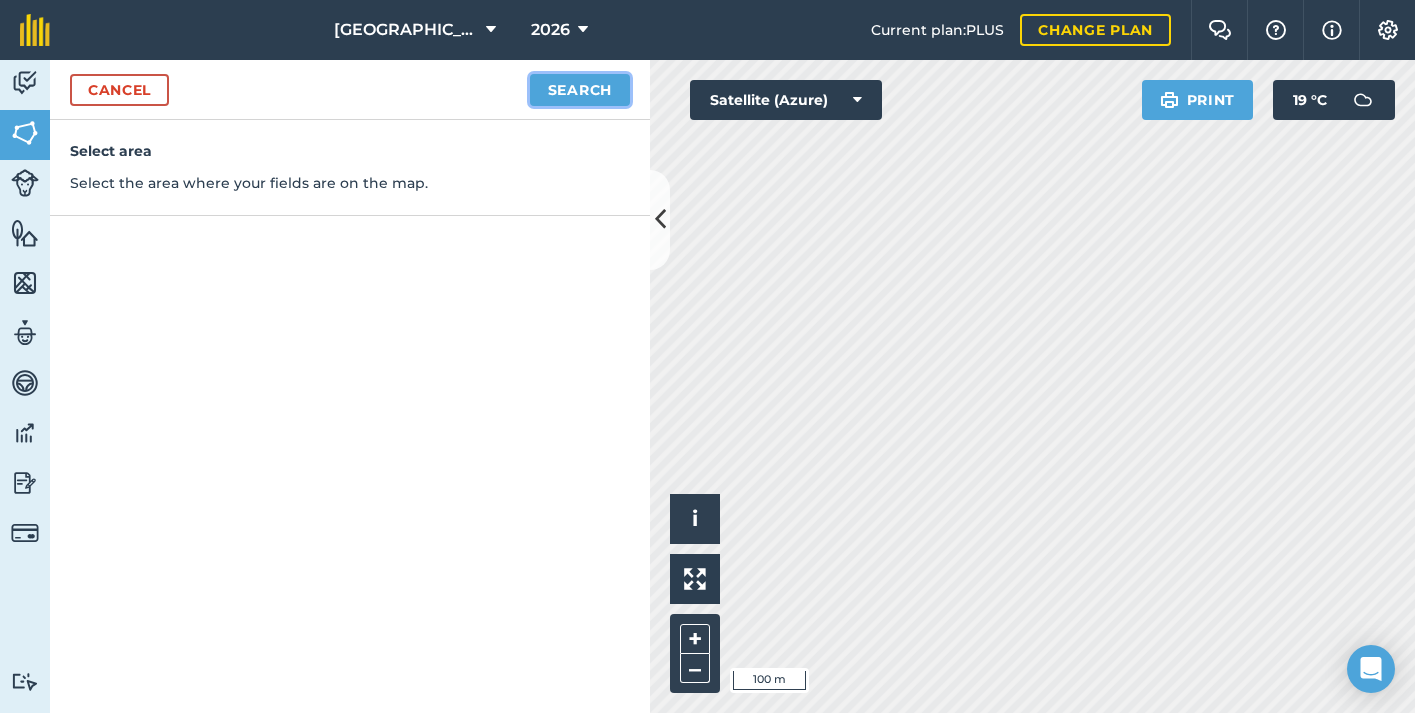 click on "Search" at bounding box center [580, 90] 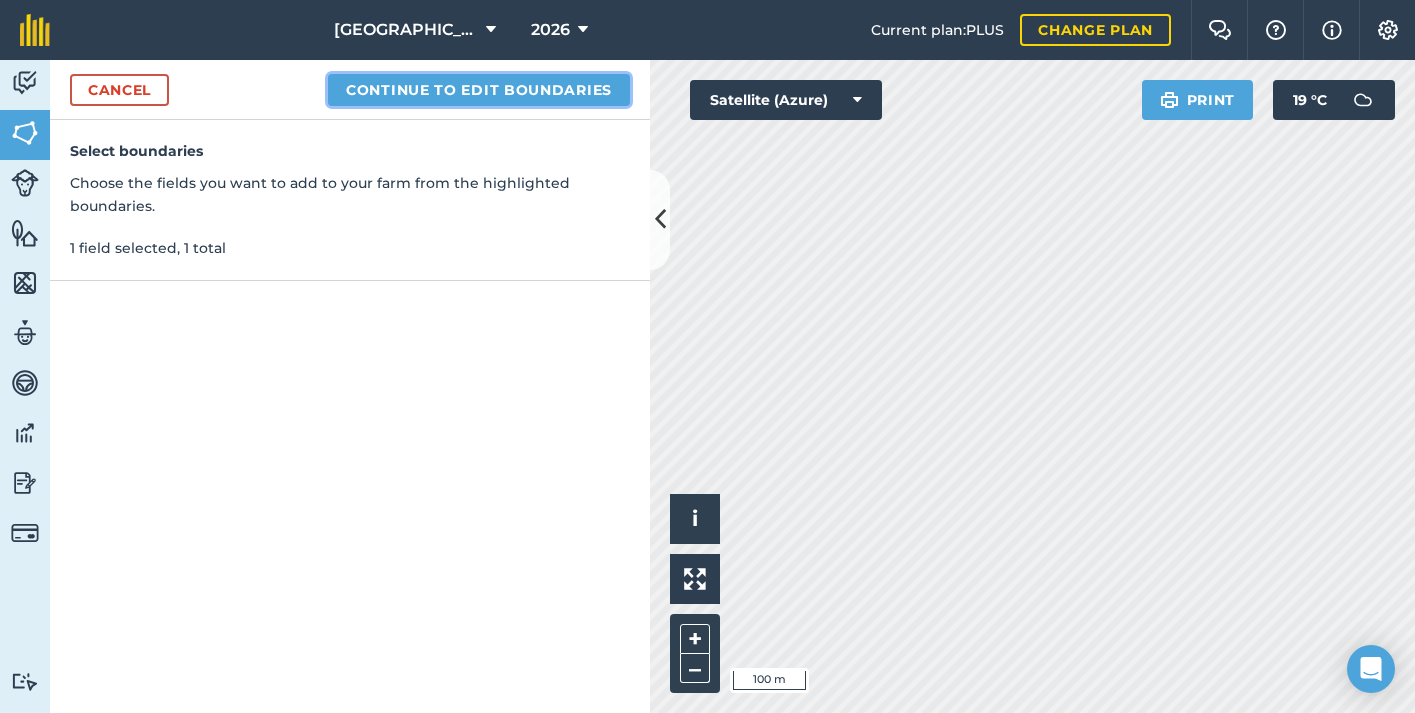 click on "Continue to edit boundaries" at bounding box center [479, 90] 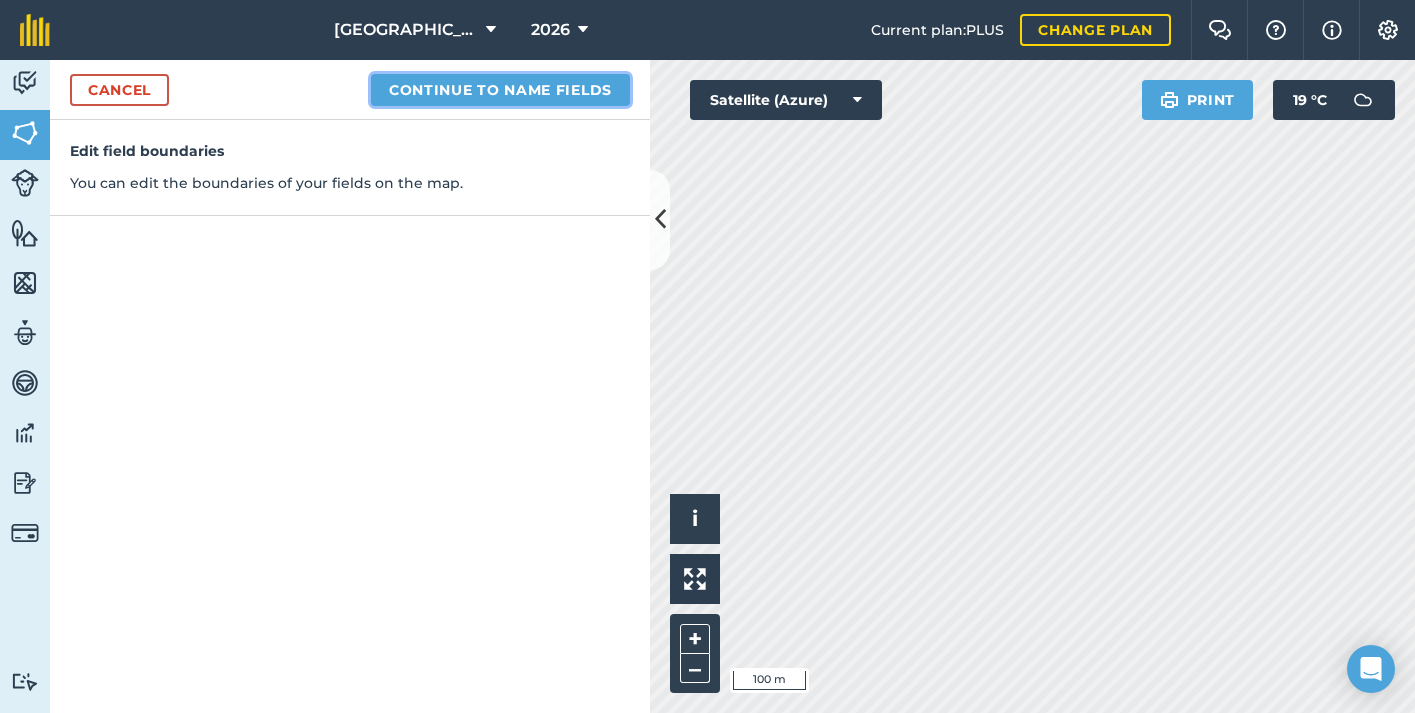 click on "Continue to name fields" at bounding box center [500, 90] 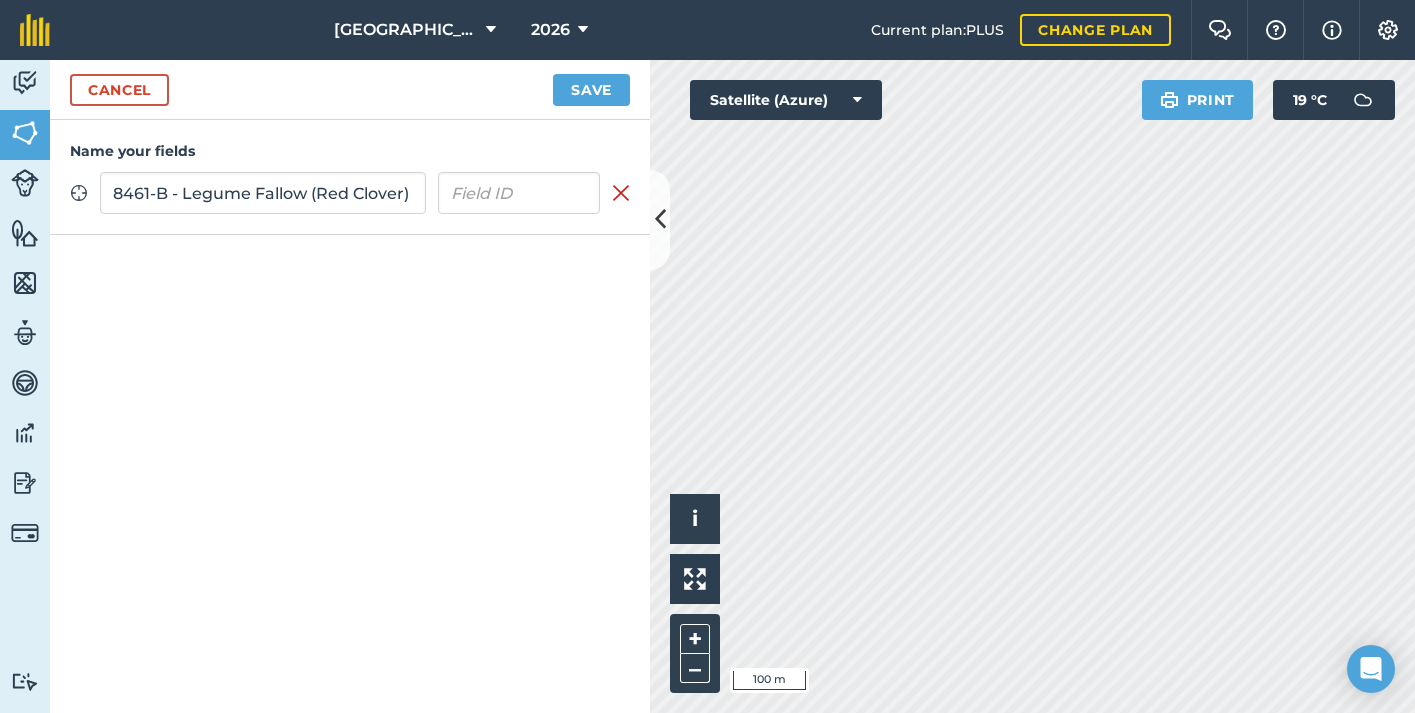 type on "8461-B - Legume Fallow (Red Clover)" 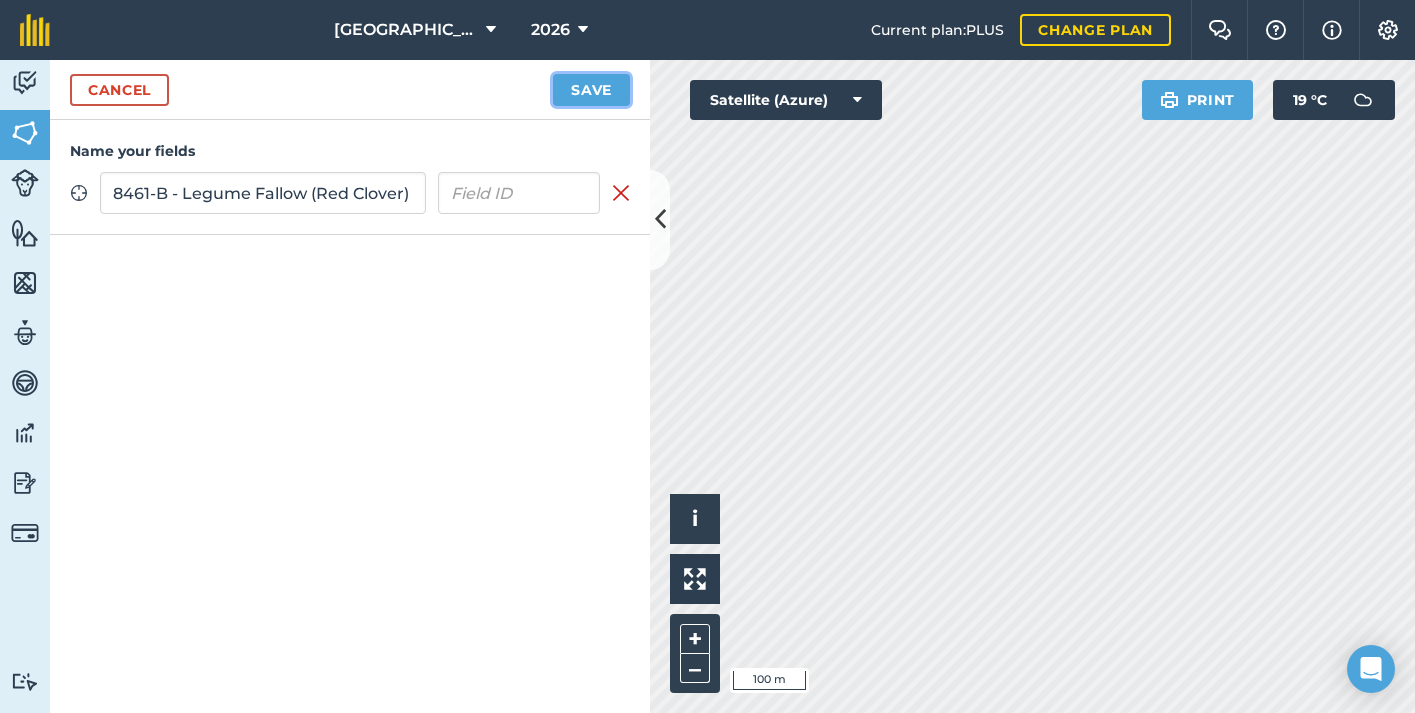 click on "Save" at bounding box center (591, 90) 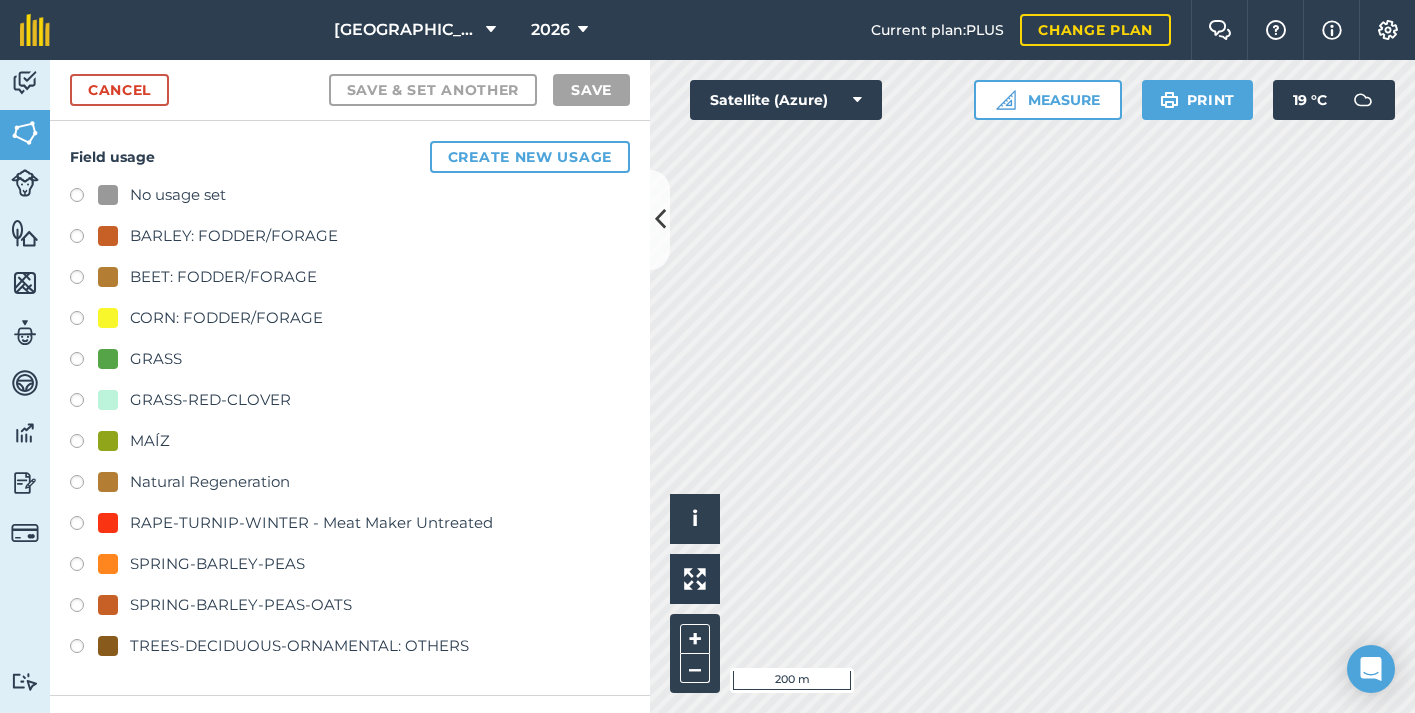 click on "No usage set" at bounding box center (178, 195) 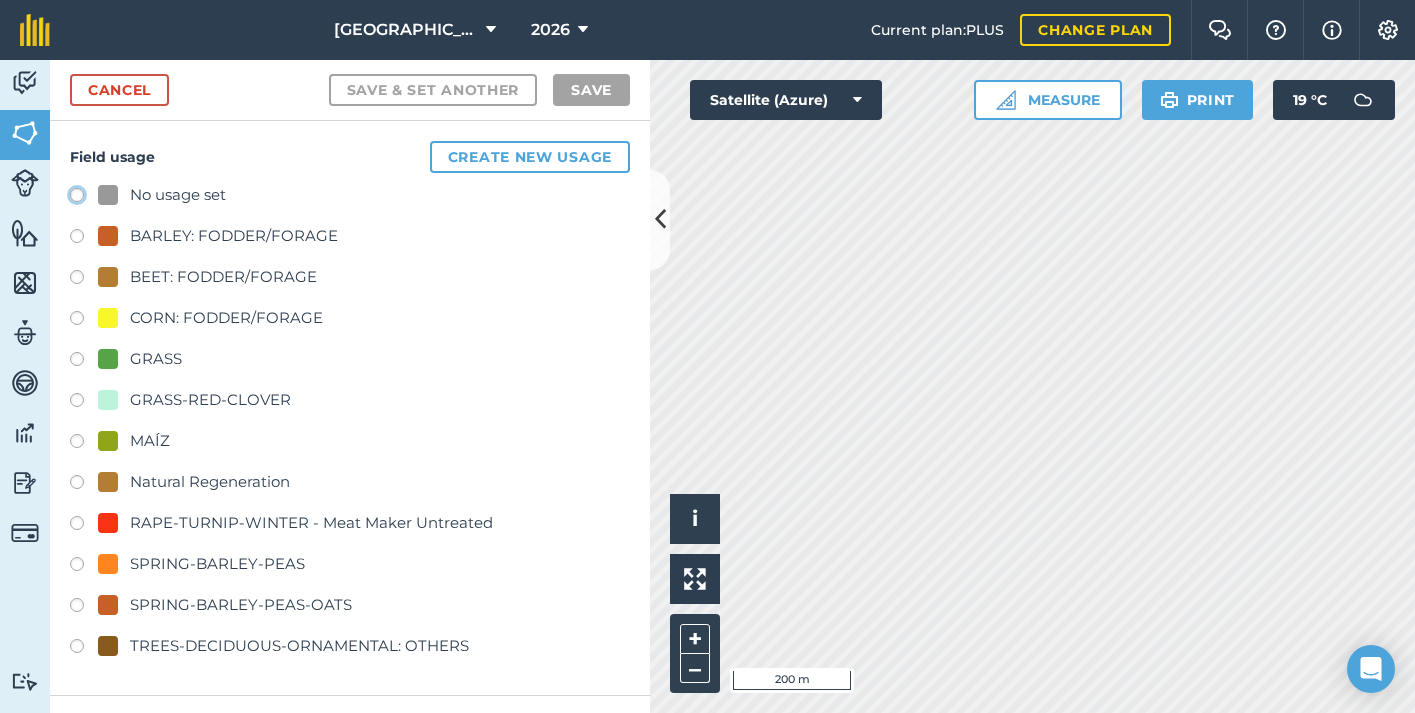 click on "No usage set" at bounding box center [-9923, 194] 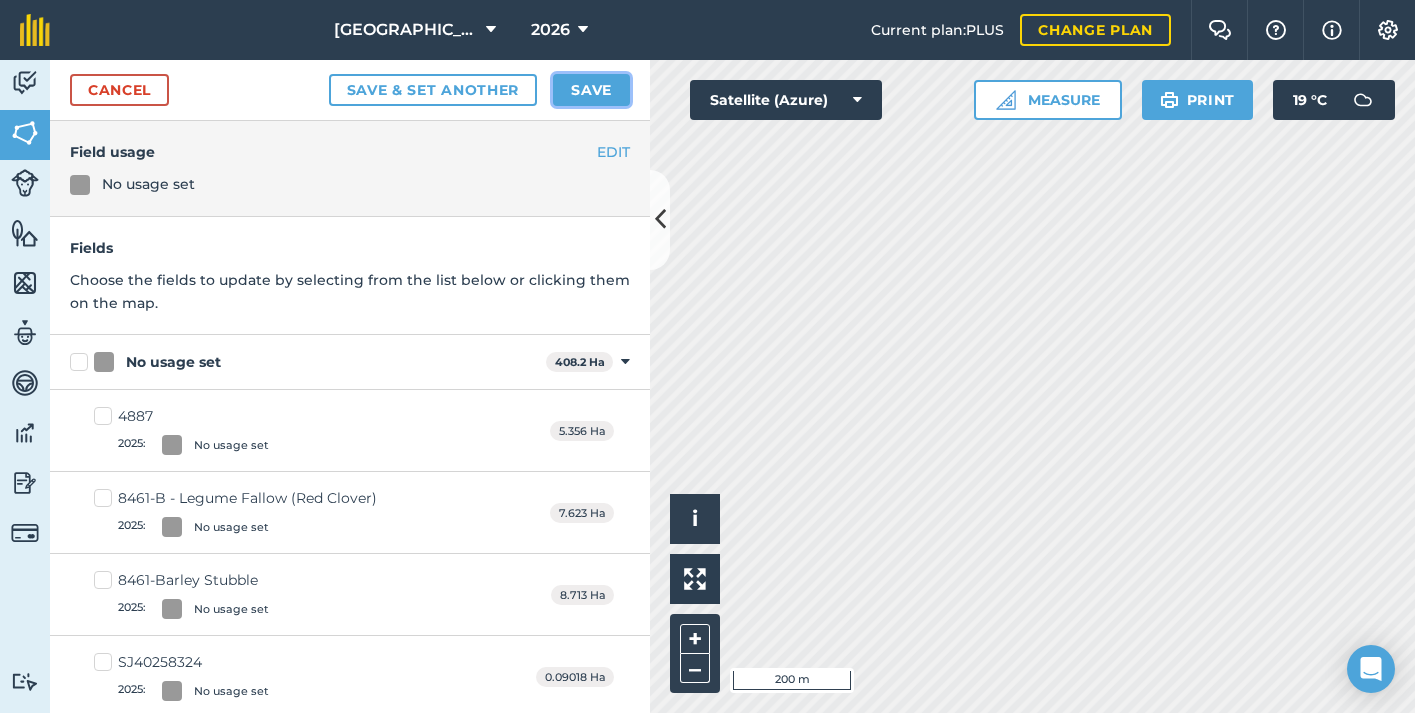 click on "Save" at bounding box center [591, 90] 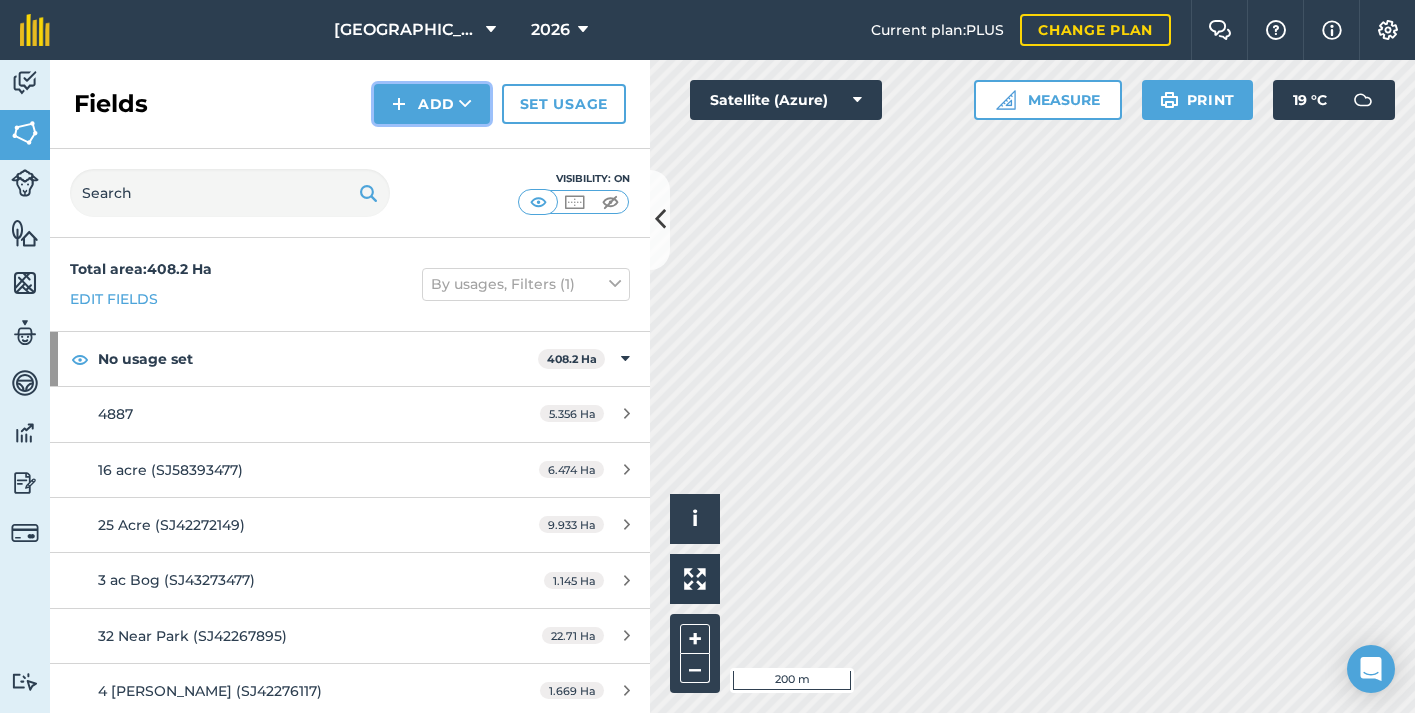 click on "Add" at bounding box center (432, 104) 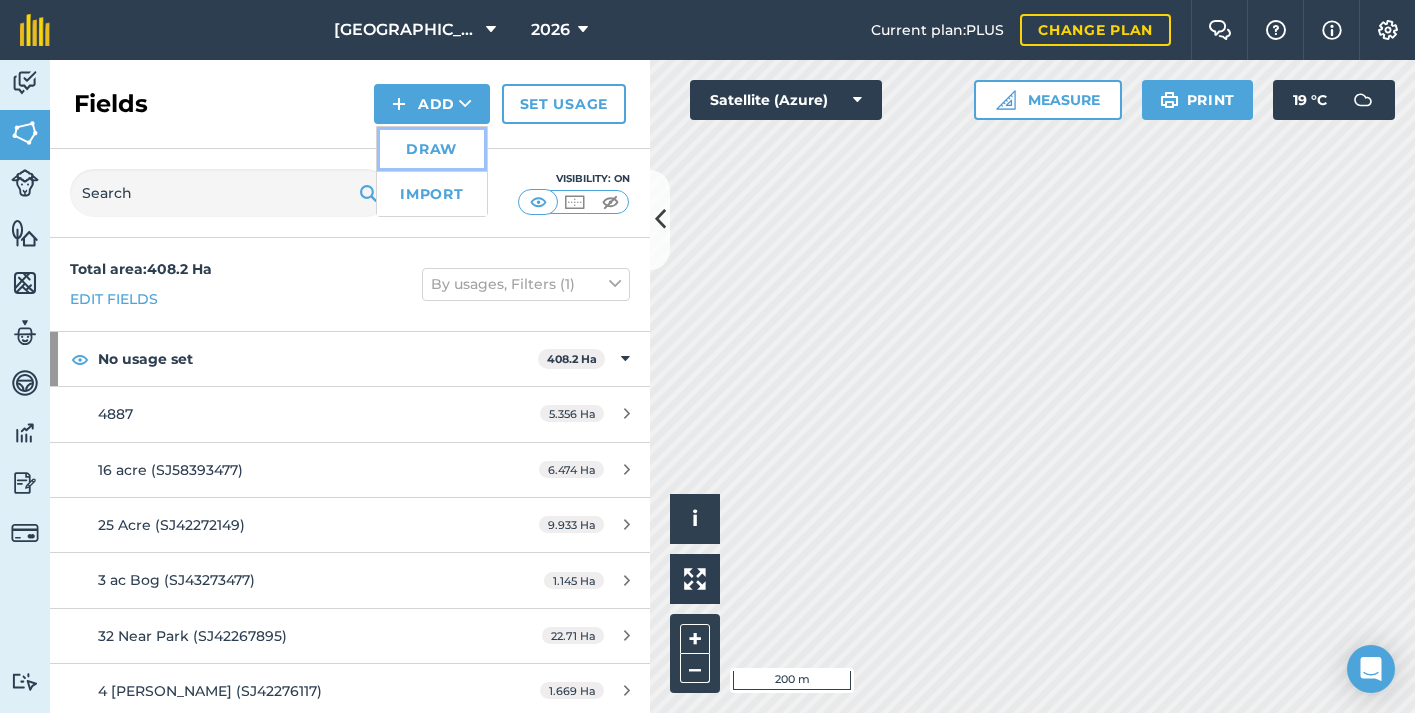 click on "Draw" at bounding box center [432, 149] 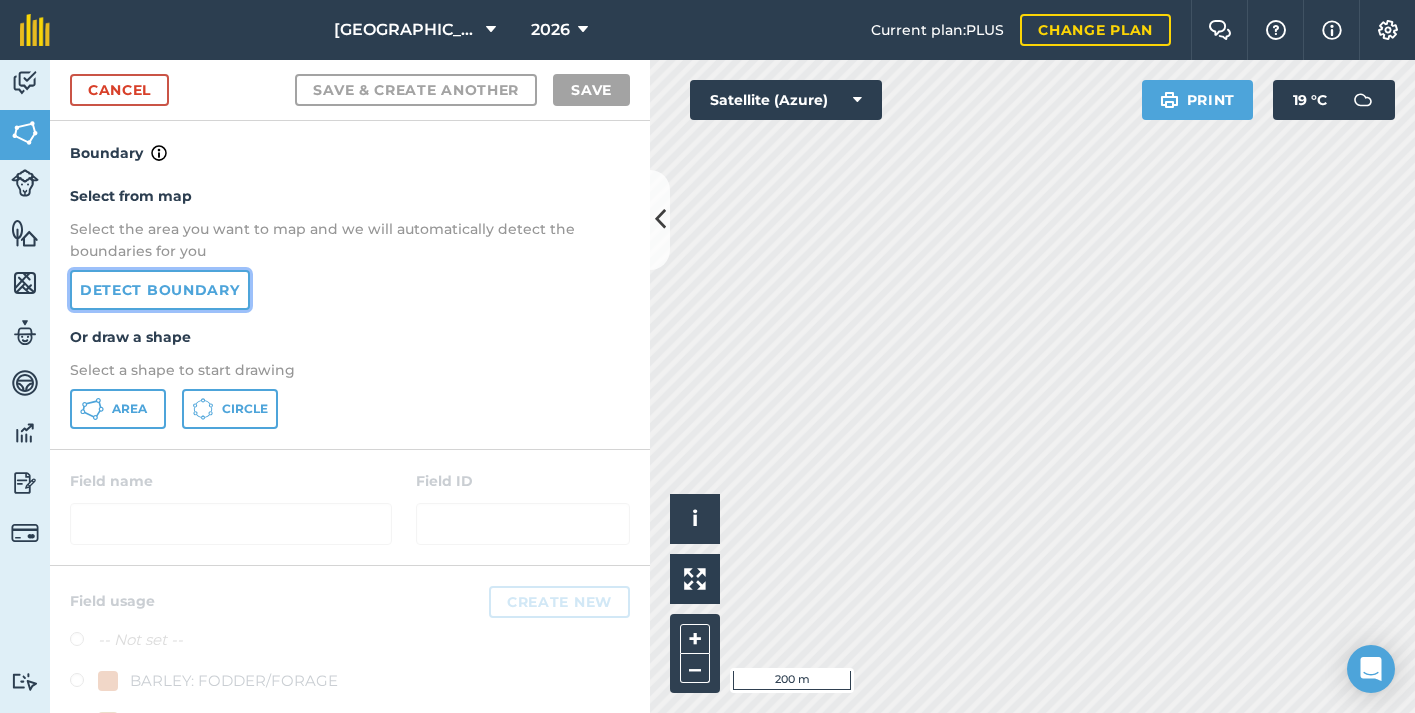 click on "Detect boundary" at bounding box center [160, 290] 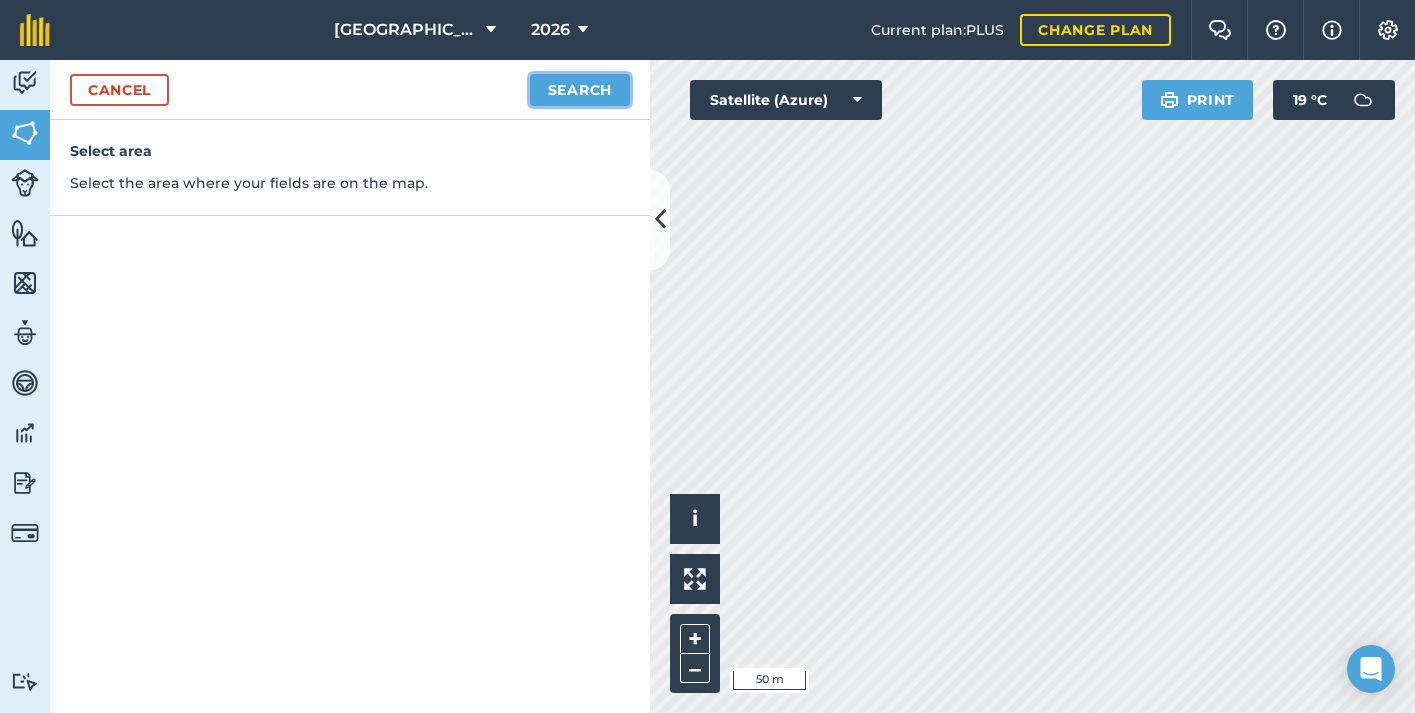 click on "Search" at bounding box center (580, 90) 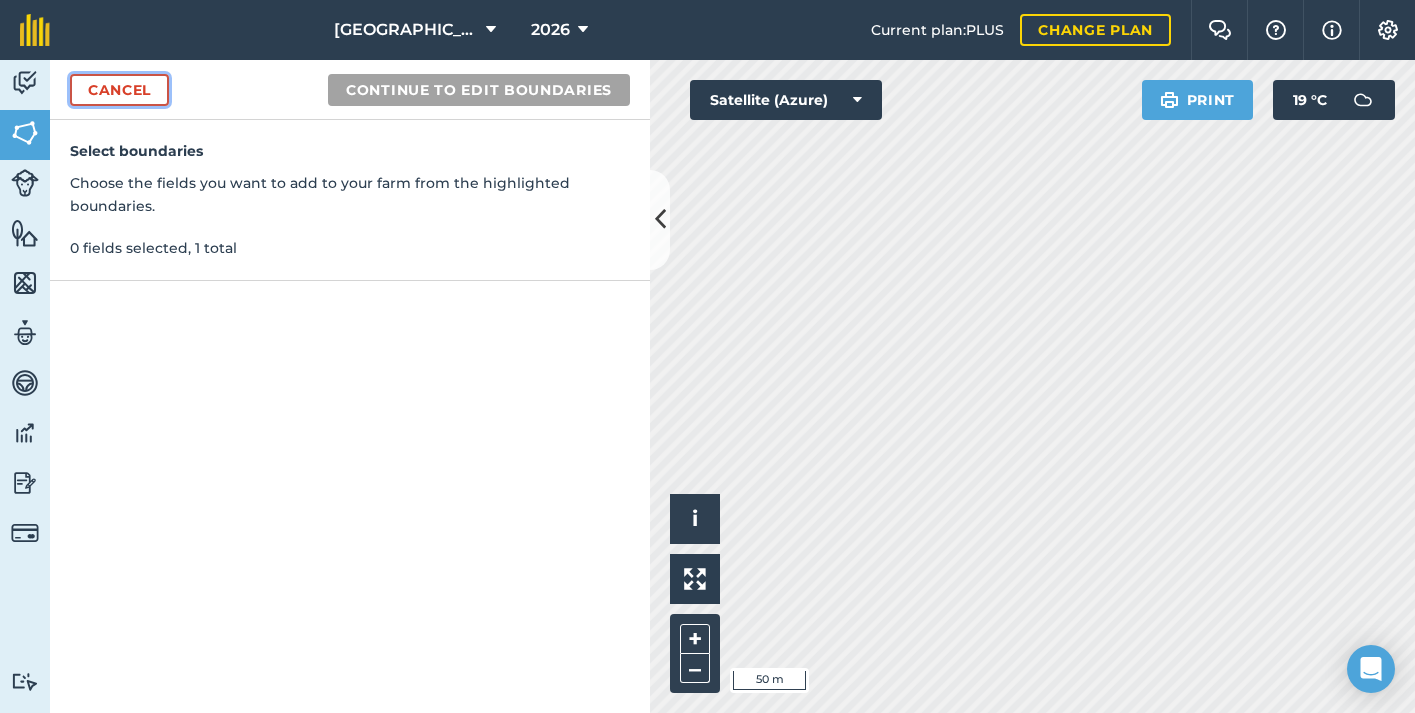 click on "Cancel" at bounding box center (119, 90) 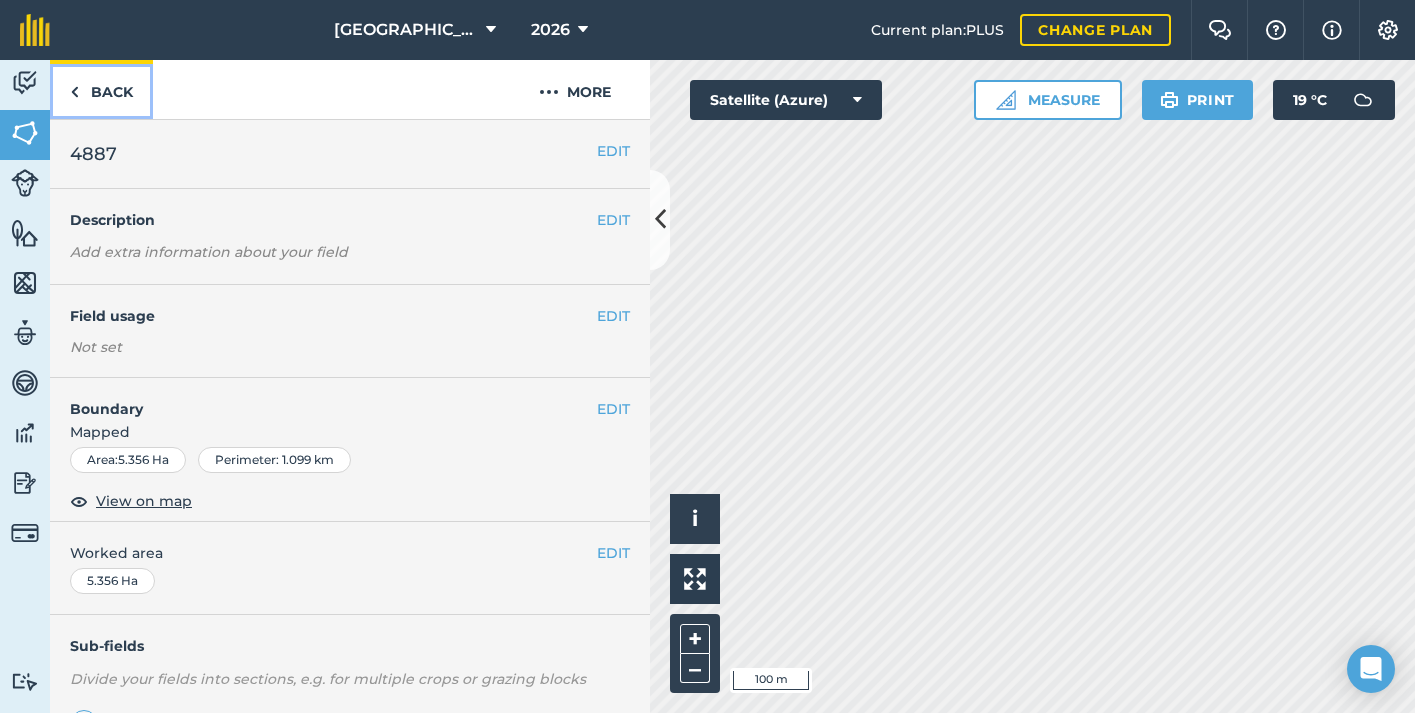 click on "Back" at bounding box center (101, 89) 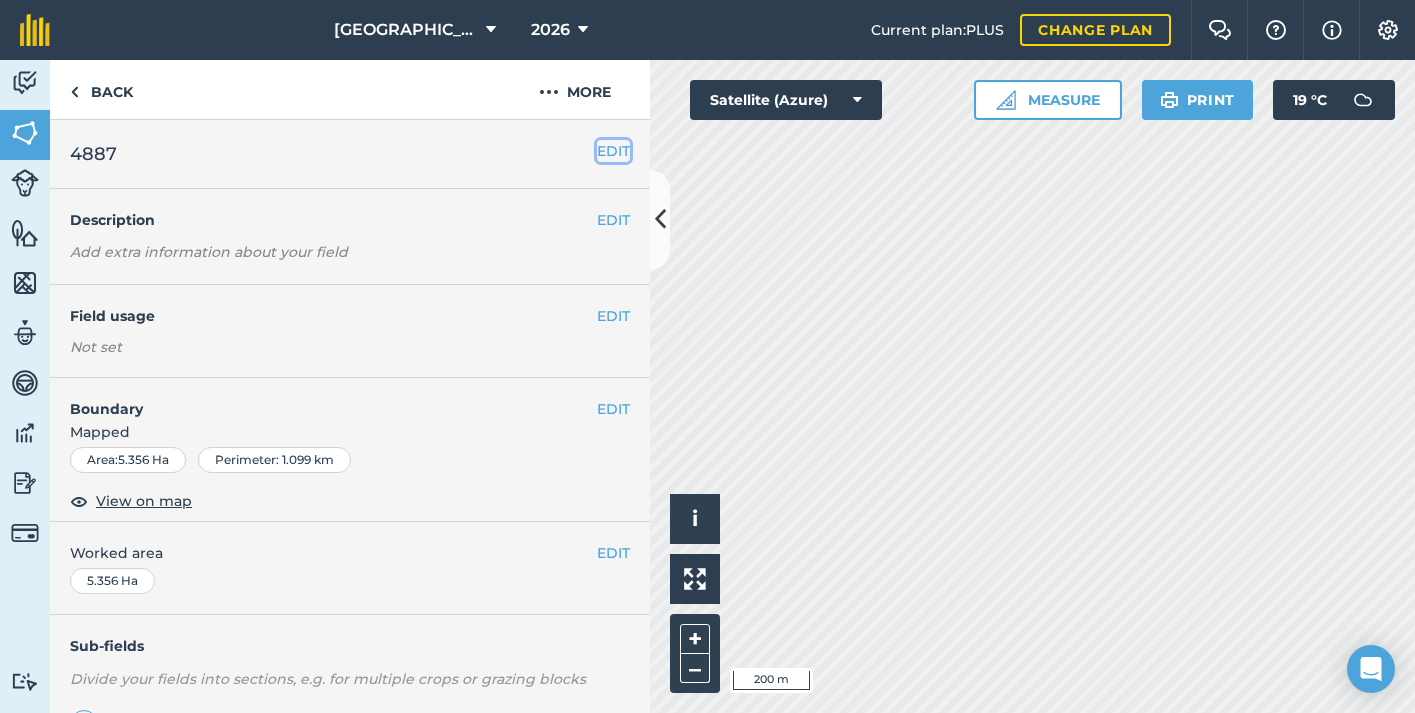 click on "EDIT" at bounding box center [613, 151] 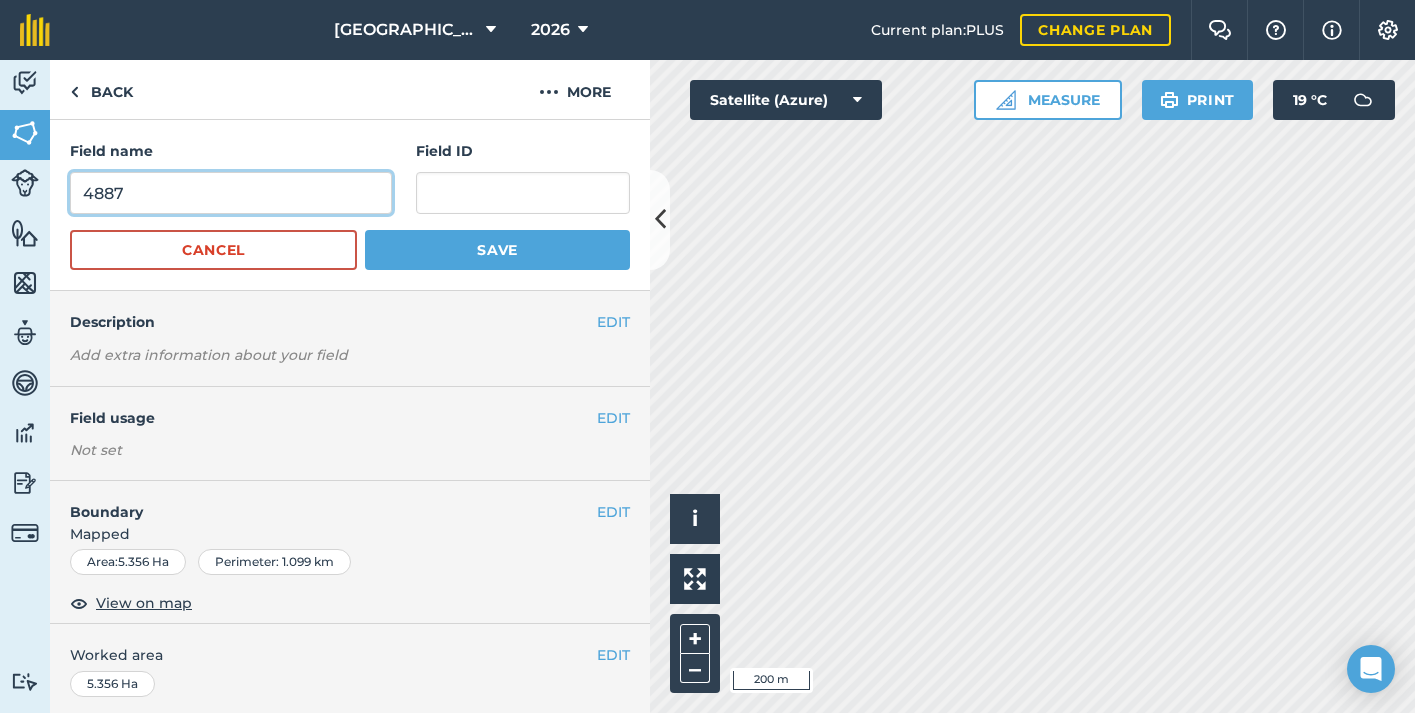 click on "4887" at bounding box center (231, 193) 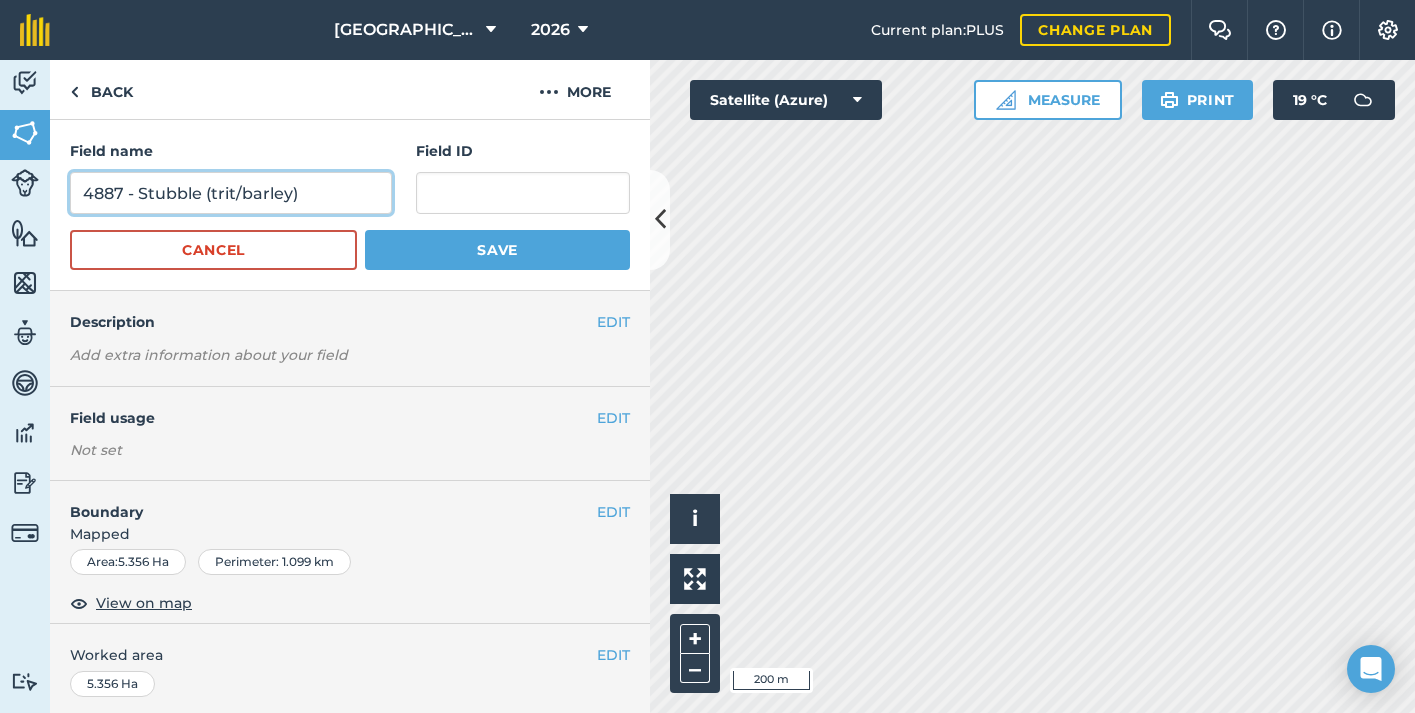 type on "4887 - Stubble (trit/barley)" 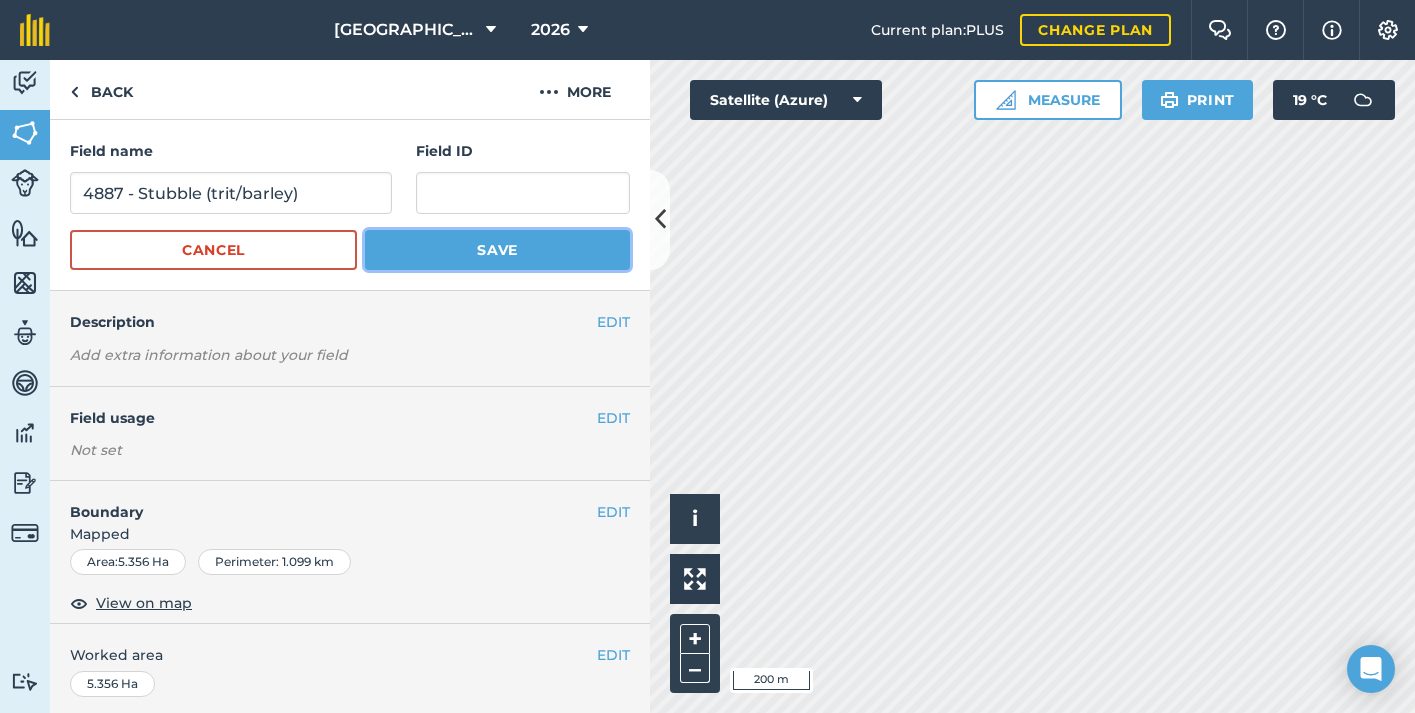 click on "Save" at bounding box center (497, 250) 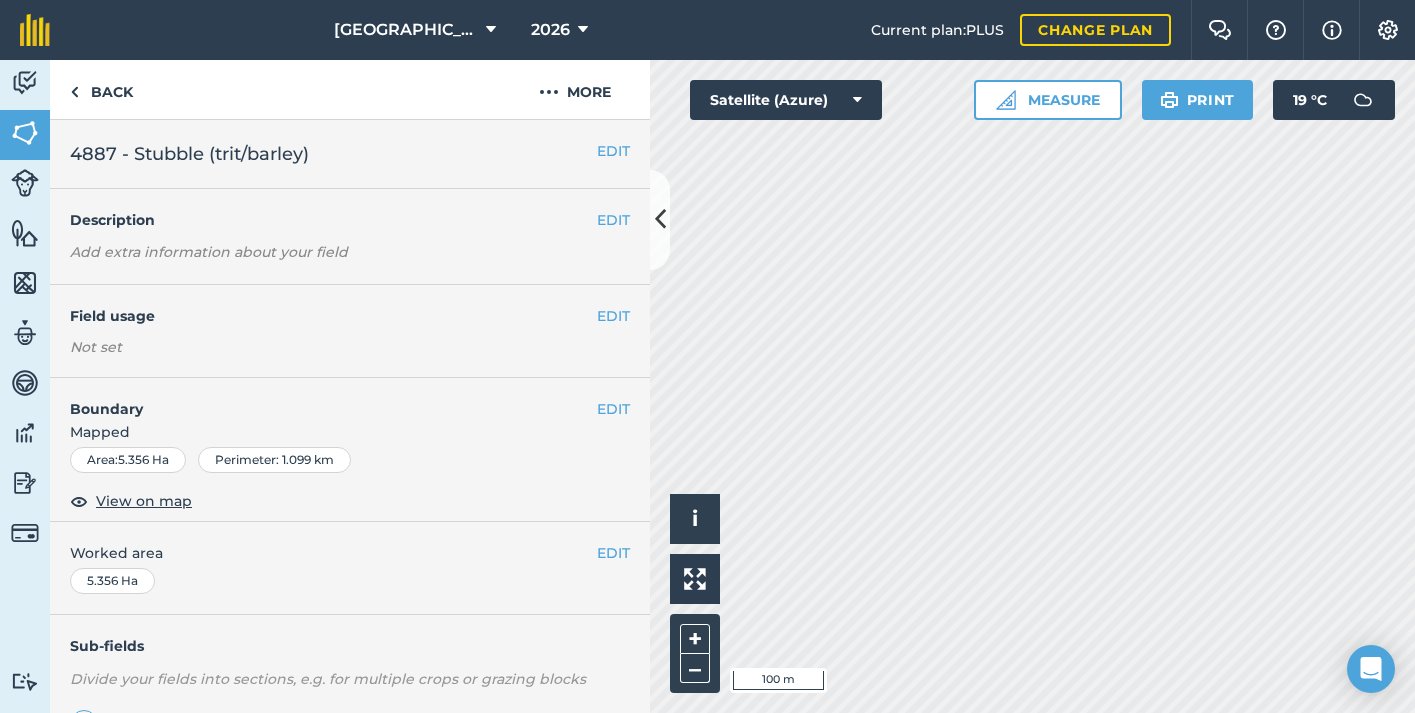 click on "Stanwardine Hall 2026 Current plan :  PLUS   Change plan Farm Chat Help Info Settings Stanwardine Hall  -  2026 Reproduced with the permission of  Microsoft Printed on  [DATE] Field usages No usage set BARLEY: FODDER/FORAGE BEET: FODDER/FORAGE CORN: FODDER/FORAGE GRASS GRASS-RED-CLOVER MAÍZ Natural Regeneration RAPE-TURNIP-WINTER - Meat Maker Untreated SPRING-BARLEY-PEAS SPRING-BARLEY-PEAS-OATS TREES-DECIDUOUS-ORNAMENTAL: OTHERS Feature types Slurry Storage Trees Water Activity Fields Livestock Features Maps Team Vehicles Data Reporting Billing Tutorials Tutorials   Back   More EDIT 4887 - Stubble (trit/barley) EDIT Description Add extra information about your field EDIT Field usage Not set EDIT Boundary   Mapped Area :  5.356   Ha Perimeter :   1.099   km   View on map EDIT Worked area 5.356   Ha Sub-fields   Divide your fields into sections, e.g. for multiple crops or grazing blocks   Add sub-fields Add field job Add note   Field Health To-Do Field History Reports Click to start drawing i 100 m + –" at bounding box center [707, 356] 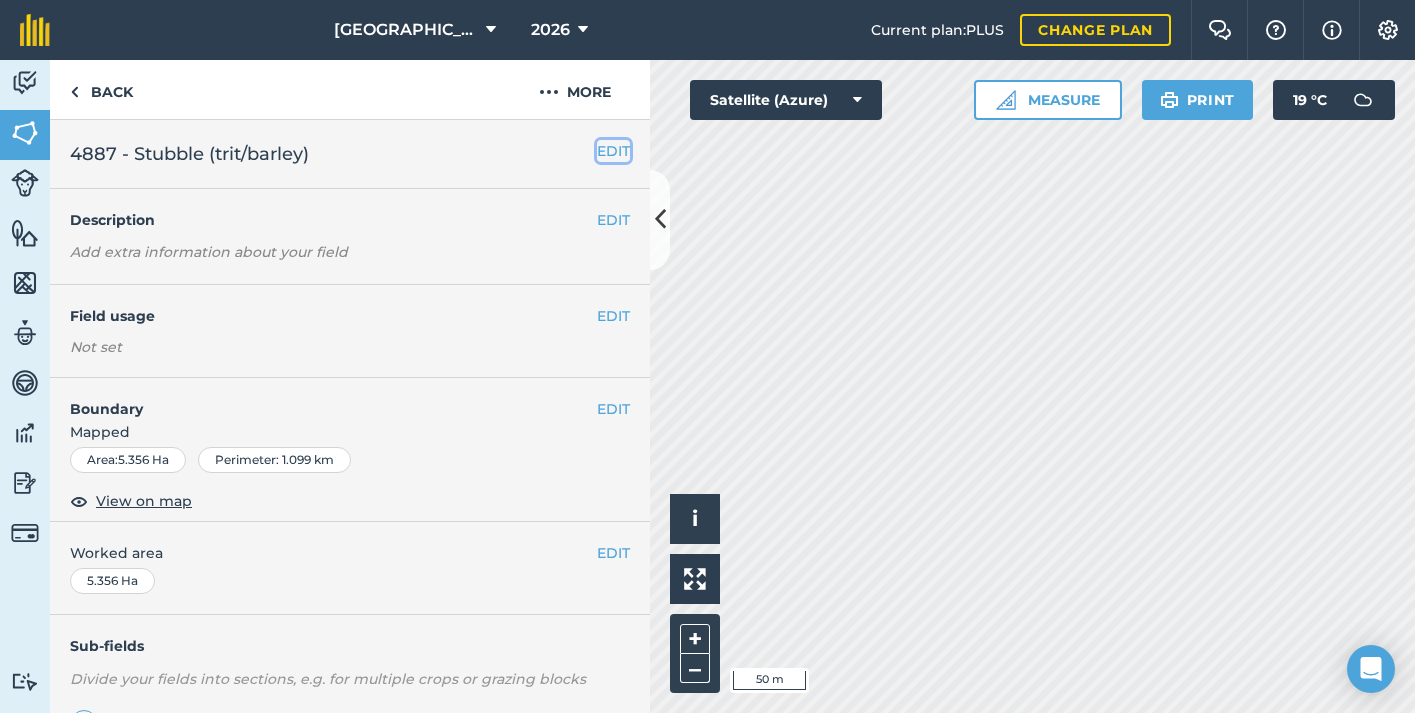 click on "EDIT" at bounding box center [613, 151] 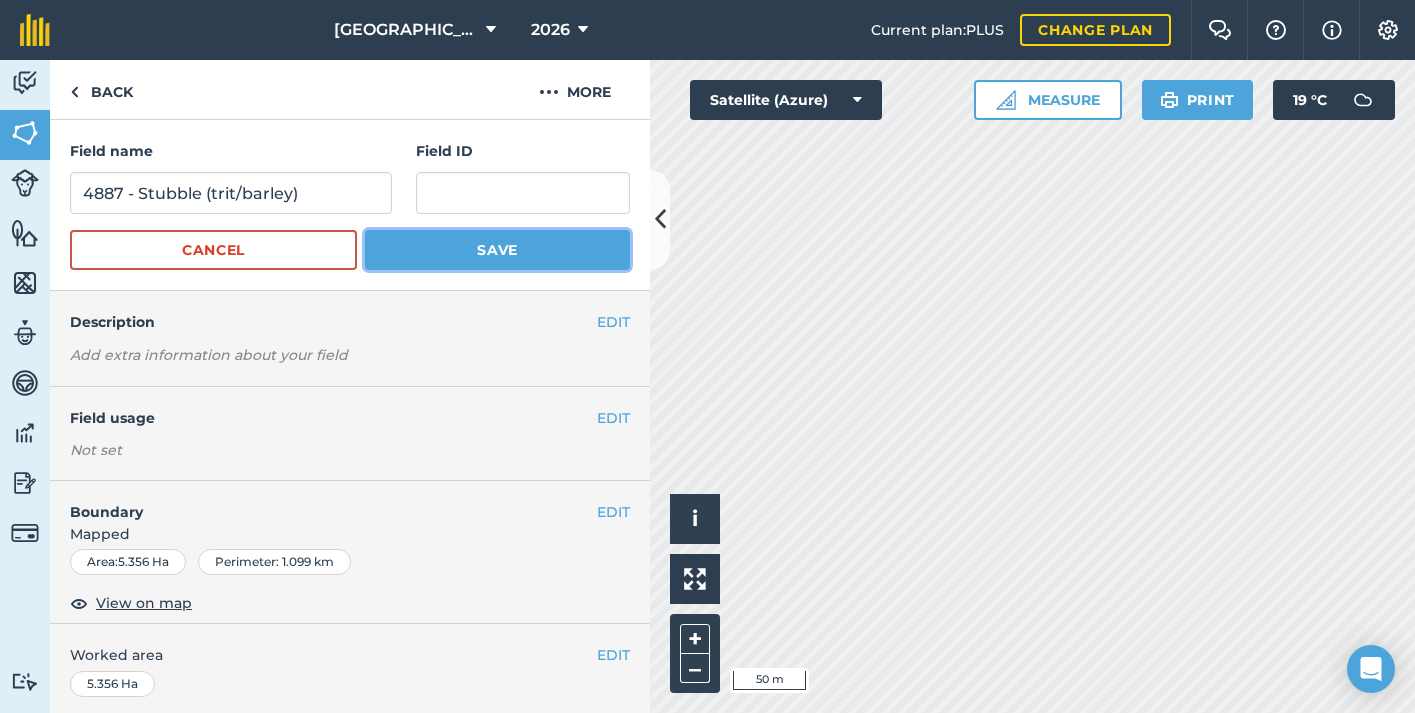 click on "Save" at bounding box center (497, 250) 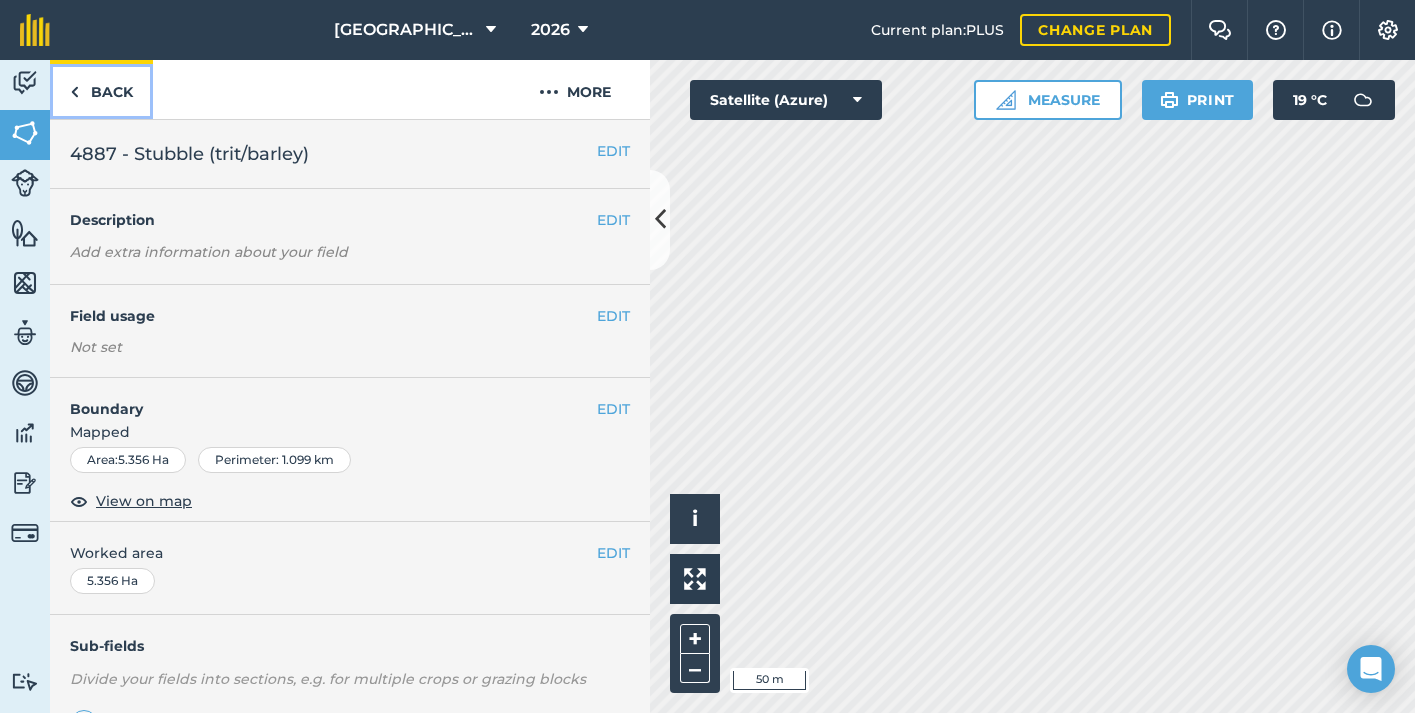 click on "Back" at bounding box center (101, 89) 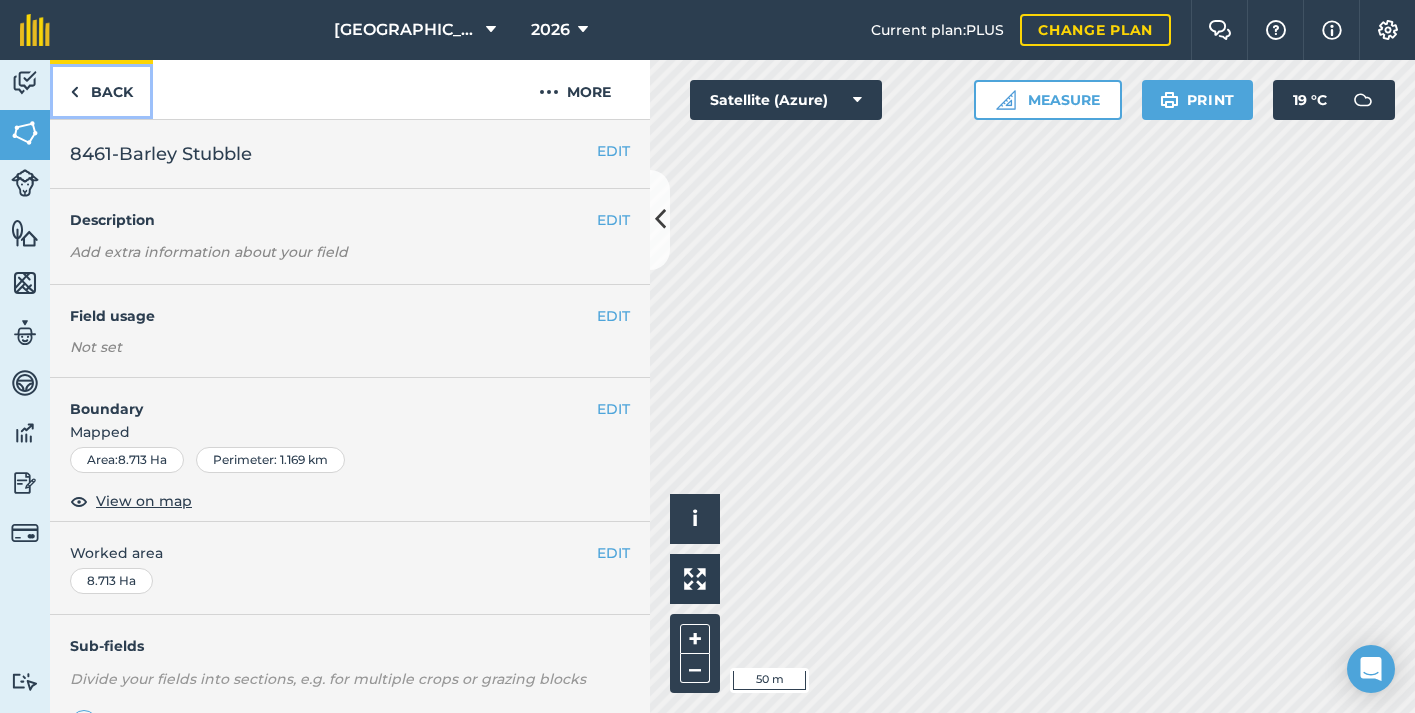 click on "Back" at bounding box center [101, 89] 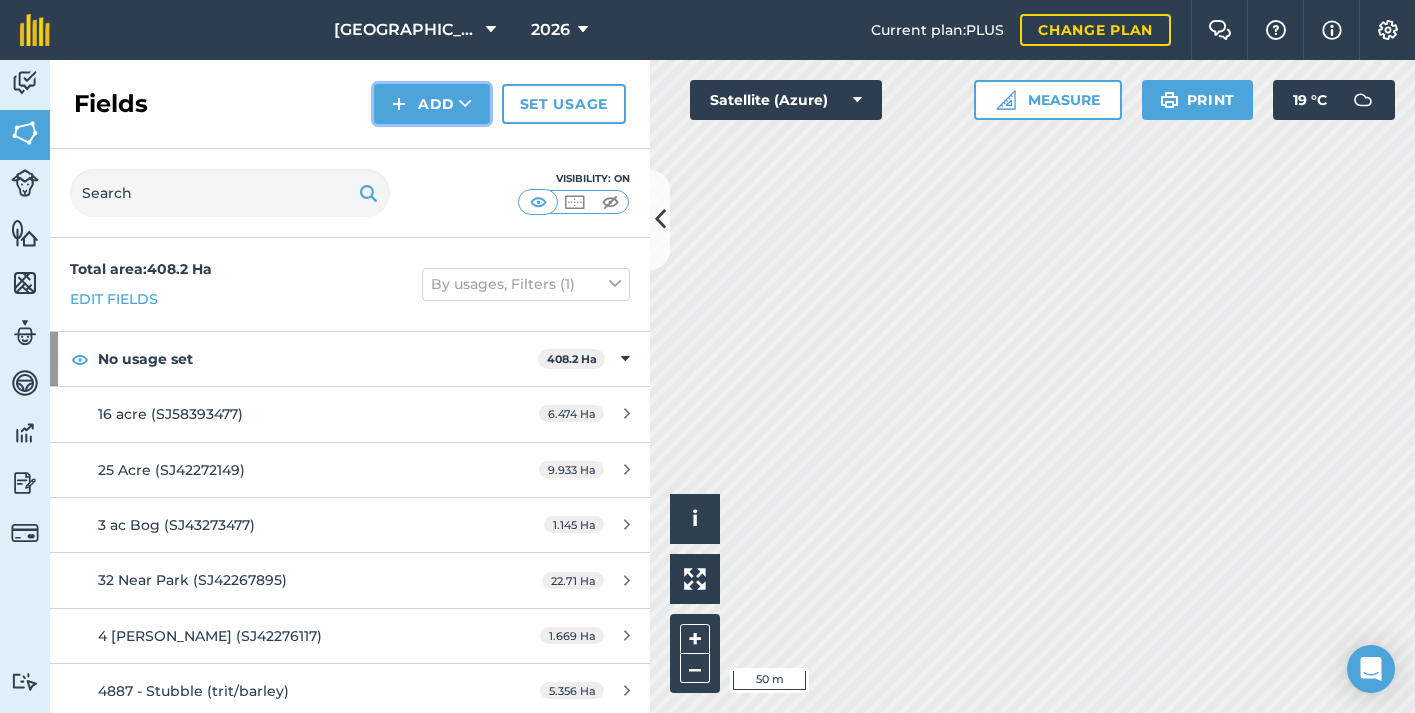 click on "Add" at bounding box center (432, 104) 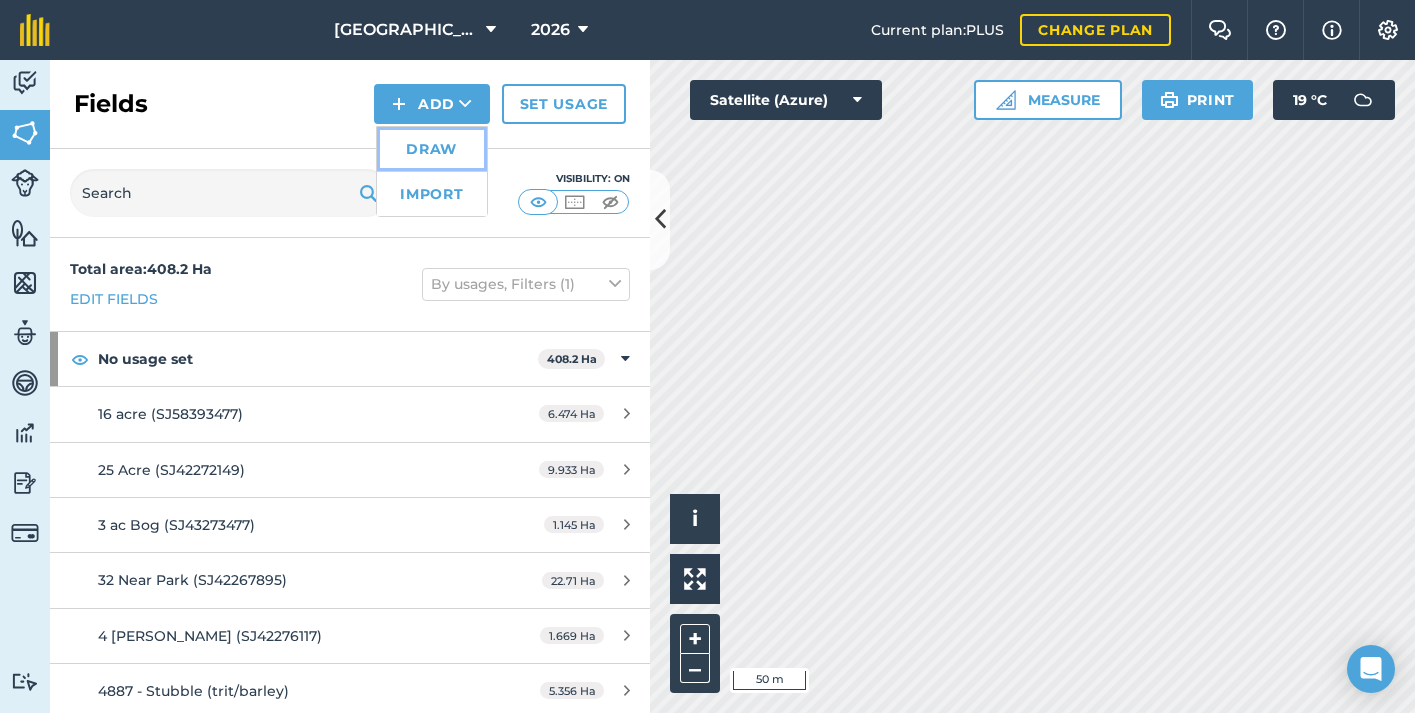 click on "Draw" at bounding box center [432, 149] 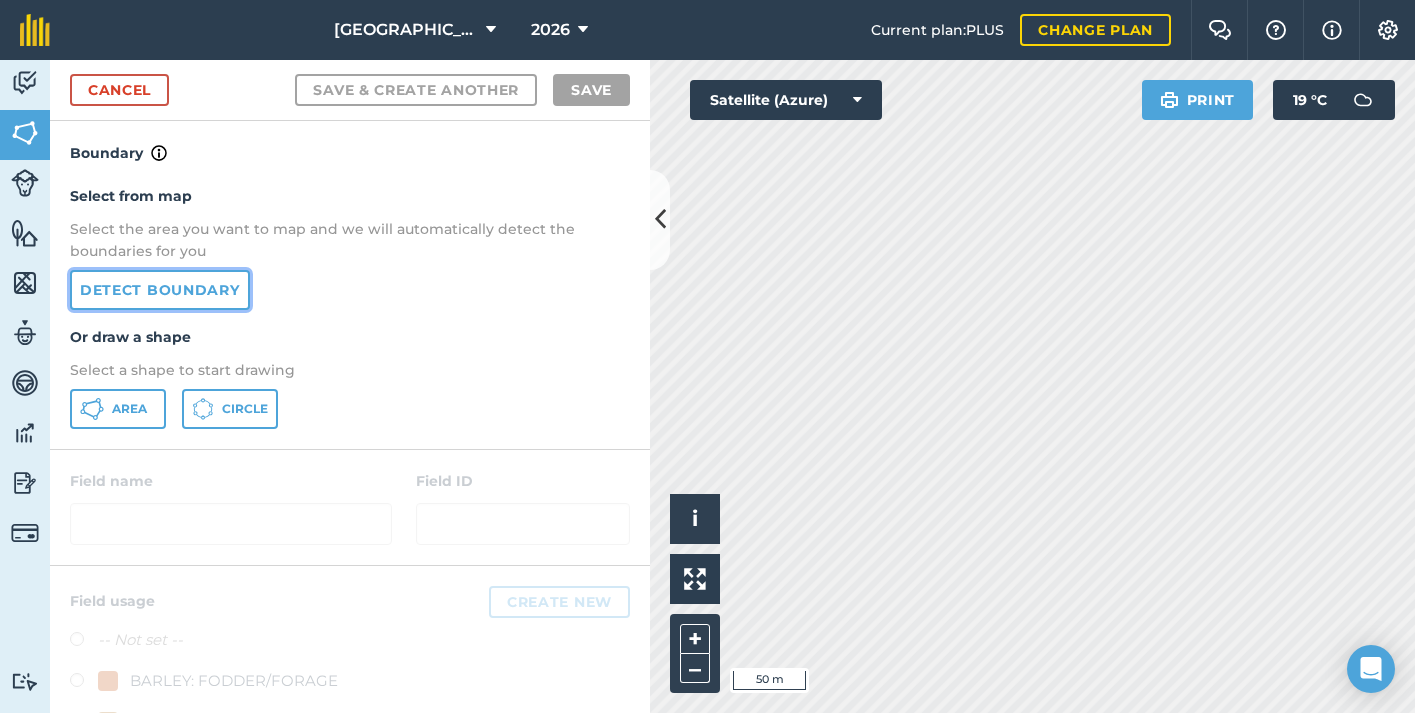 click on "Detect boundary" at bounding box center (160, 290) 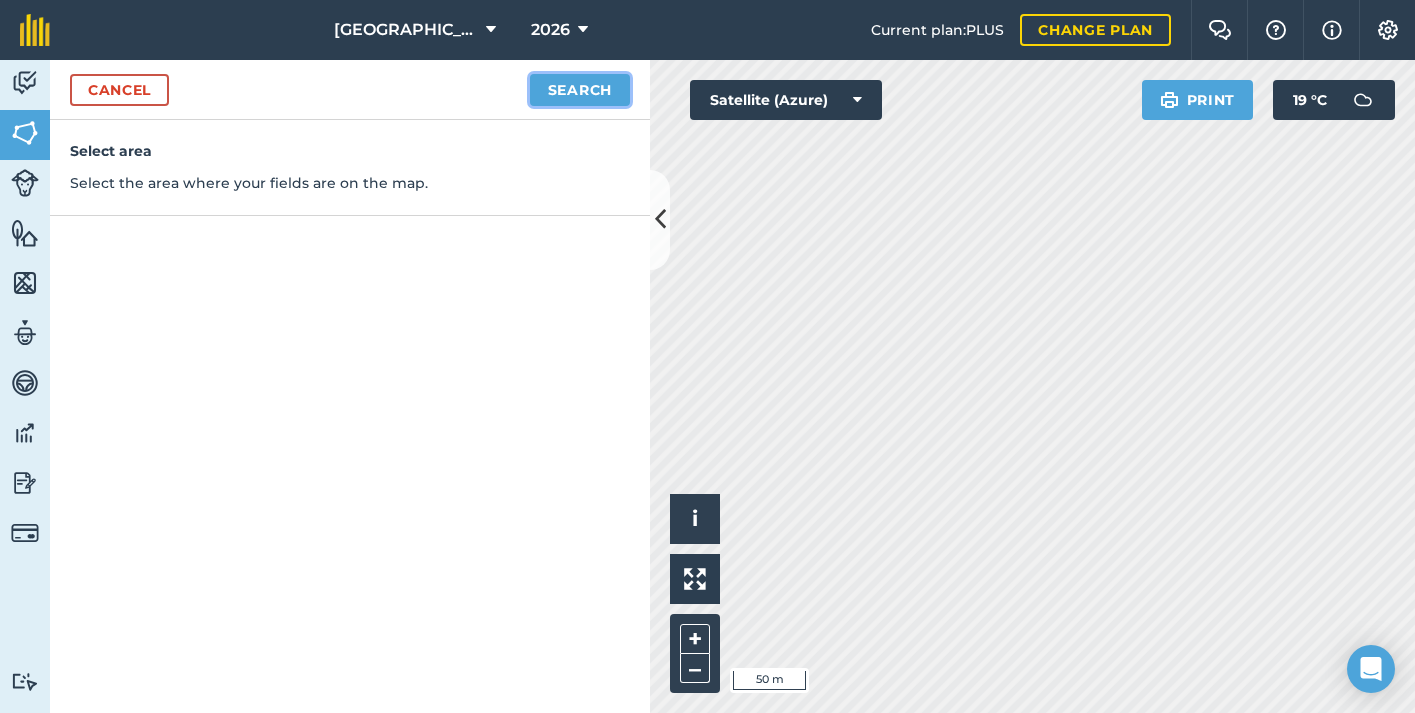 click on "Search" at bounding box center [580, 90] 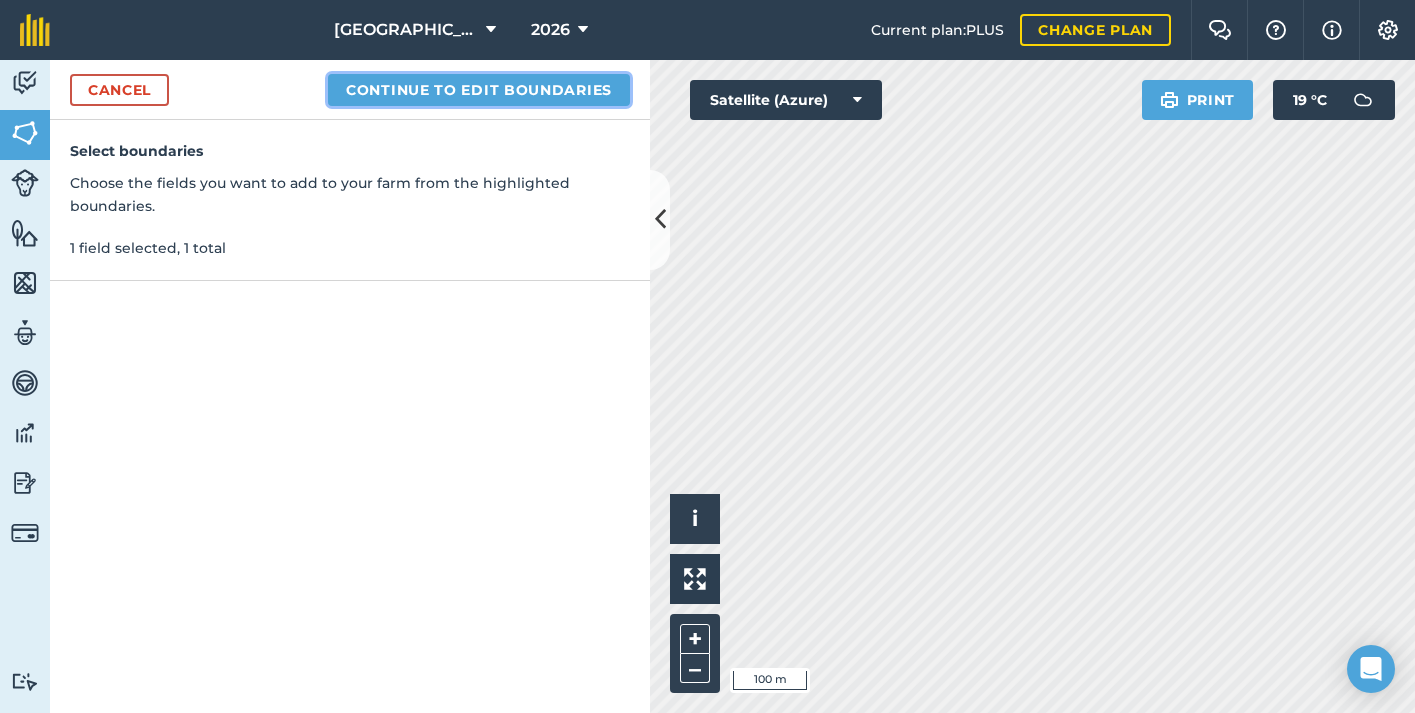 click on "Continue to edit boundaries" at bounding box center (479, 90) 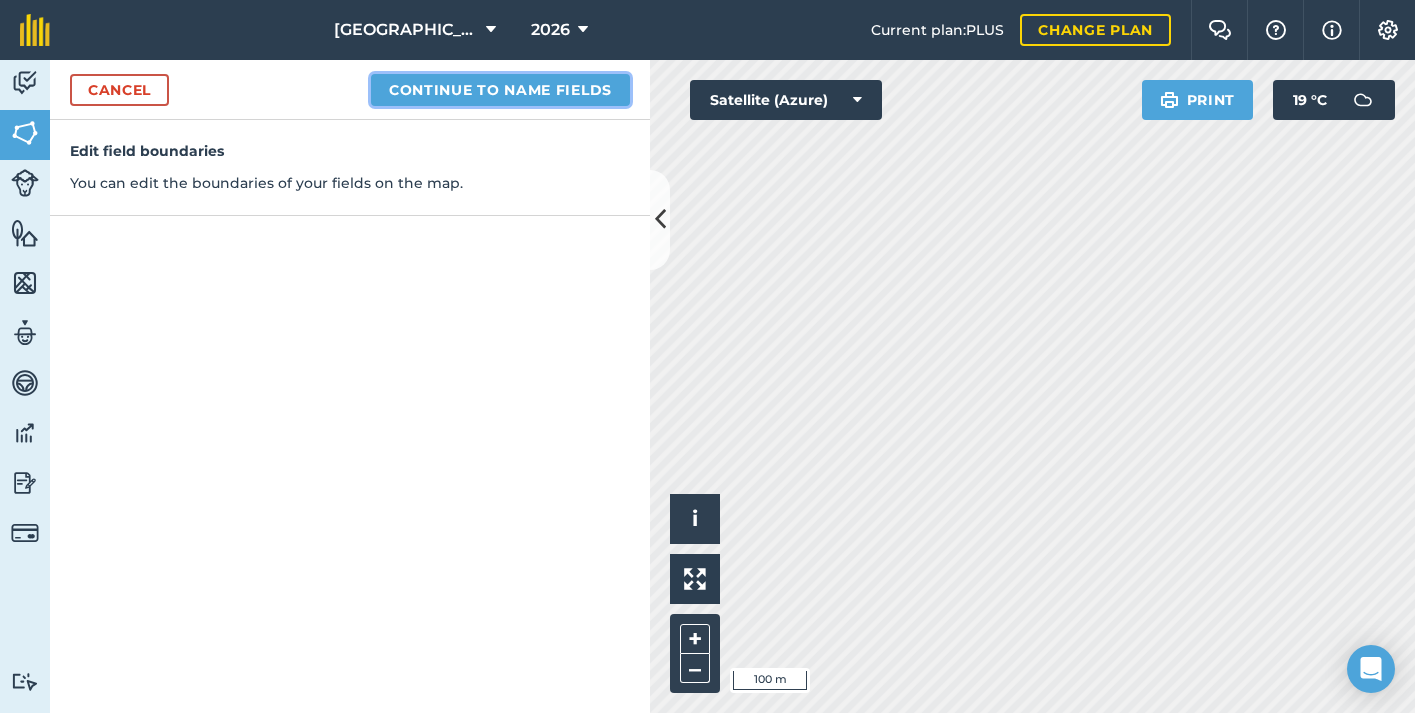 click on "Continue to name fields" at bounding box center (500, 90) 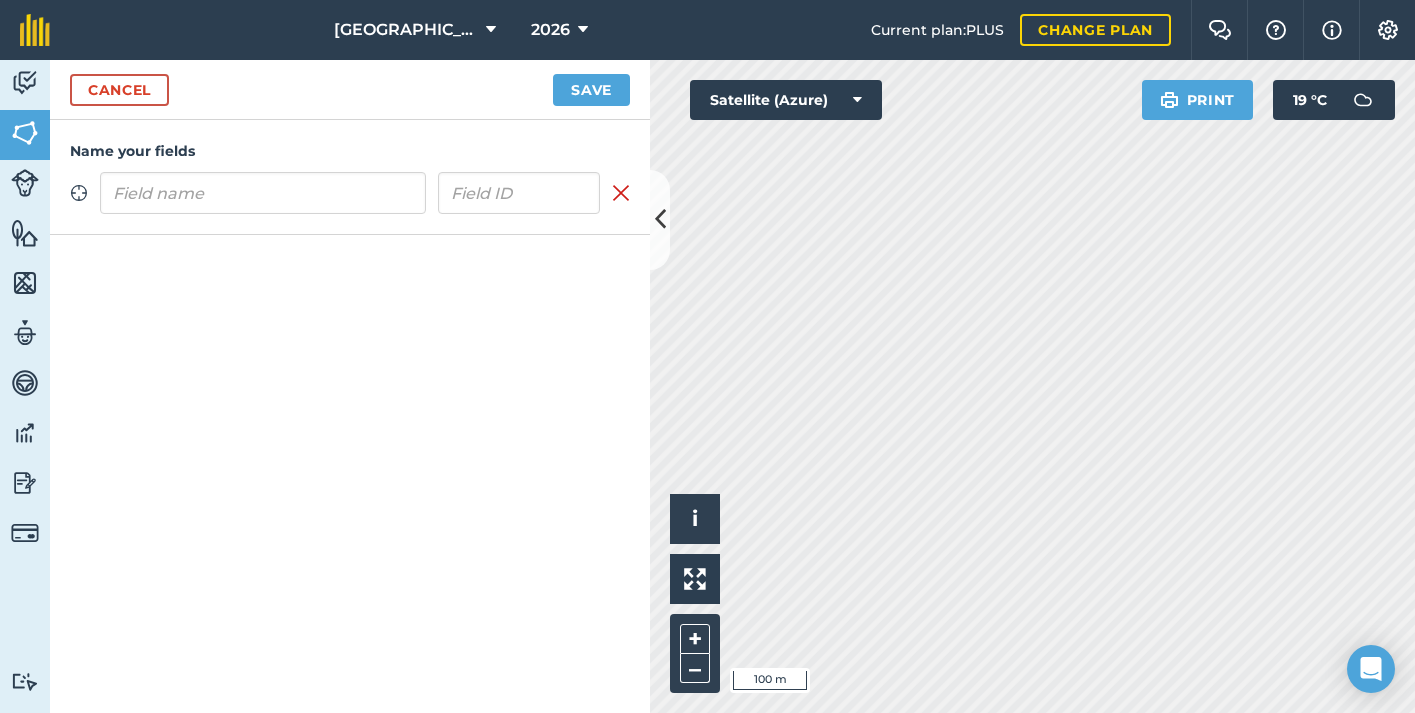 click at bounding box center [263, 193] 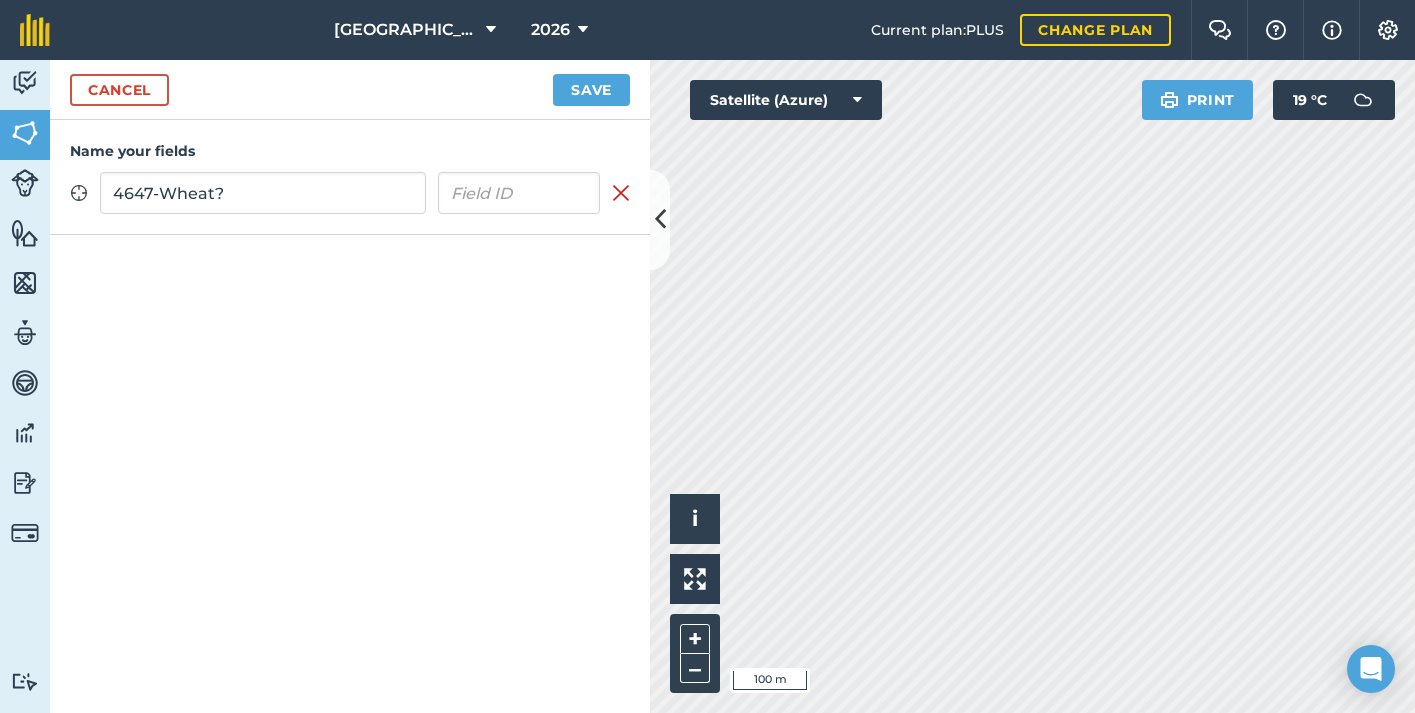 type on "4647-Wheat?" 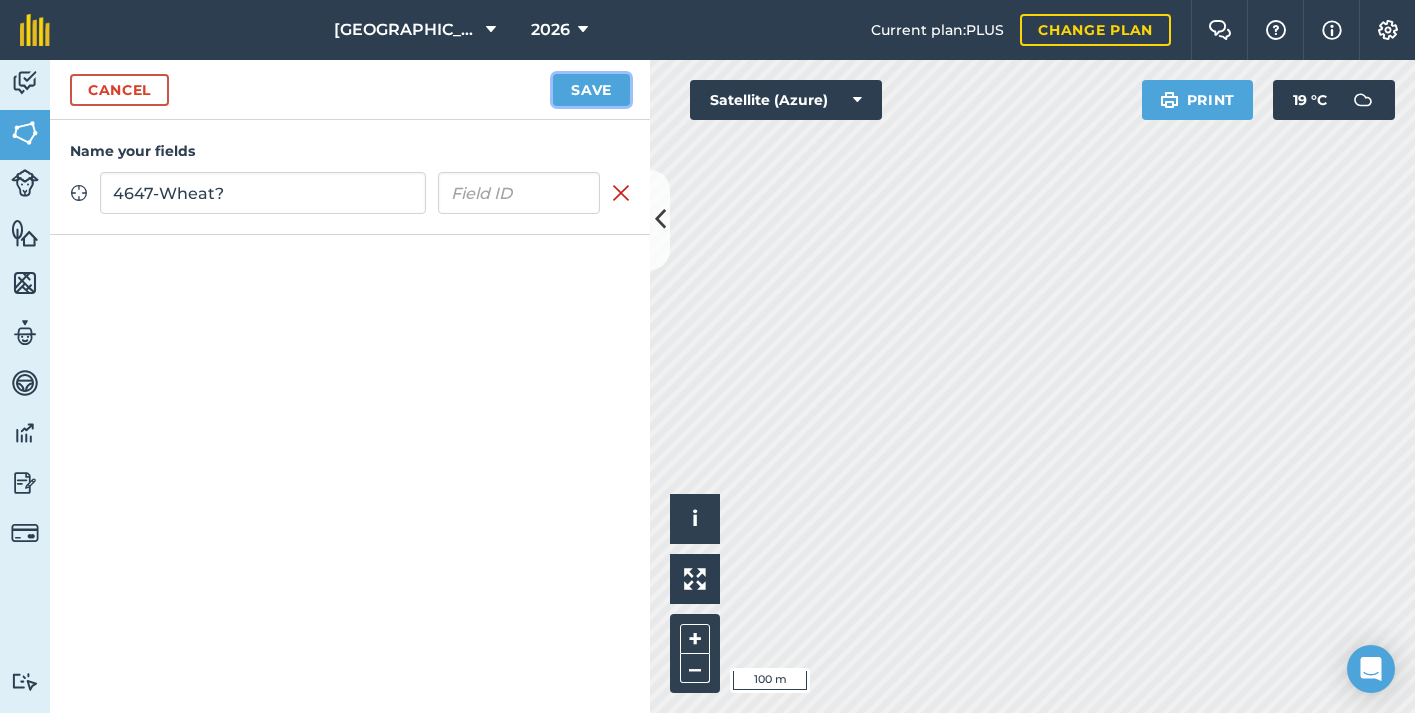 click on "Save" at bounding box center (591, 90) 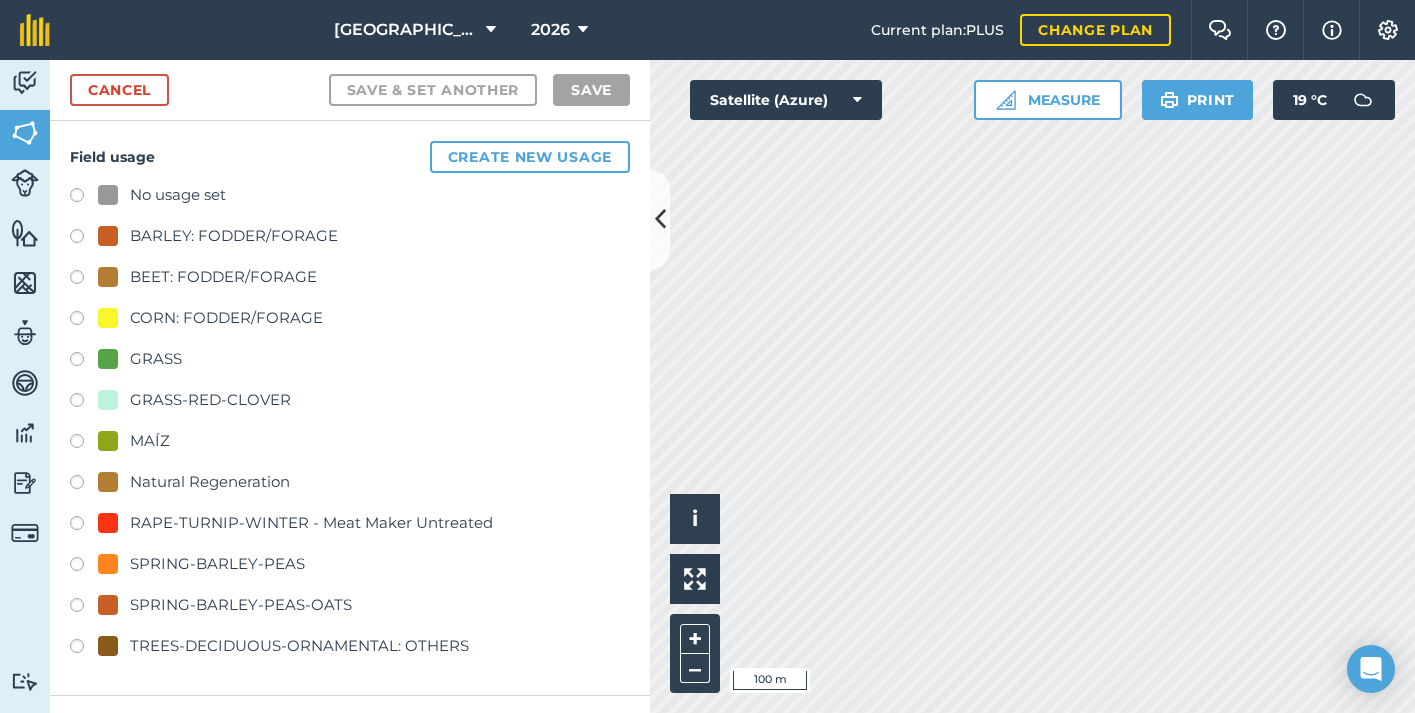 click on "No usage set" at bounding box center (178, 195) 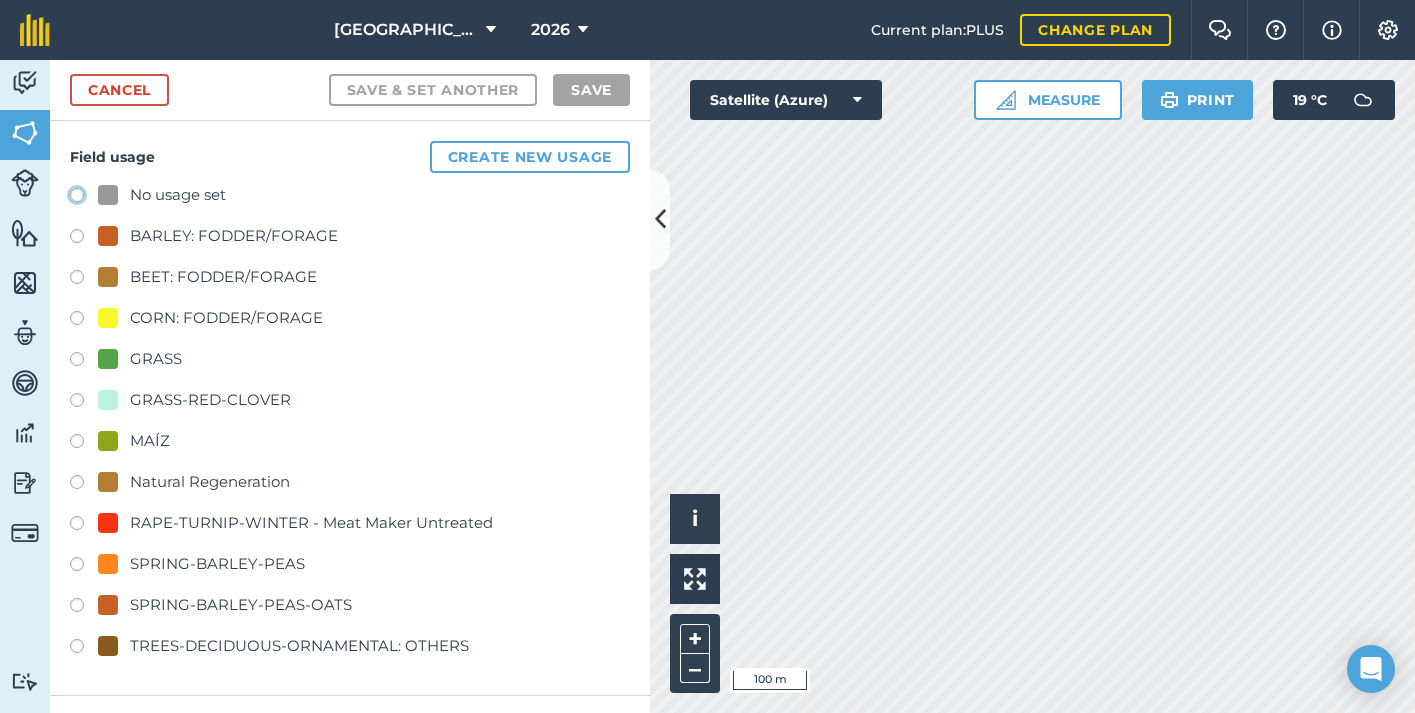 click on "No usage set" at bounding box center (-9923, 194) 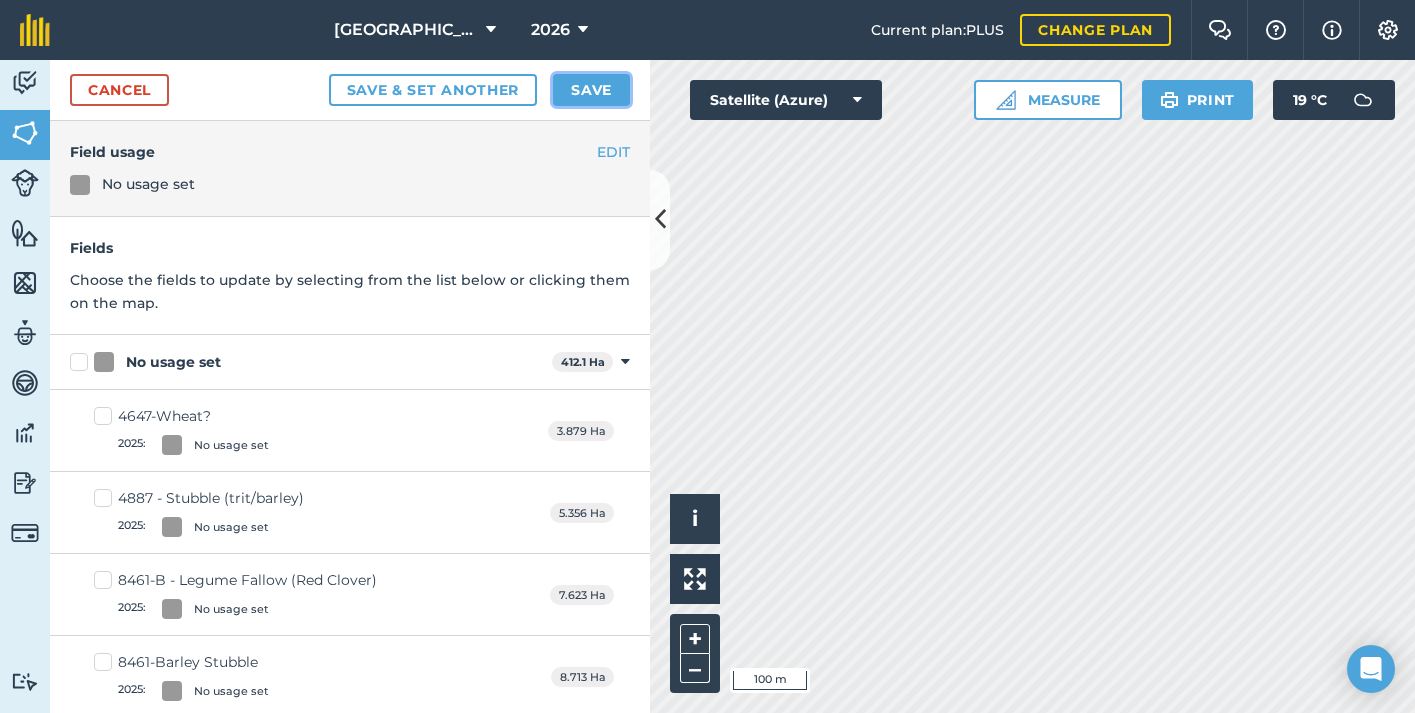 click on "Save" at bounding box center [591, 90] 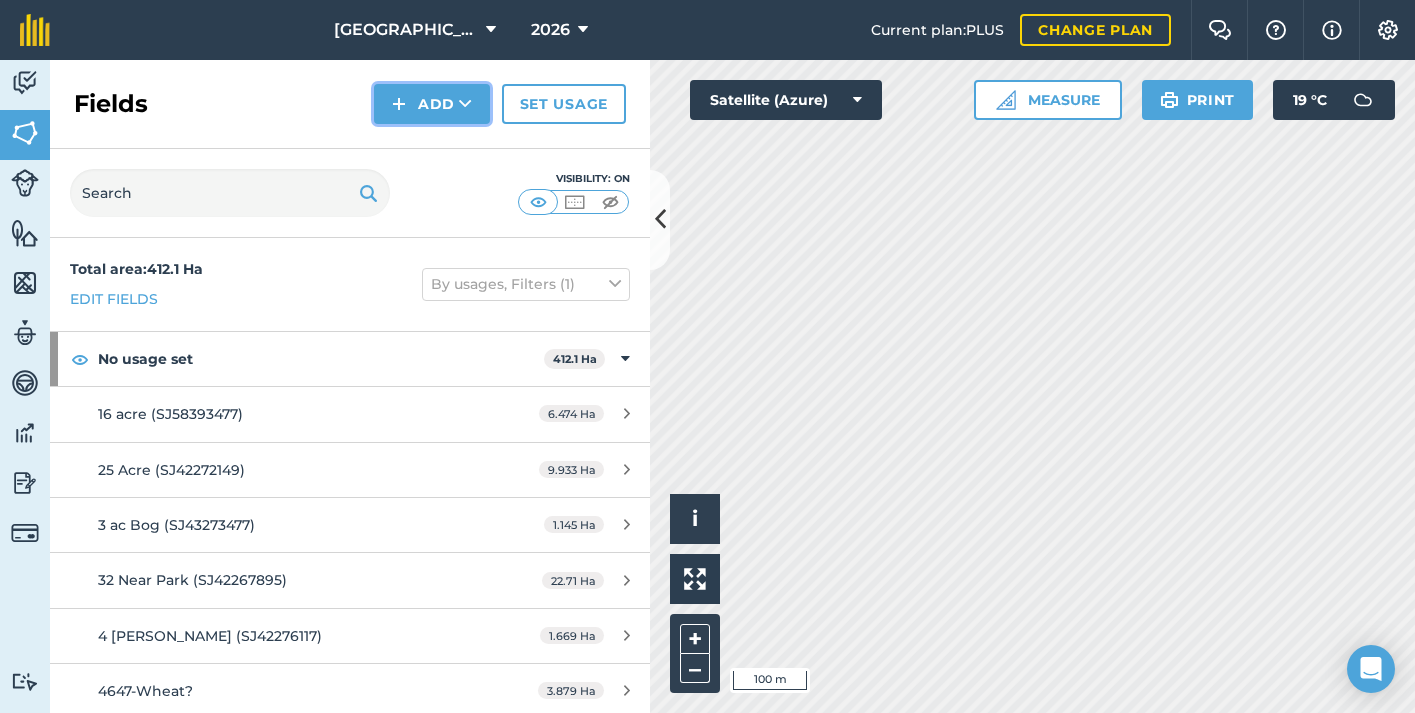 click on "Add" at bounding box center [432, 104] 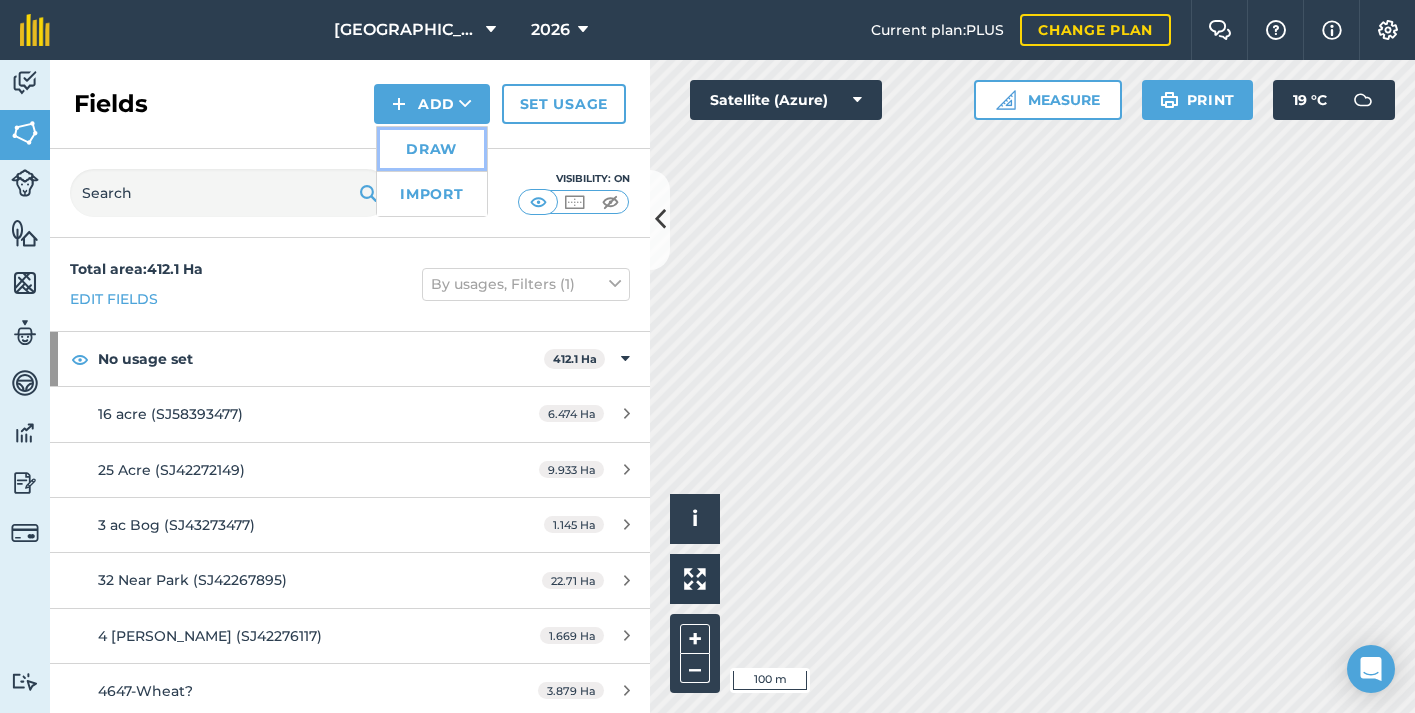 click on "Draw" at bounding box center (432, 149) 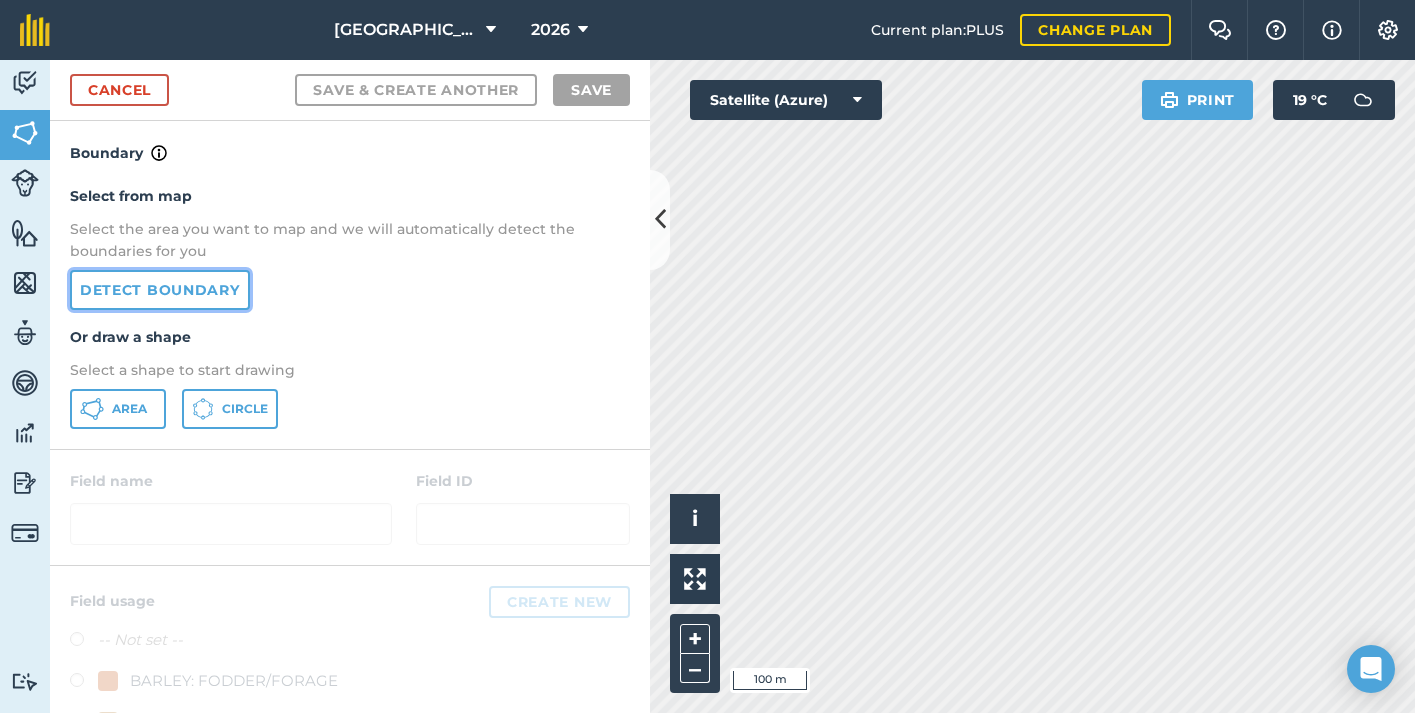 click on "Detect boundary" at bounding box center [160, 290] 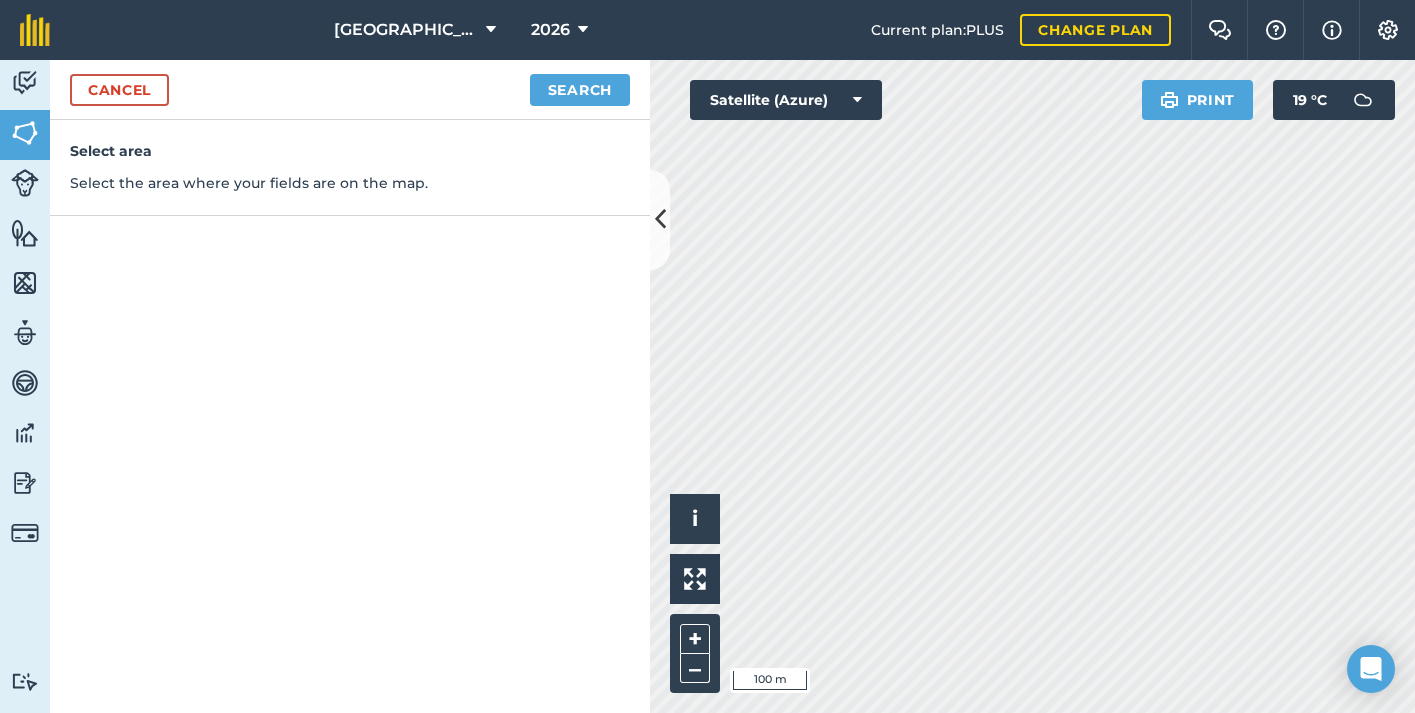 click on "Cancel Search" at bounding box center [350, 90] 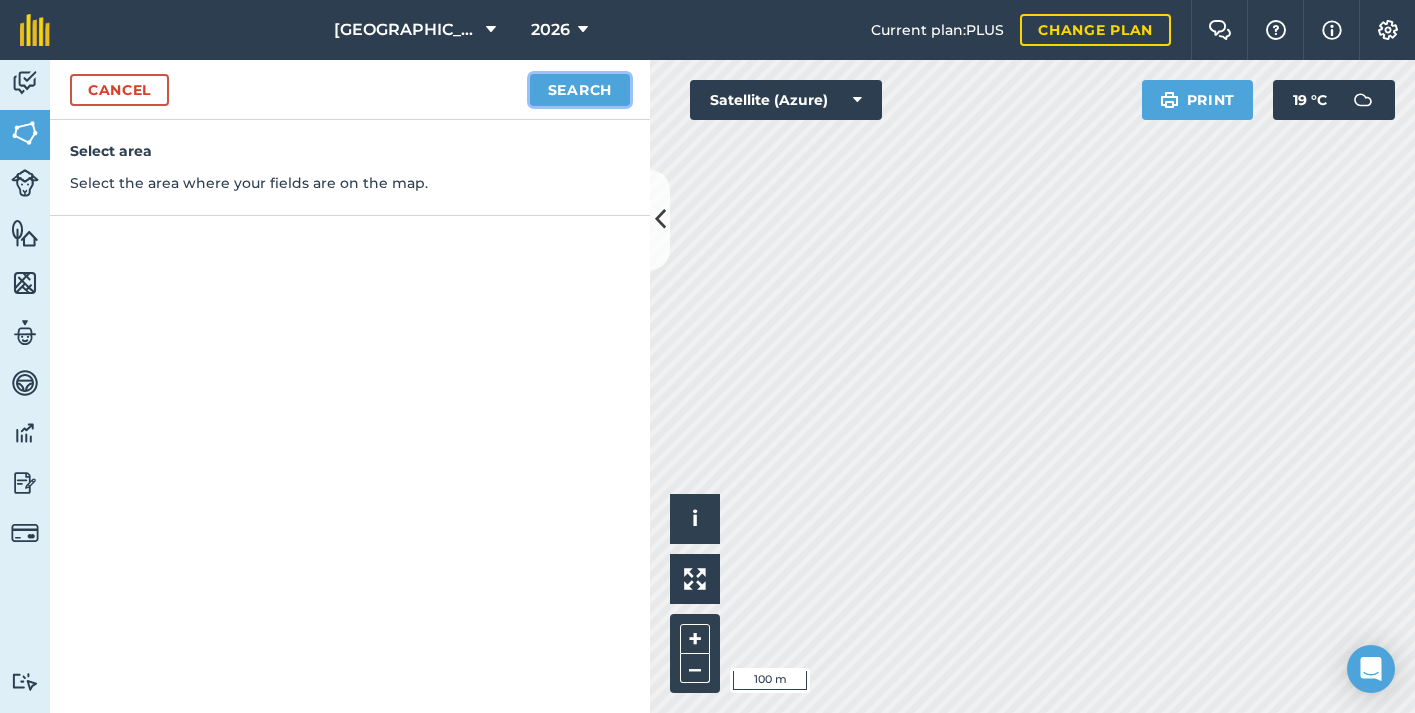 click on "Search" at bounding box center (580, 90) 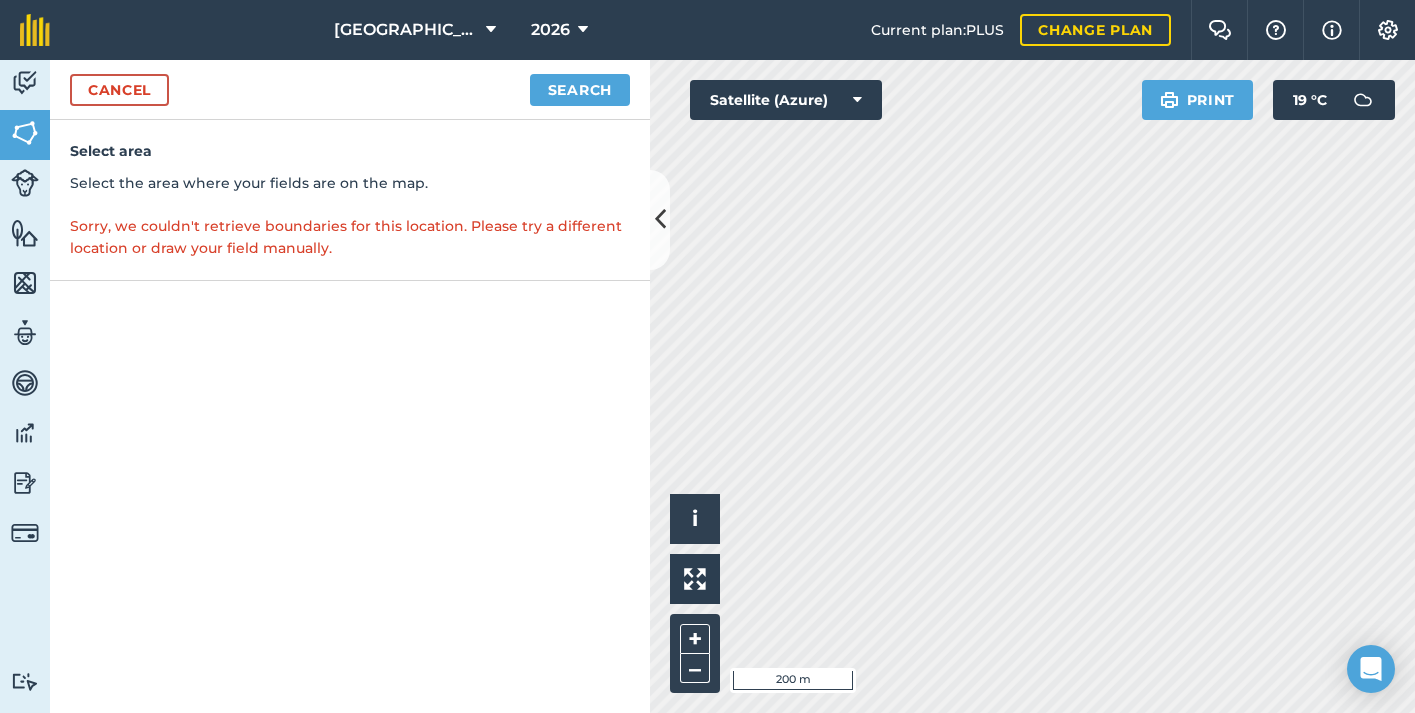 click on "Cancel Search" at bounding box center [350, 90] 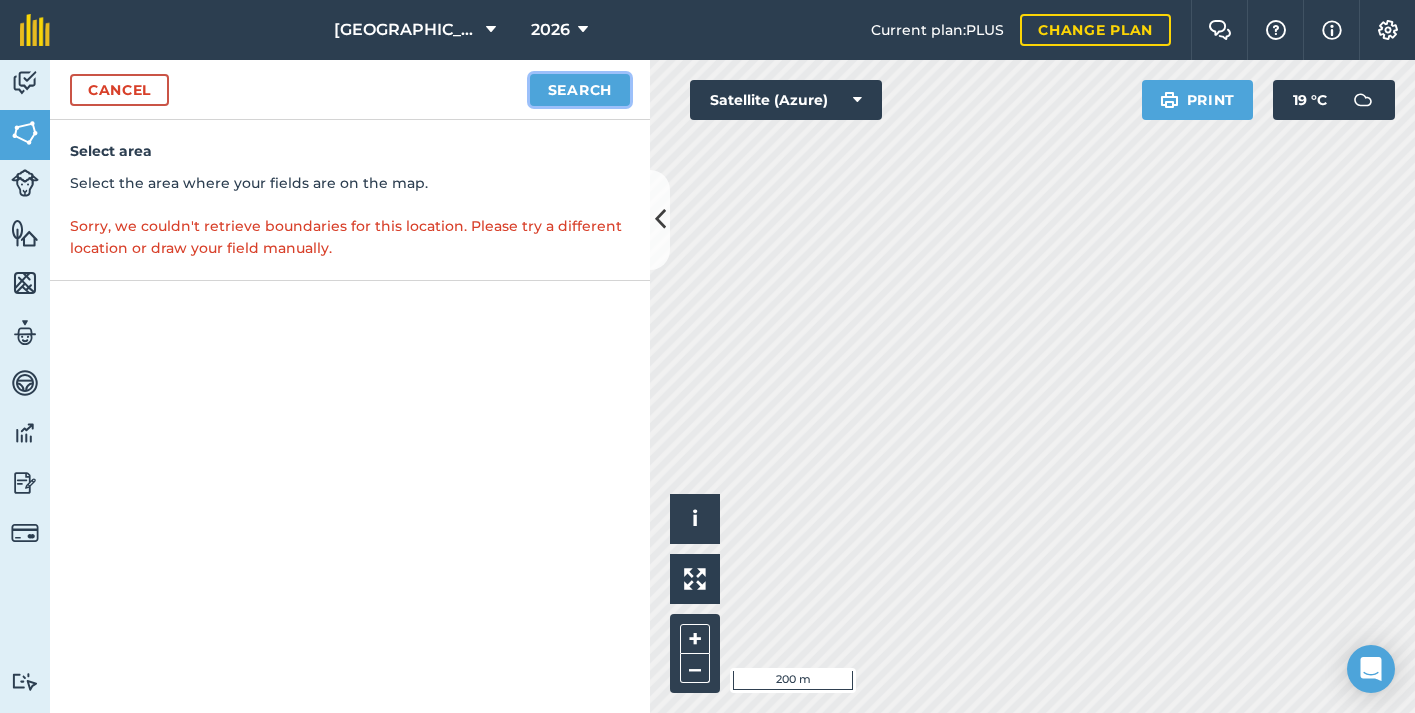 click on "Search" at bounding box center [580, 90] 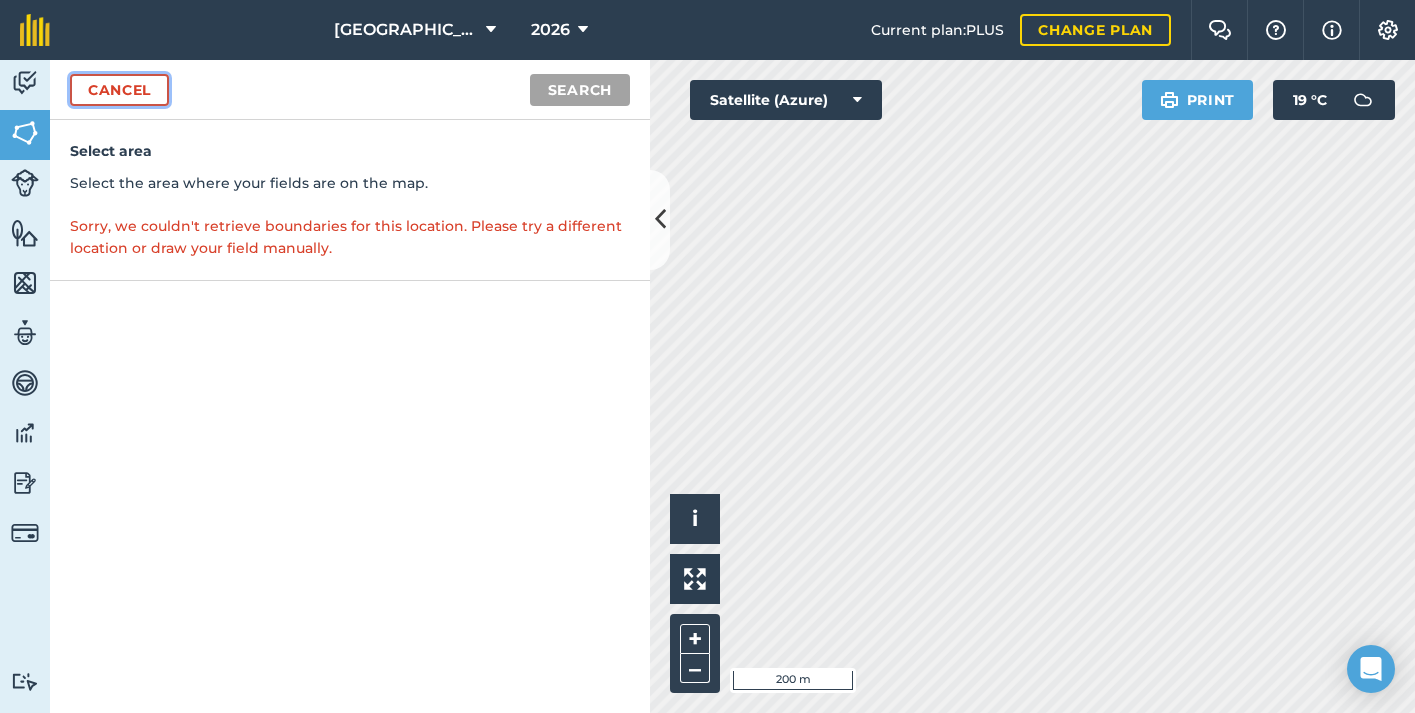 click on "Cancel" at bounding box center [119, 90] 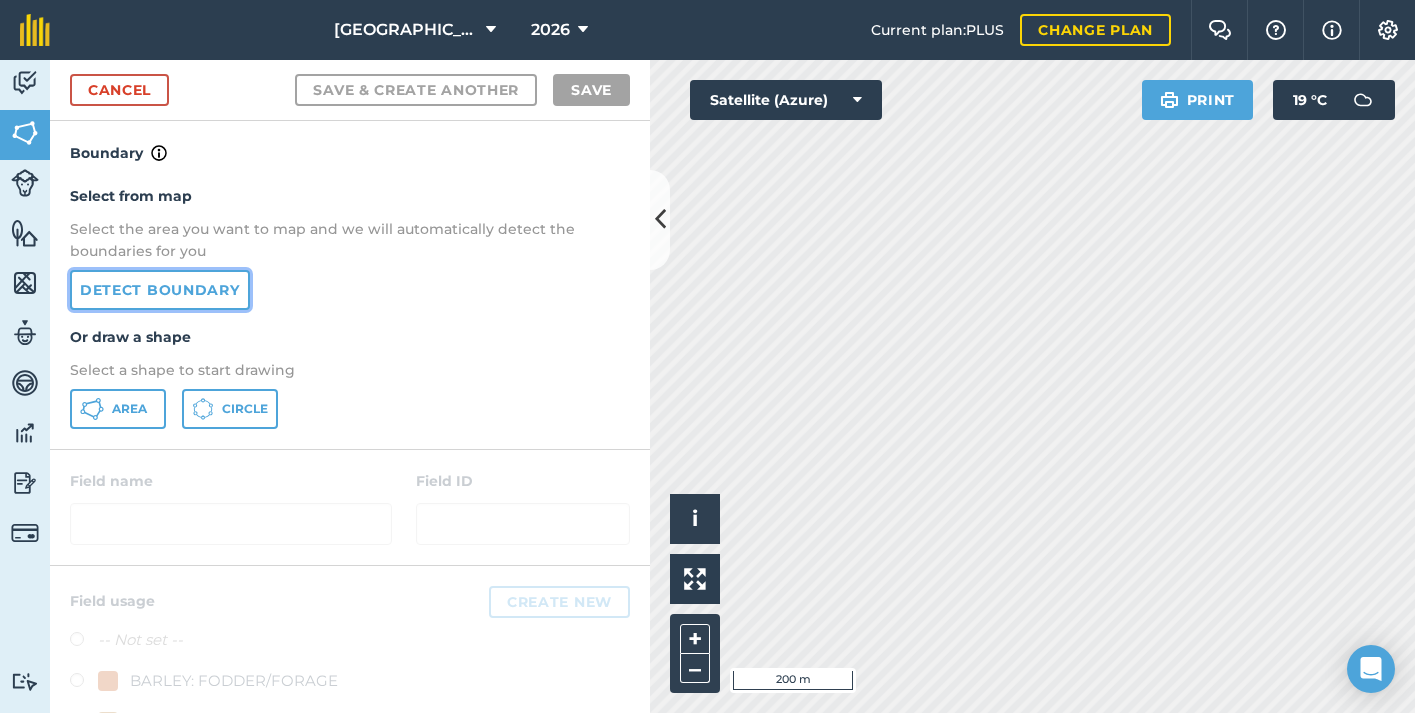 click on "Detect boundary" at bounding box center [160, 290] 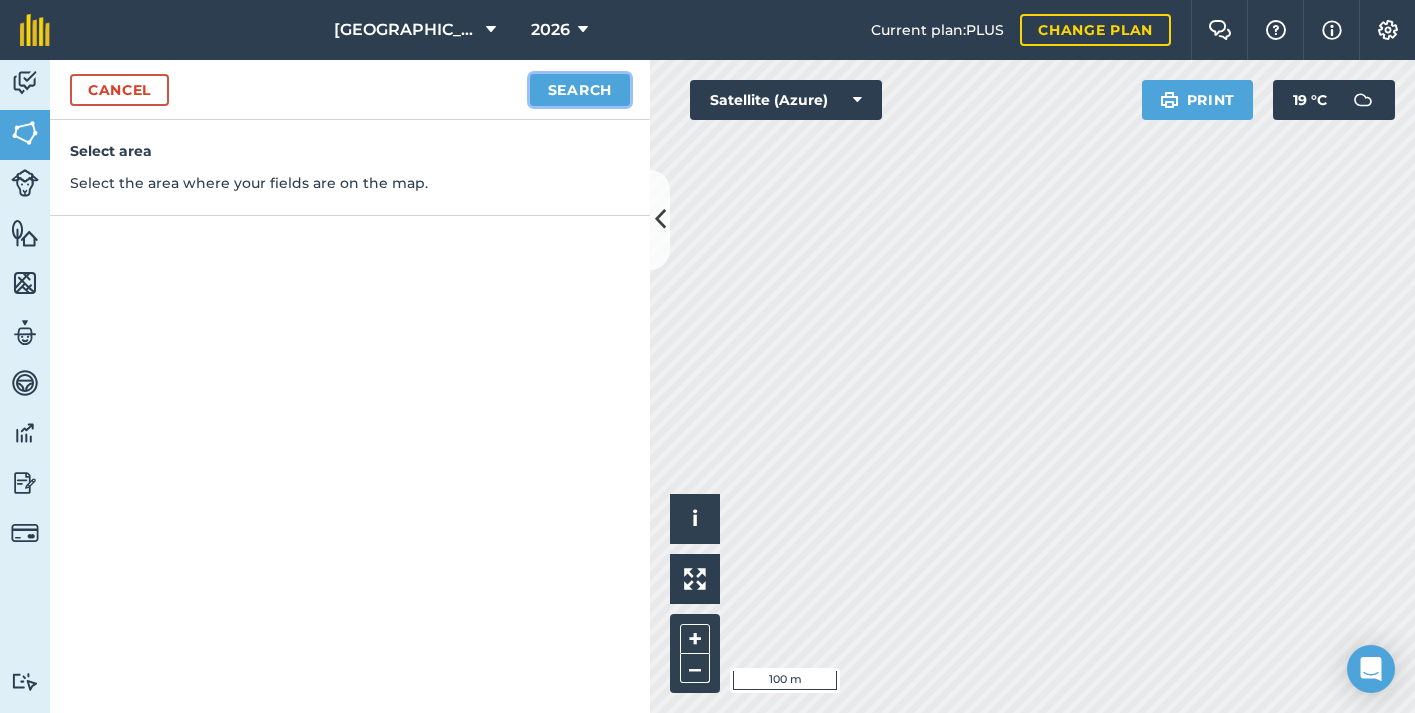 click on "Search" at bounding box center (580, 90) 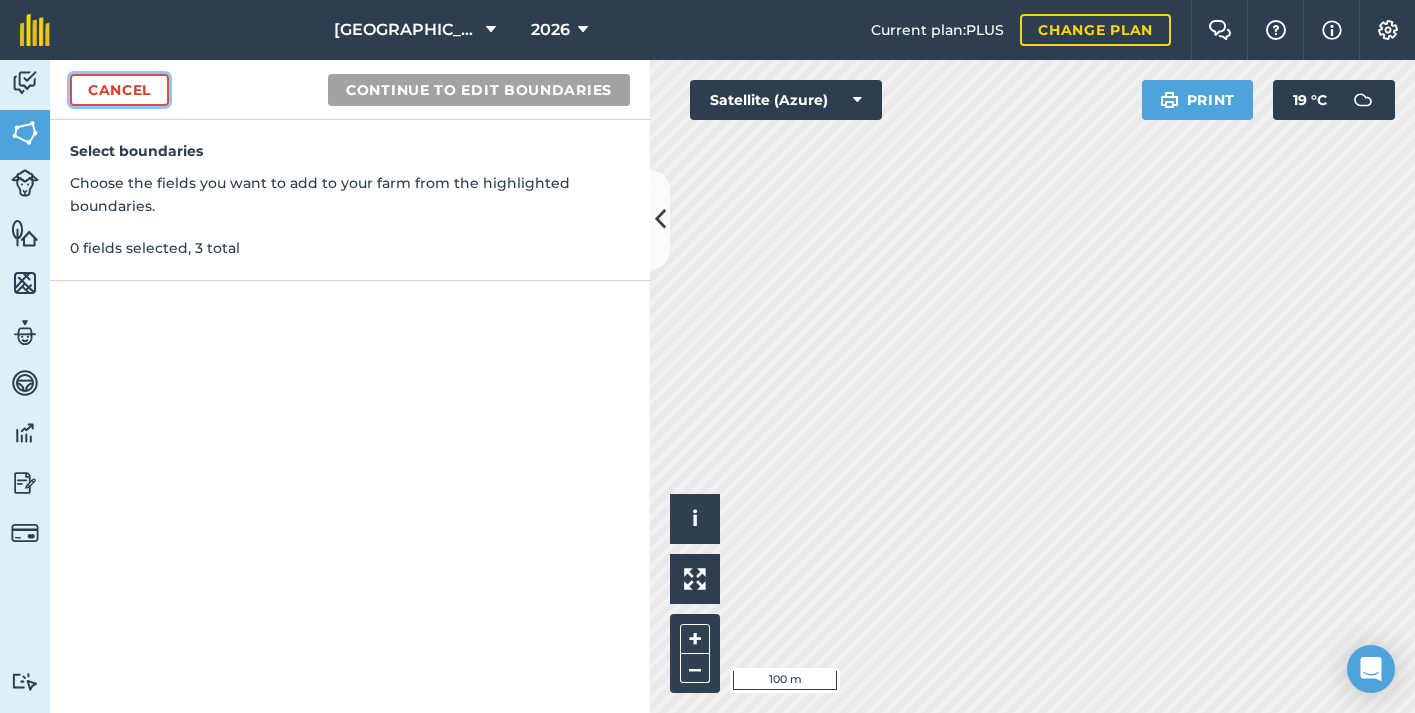 click on "Cancel" at bounding box center (119, 90) 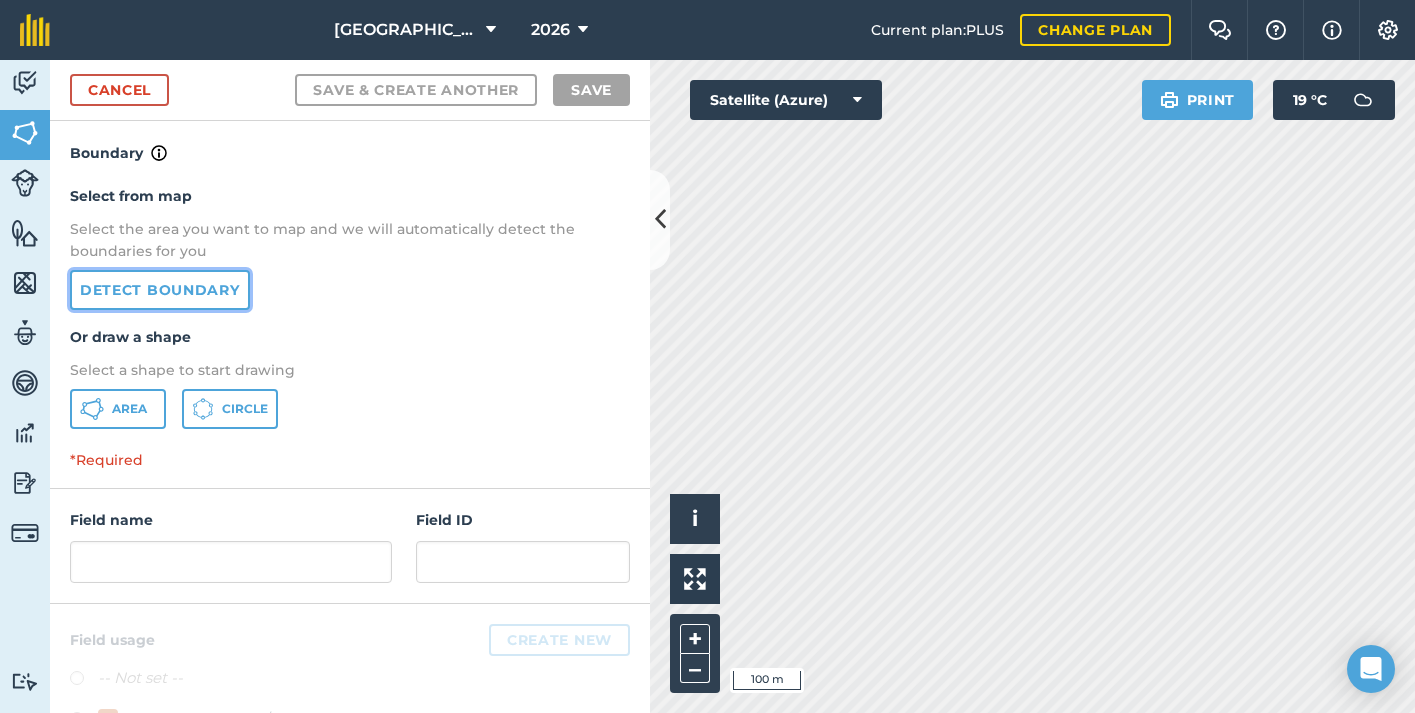 click on "Detect boundary" at bounding box center (160, 290) 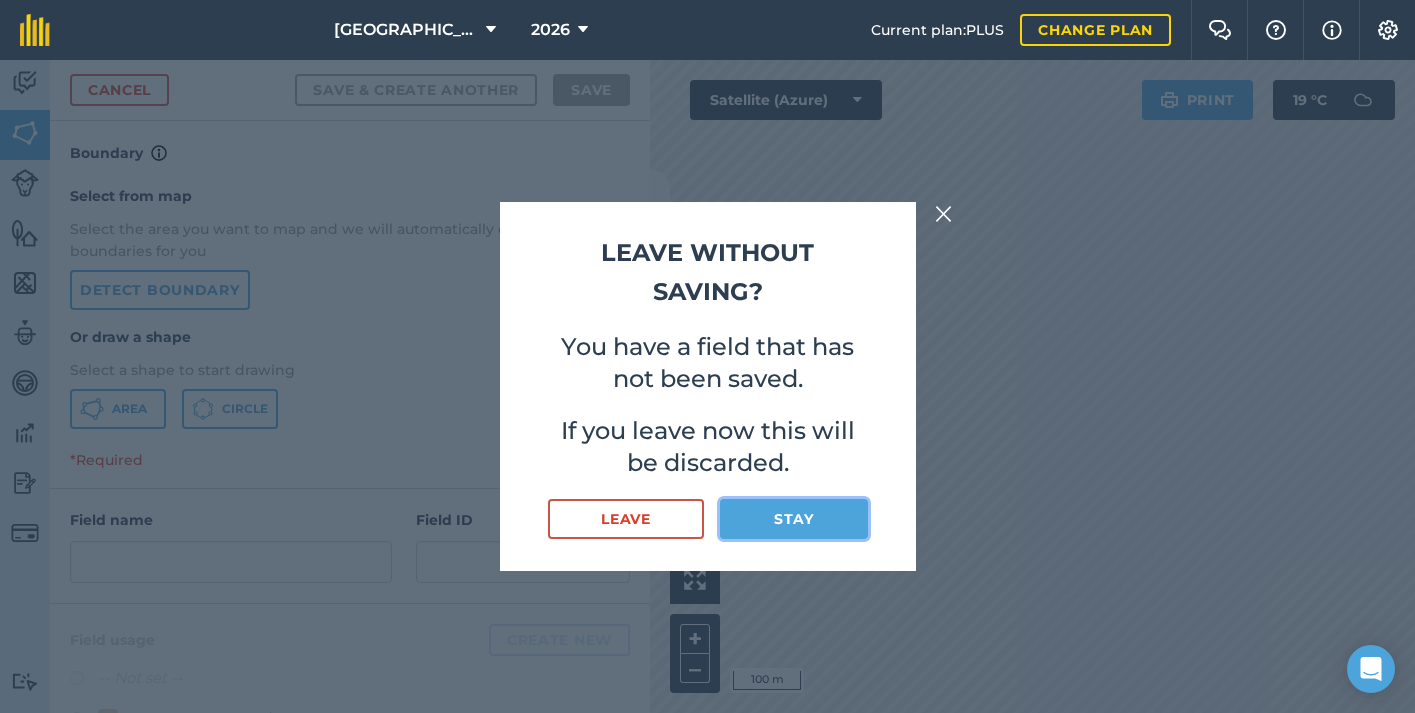 click on "Stay" at bounding box center [793, 519] 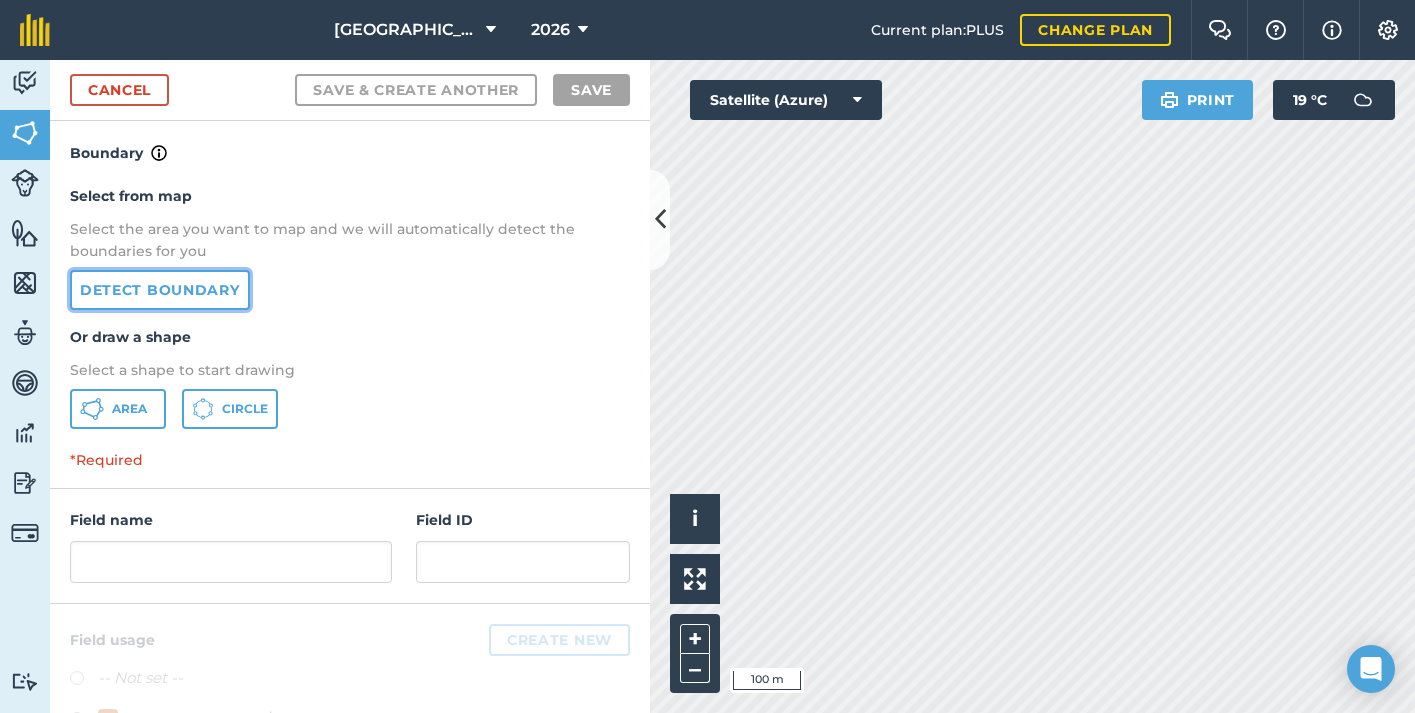 click on "Detect boundary" at bounding box center [160, 290] 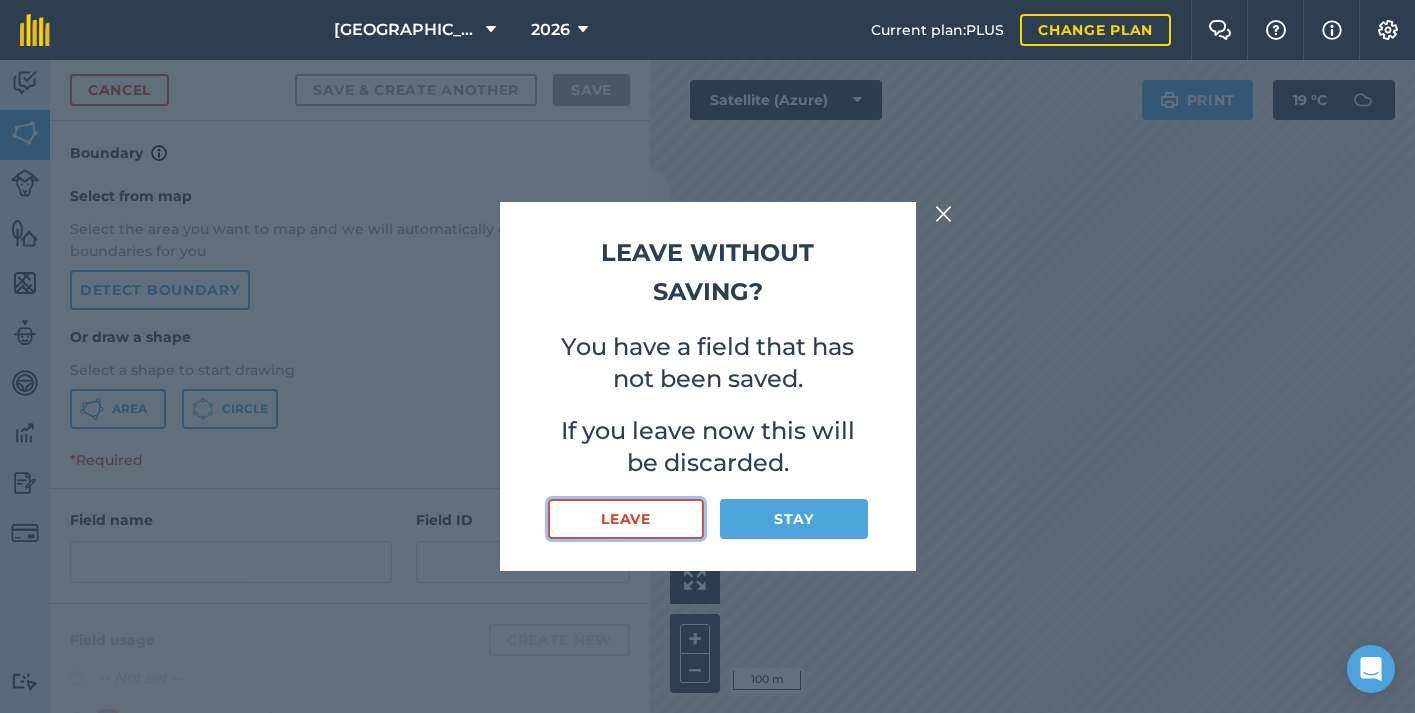 click on "Leave" at bounding box center (626, 519) 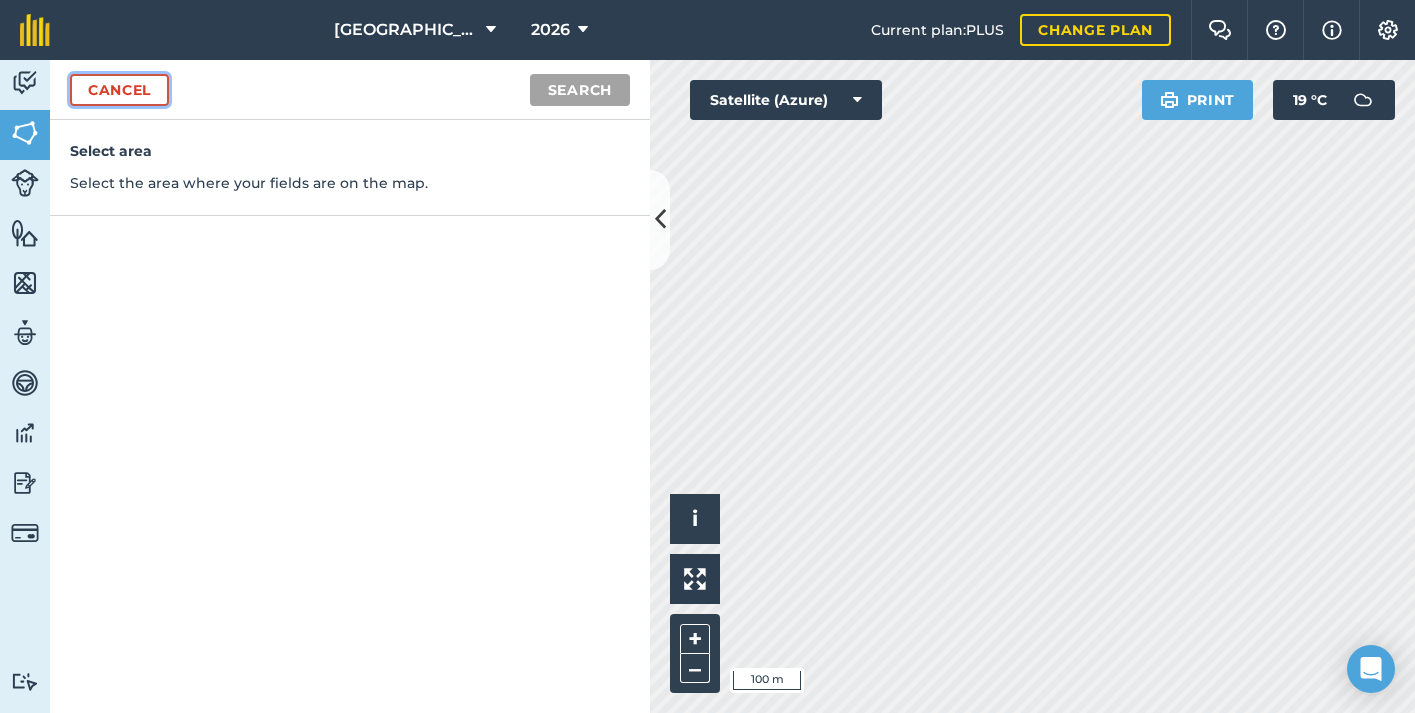 click on "Cancel" at bounding box center (119, 90) 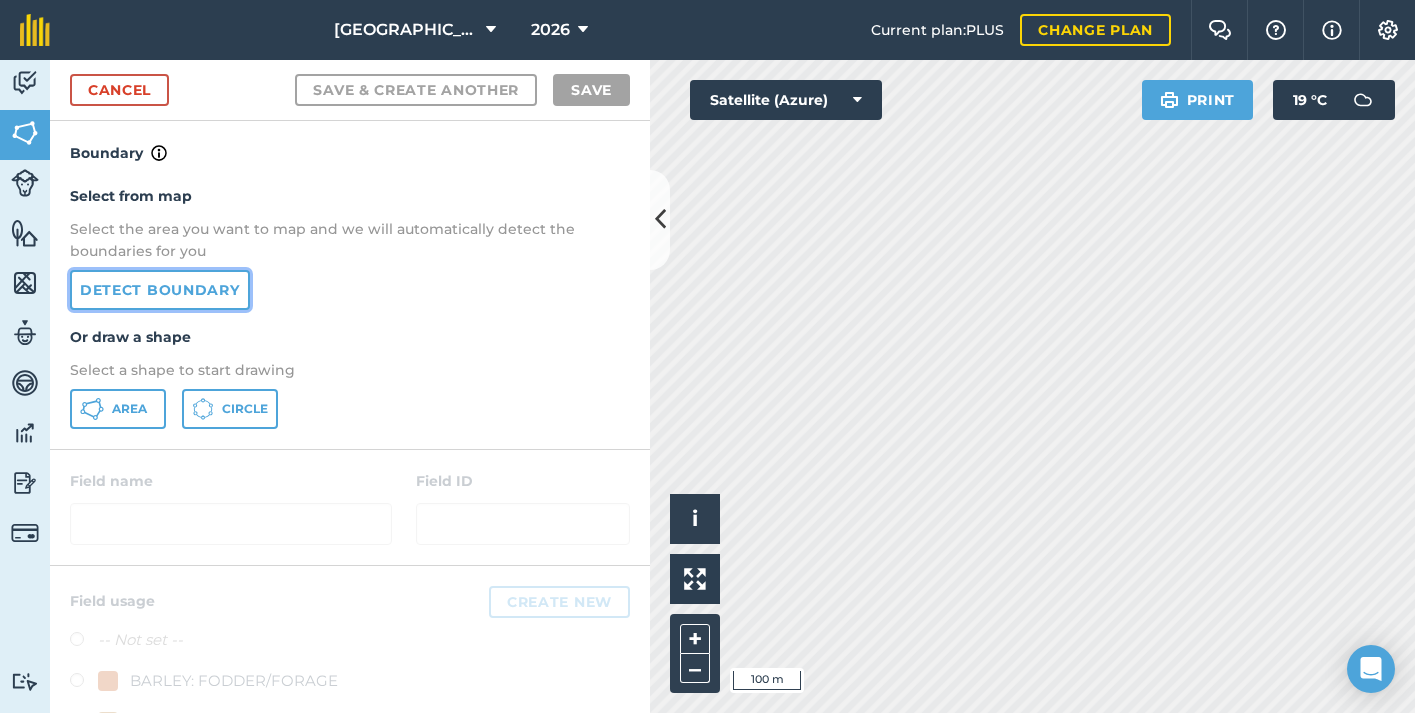 click on "Detect boundary" at bounding box center [160, 290] 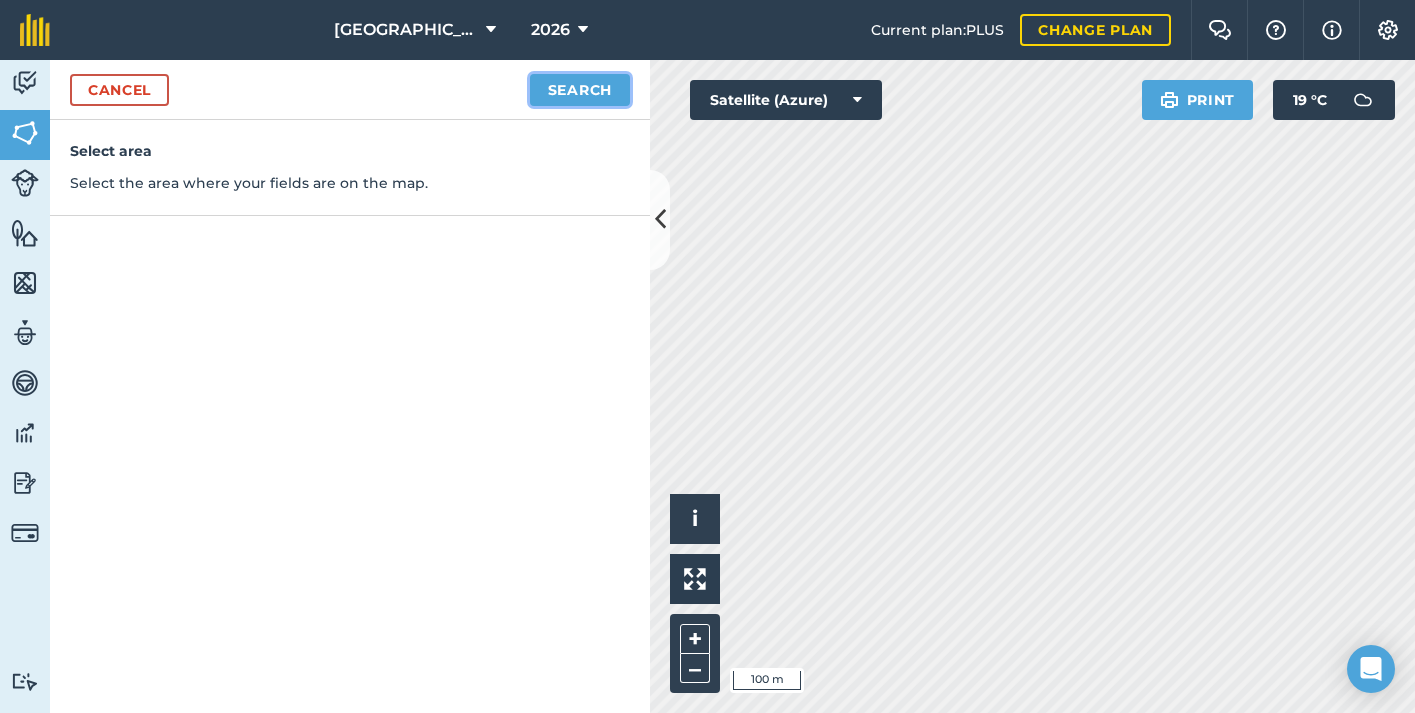 click on "Search" at bounding box center [580, 90] 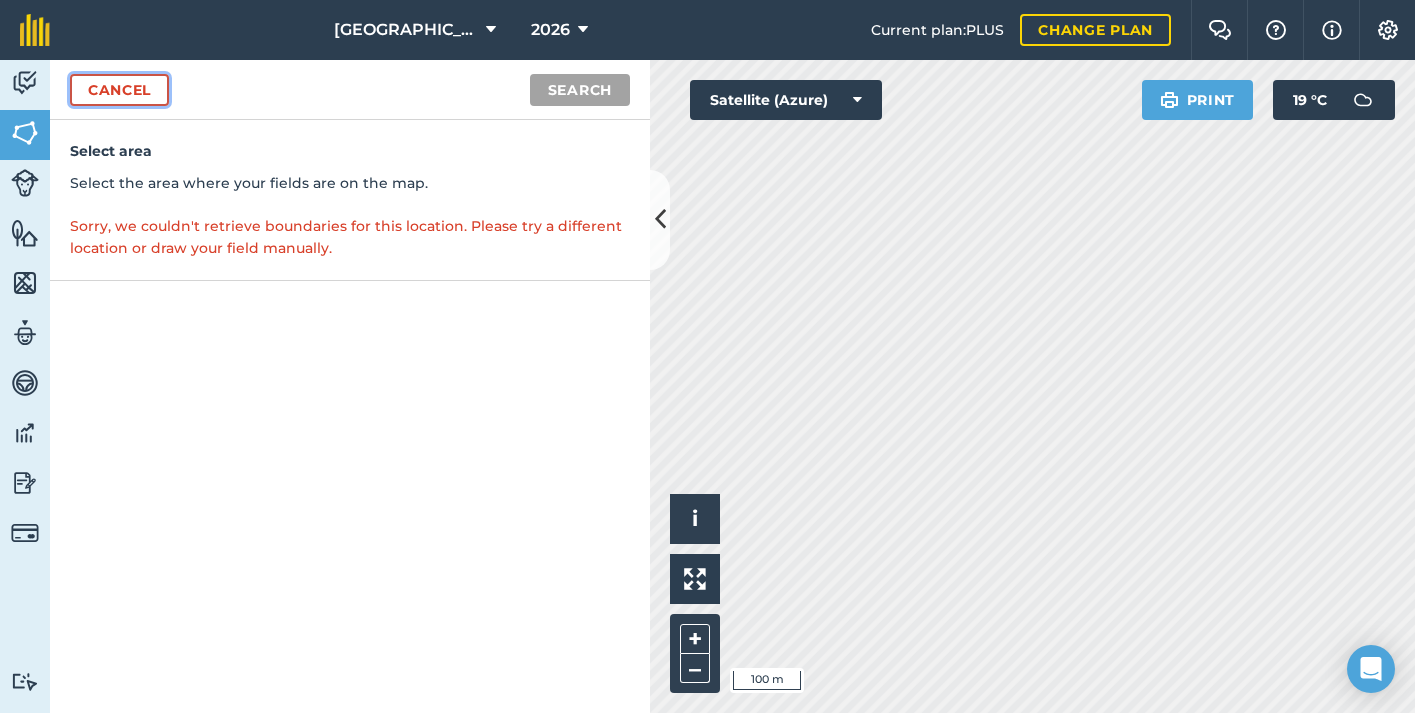 click on "Cancel" at bounding box center (119, 90) 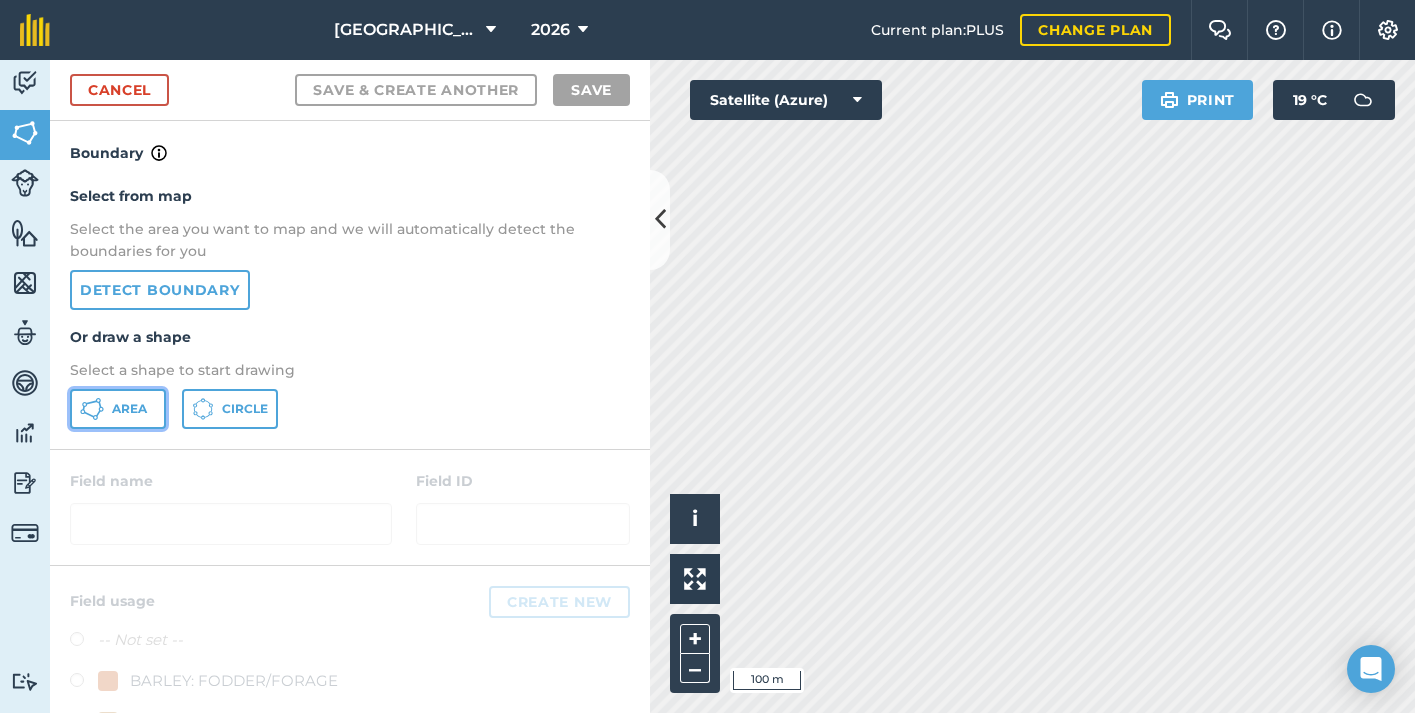 click on "Area" at bounding box center [118, 409] 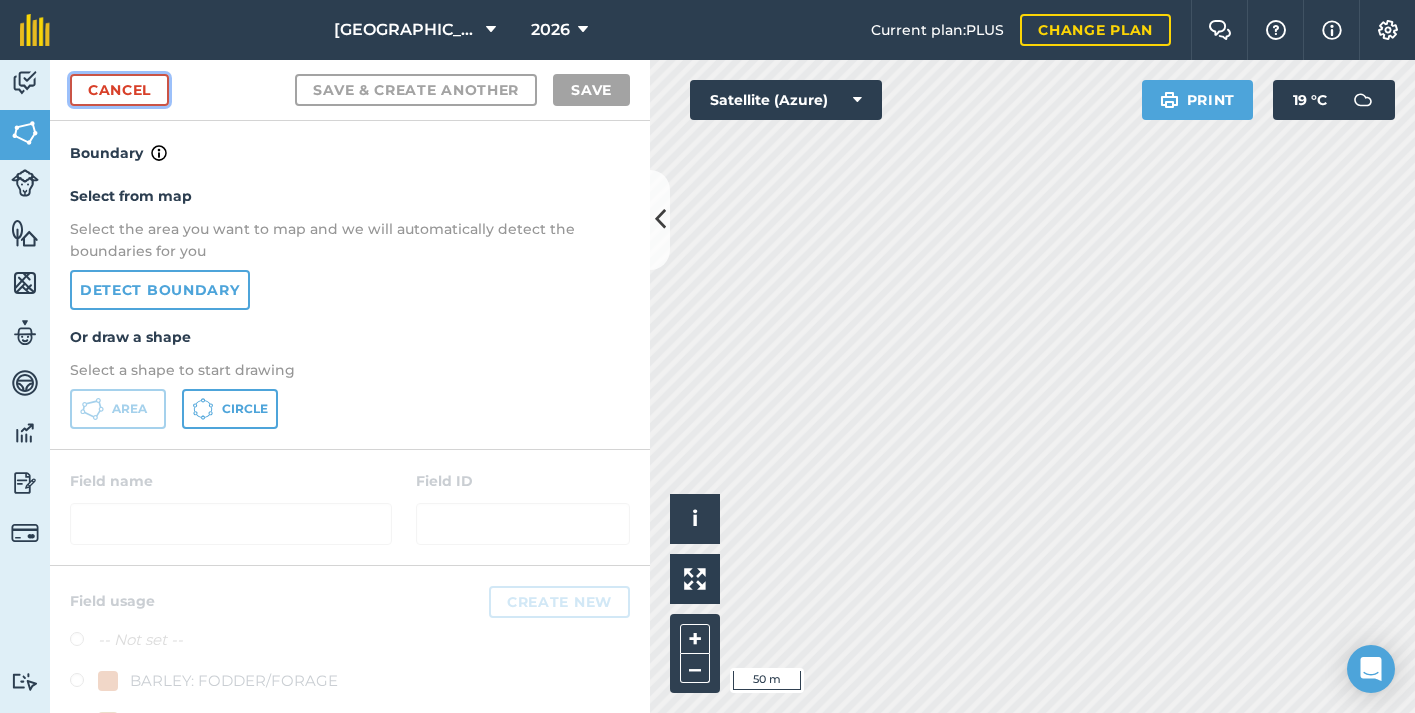 click on "Cancel" at bounding box center [119, 90] 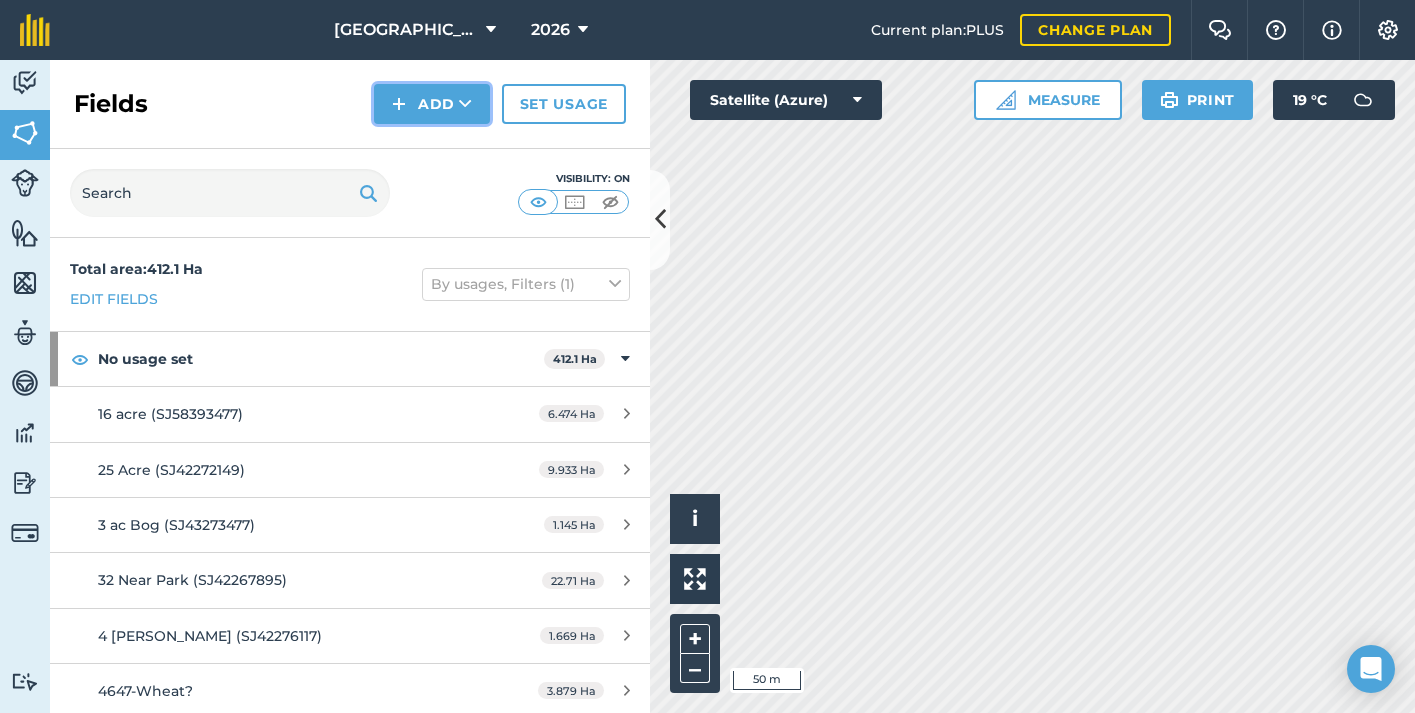 click on "Add" at bounding box center (432, 104) 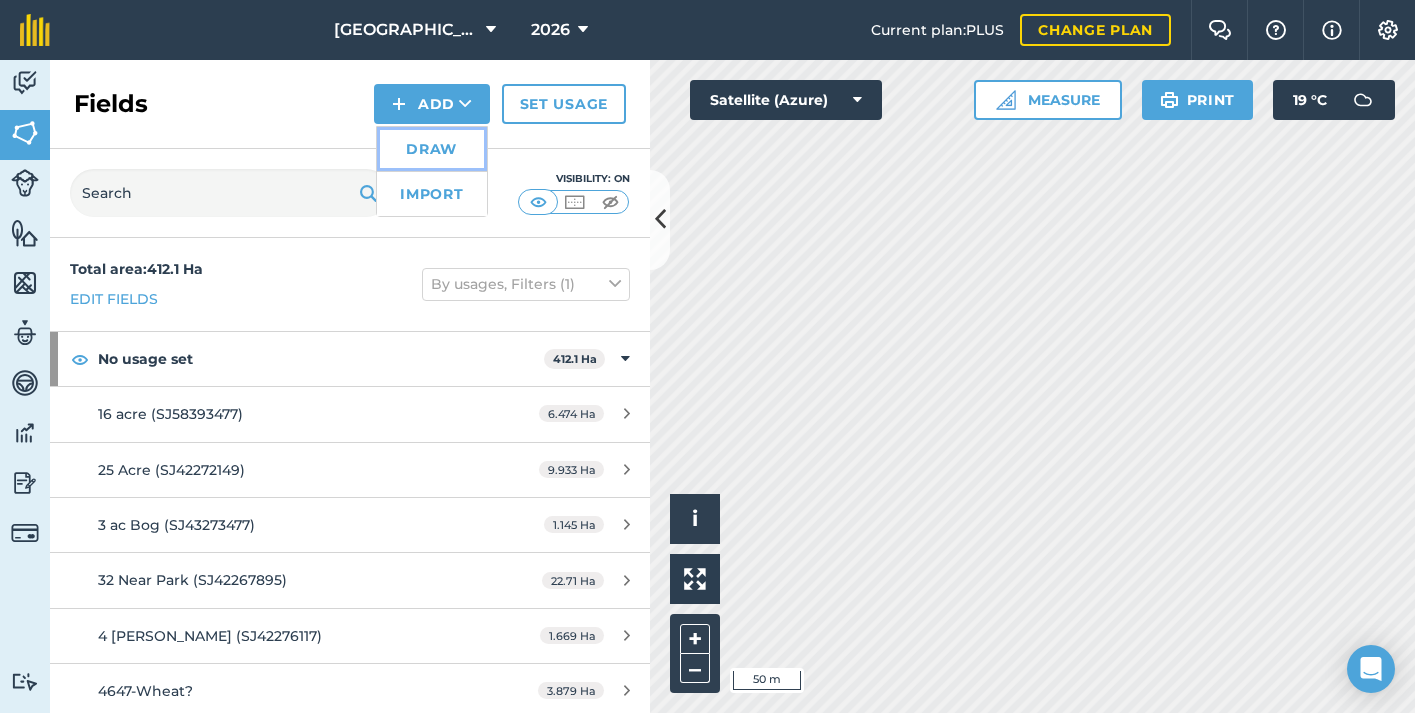 click on "Draw" at bounding box center [432, 149] 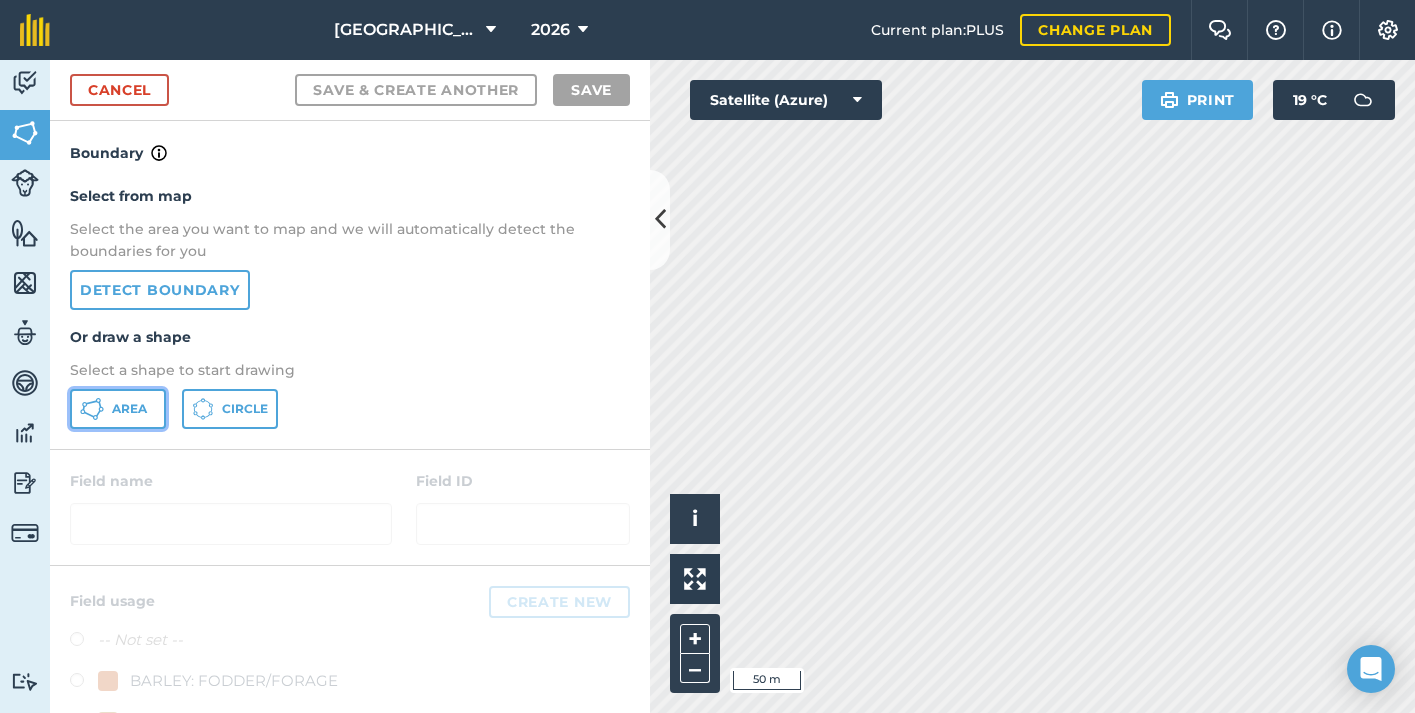 click on "Area" at bounding box center (118, 409) 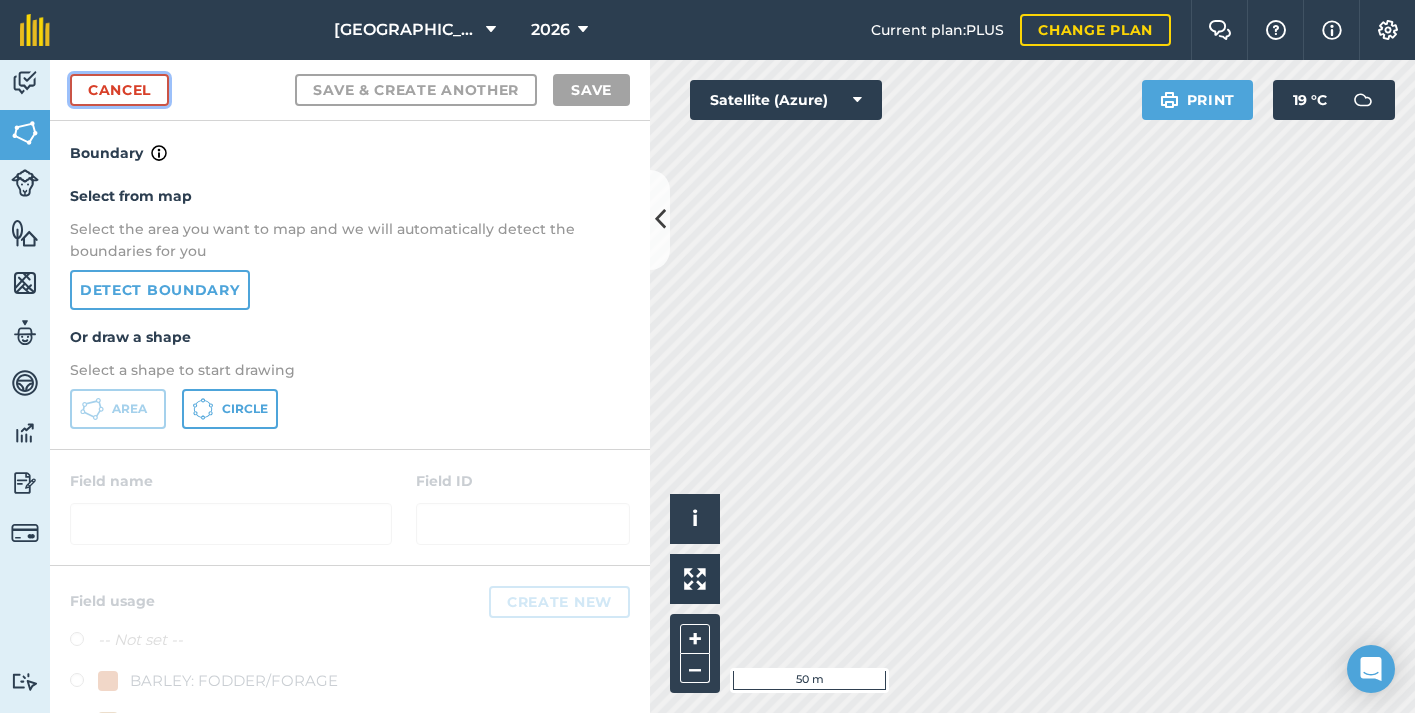 click on "Cancel" at bounding box center [119, 90] 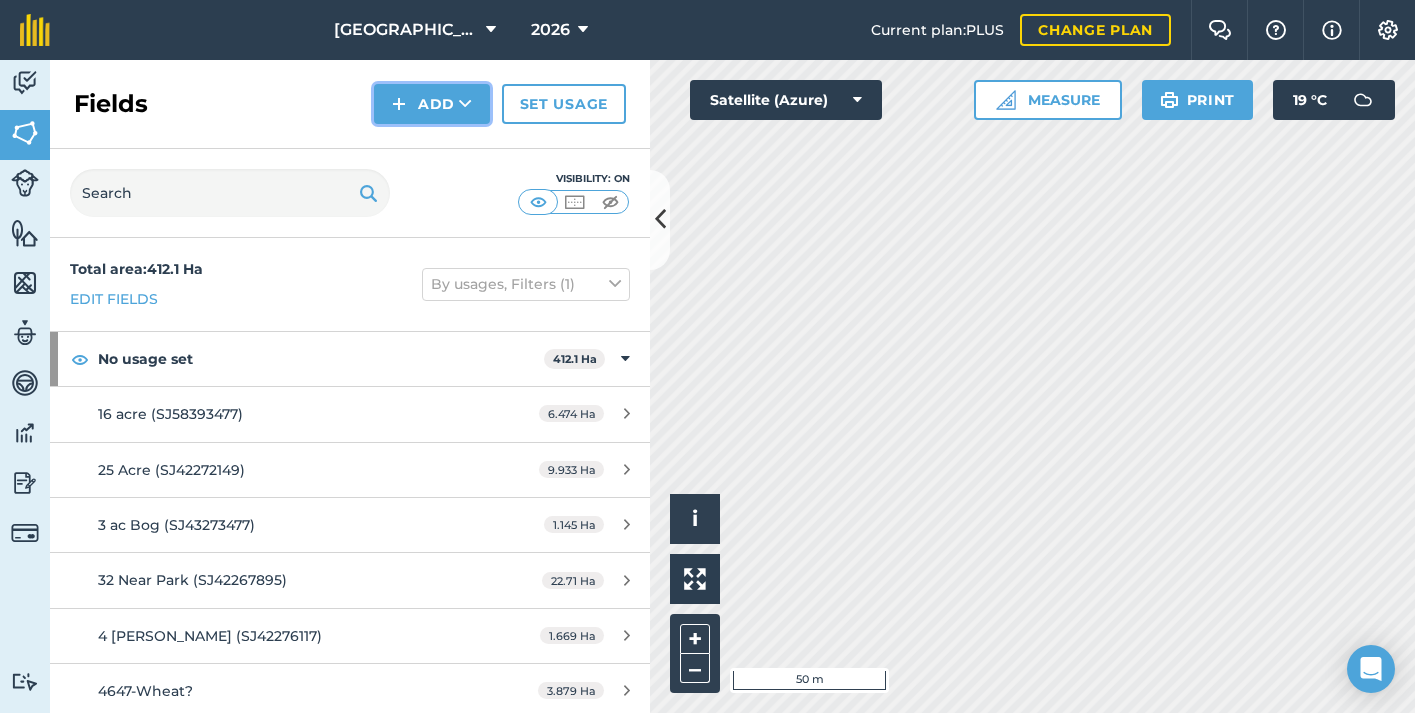 click at bounding box center [399, 104] 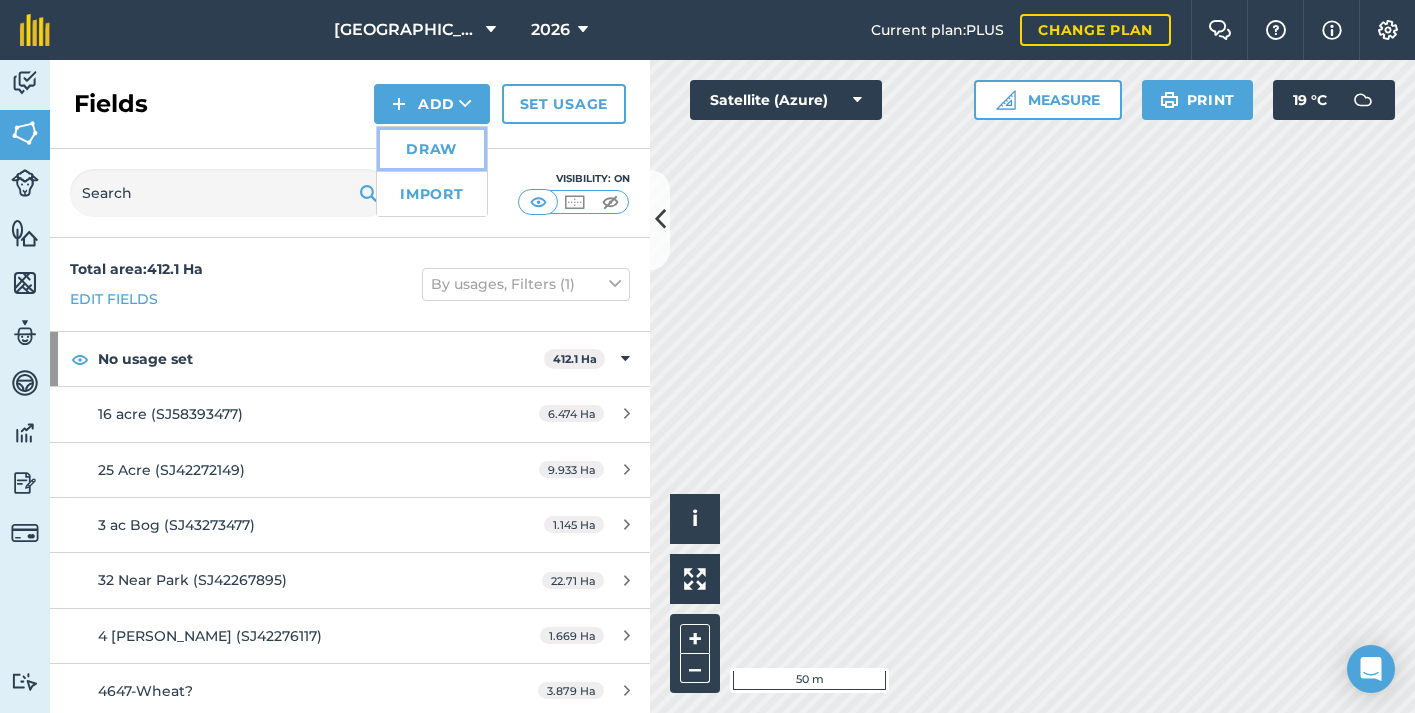 click on "Draw" at bounding box center (432, 149) 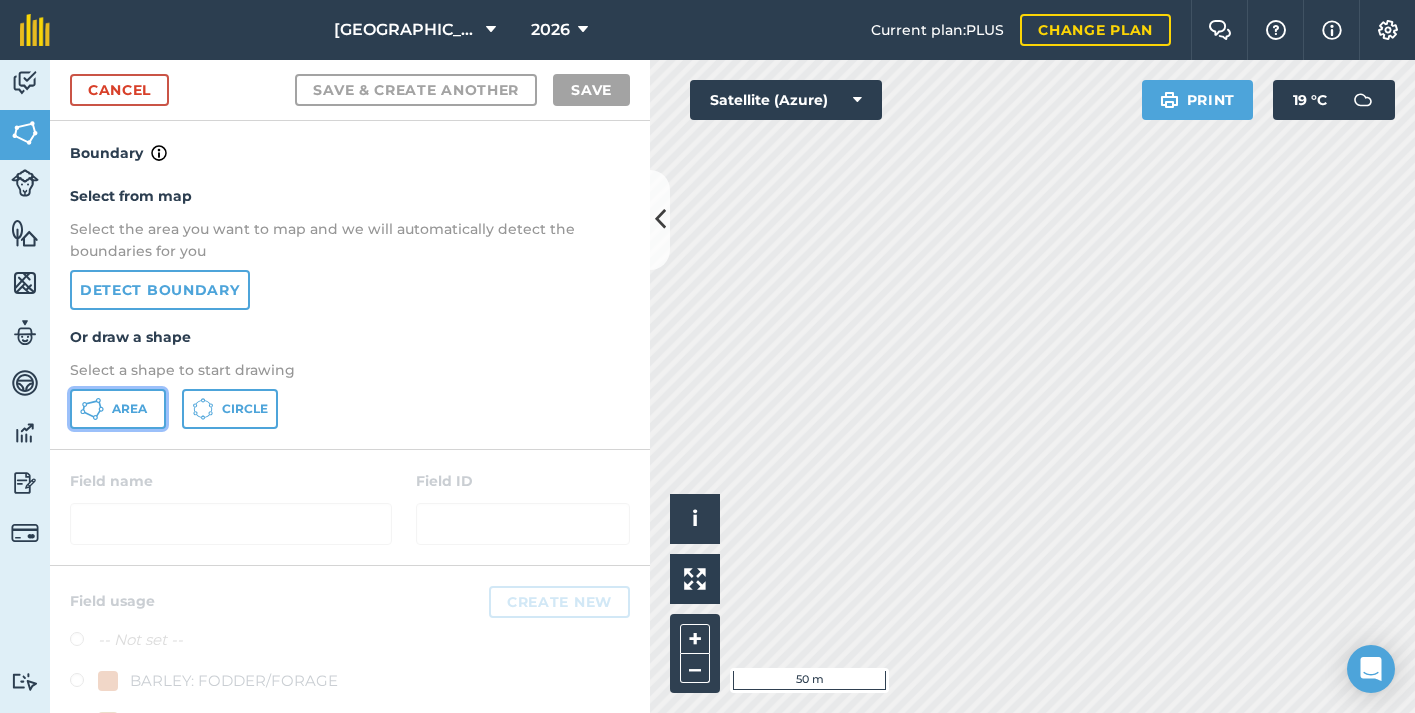 click on "Area" at bounding box center (129, 409) 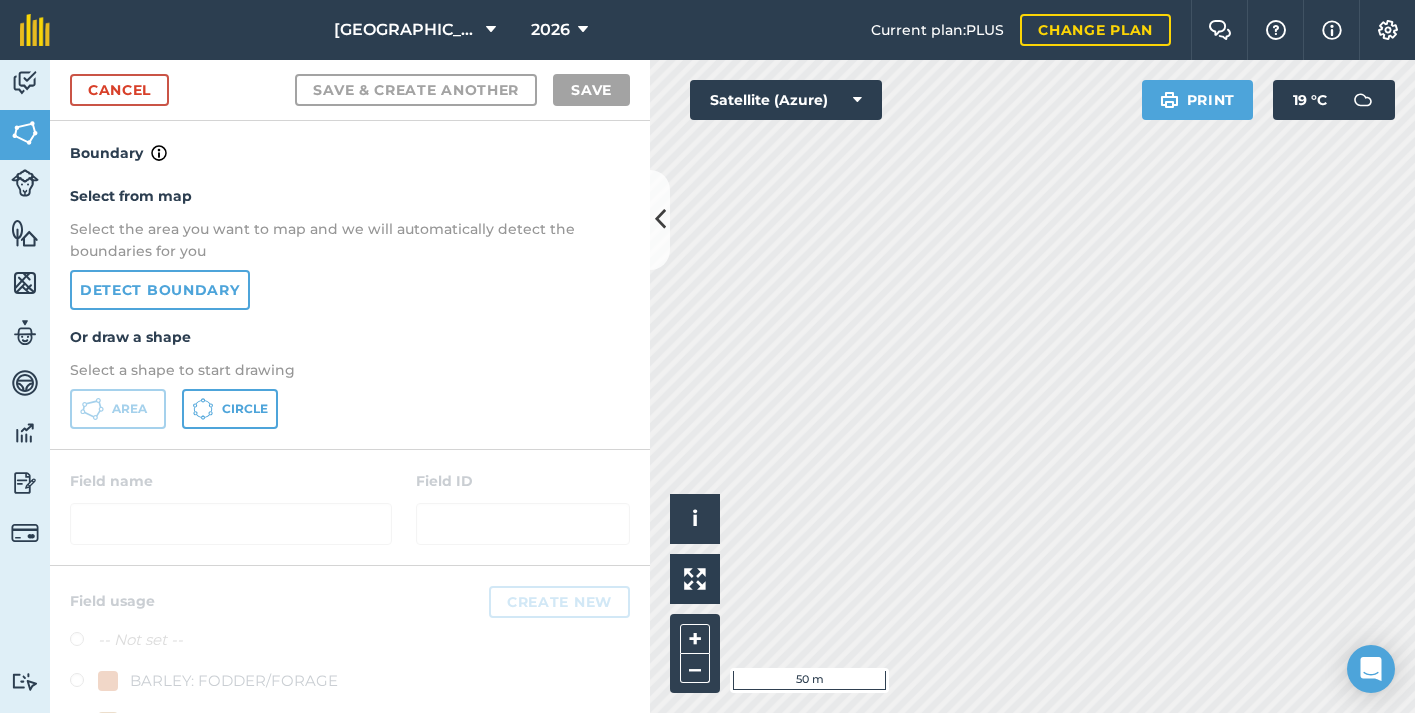 click on "Stanwardine Hall 2026 Current plan :  PLUS   Change plan Farm Chat Help Info Settings Stanwardine Hall  -  2026 Reproduced with the permission of  Microsoft Printed on  [DATE] Field usages No usage set BARLEY: FODDER/FORAGE BEET: FODDER/FORAGE CORN: FODDER/FORAGE GRASS GRASS-RED-CLOVER MAÍZ Natural Regeneration RAPE-TURNIP-WINTER - Meat Maker Untreated SPRING-BARLEY-PEAS SPRING-BARLEY-PEAS-OATS TREES-DECIDUOUS-ORNAMENTAL: OTHERS Feature types Slurry Storage Trees Water Activity Fields Livestock Features Maps Team Vehicles Data Reporting Billing Tutorials Tutorials Cancel Save & Create Another Save Boundary   Select from map Select the area you want to map and we will automatically detect the boundaries for you Detect boundary Or draw a shape Select a shape to start drawing Area Circle Field name Field ID Field usage   Create new -- Not set -- BARLEY: FODDER/FORAGE BEET: FODDER/FORAGE CORN: FODDER/FORAGE GRASS GRASS-RED-CLOVER MAÍZ Natural Regeneration SPRING-BARLEY-PEAS i 50 m + – 19" at bounding box center (707, 356) 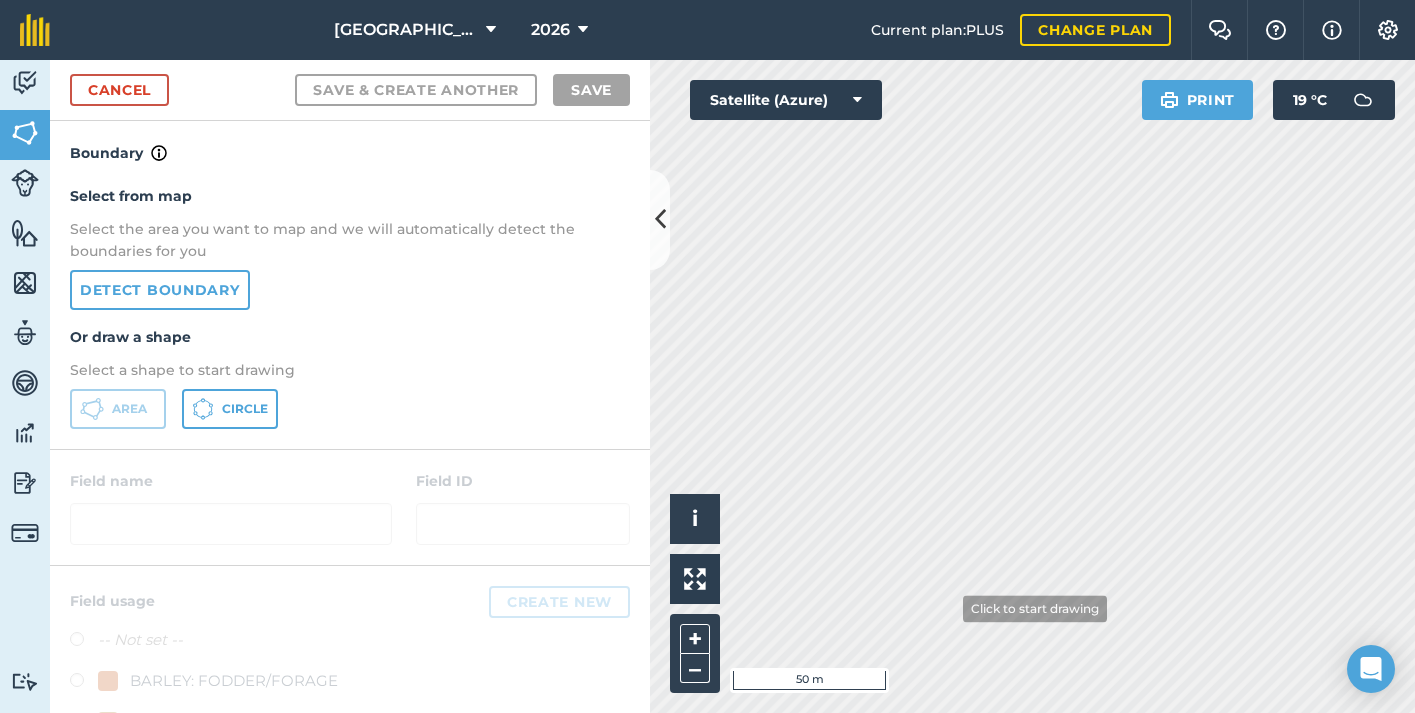 click on "Stanwardine Hall 2026 Current plan :  PLUS   Change plan Farm Chat Help Info Settings Stanwardine Hall  -  2026 Reproduced with the permission of  Microsoft Printed on  [DATE] Field usages No usage set BARLEY: FODDER/FORAGE BEET: FODDER/FORAGE CORN: FODDER/FORAGE GRASS GRASS-RED-CLOVER MAÍZ Natural Regeneration RAPE-TURNIP-WINTER - Meat Maker Untreated SPRING-BARLEY-PEAS SPRING-BARLEY-PEAS-OATS TREES-DECIDUOUS-ORNAMENTAL: OTHERS Feature types Slurry Storage Trees Water Activity Fields Livestock Features Maps Team Vehicles Data Reporting Billing Tutorials Tutorials Cancel Save & Create Another Save Boundary   Select from map Select the area you want to map and we will automatically detect the boundaries for you Detect boundary Or draw a shape Select a shape to start drawing Area Circle Field name Field ID Field usage   Create new -- Not set -- BARLEY: FODDER/FORAGE BEET: FODDER/FORAGE CORN: FODDER/FORAGE GRASS GRASS-RED-CLOVER MAÍZ Natural Regeneration SPRING-BARLEY-PEAS i 50 m + – 19" at bounding box center (707, 356) 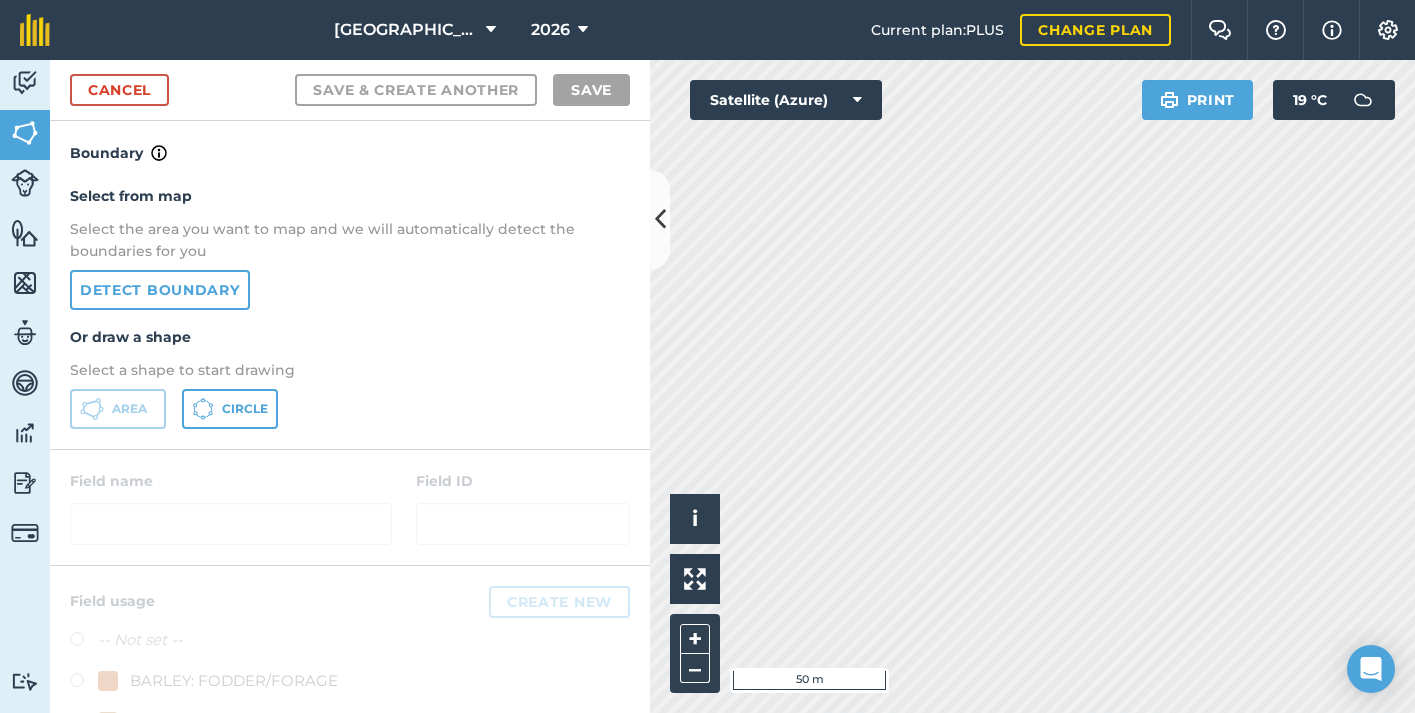 click on "Stanwardine Hall 2026 Current plan :  PLUS   Change plan Farm Chat Help Info Settings Stanwardine Hall  -  2026 Reproduced with the permission of  Microsoft Printed on  [DATE] Field usages No usage set BARLEY: FODDER/FORAGE BEET: FODDER/FORAGE CORN: FODDER/FORAGE GRASS GRASS-RED-CLOVER MAÍZ Natural Regeneration RAPE-TURNIP-WINTER - Meat Maker Untreated SPRING-BARLEY-PEAS SPRING-BARLEY-PEAS-OATS TREES-DECIDUOUS-ORNAMENTAL: OTHERS Feature types Slurry Storage Trees Water Activity Fields Livestock Features Maps Team Vehicles Data Reporting Billing Tutorials Tutorials Cancel Save & Create Another Save Boundary   Select from map Select the area you want to map and we will automatically detect the boundaries for you Detect boundary Or draw a shape Select a shape to start drawing Area Circle Field name Field ID Field usage   Create new -- Not set -- BARLEY: FODDER/FORAGE BEET: FODDER/FORAGE CORN: FODDER/FORAGE GRASS GRASS-RED-CLOVER MAÍZ Natural Regeneration SPRING-BARLEY-PEAS i 50 m + – 19" at bounding box center (707, 356) 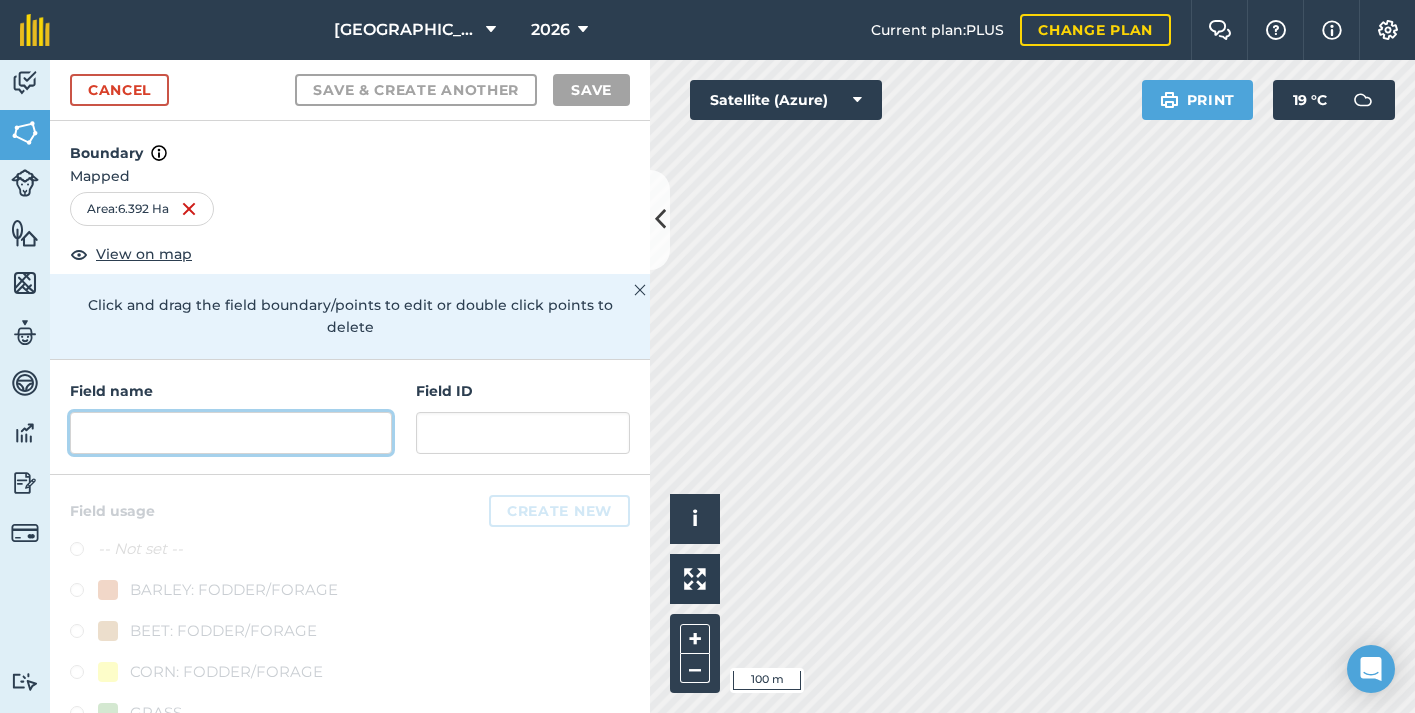 click at bounding box center (231, 433) 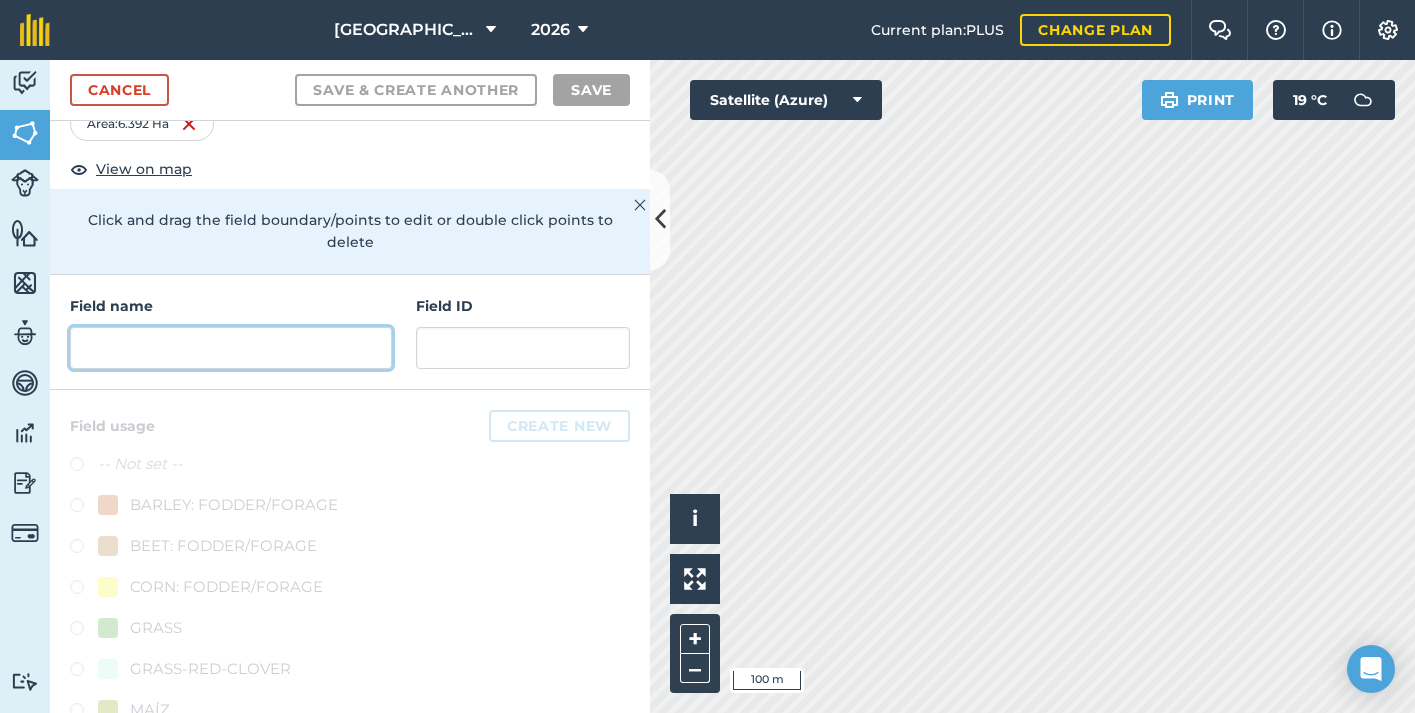 scroll, scrollTop: 90, scrollLeft: 0, axis: vertical 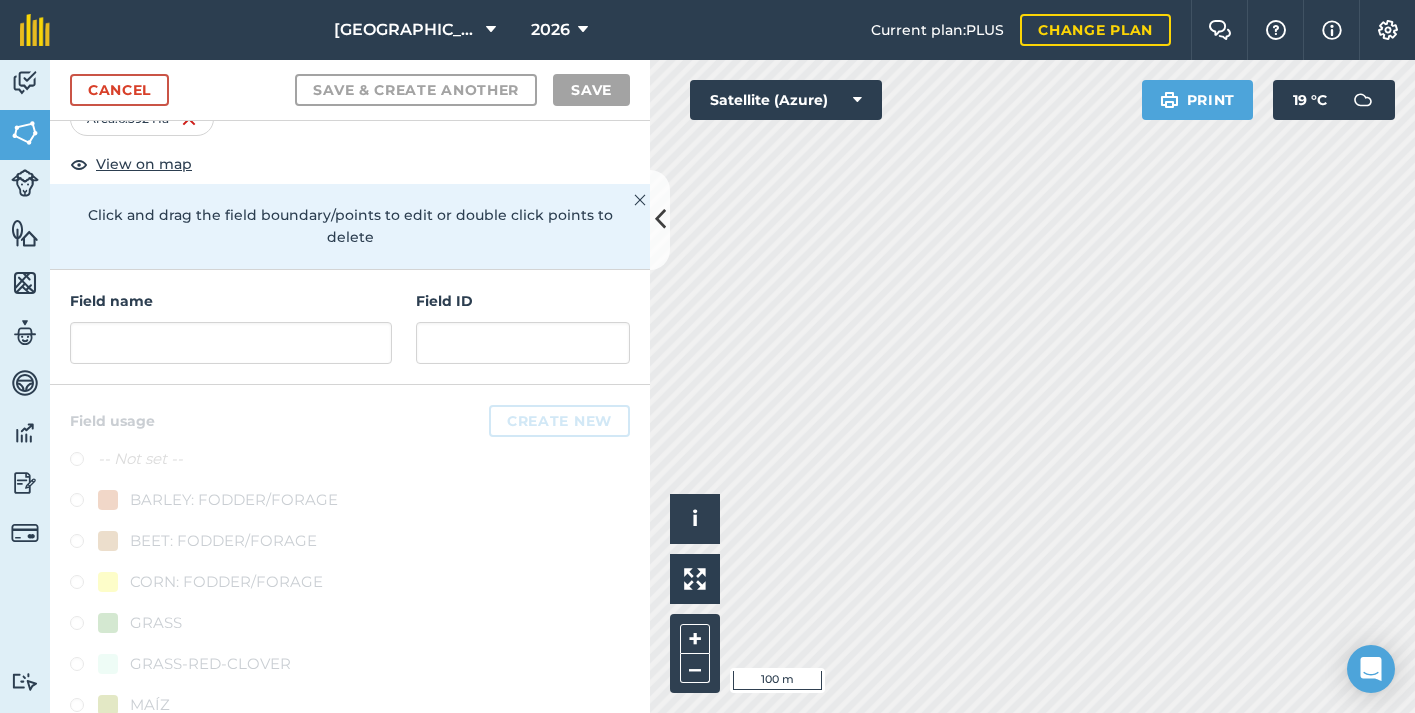 click on "Stanwardine Hall 2026 Current plan :  PLUS   Change plan Farm Chat Help Info Settings Stanwardine Hall  -  2026 Reproduced with the permission of  Microsoft Printed on  [DATE] Field usages No usage set BARLEY: FODDER/FORAGE BEET: FODDER/FORAGE CORN: FODDER/FORAGE GRASS GRASS-RED-CLOVER MAÍZ Natural Regeneration RAPE-TURNIP-WINTER - Meat Maker Untreated SPRING-BARLEY-PEAS SPRING-BARLEY-PEAS-OATS TREES-DECIDUOUS-ORNAMENTAL: OTHERS Feature types Slurry Storage Trees Water Activity Fields Livestock Features Maps Team Vehicles Data Reporting Billing Tutorials Tutorials Cancel Save & Create Another Save Boundary   Mapped Area :  6.392   Ha   View on map Click and drag the field boundary/points to edit or double click points to delete Field name Field ID Field usage   Create new -- Not set -- BARLEY: FODDER/FORAGE BEET: FODDER/FORAGE CORN: FODDER/FORAGE GRASS GRASS-RED-CLOVER MAÍZ Natural Regeneration RAPE-TURNIP-WINTER - Meat Maker Untreated SPRING-BARLEY-PEAS SPRING-BARLEY-PEAS-OATS Click to start drawing i" at bounding box center (707, 356) 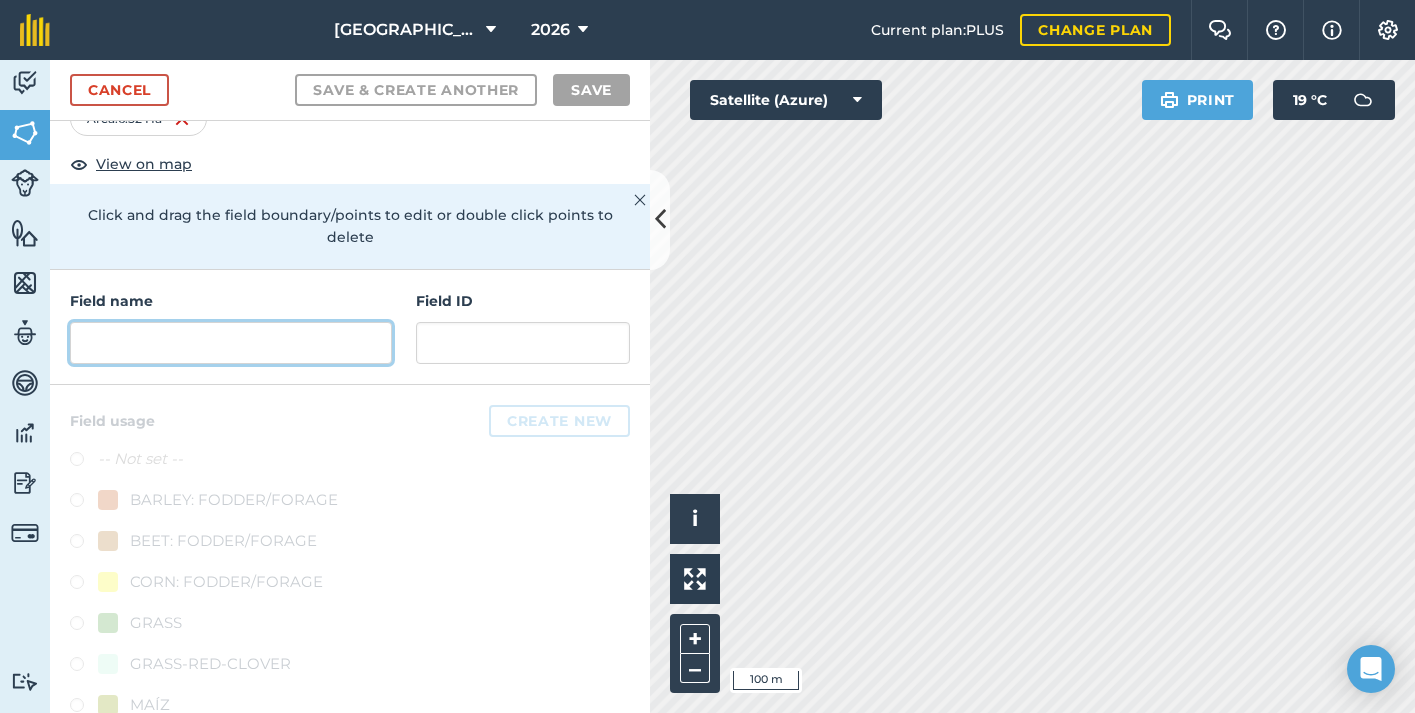 click at bounding box center [231, 343] 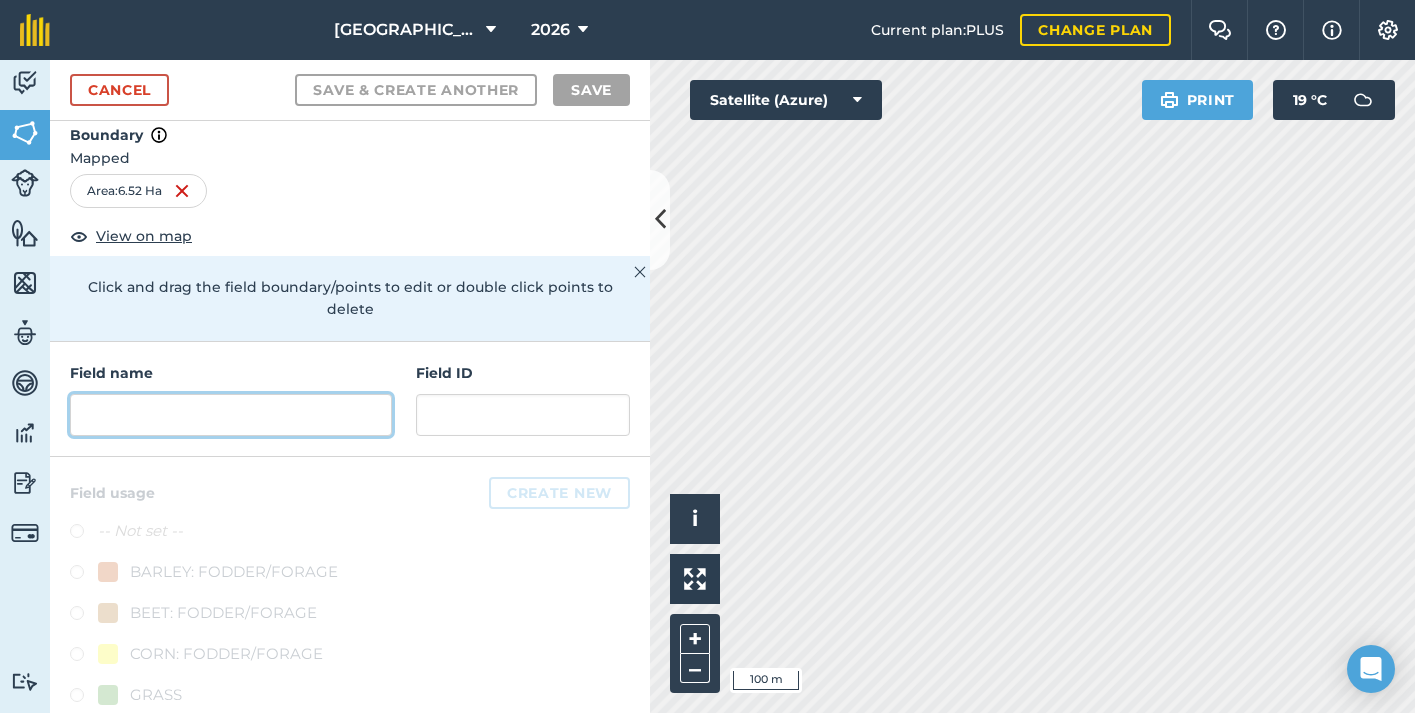 scroll, scrollTop: 13, scrollLeft: 0, axis: vertical 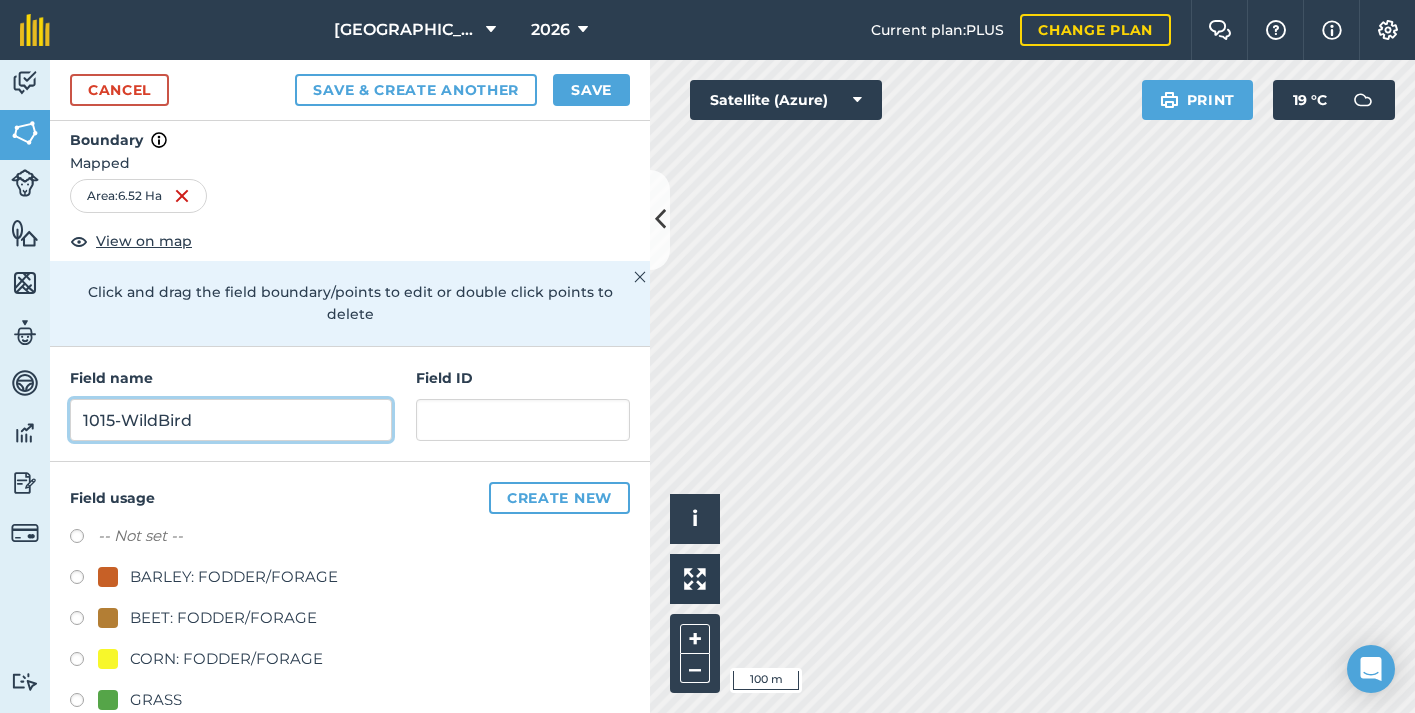 type on "1015-WildBird" 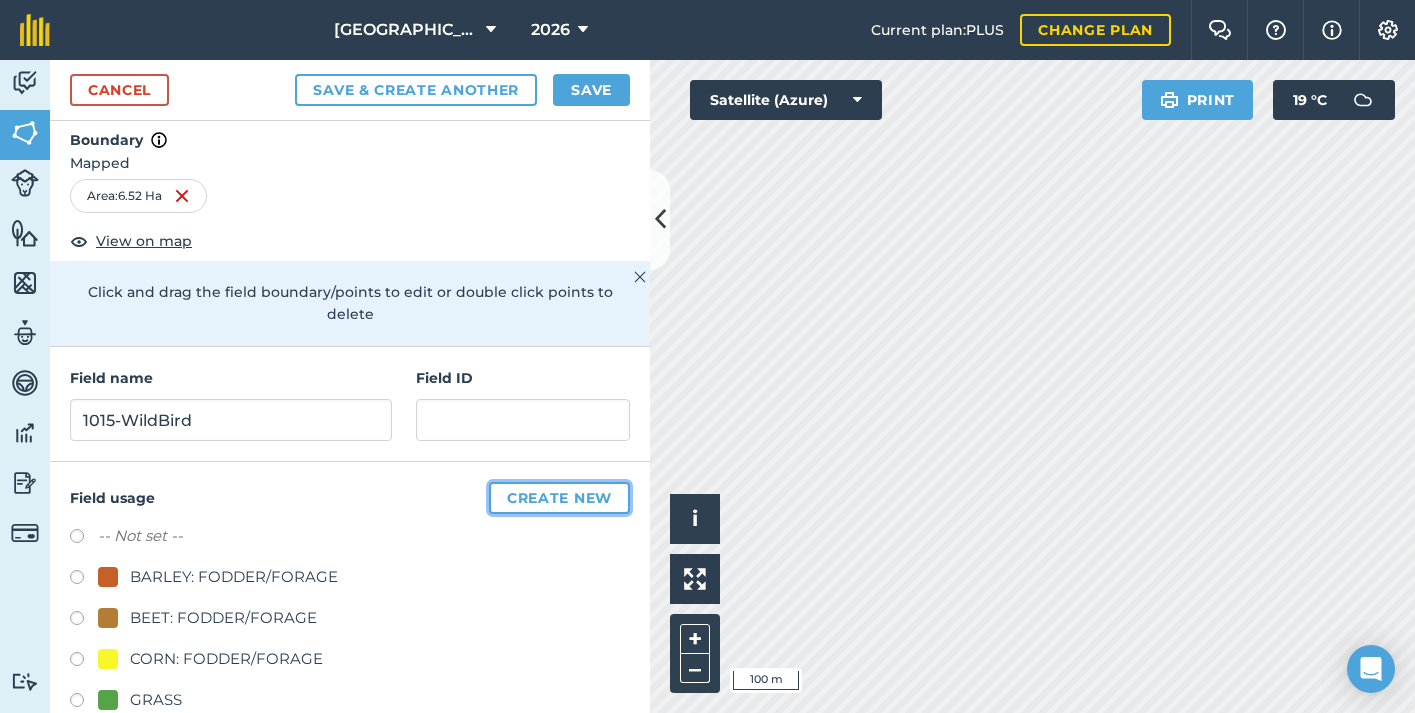 click on "Create new" at bounding box center [559, 498] 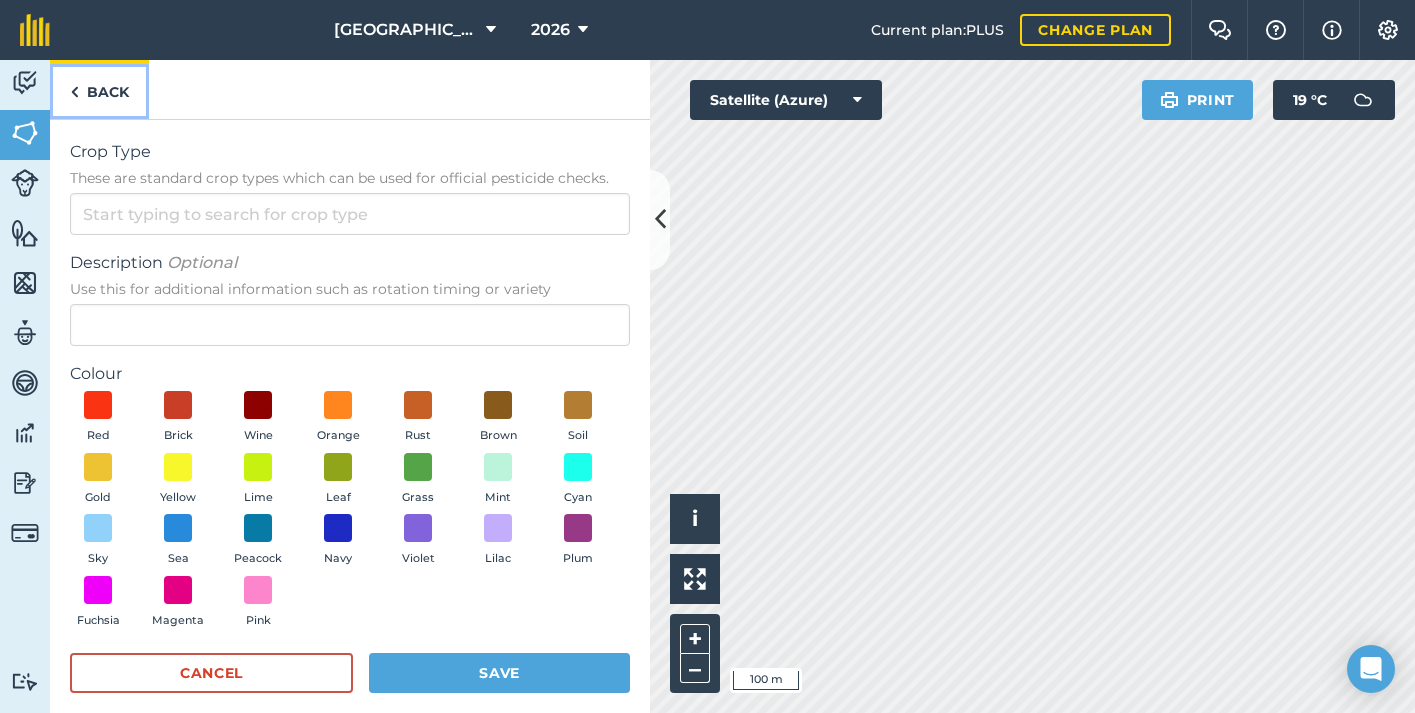 click on "Back" at bounding box center (99, 89) 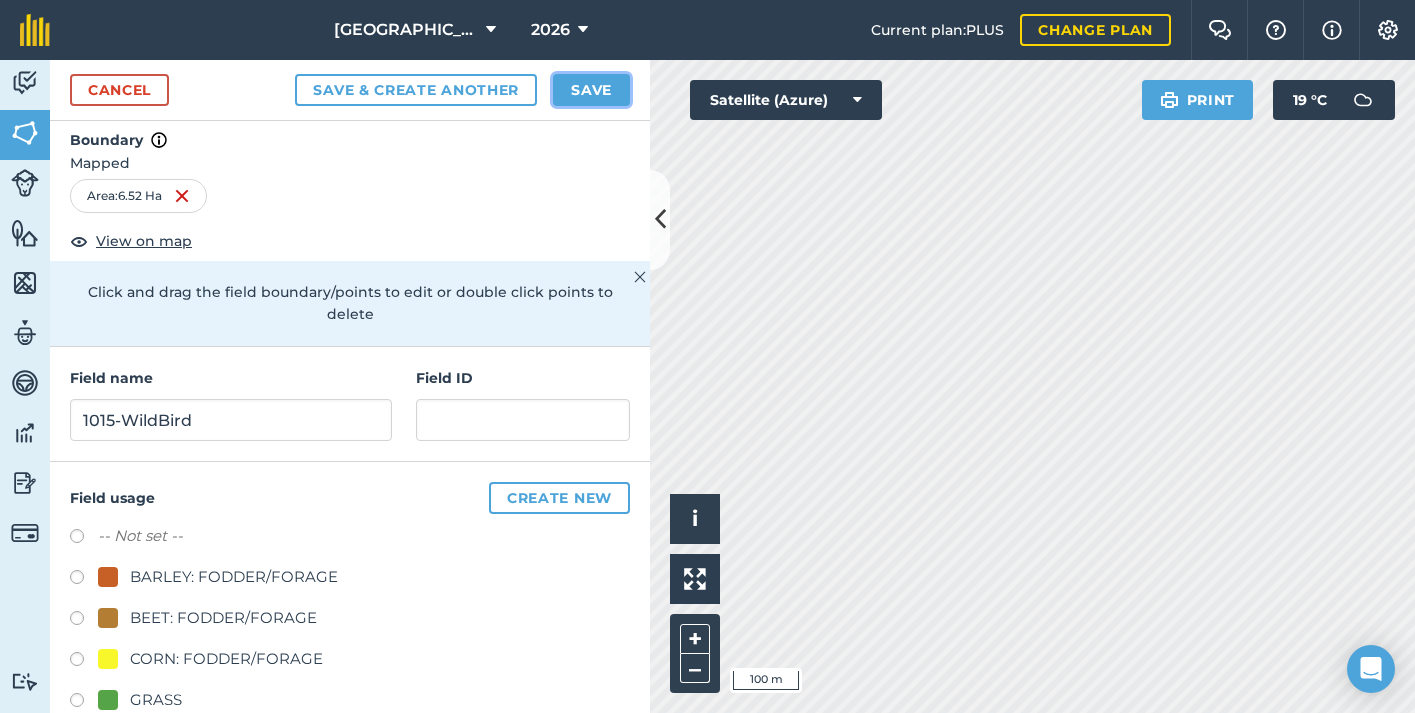 click on "Save" at bounding box center (591, 90) 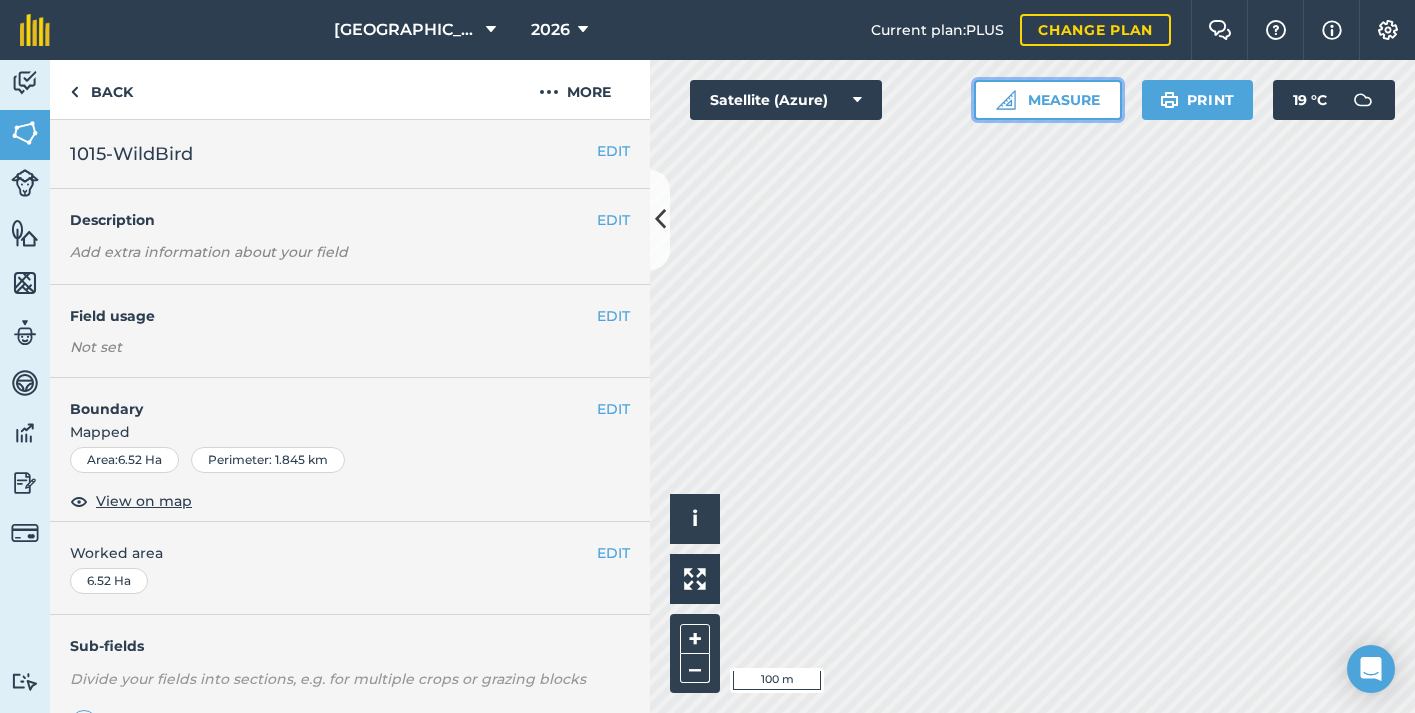 click on "Measure" at bounding box center [1048, 100] 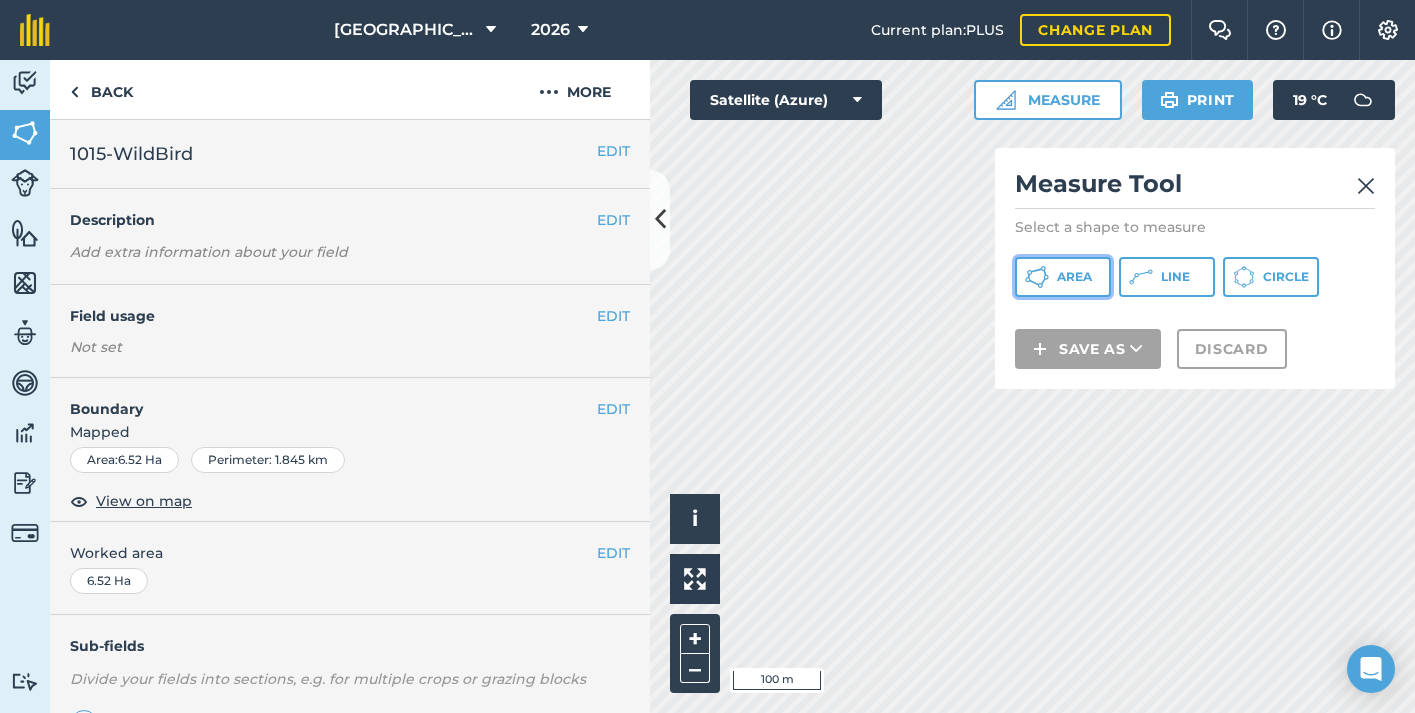 click on "Area" at bounding box center [1074, 277] 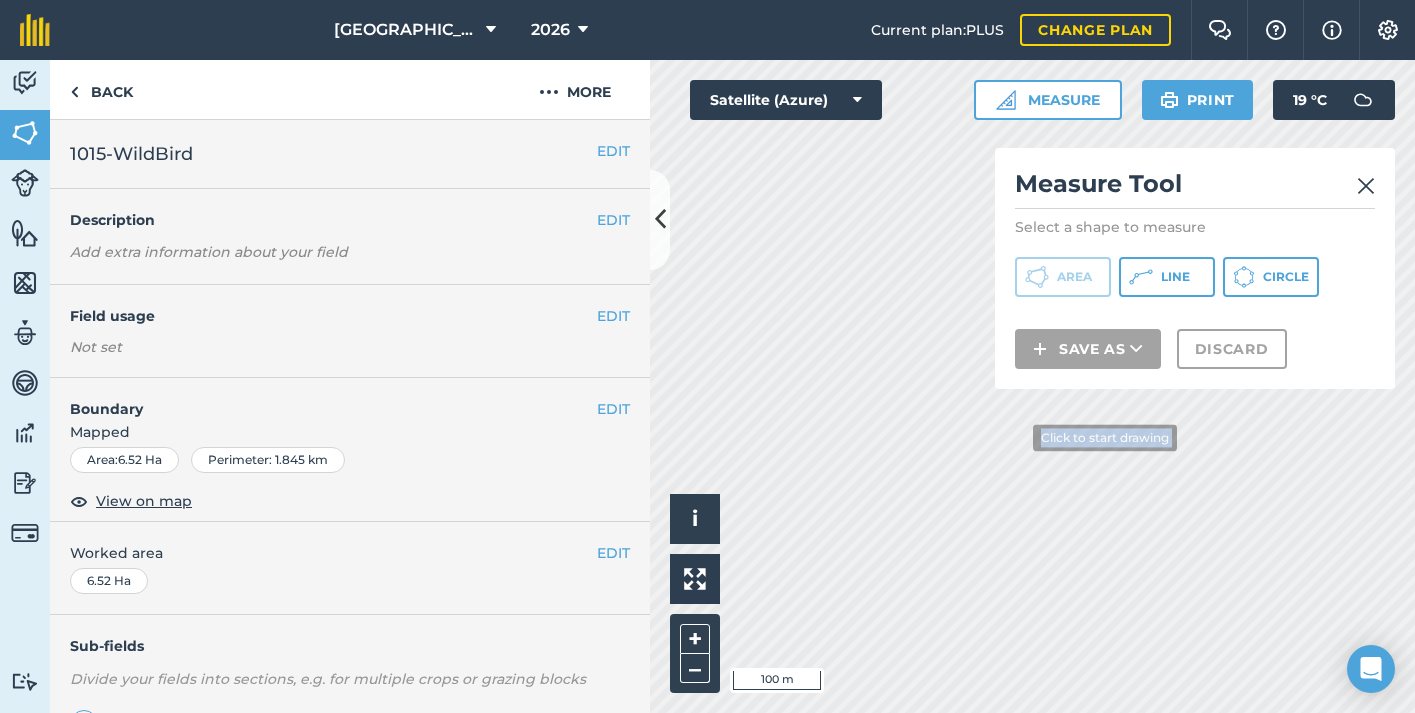 click on "Click to start drawing i © 2025 TomTom, Microsoft 100 m + – Satellite (Azure) Measure Measure Tool Select a shape to measure Area Line Circle   Save as   Discard Print 19   ° C" at bounding box center (1032, 386) 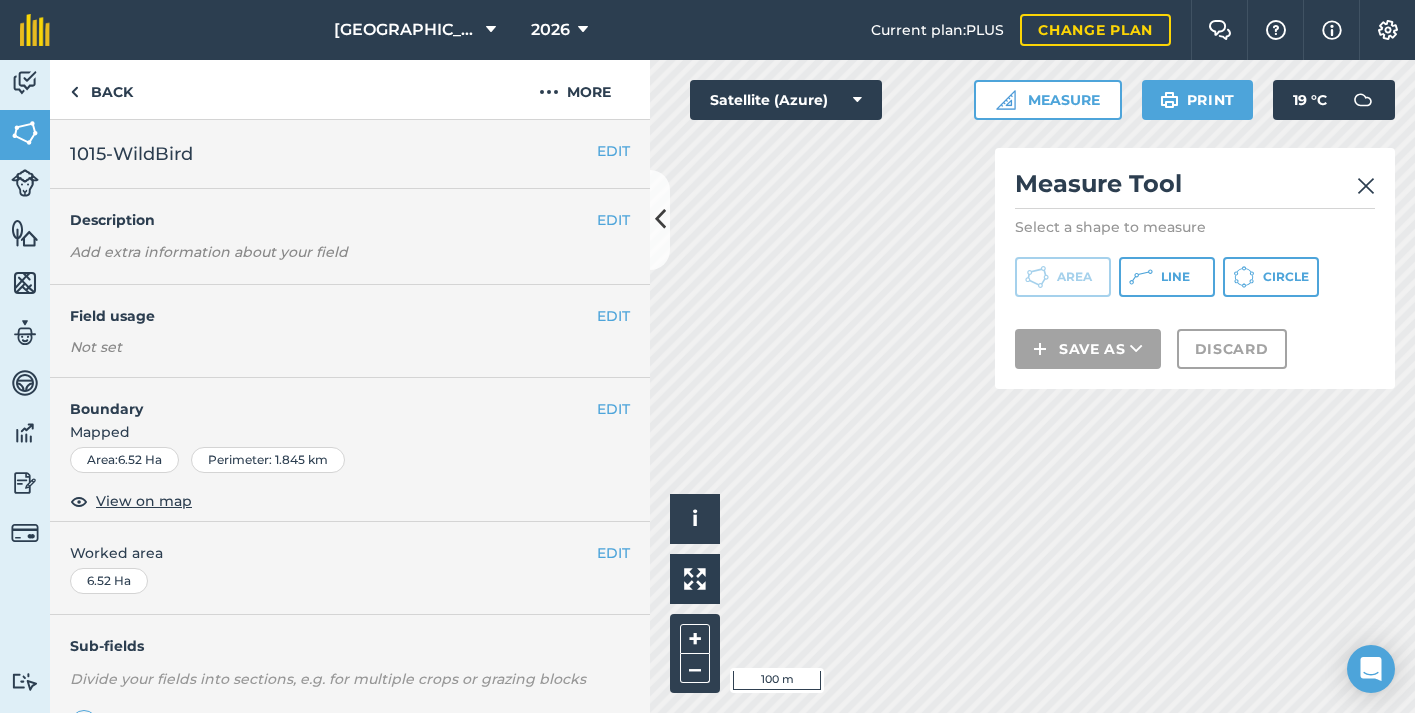 click on "Click to start drawing i © 2025 TomTom, Microsoft 100 m + – Satellite (Azure) Measure Measure Tool Select a shape to measure Area Line Circle   Save as   Discard Print 19   ° C" at bounding box center (1032, 386) 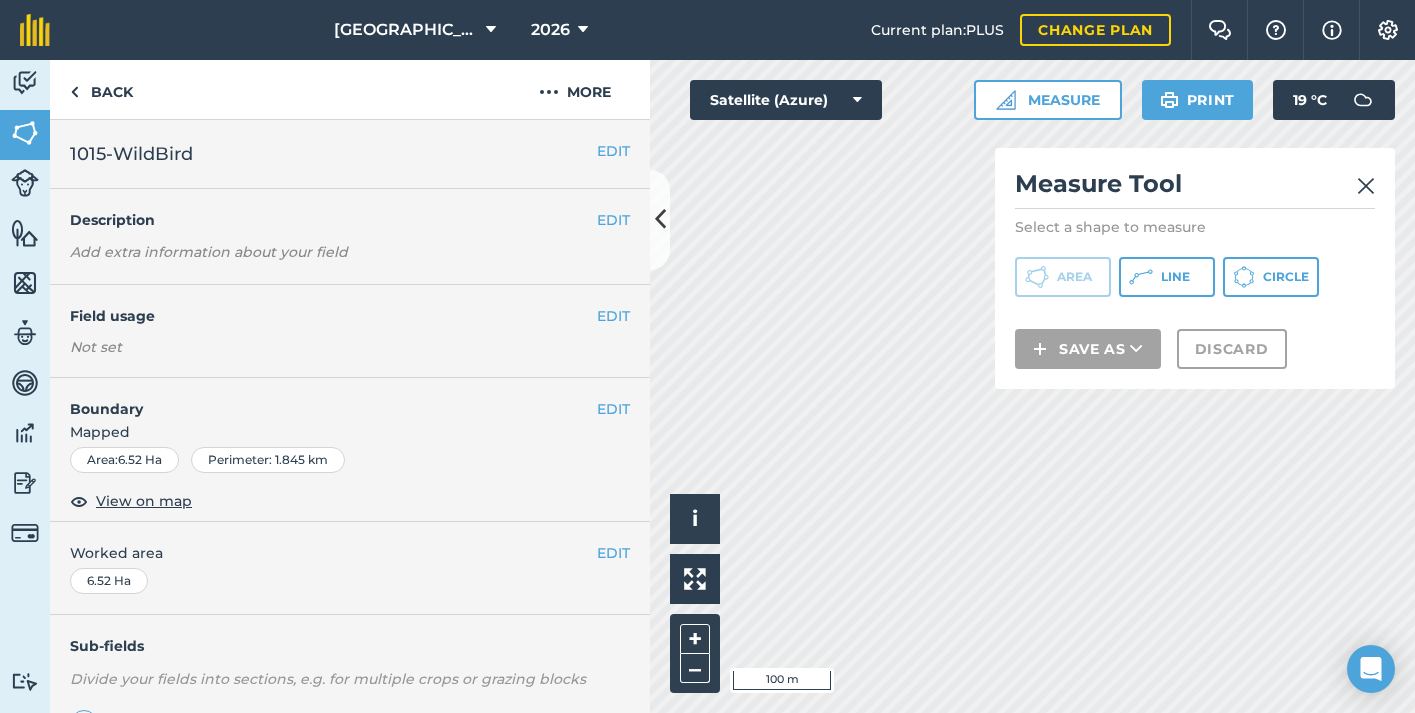 drag, startPoint x: 1342, startPoint y: 162, endPoint x: 678, endPoint y: 617, distance: 804.9354 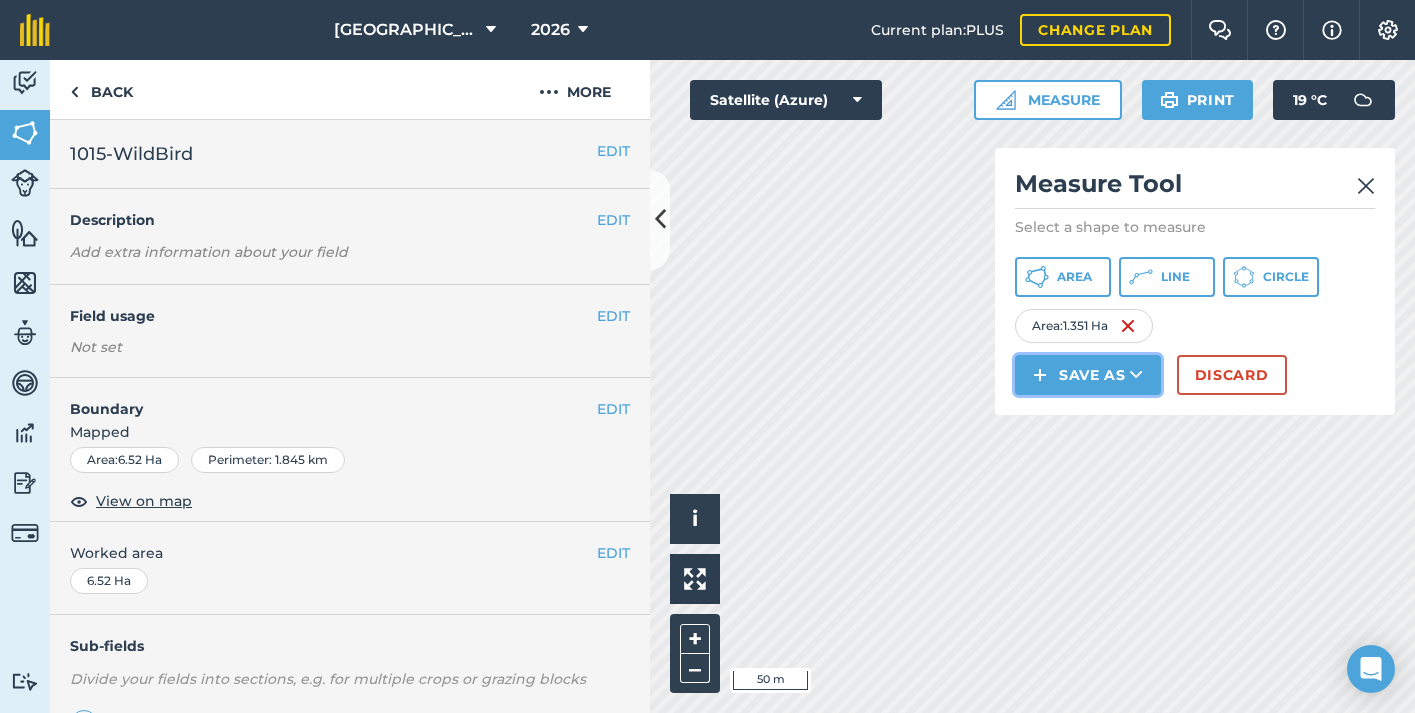 click on "Save as" at bounding box center [1088, 375] 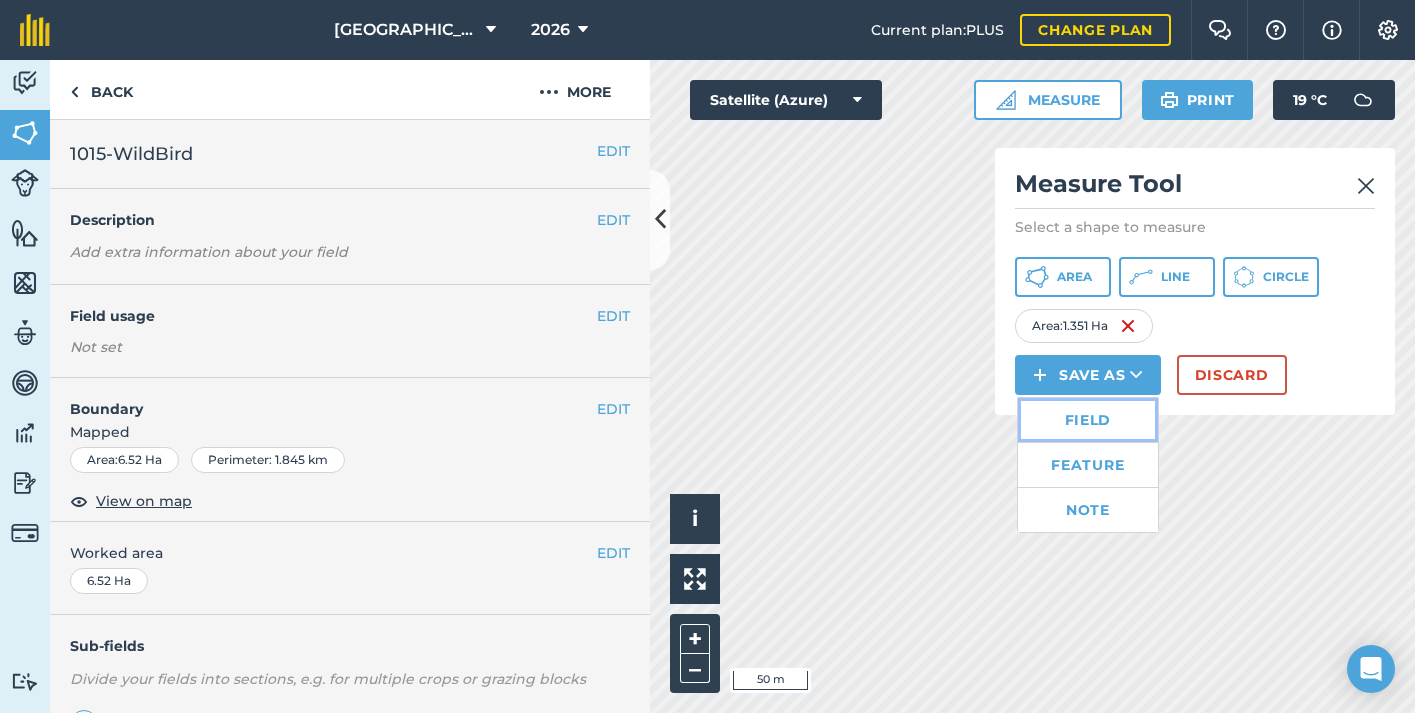 click on "Field" at bounding box center [1088, 420] 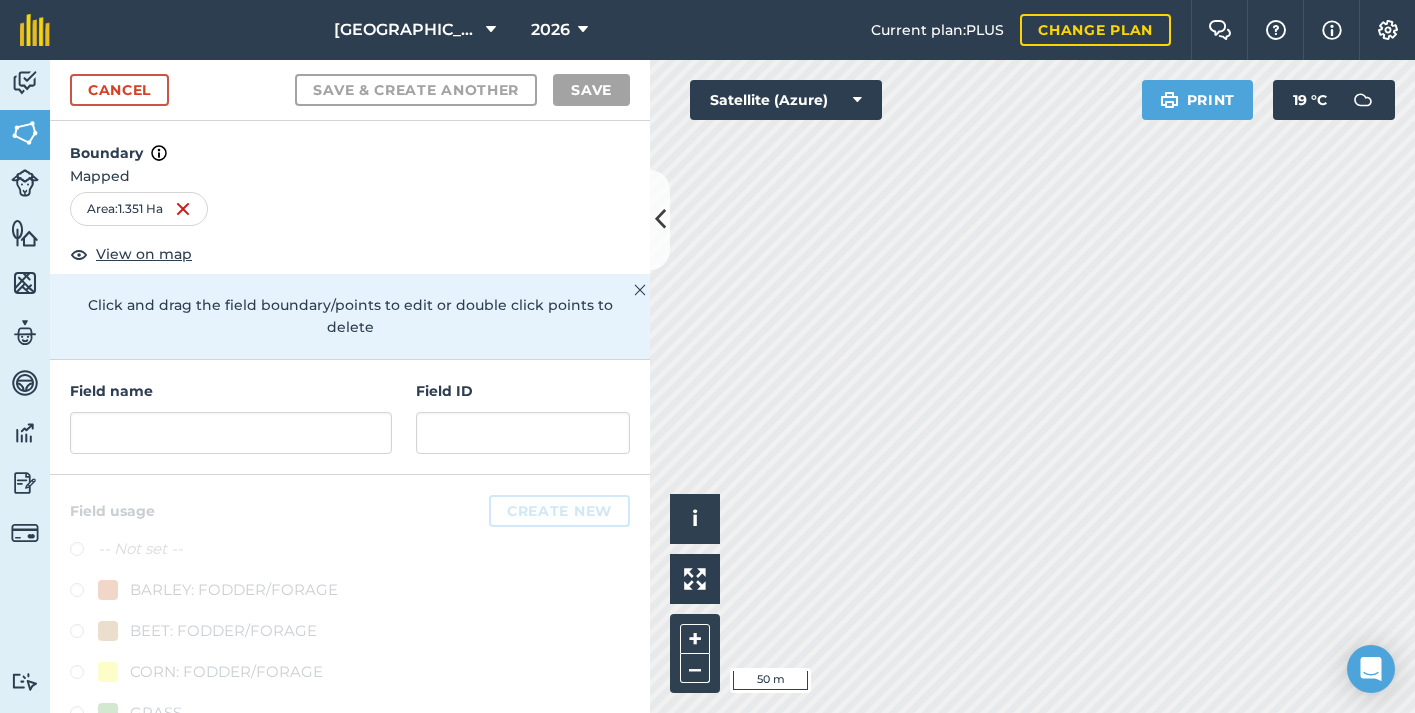 click on "Field name" at bounding box center [231, 417] 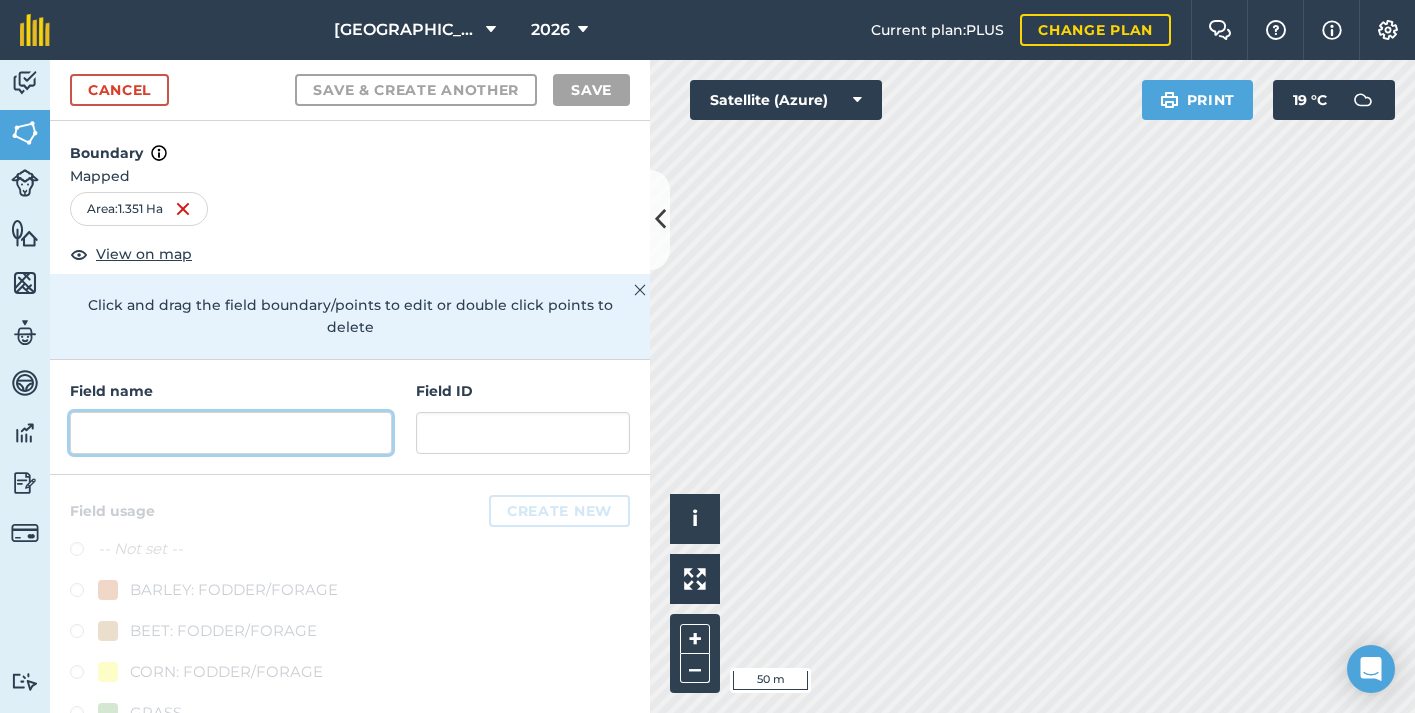 click at bounding box center (231, 433) 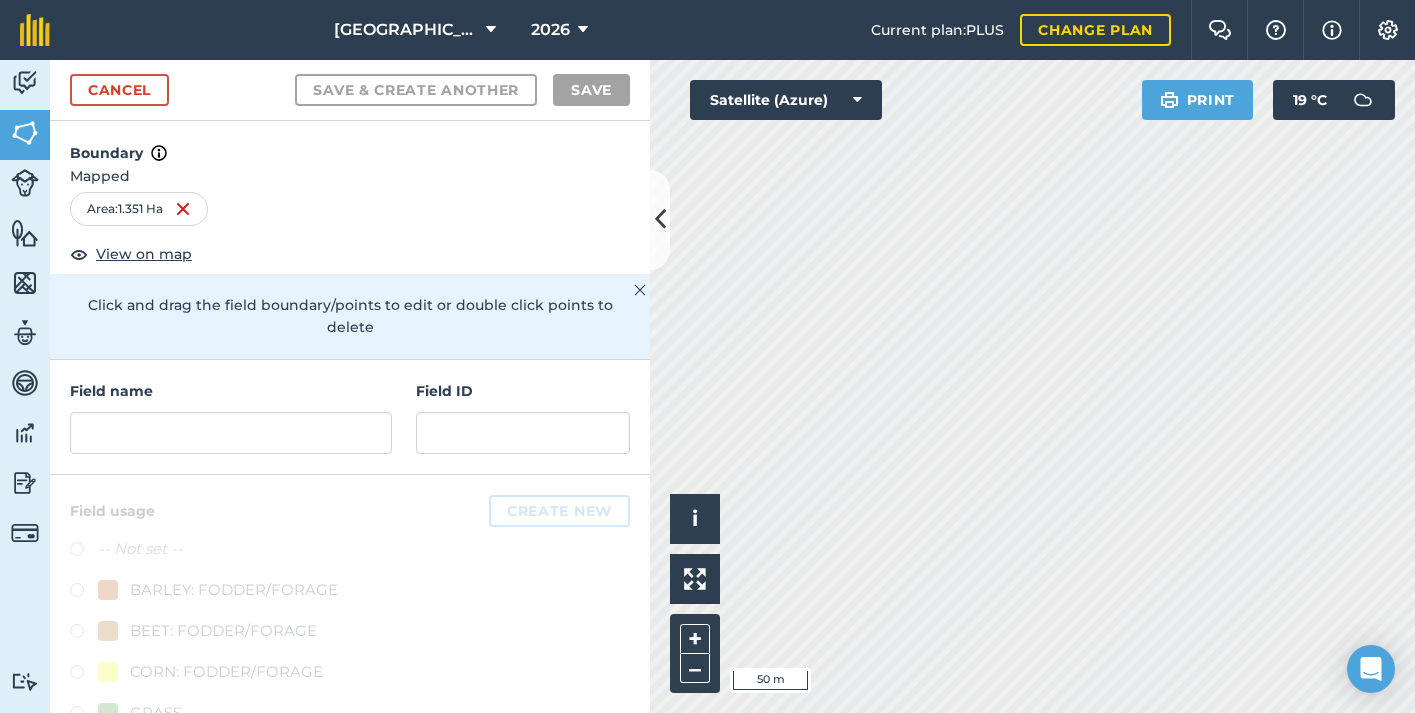 click on "Field name Field ID" at bounding box center [350, 417] 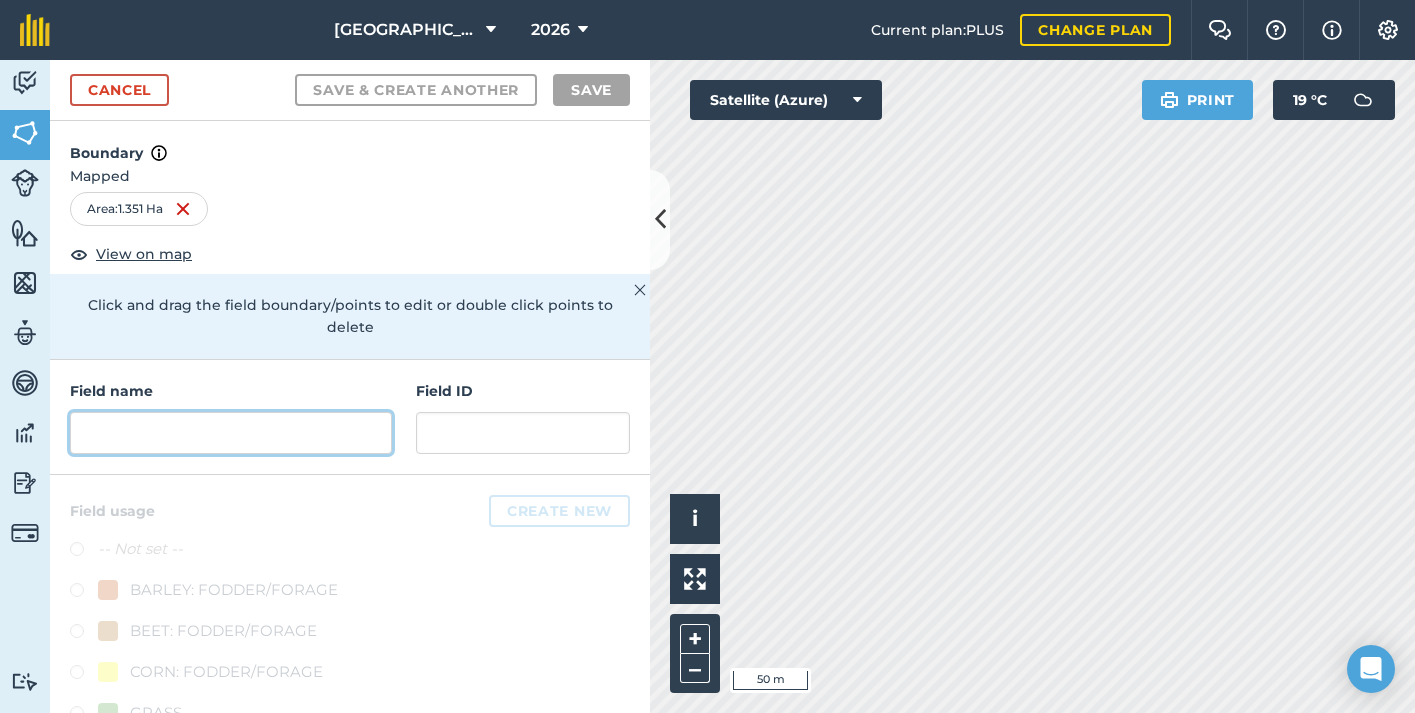 click at bounding box center [231, 433] 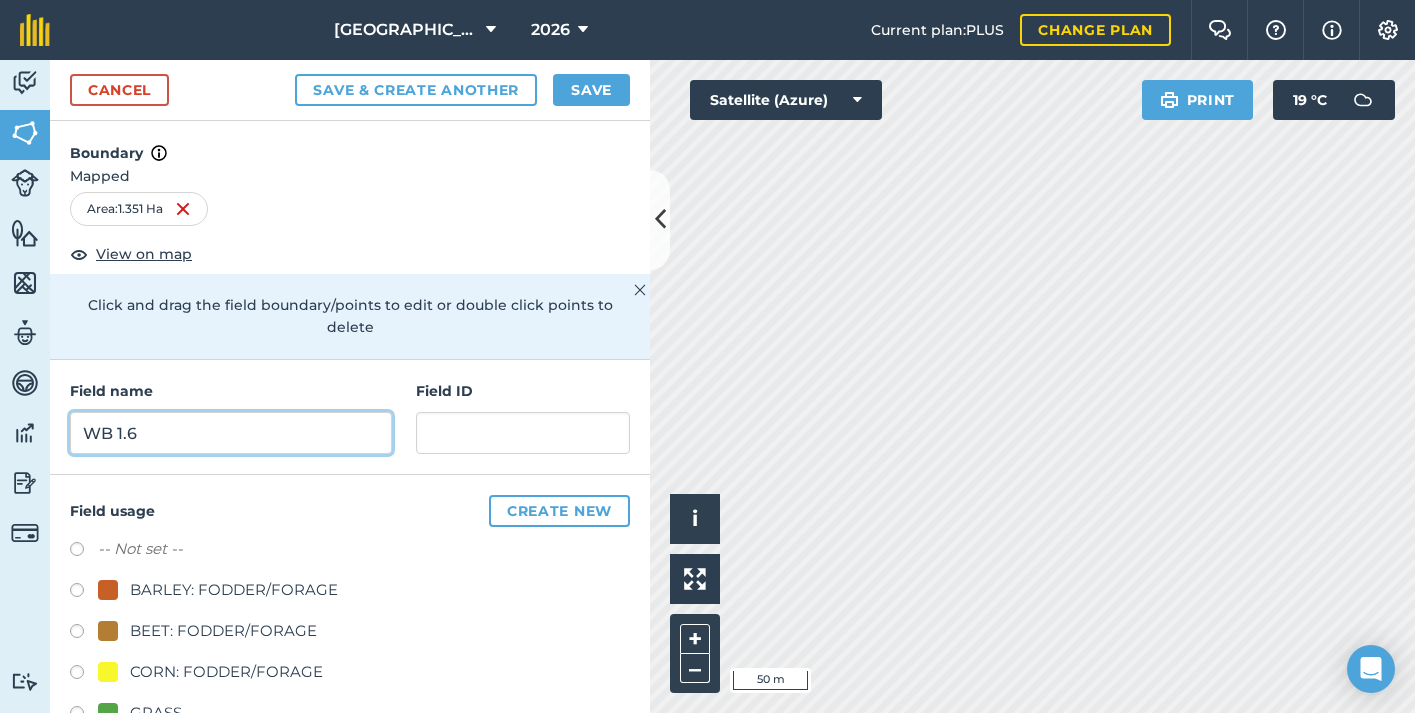 type on "WB 1.6" 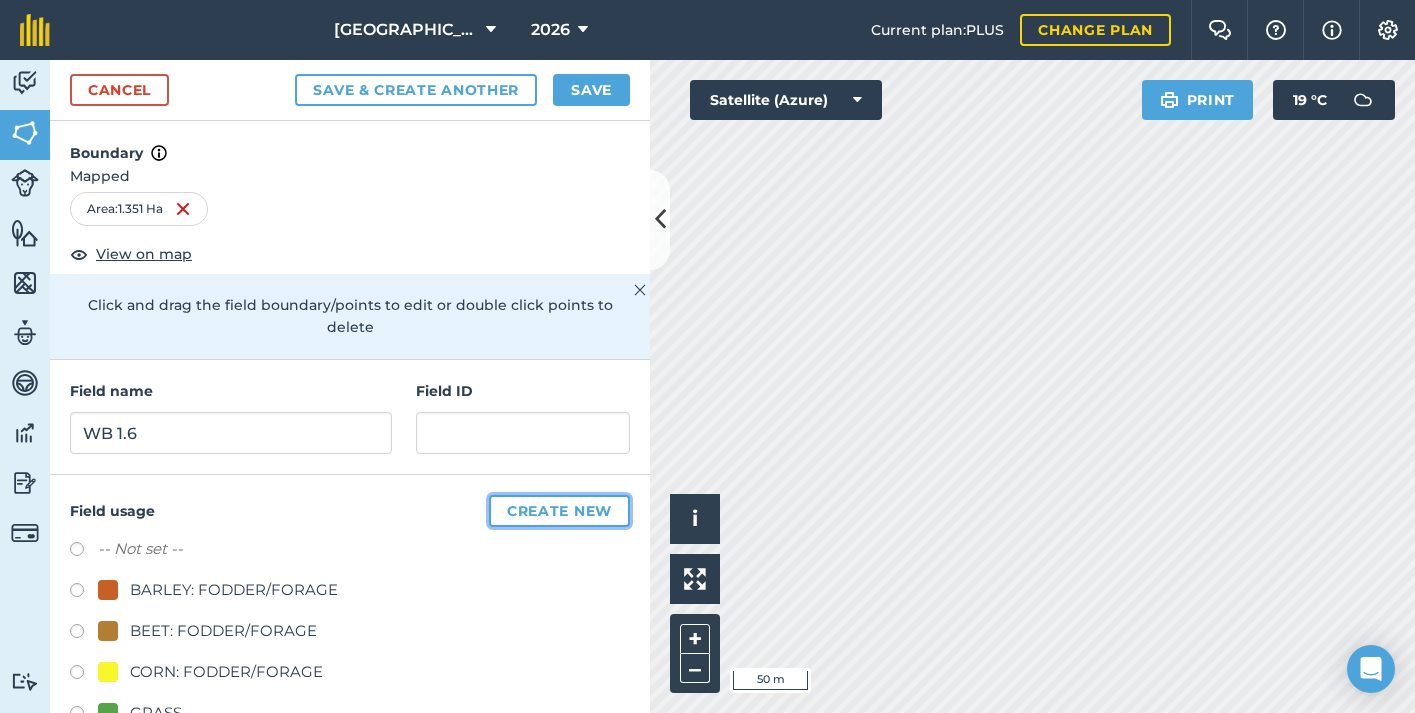 click on "Create new" at bounding box center [559, 511] 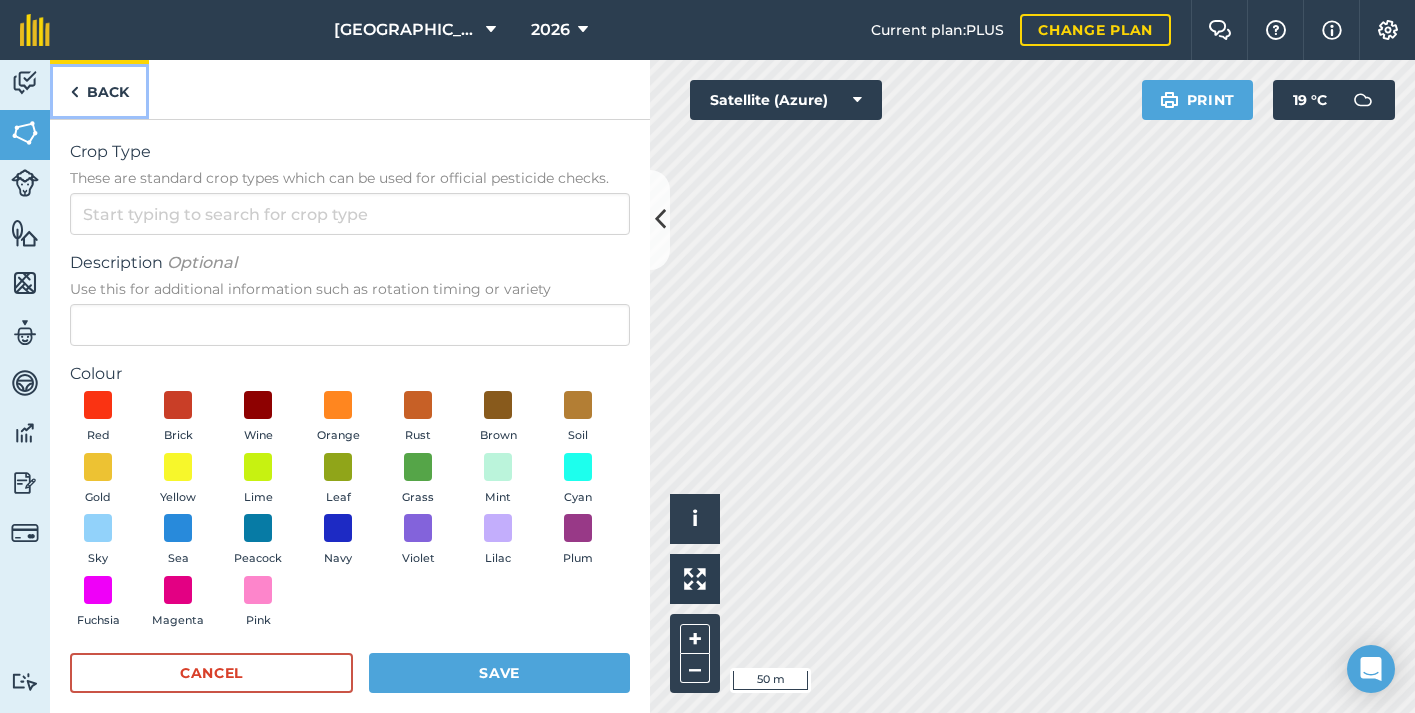 click at bounding box center (74, 92) 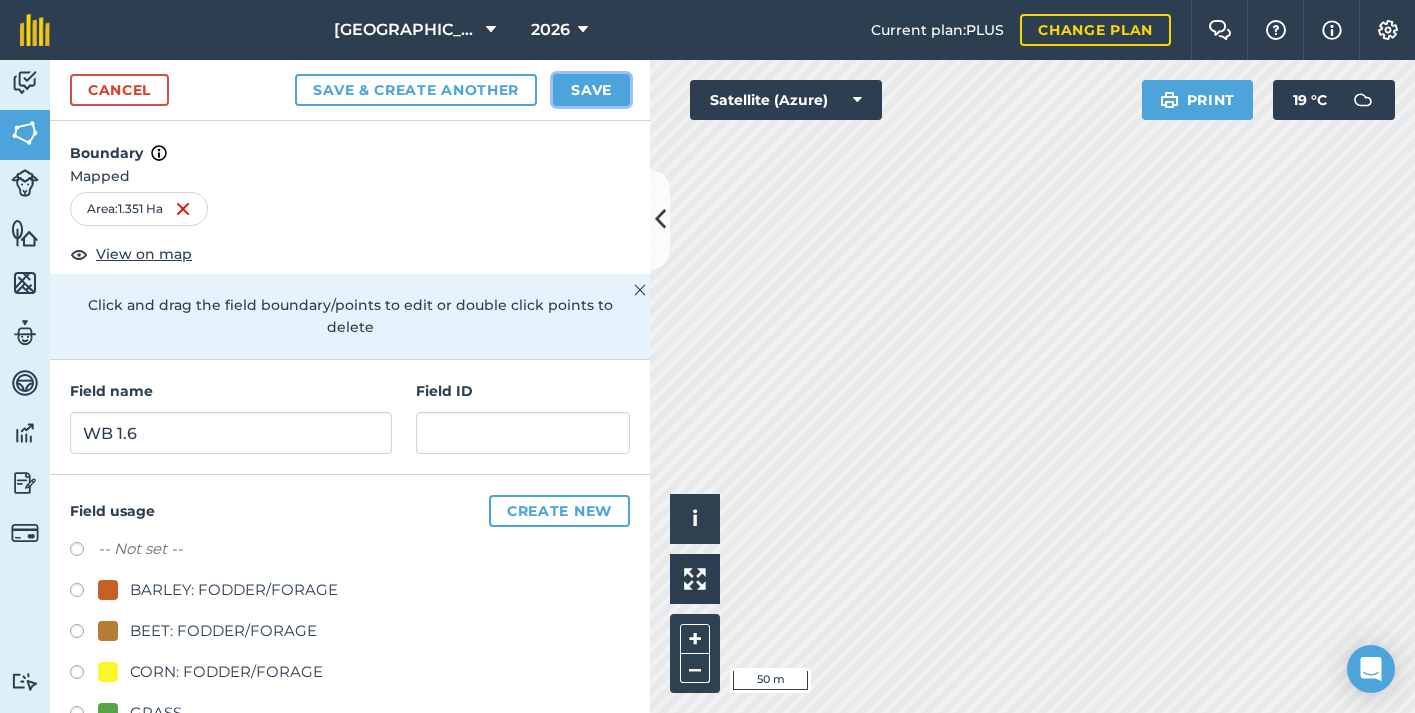 click on "Save" at bounding box center [591, 90] 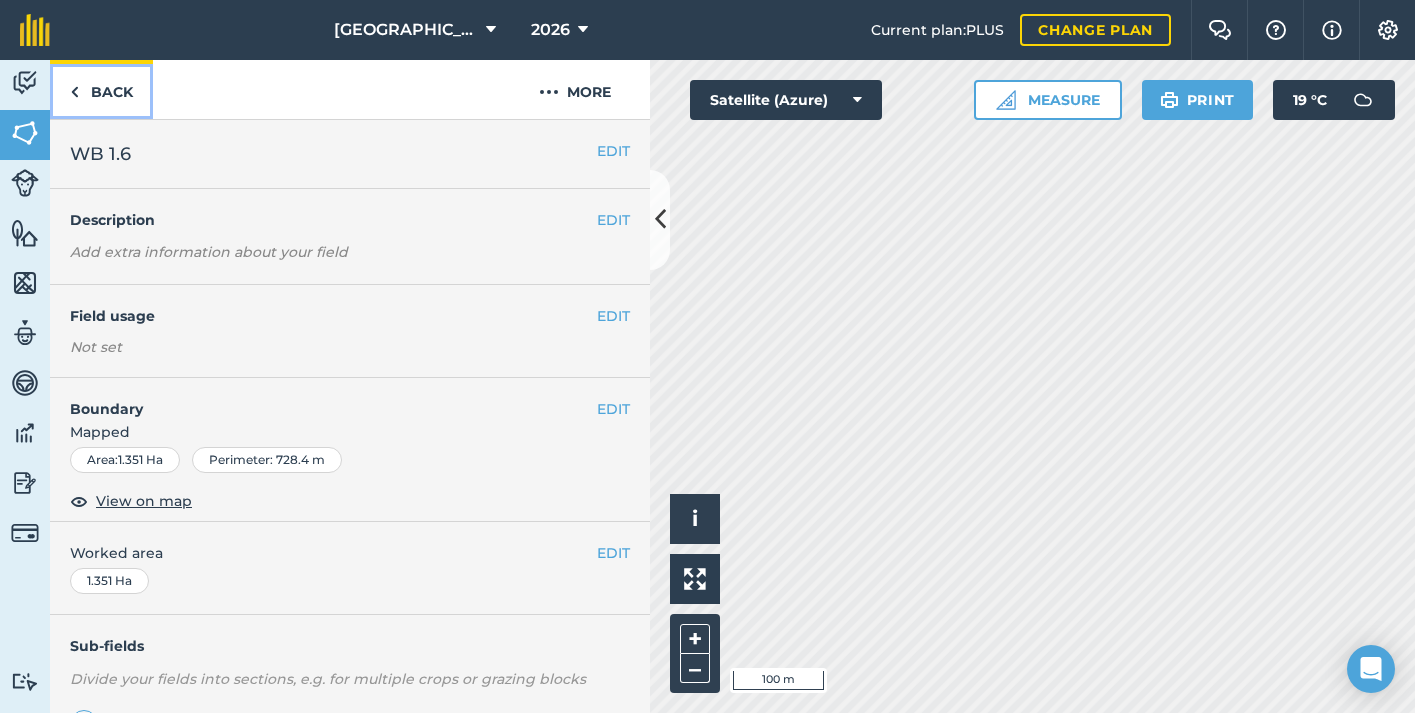 click on "Back" at bounding box center (101, 89) 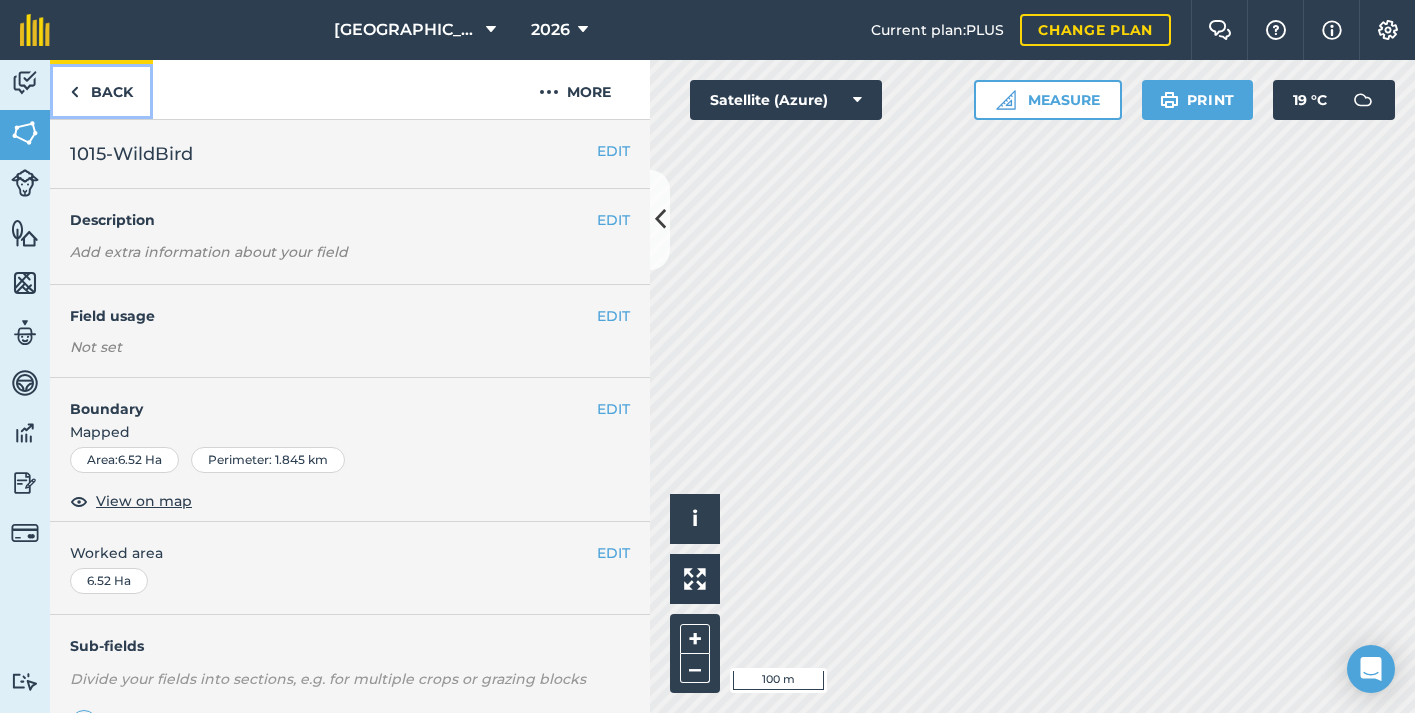 click on "Back" at bounding box center (101, 89) 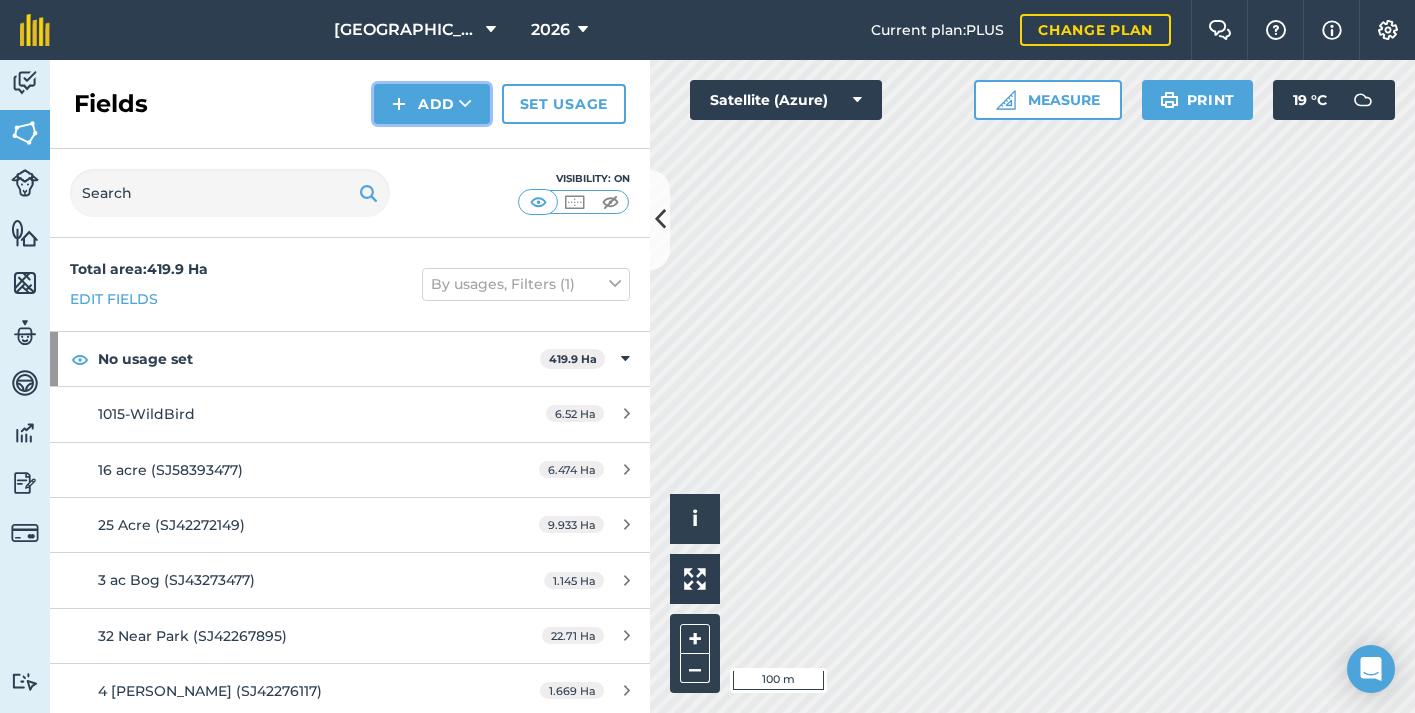 click on "Add" at bounding box center (432, 104) 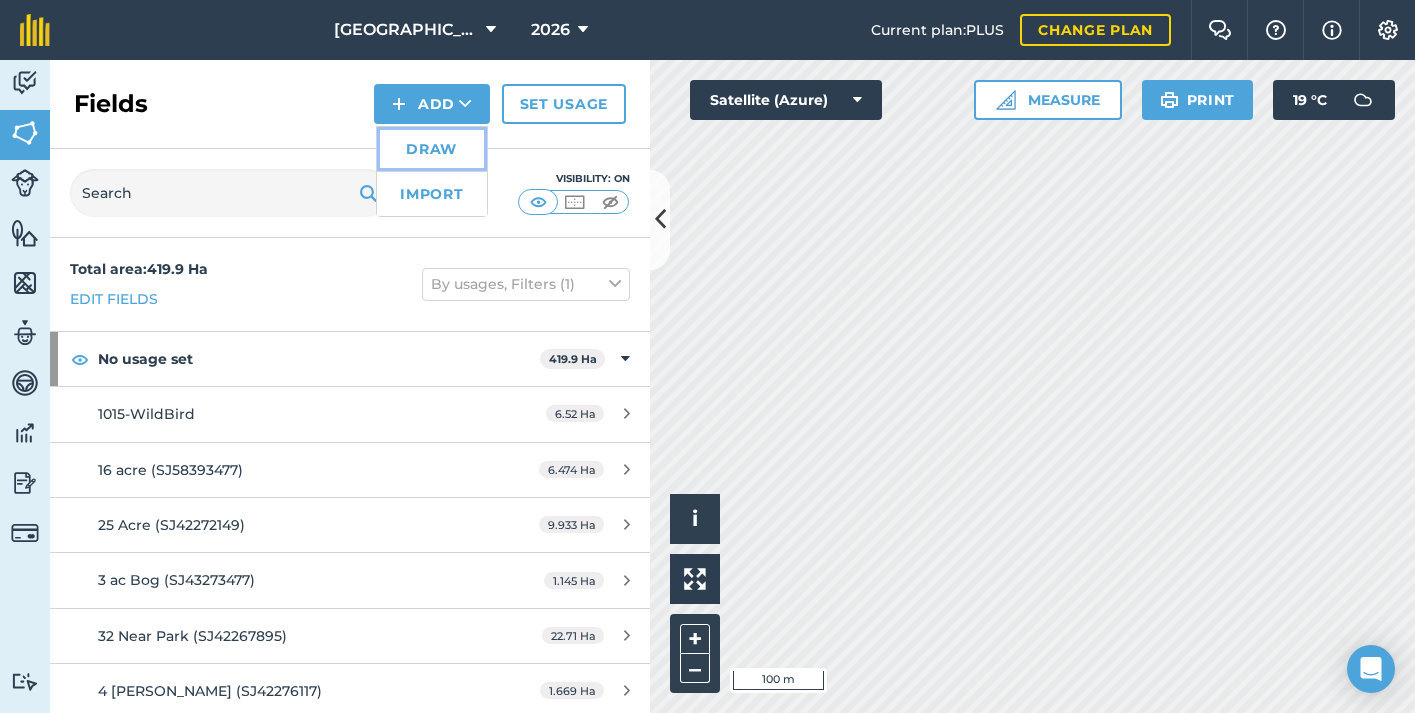click on "Draw" at bounding box center (432, 149) 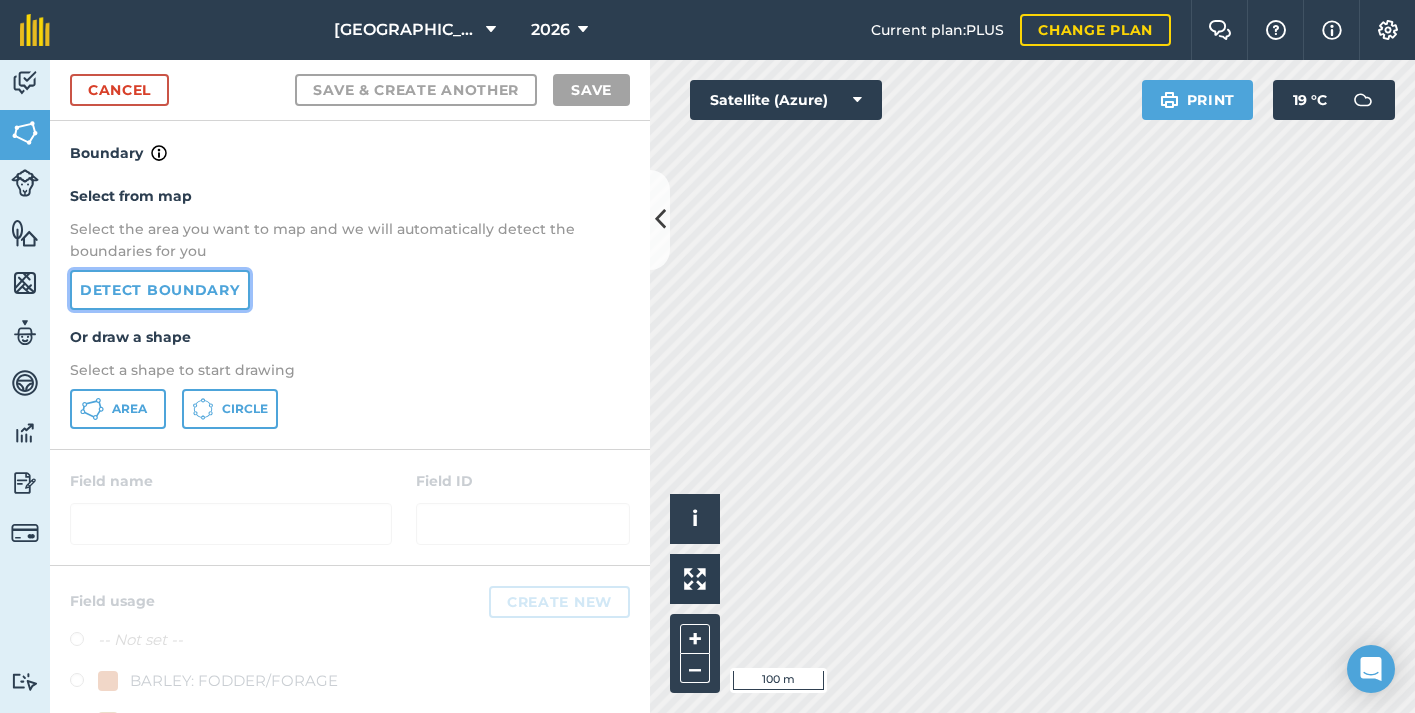 click on "Detect boundary" at bounding box center [160, 290] 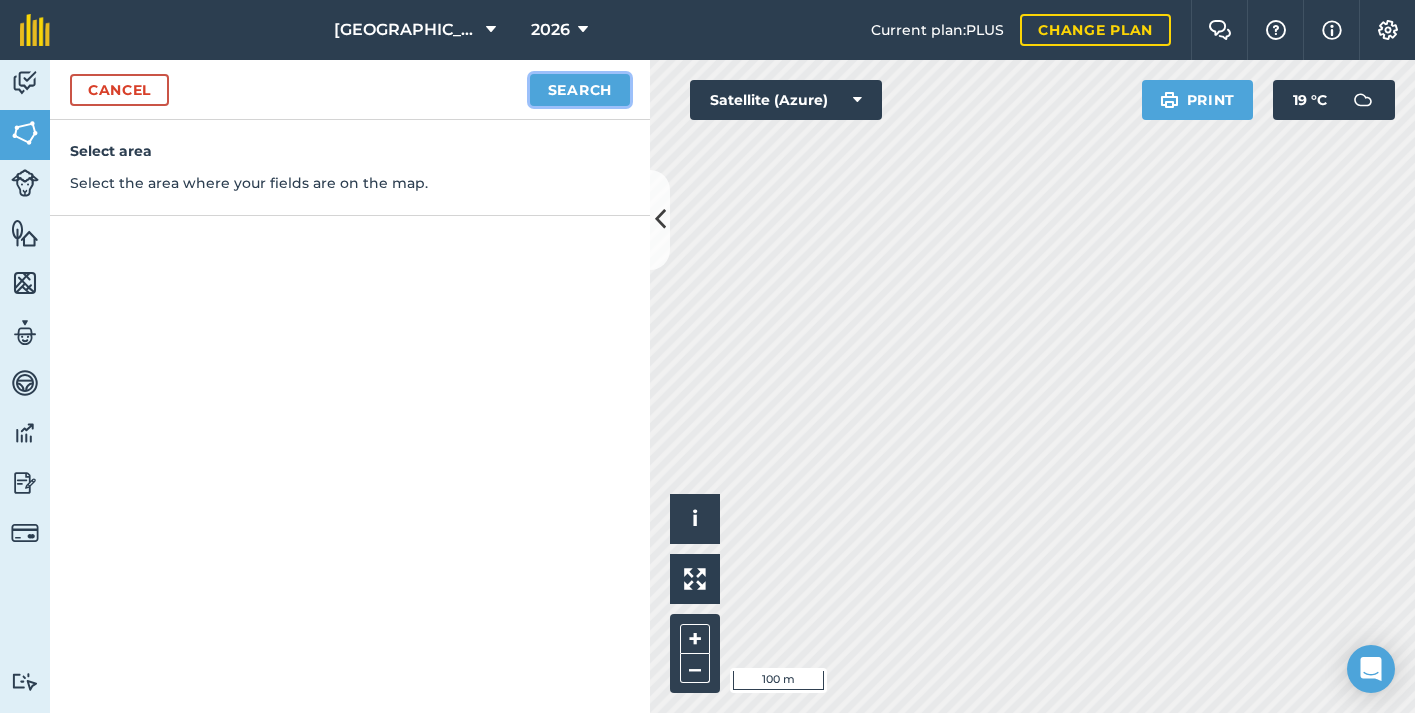 click on "Search" at bounding box center (580, 90) 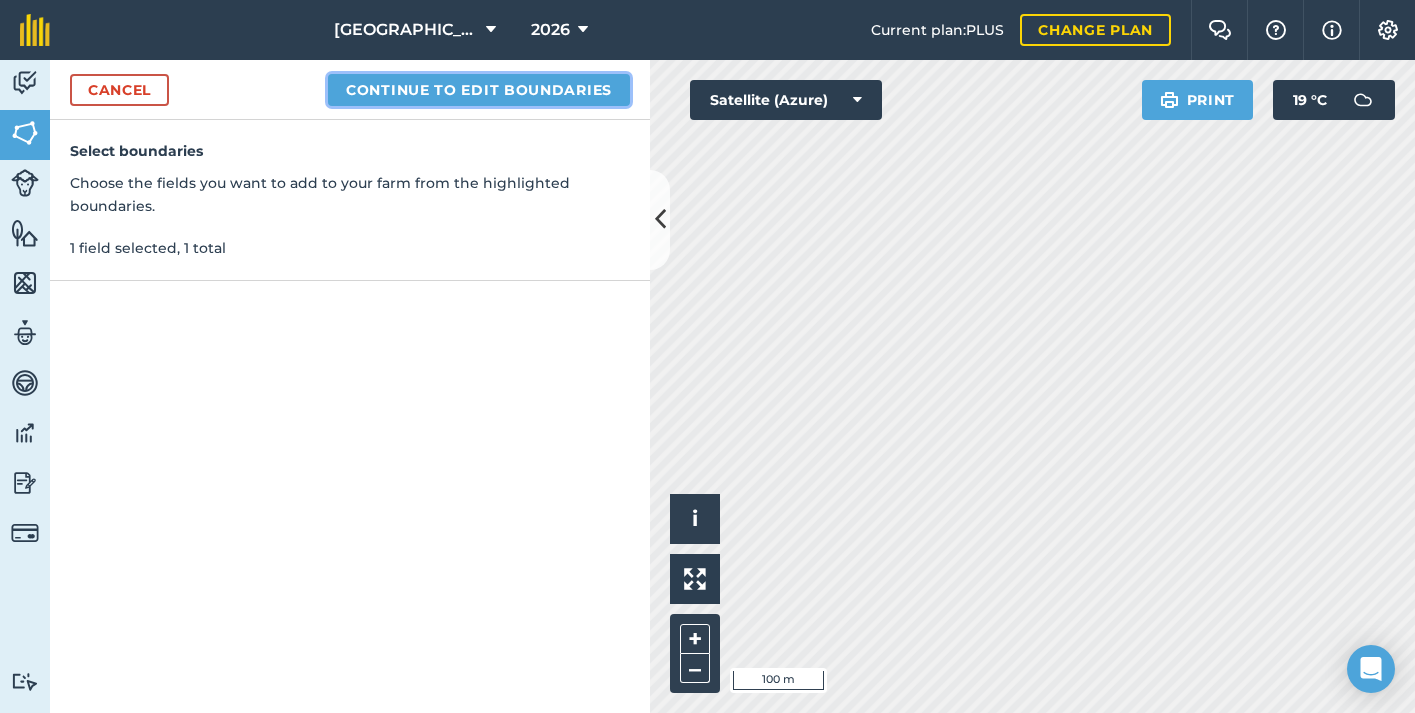 click on "Continue to edit boundaries" at bounding box center [479, 90] 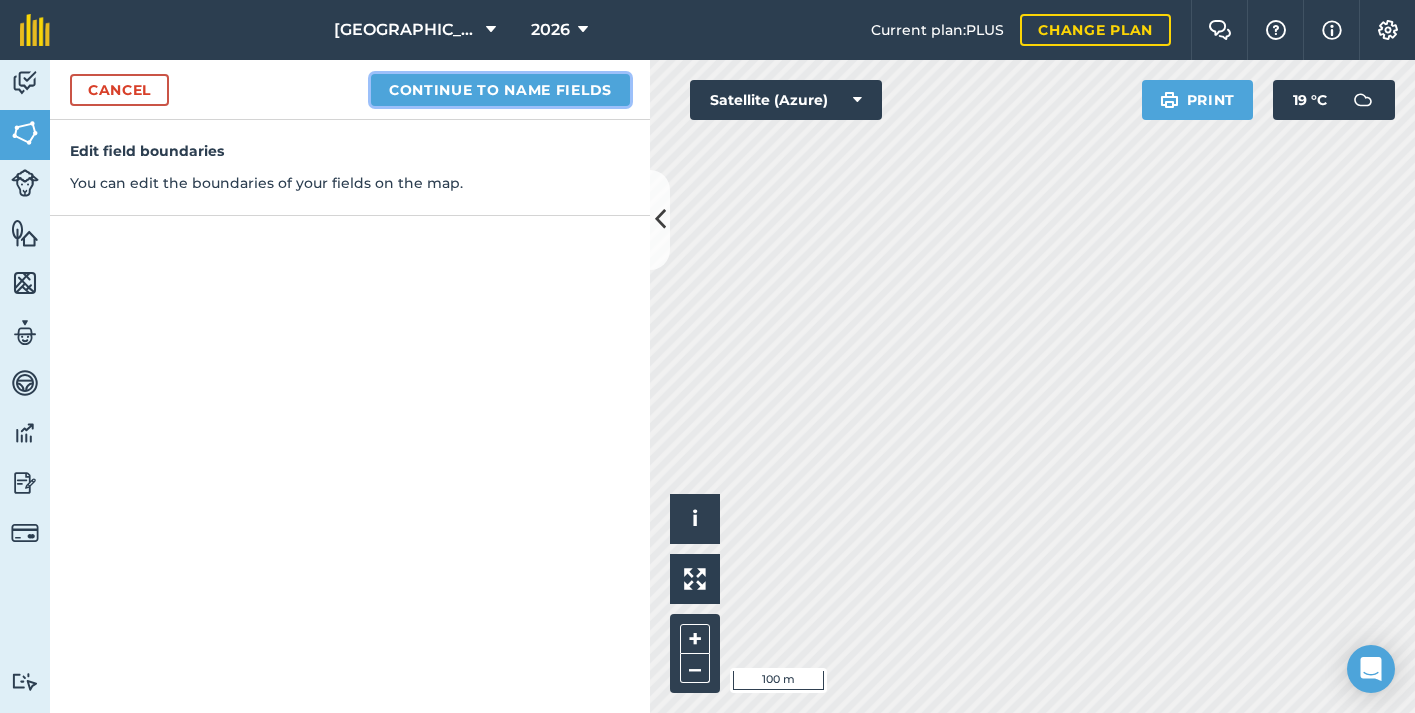 click on "Continue to name fields" at bounding box center [500, 90] 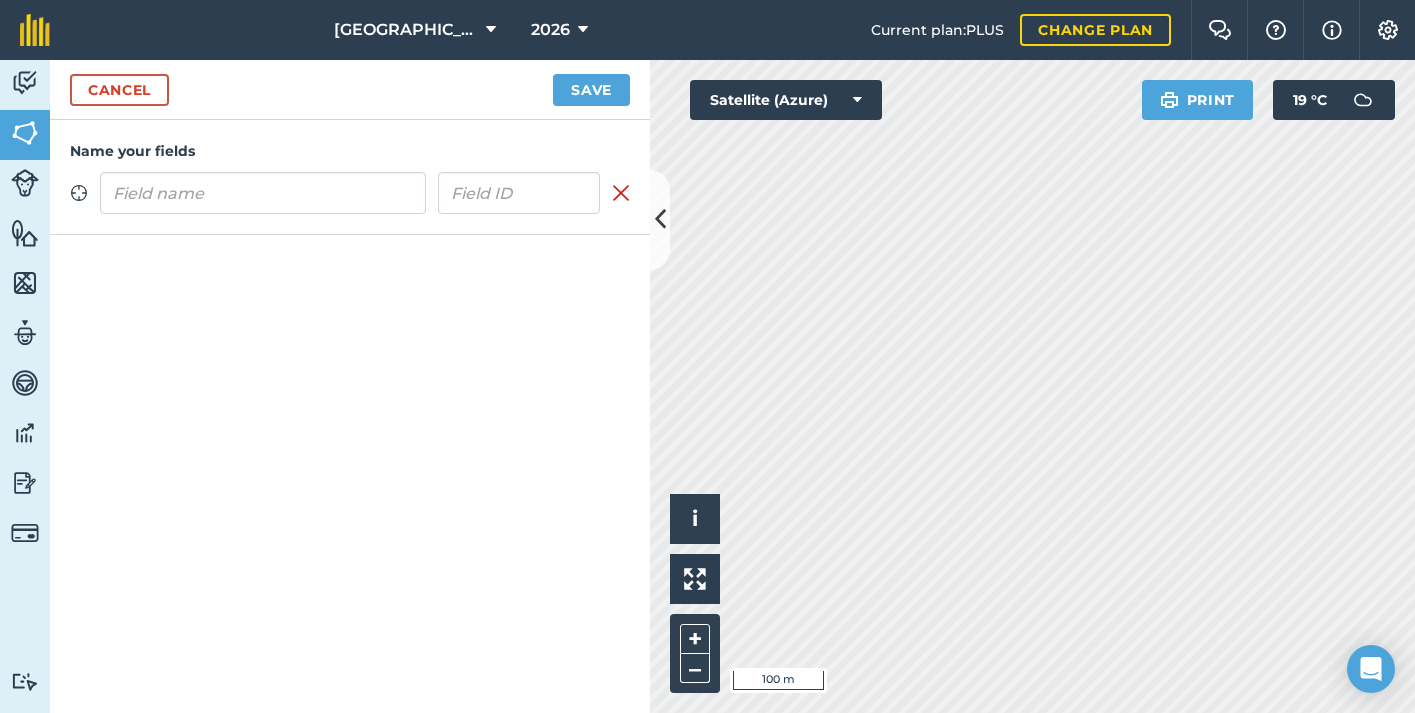 click at bounding box center [263, 193] 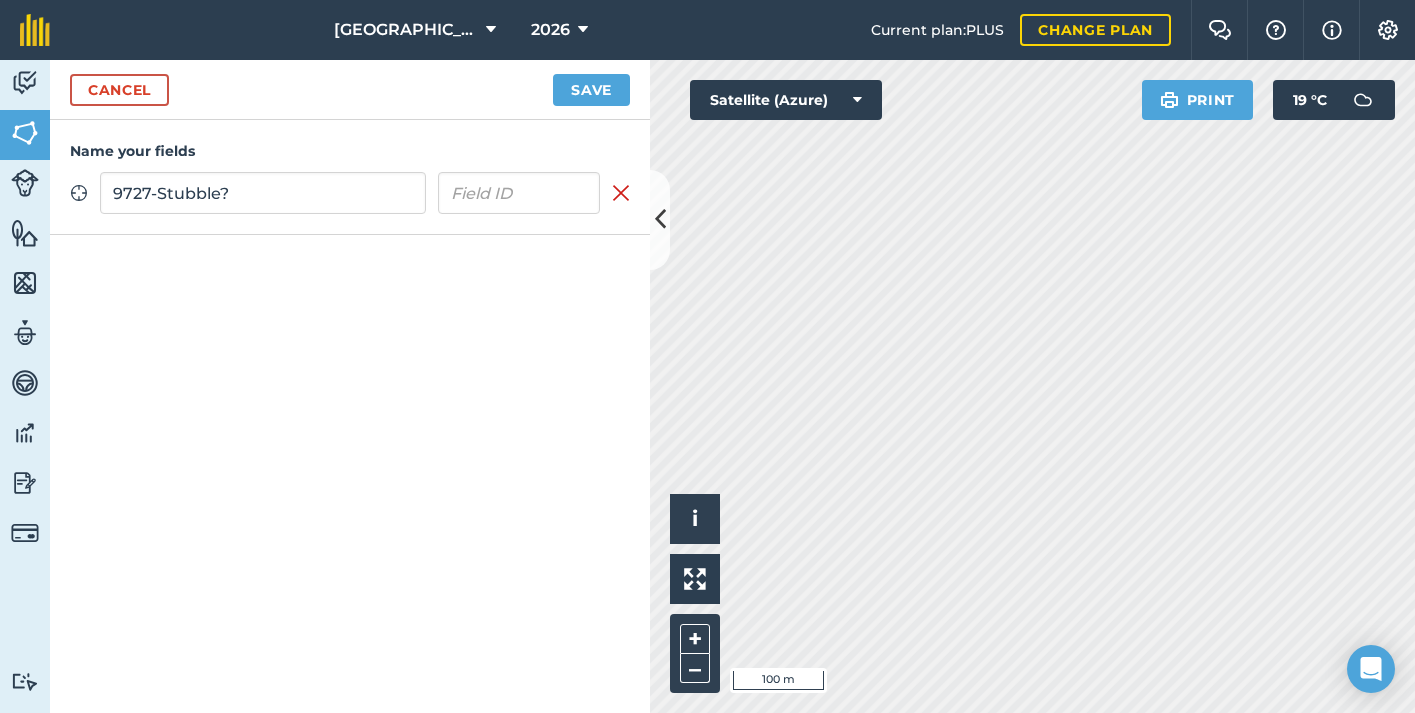 type on "9727-Stubble?" 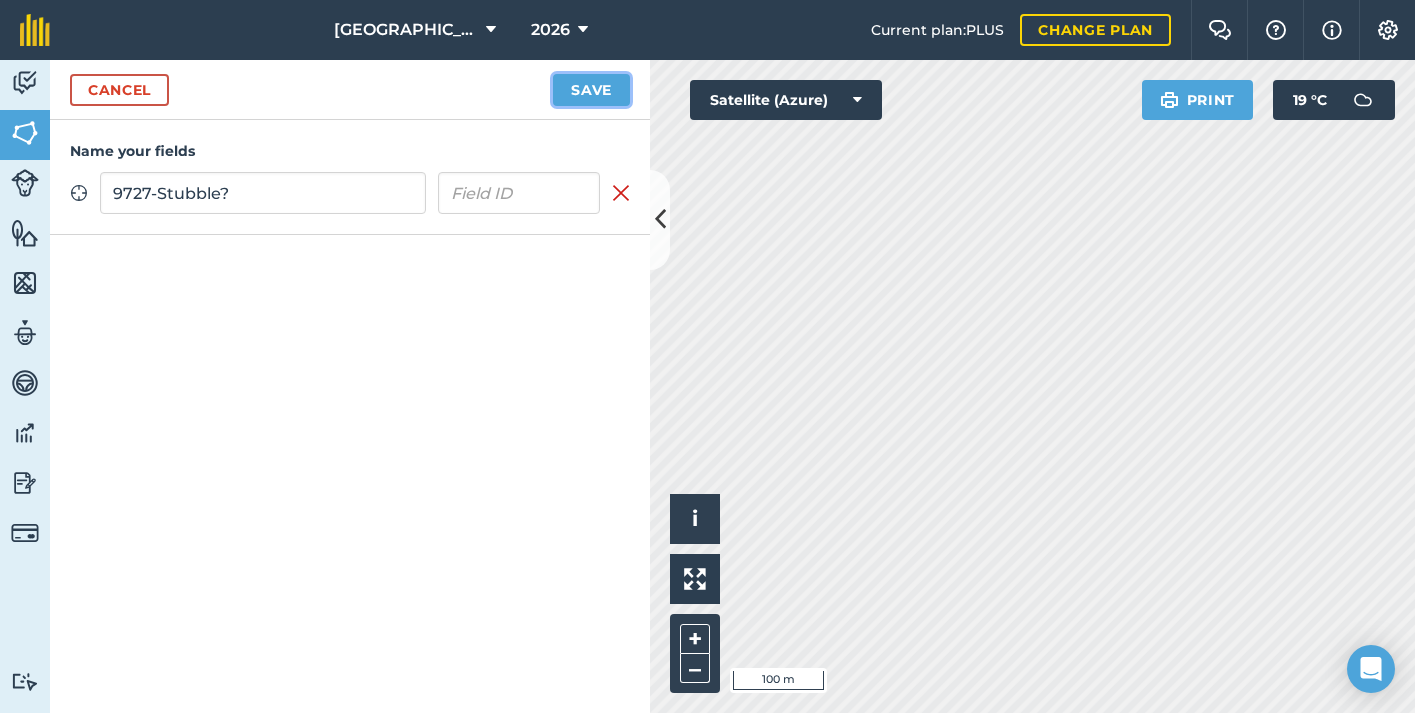 click on "Save" at bounding box center [591, 90] 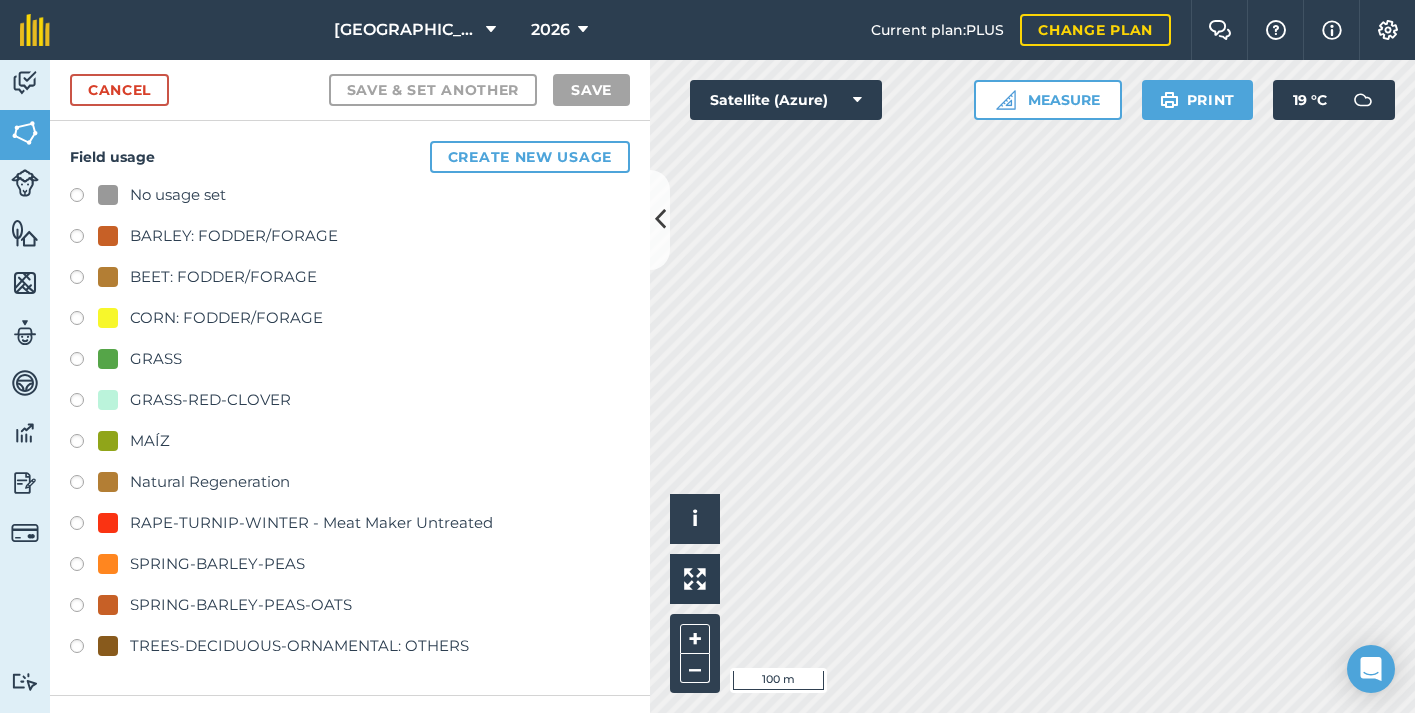 click on "No usage set" at bounding box center [178, 195] 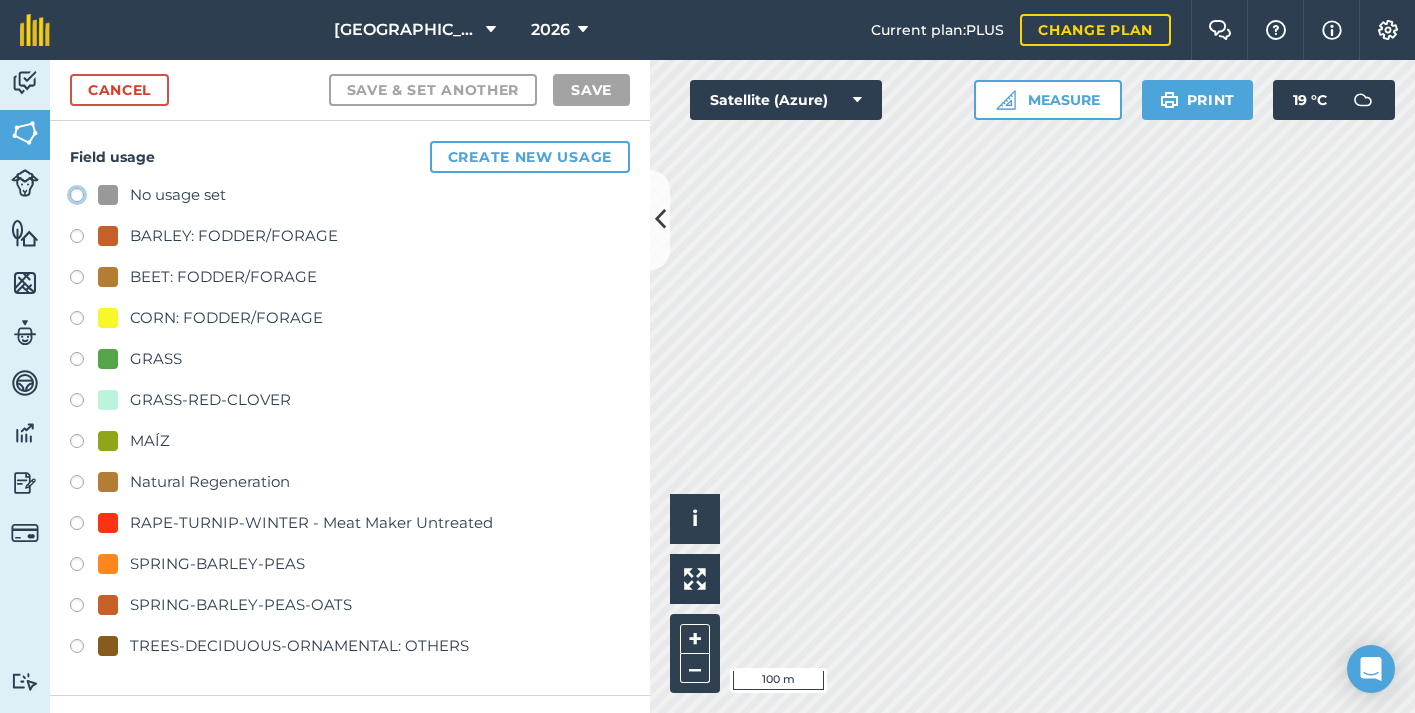 click on "No usage set" at bounding box center [-9923, 194] 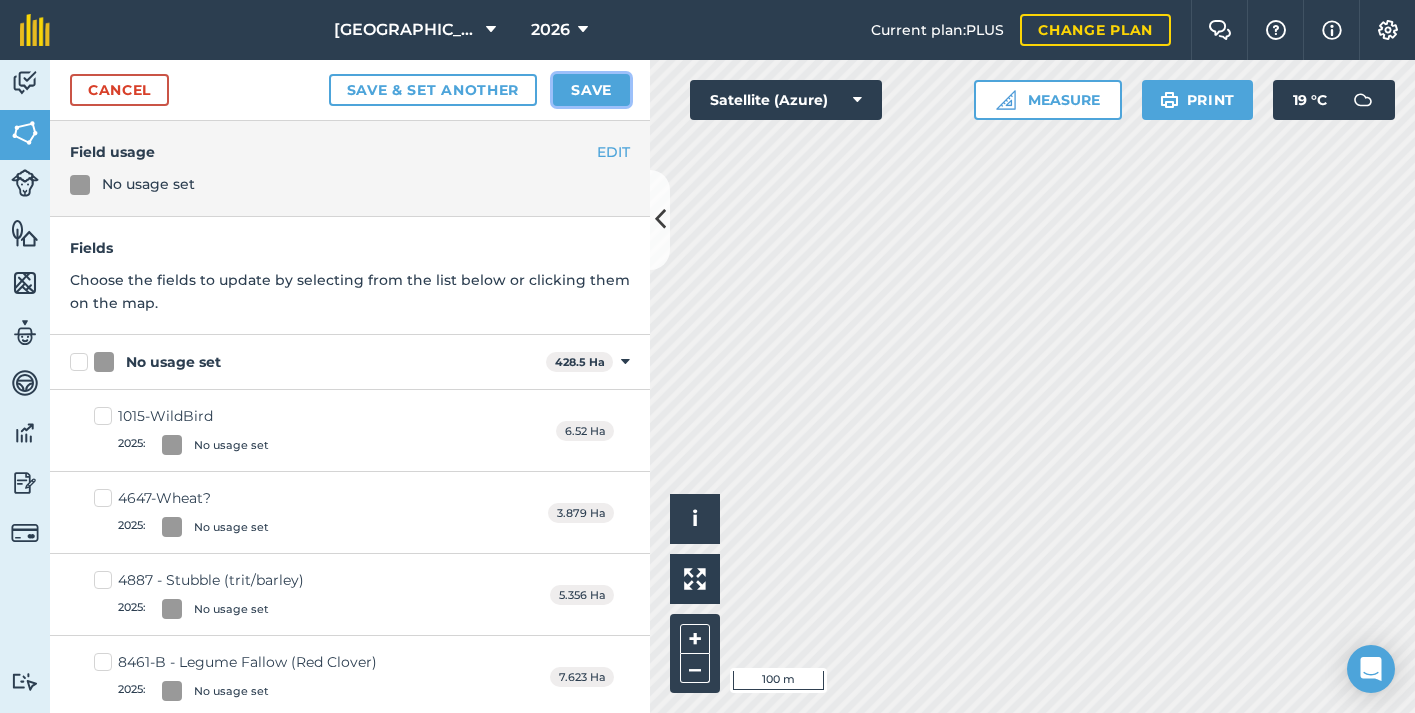 click on "Save" at bounding box center (591, 90) 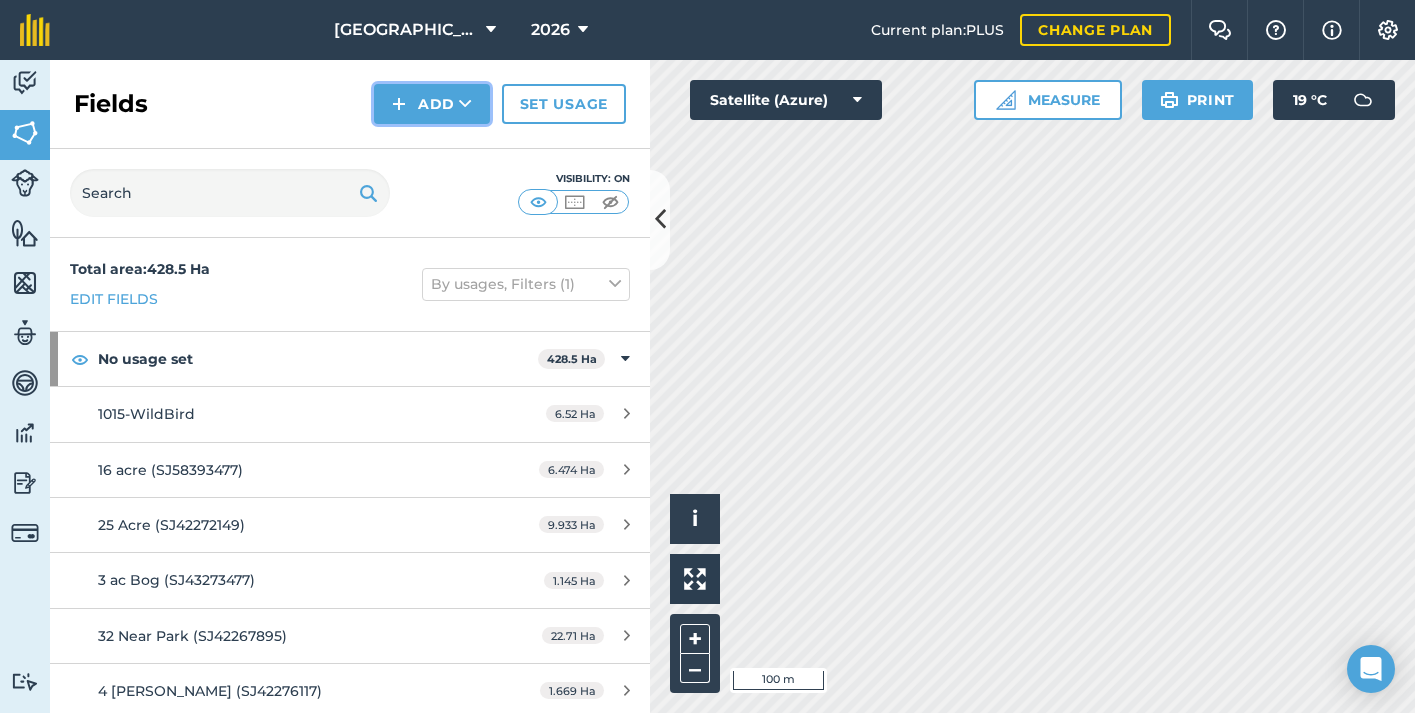click on "Add" at bounding box center (432, 104) 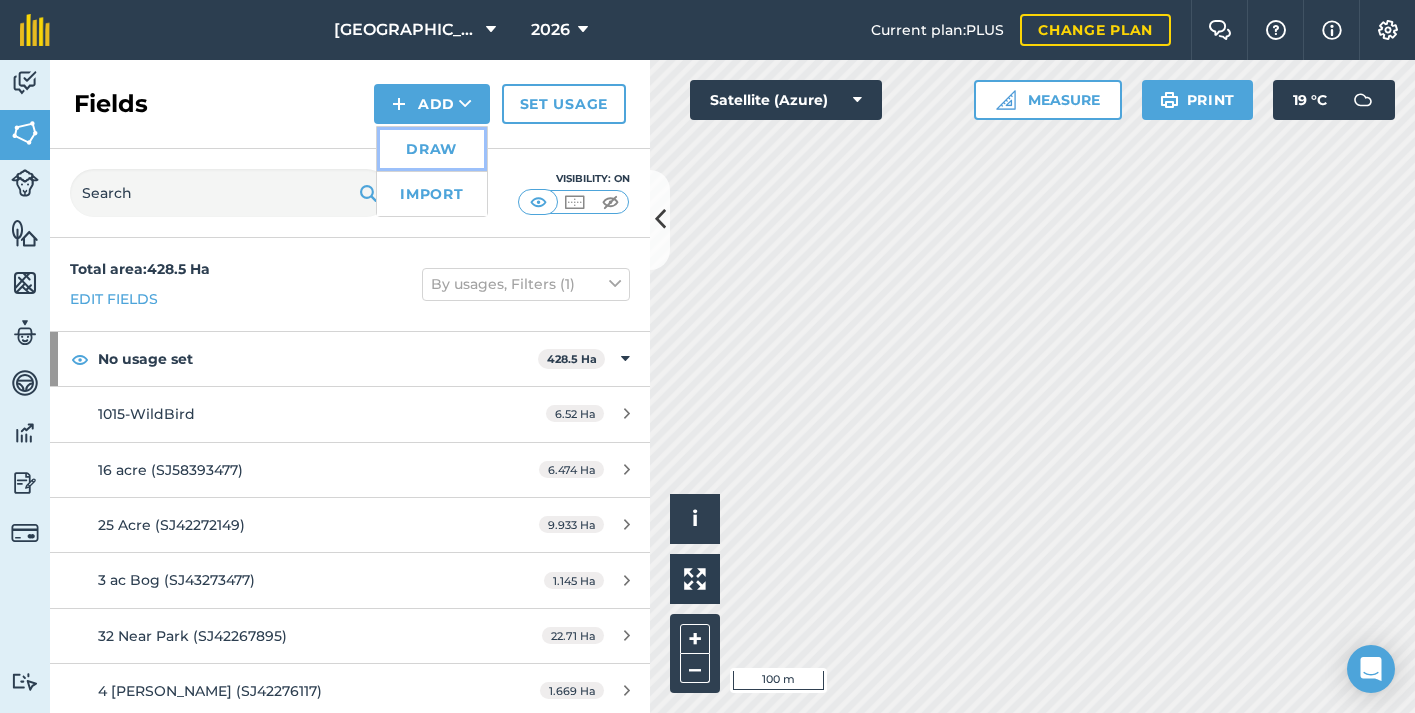 click on "Draw" at bounding box center (432, 149) 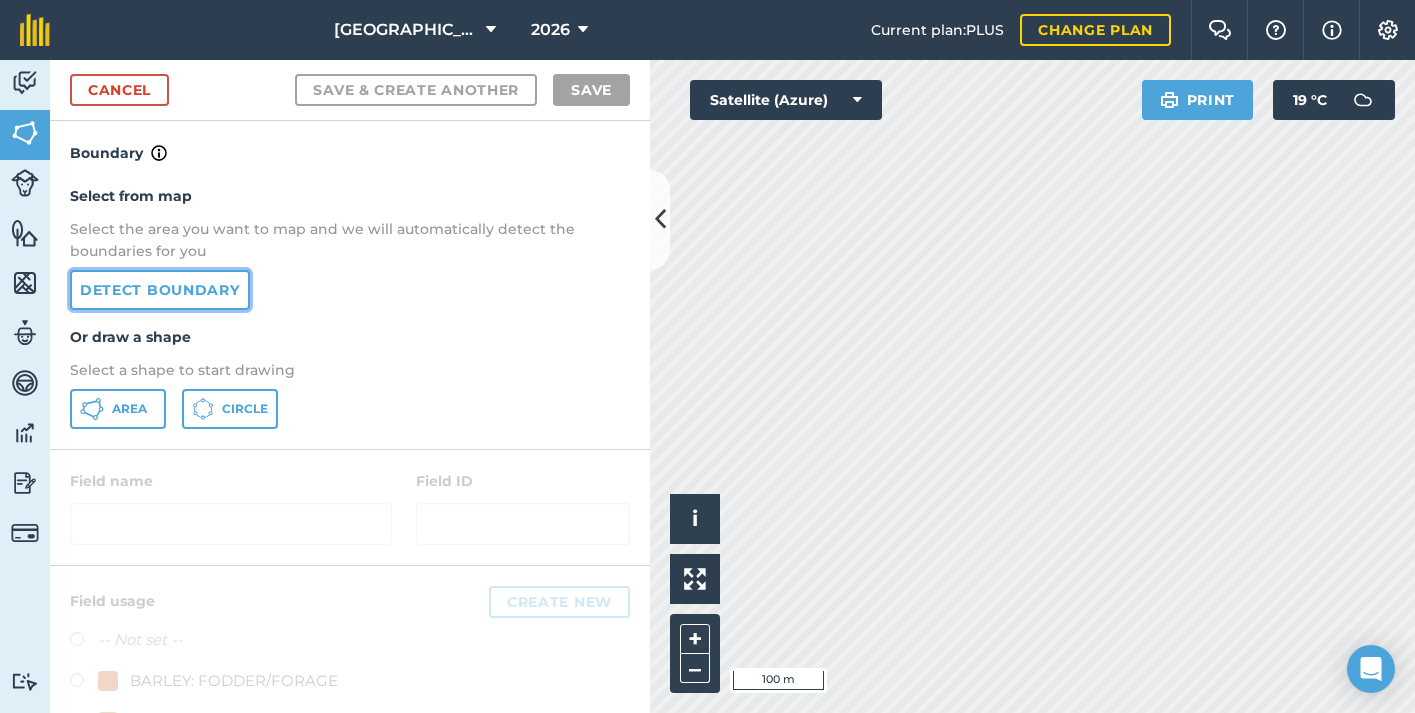 click on "Detect boundary" at bounding box center [160, 290] 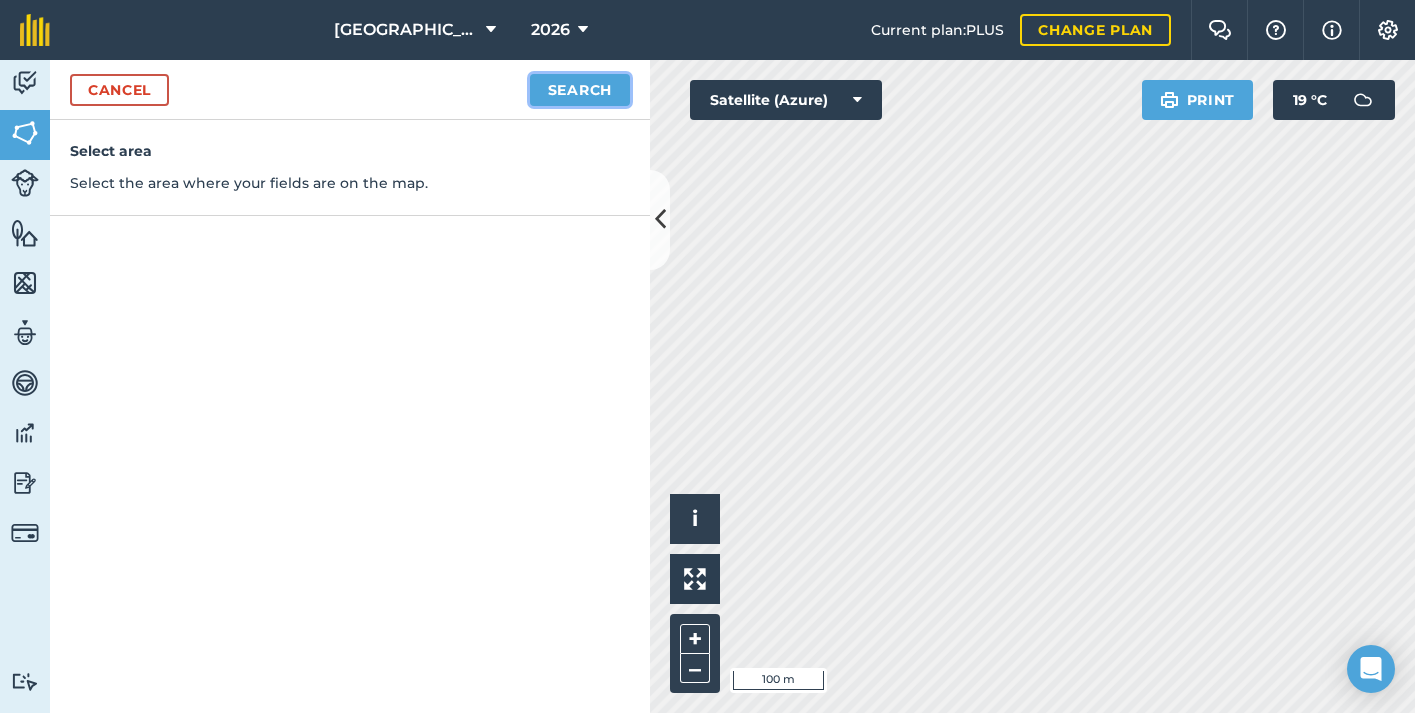 click on "Search" at bounding box center [580, 90] 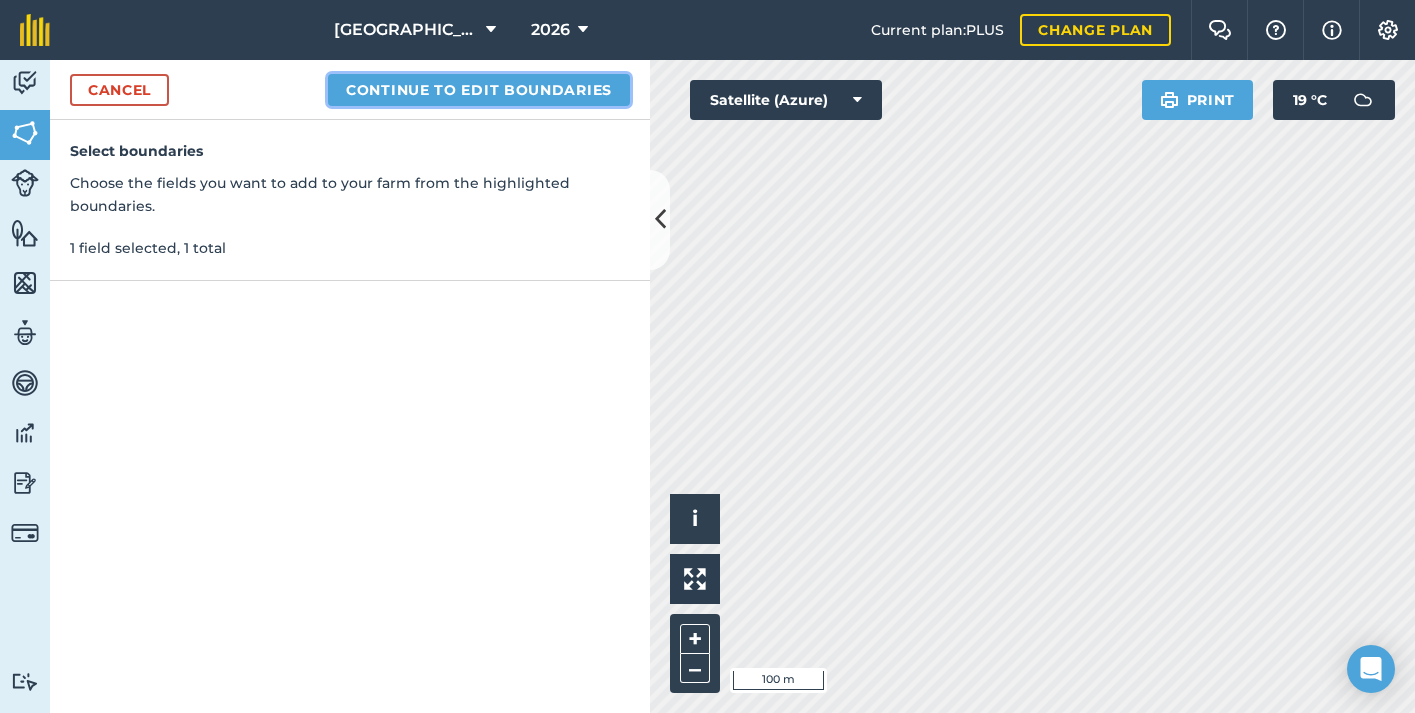 click on "Continue to edit boundaries" at bounding box center (479, 90) 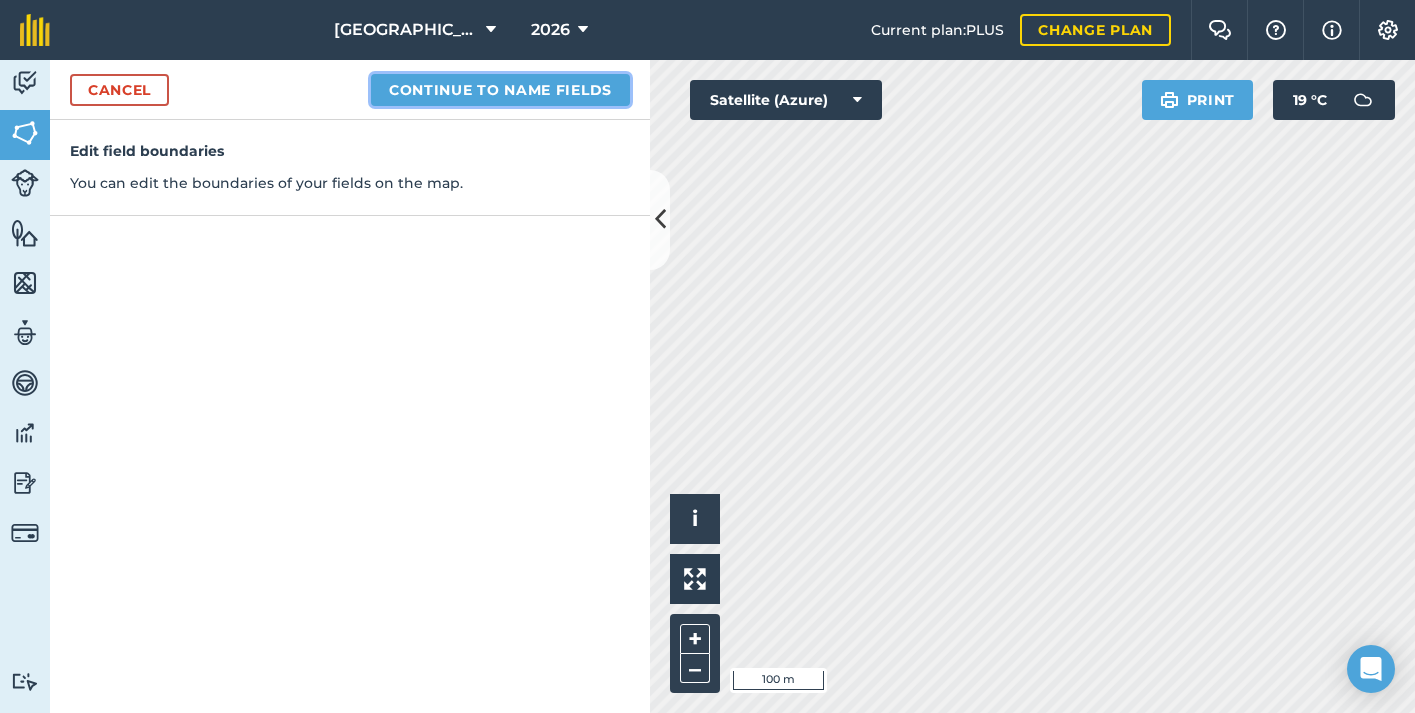 click on "Continue to name fields" at bounding box center (500, 90) 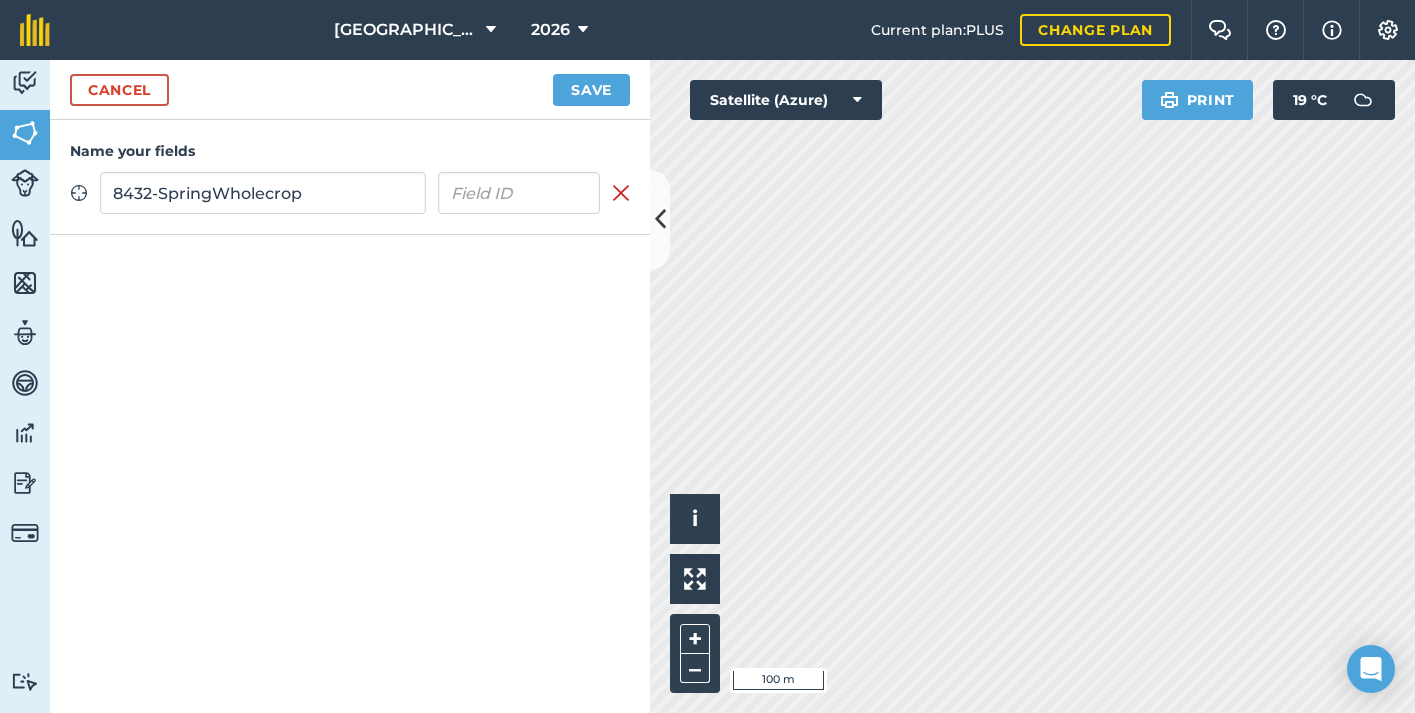 type on "8432-SpringWholecrop" 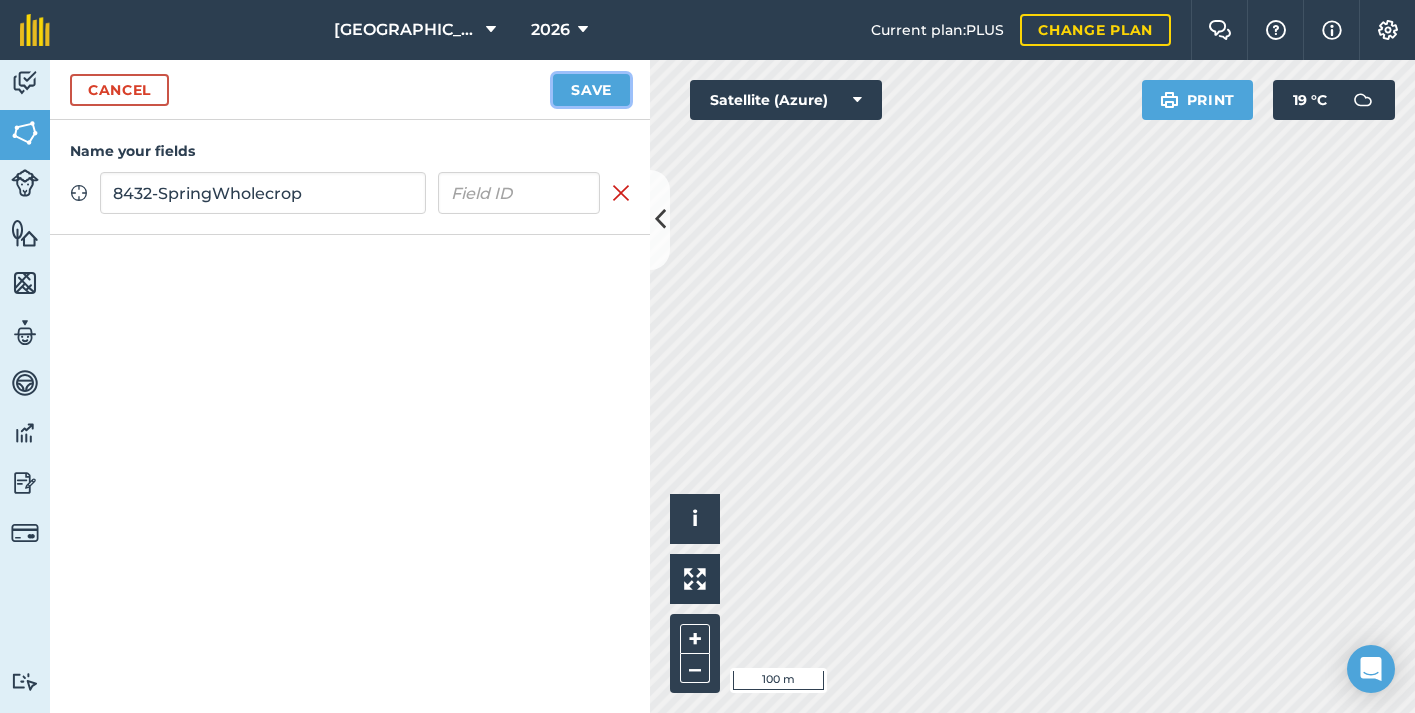 click on "Save" at bounding box center [591, 90] 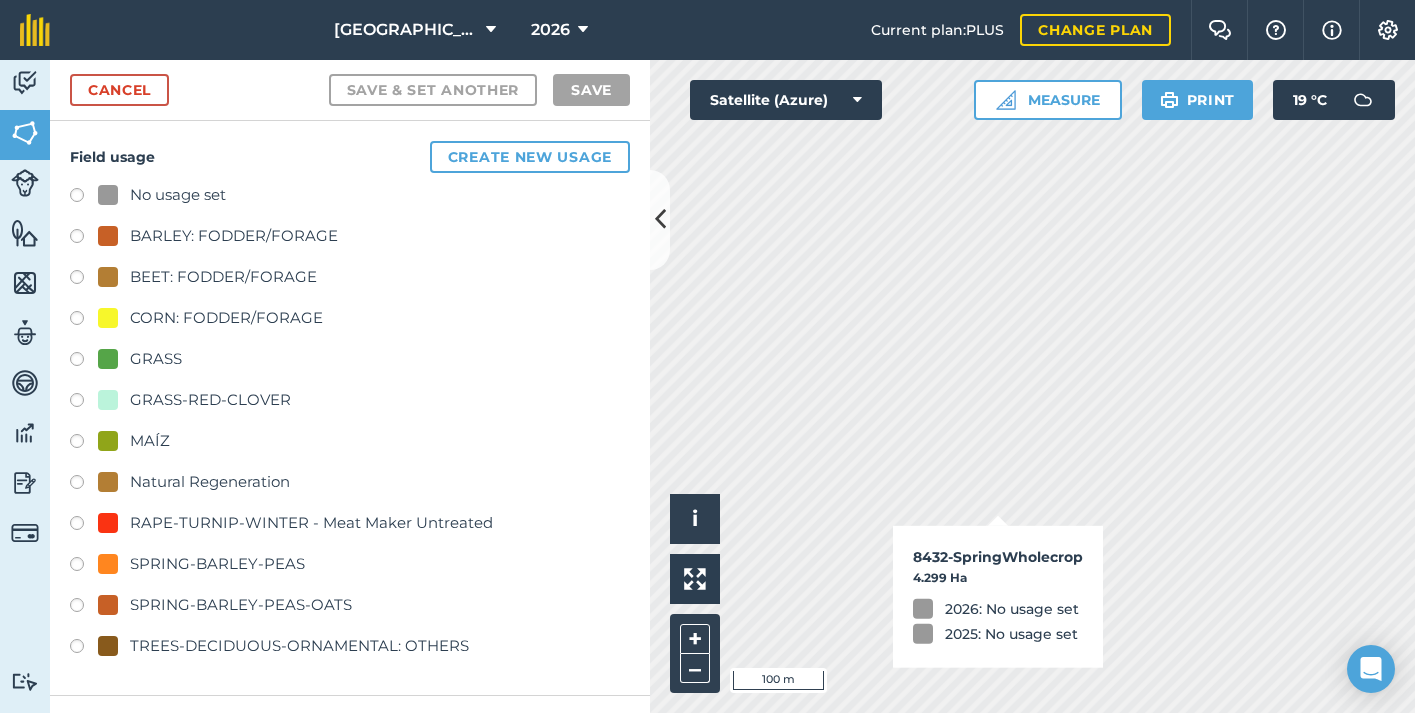 checkbox on "false" 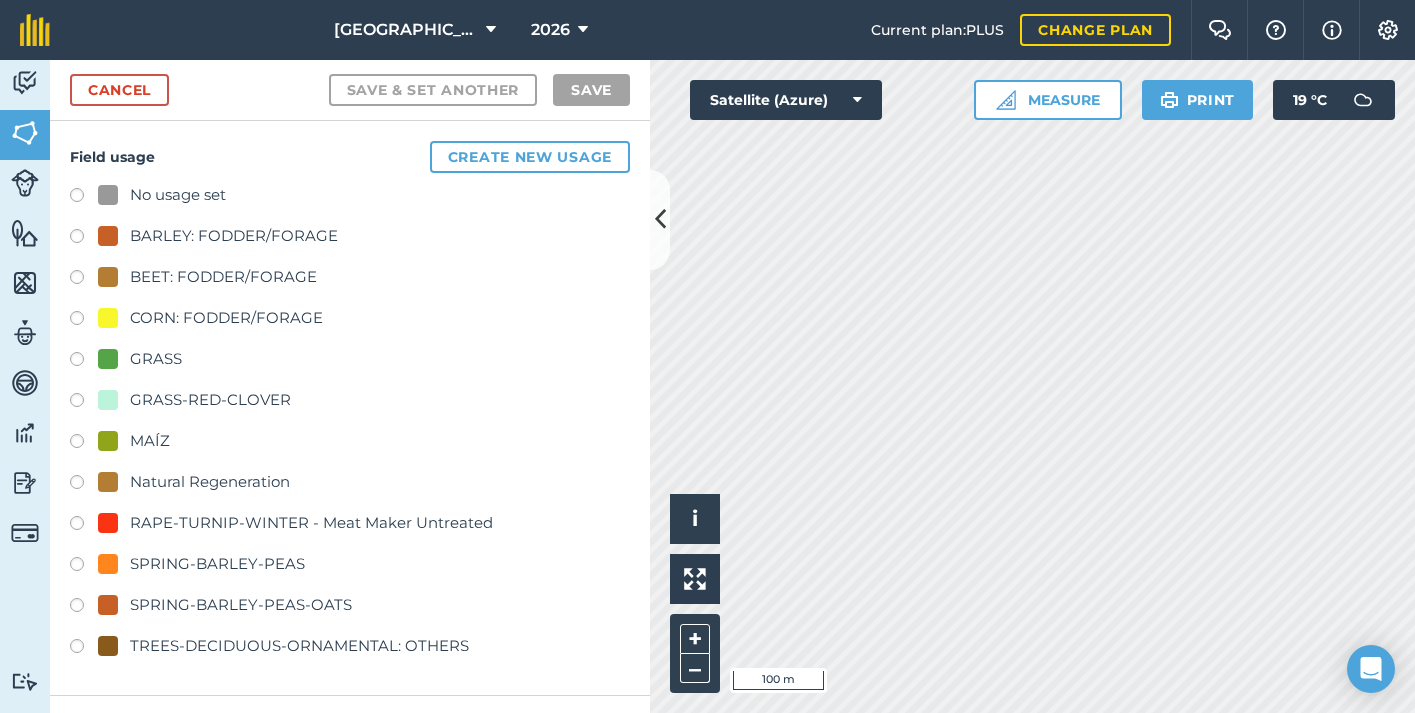 click on "No usage set" at bounding box center (350, 197) 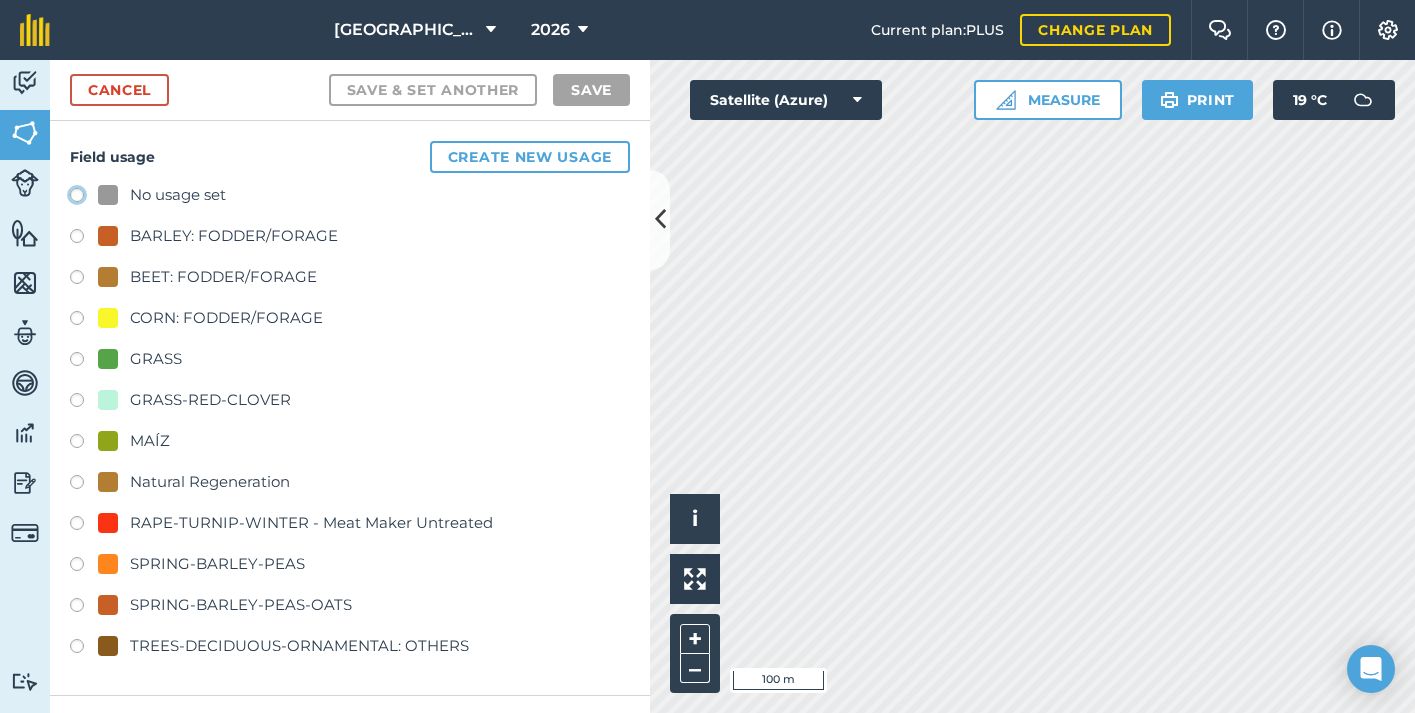 click on "No usage set" at bounding box center [-9923, 194] 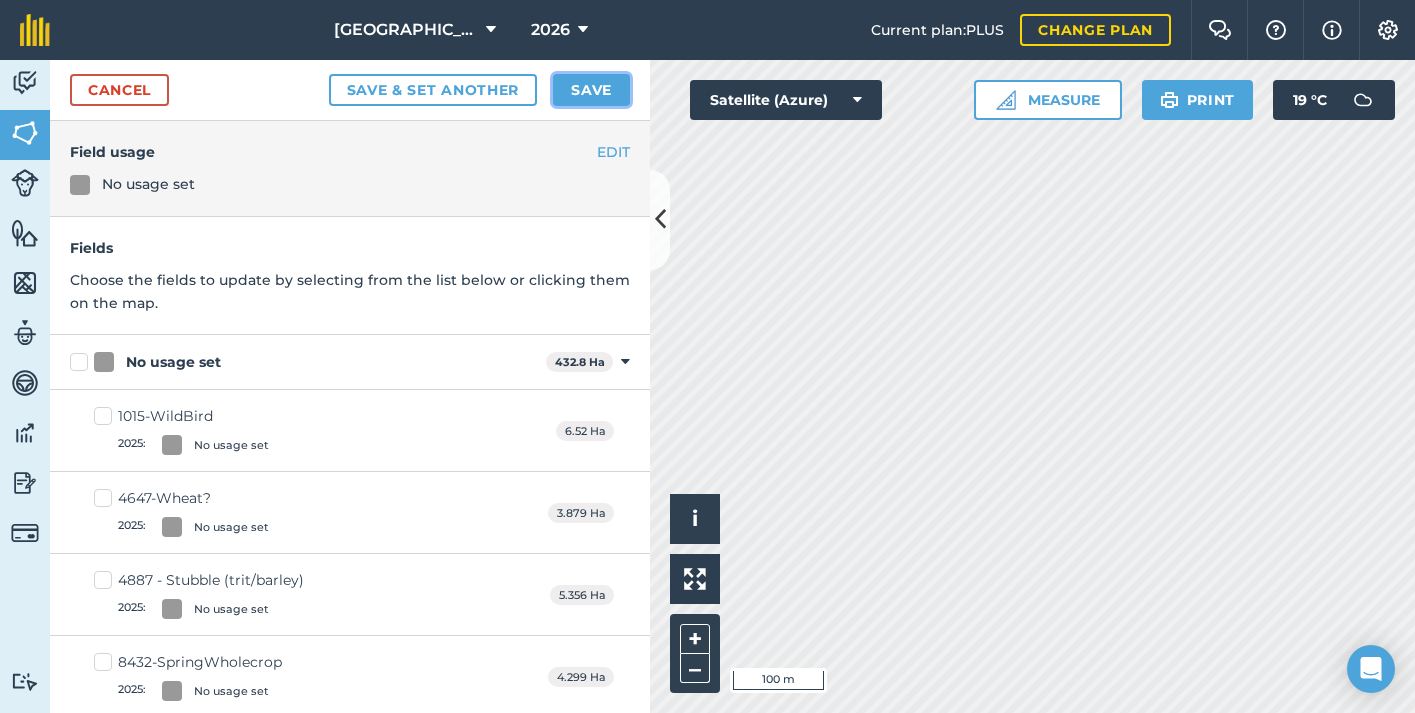 click on "Save" at bounding box center (591, 90) 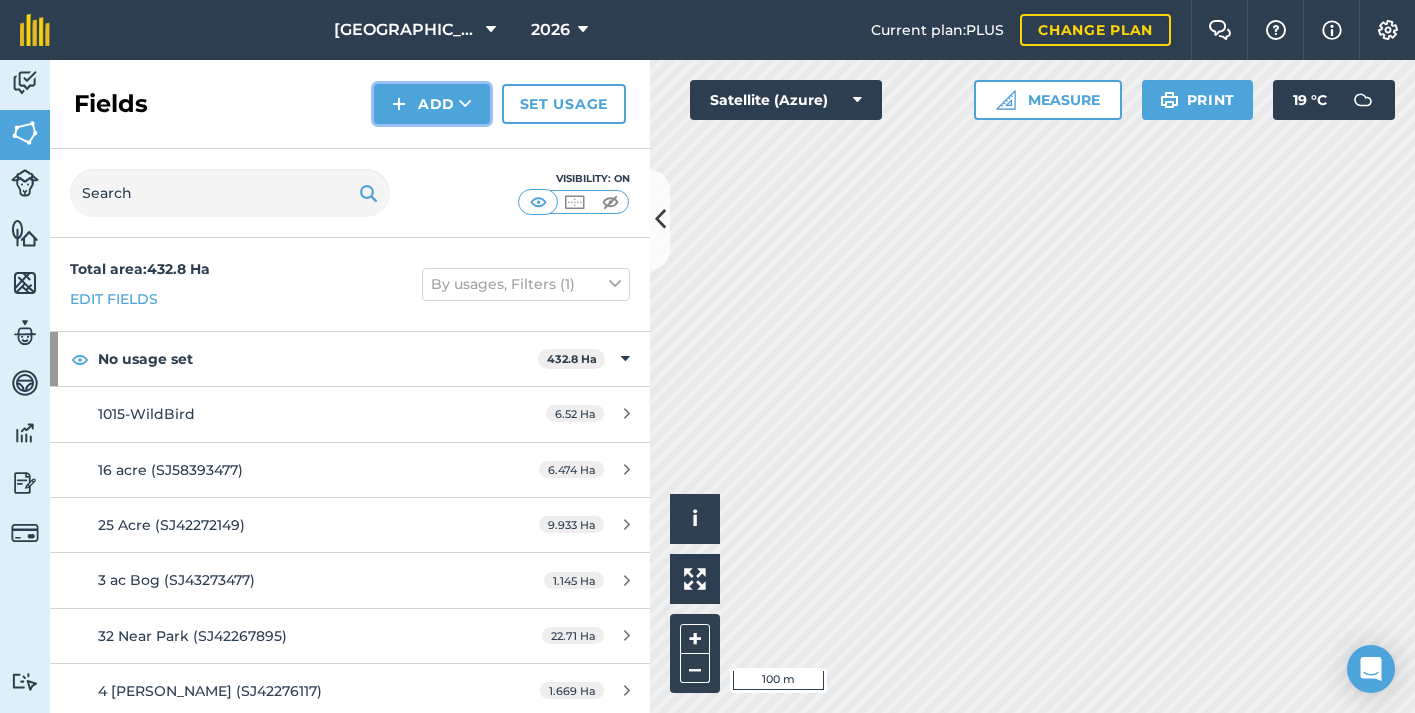 click on "Add" at bounding box center [432, 104] 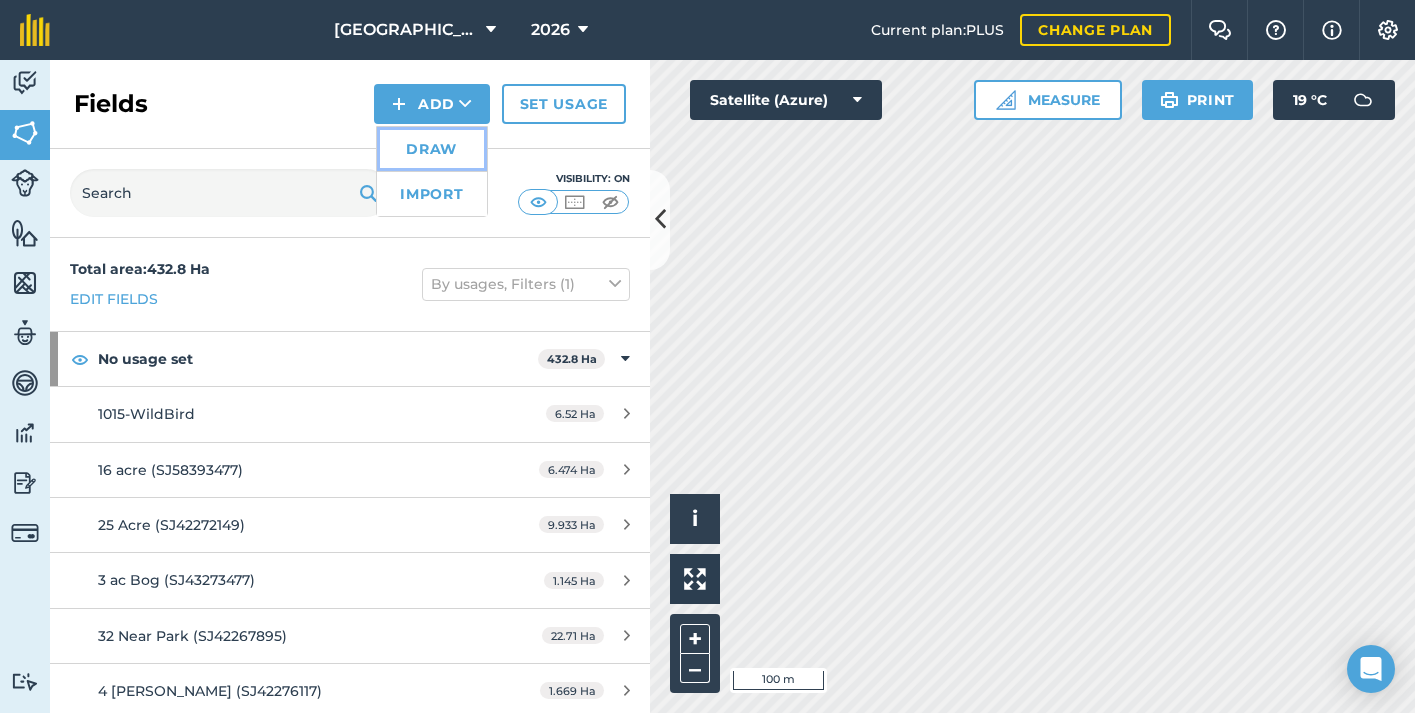 click on "Draw" at bounding box center (432, 149) 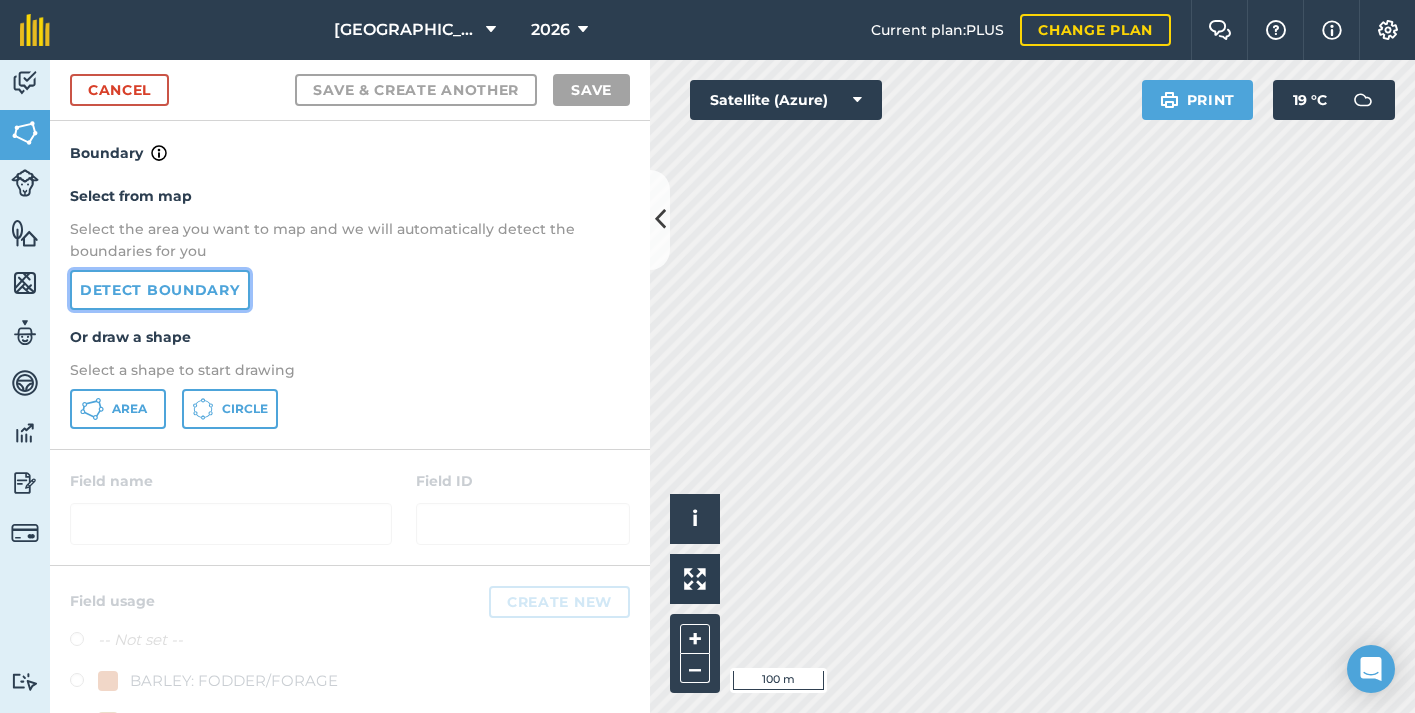 click on "Detect boundary" at bounding box center [160, 290] 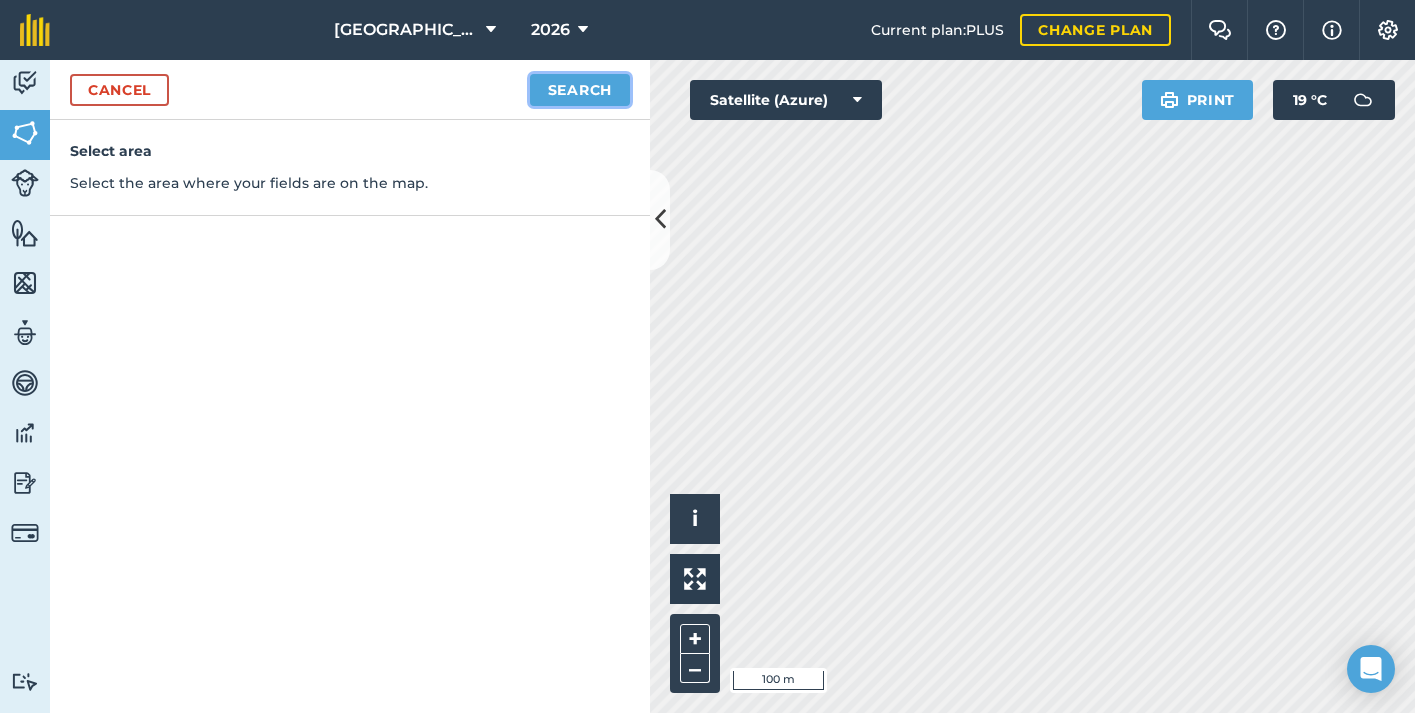 click on "Search" at bounding box center (580, 90) 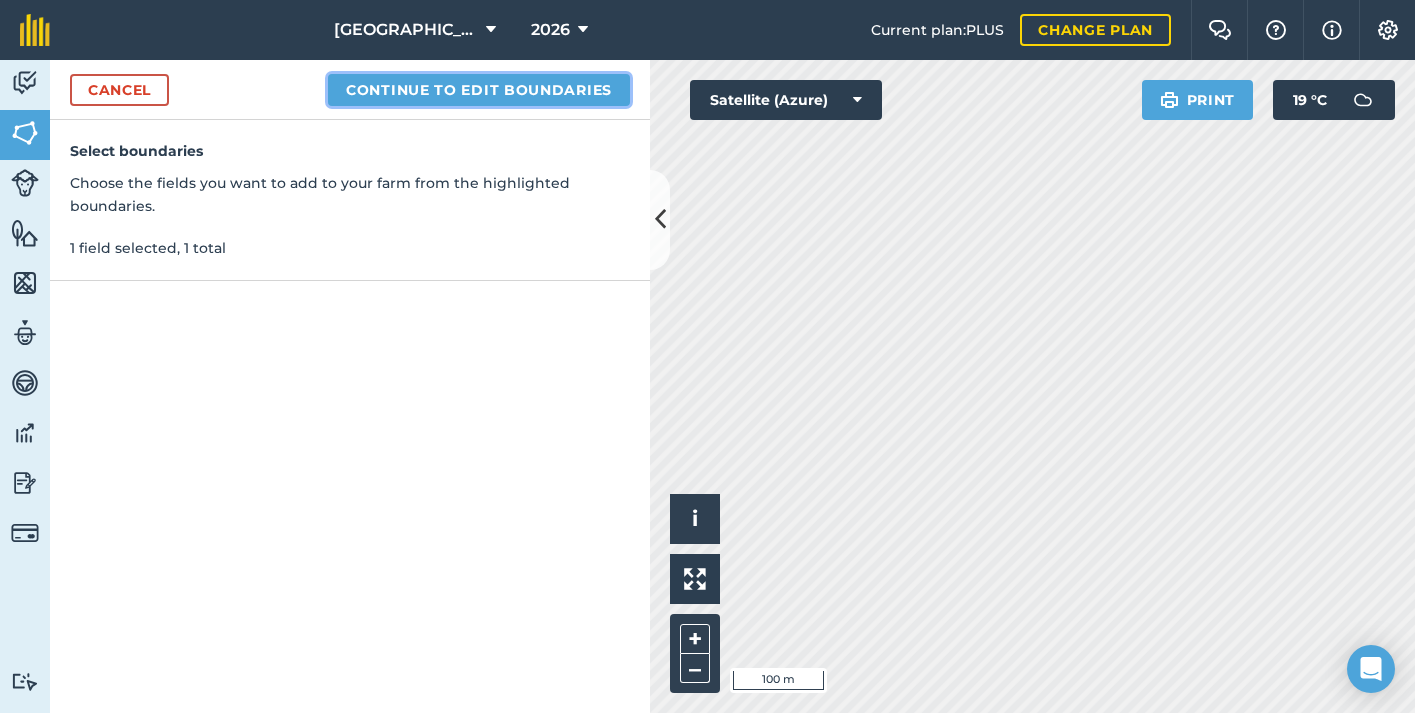click on "Continue to edit boundaries" at bounding box center [479, 90] 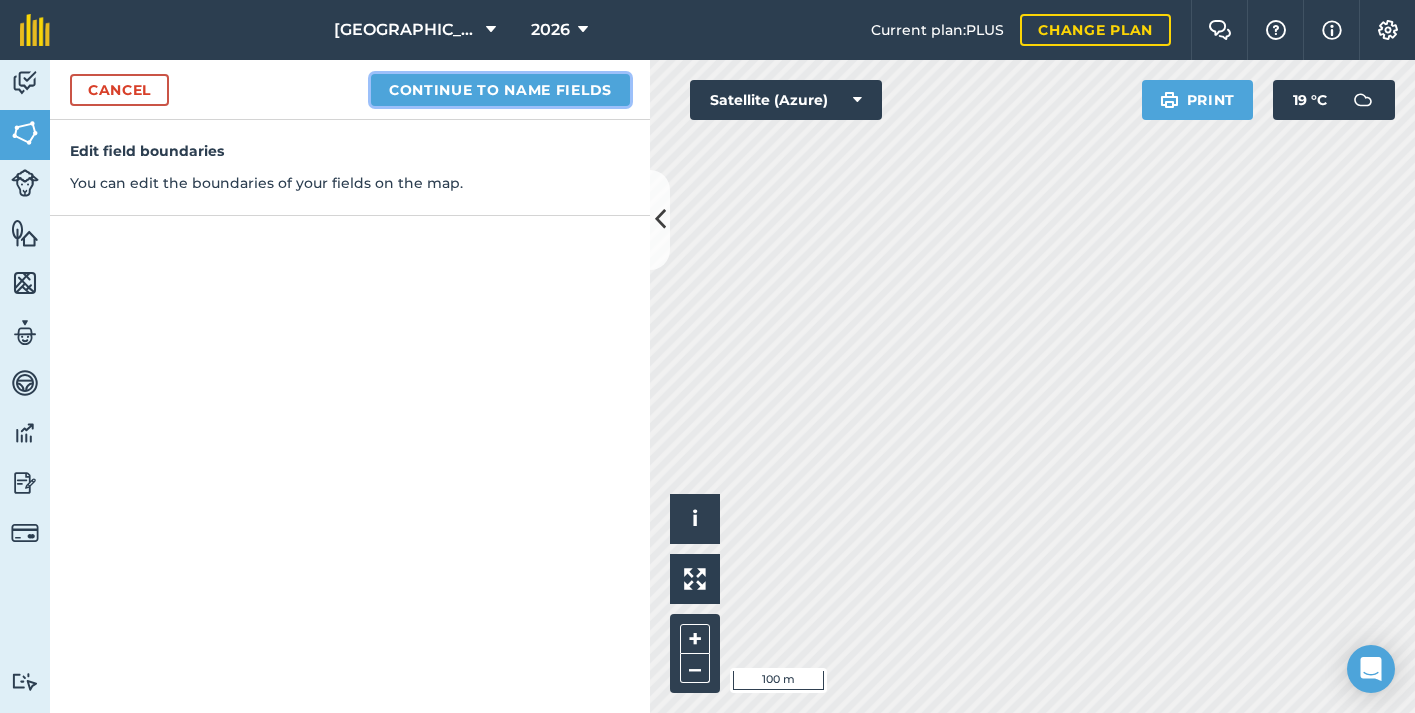 click on "Continue to name fields" at bounding box center (500, 90) 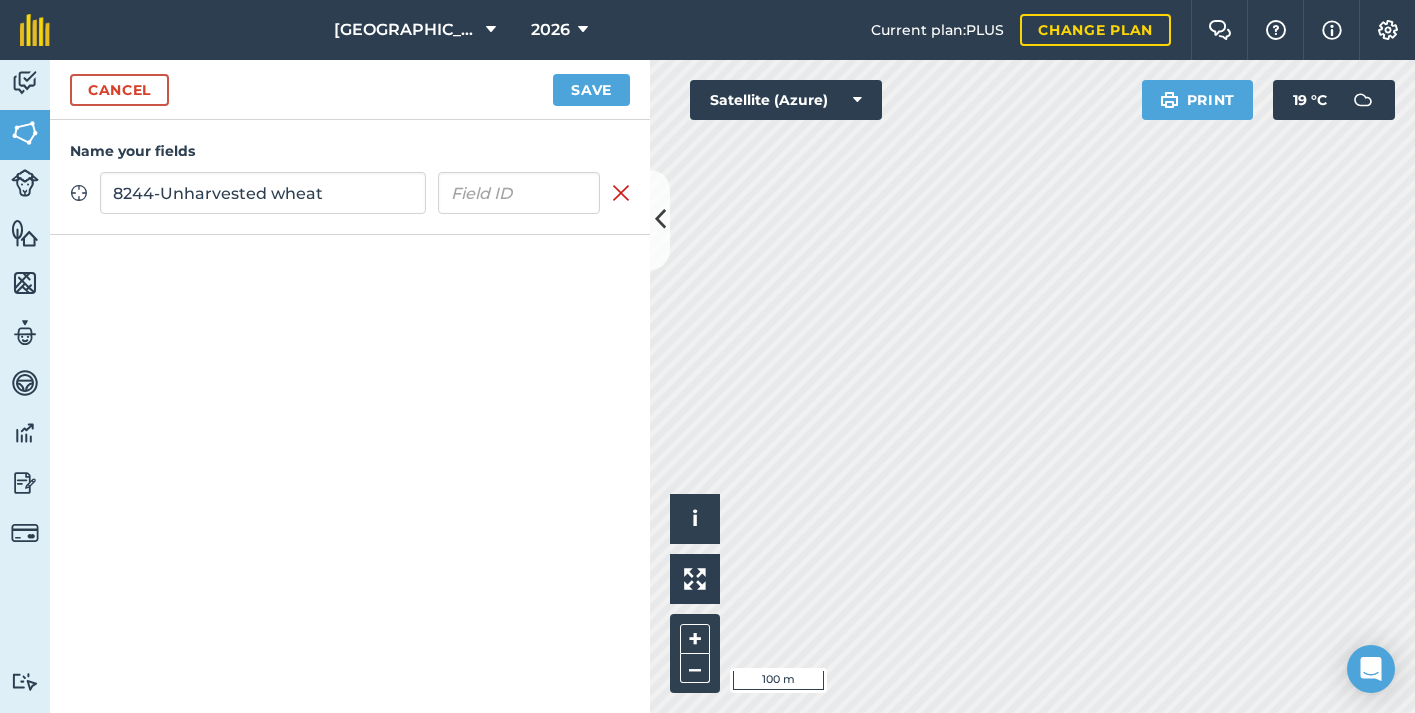 type on "8244-Unharvested wheat" 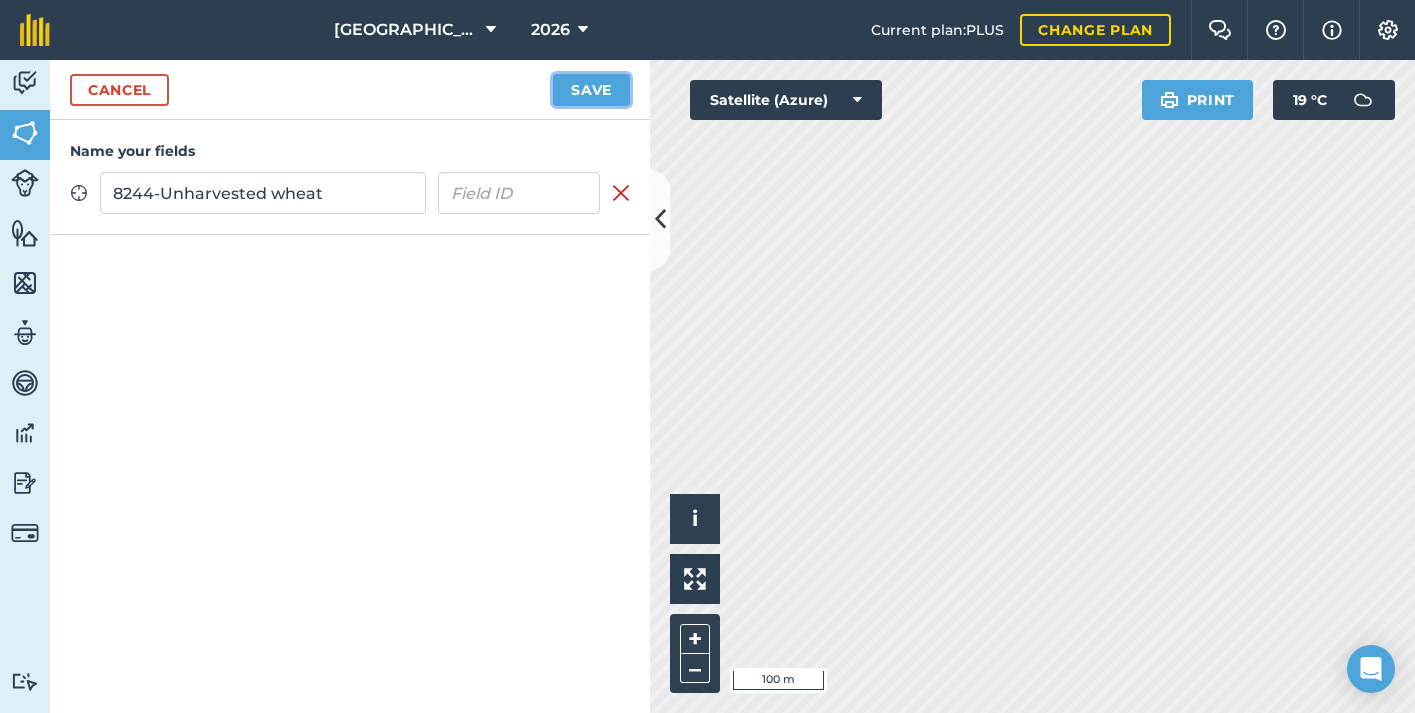 click on "Save" at bounding box center (591, 90) 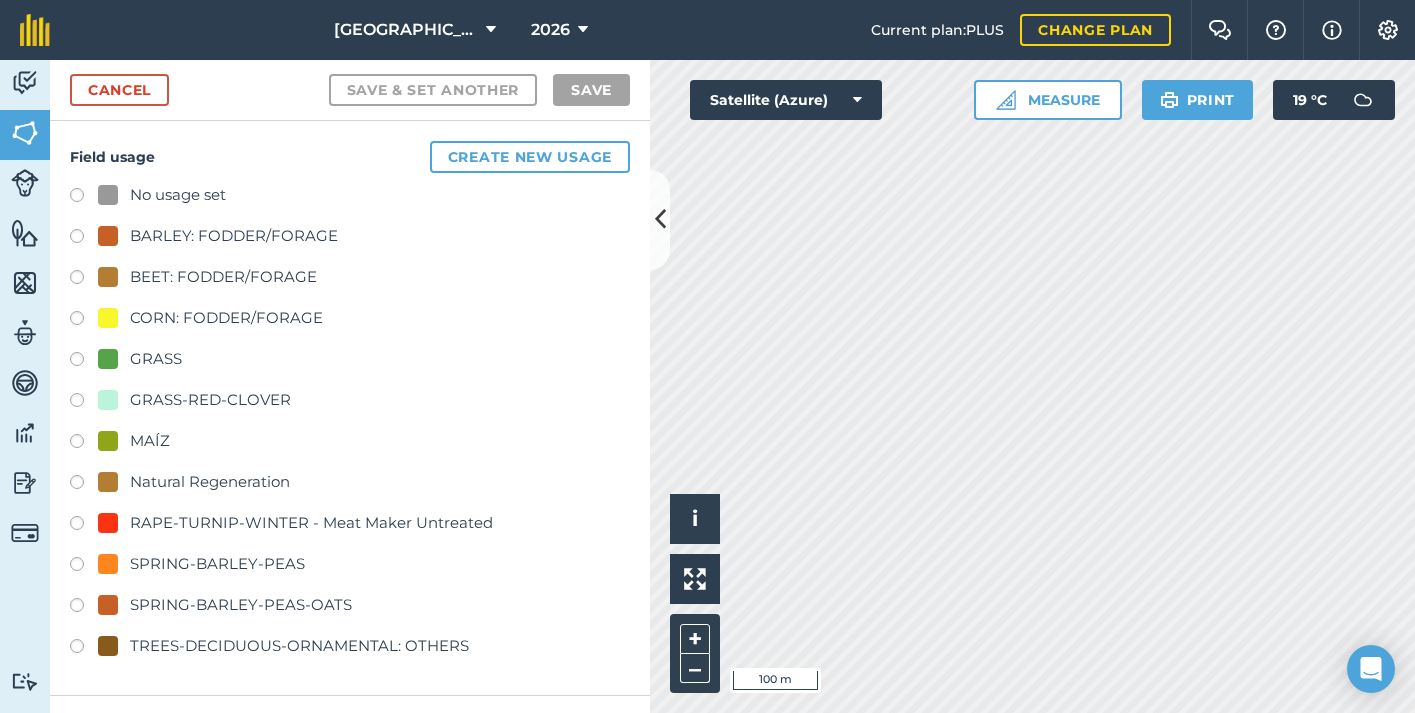 click on "No usage set" at bounding box center (178, 195) 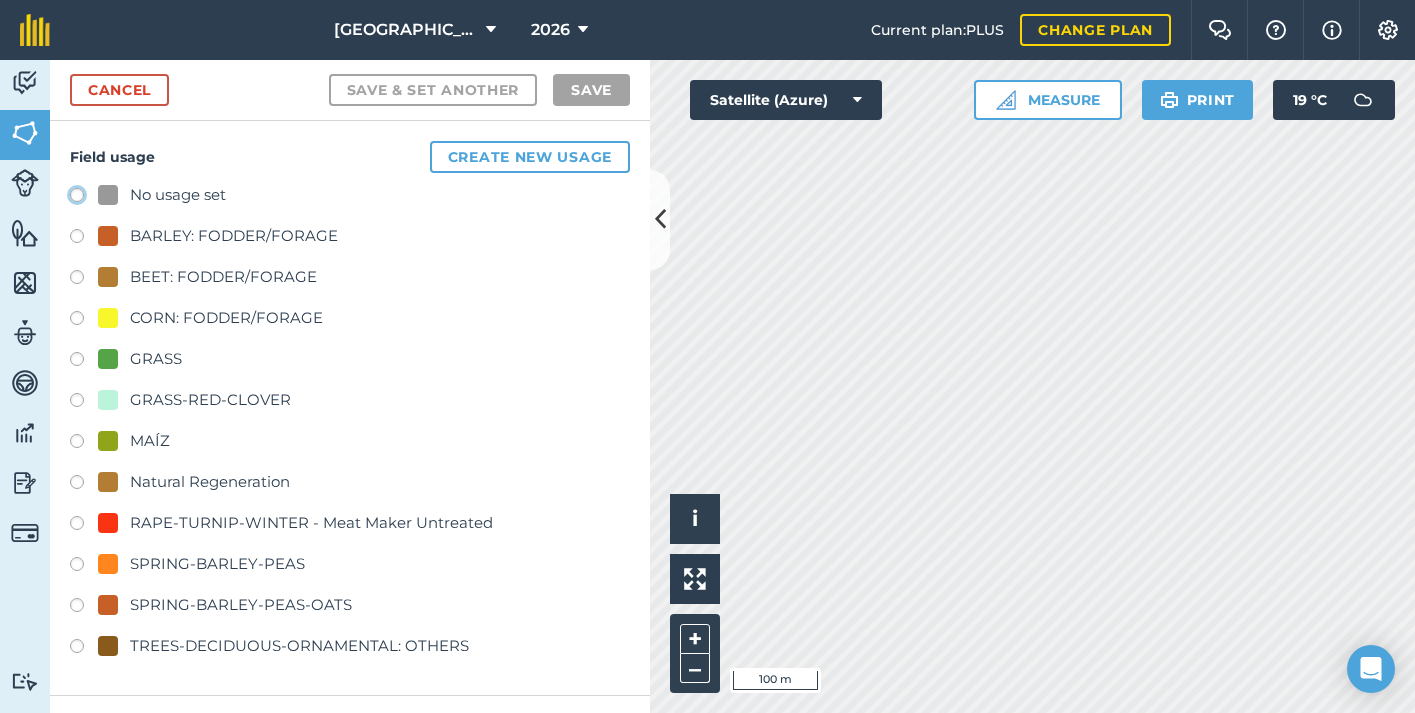 click on "No usage set" at bounding box center (-9923, 194) 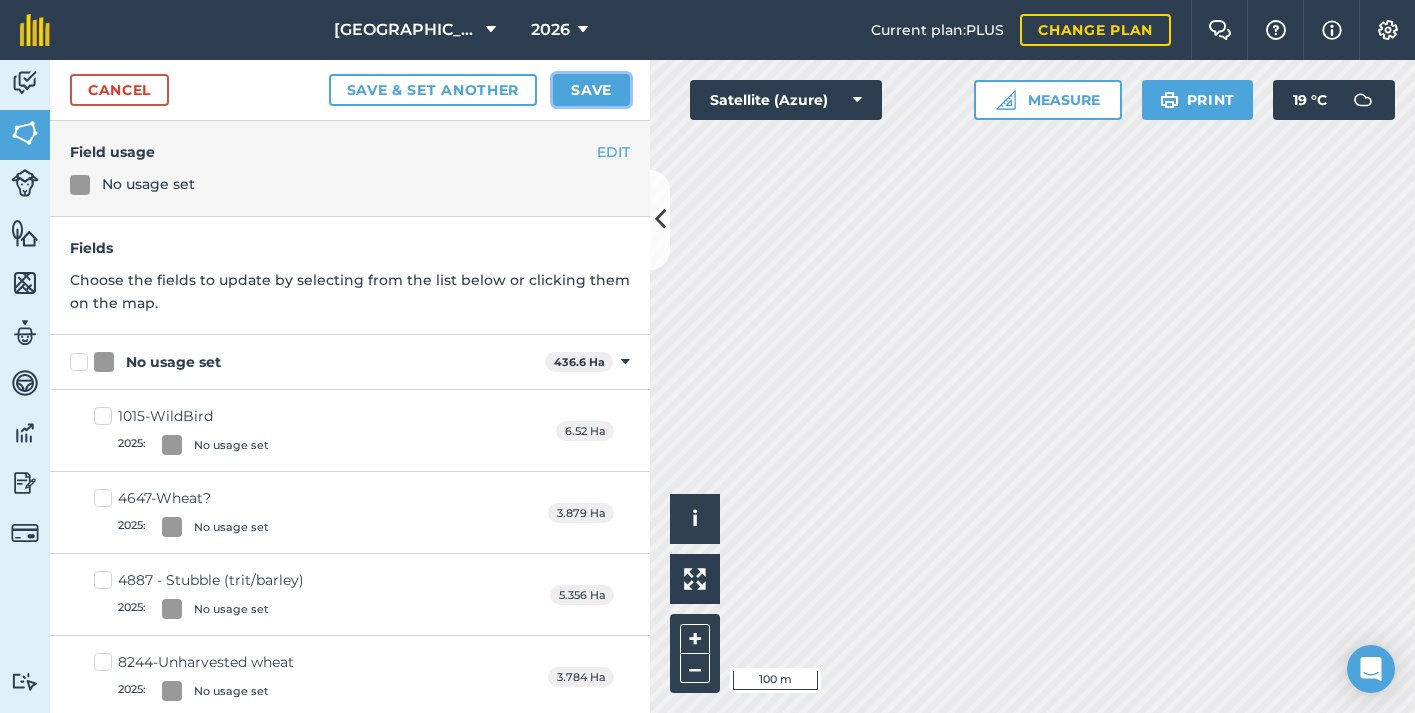 click on "Save" at bounding box center [591, 90] 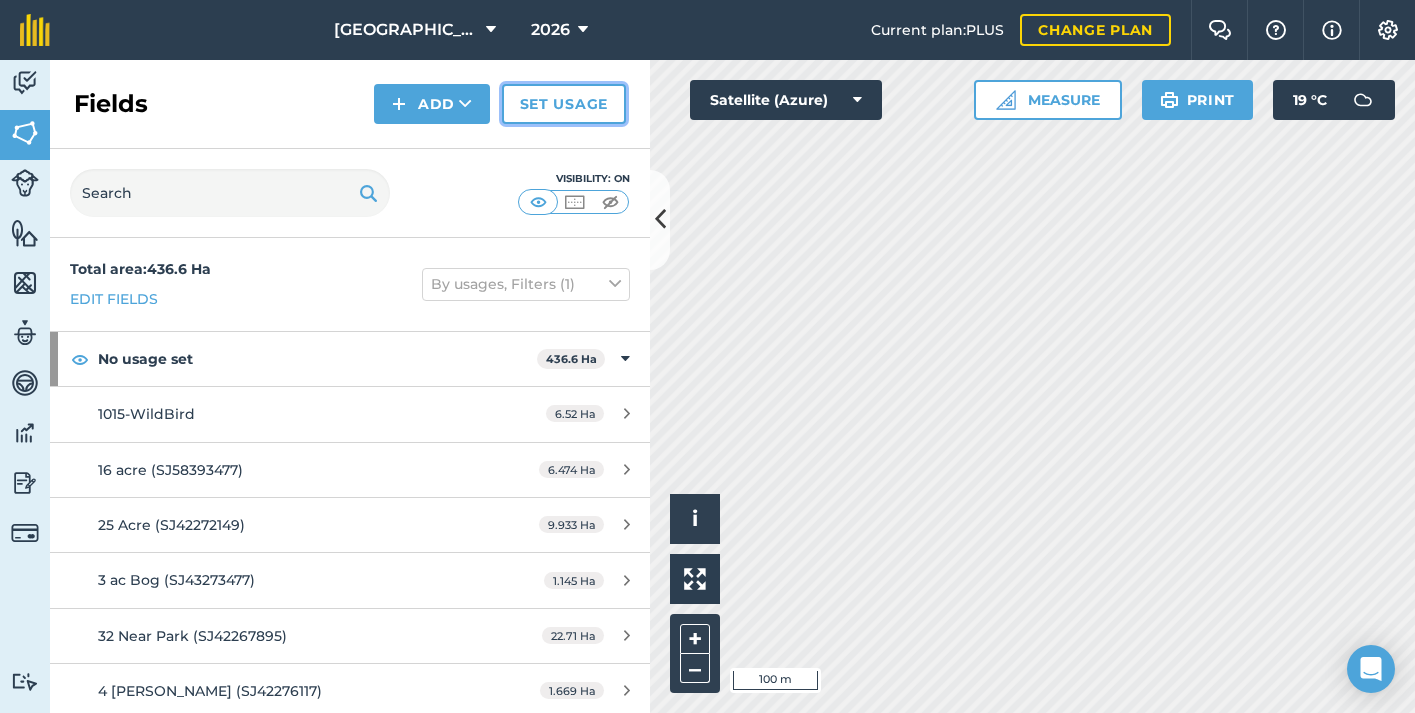 click on "Set usage" at bounding box center [564, 104] 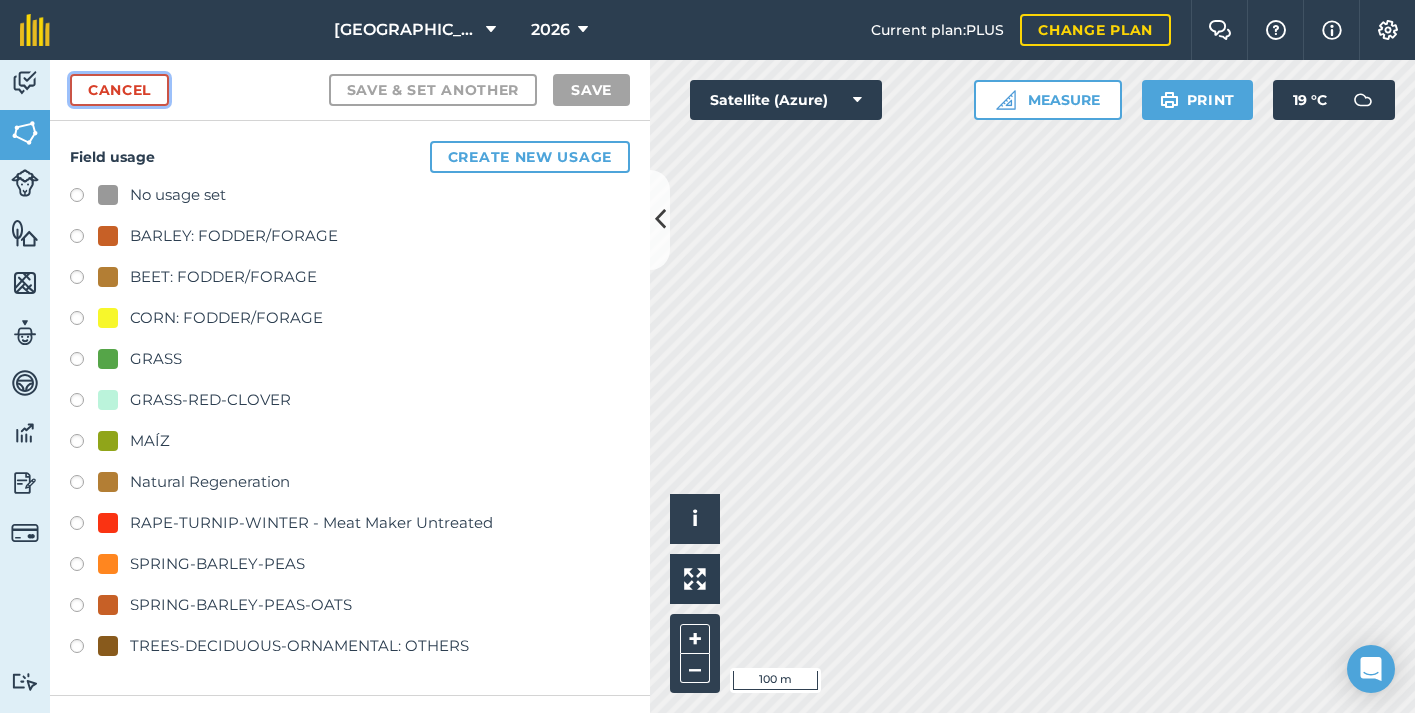 click on "Cancel" at bounding box center [119, 90] 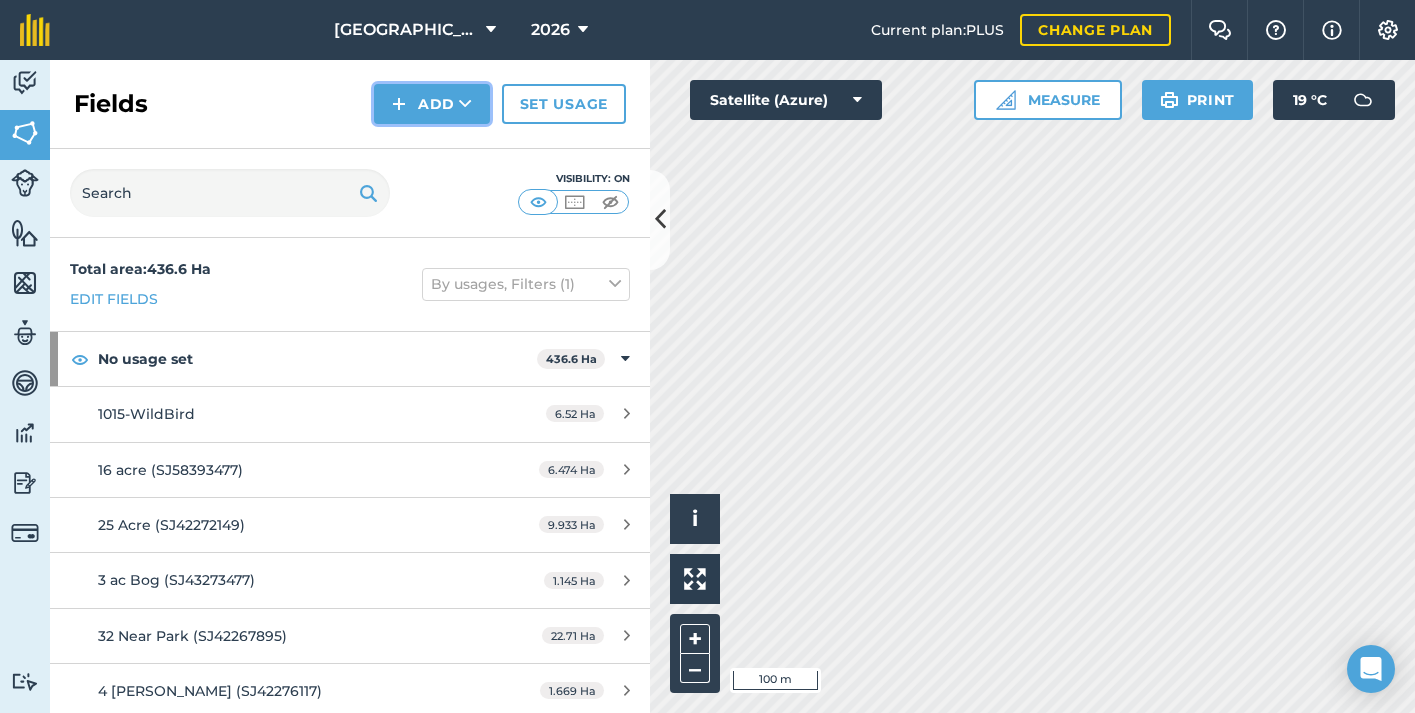 click on "Add" at bounding box center (432, 104) 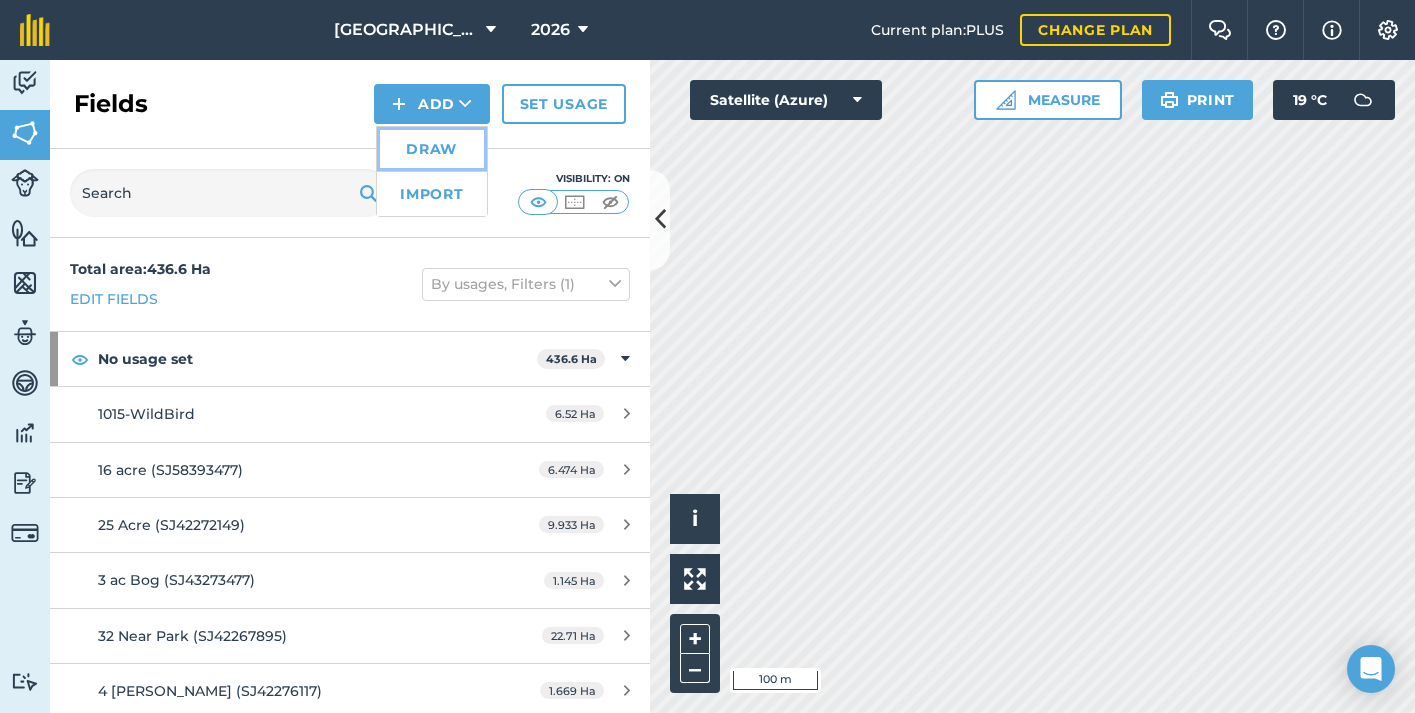 click on "Draw" at bounding box center [432, 149] 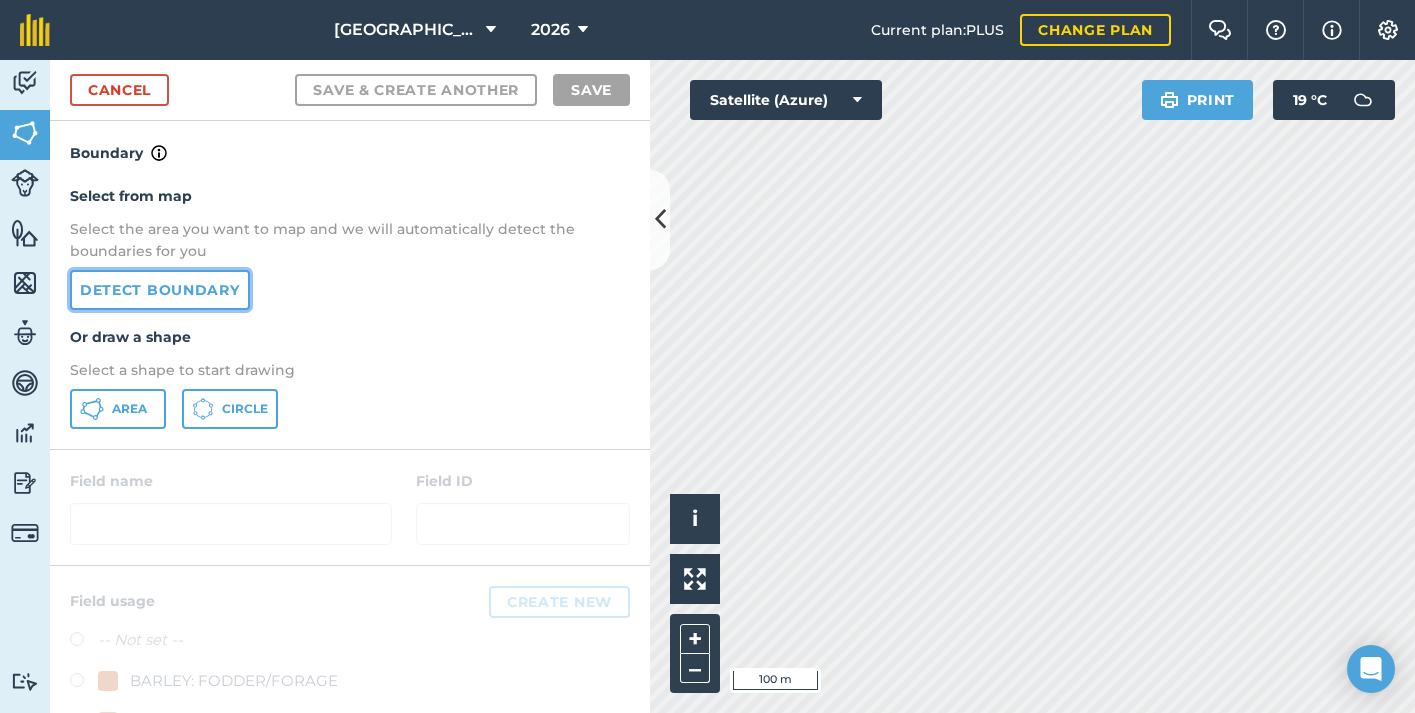 click on "Detect boundary" at bounding box center [160, 290] 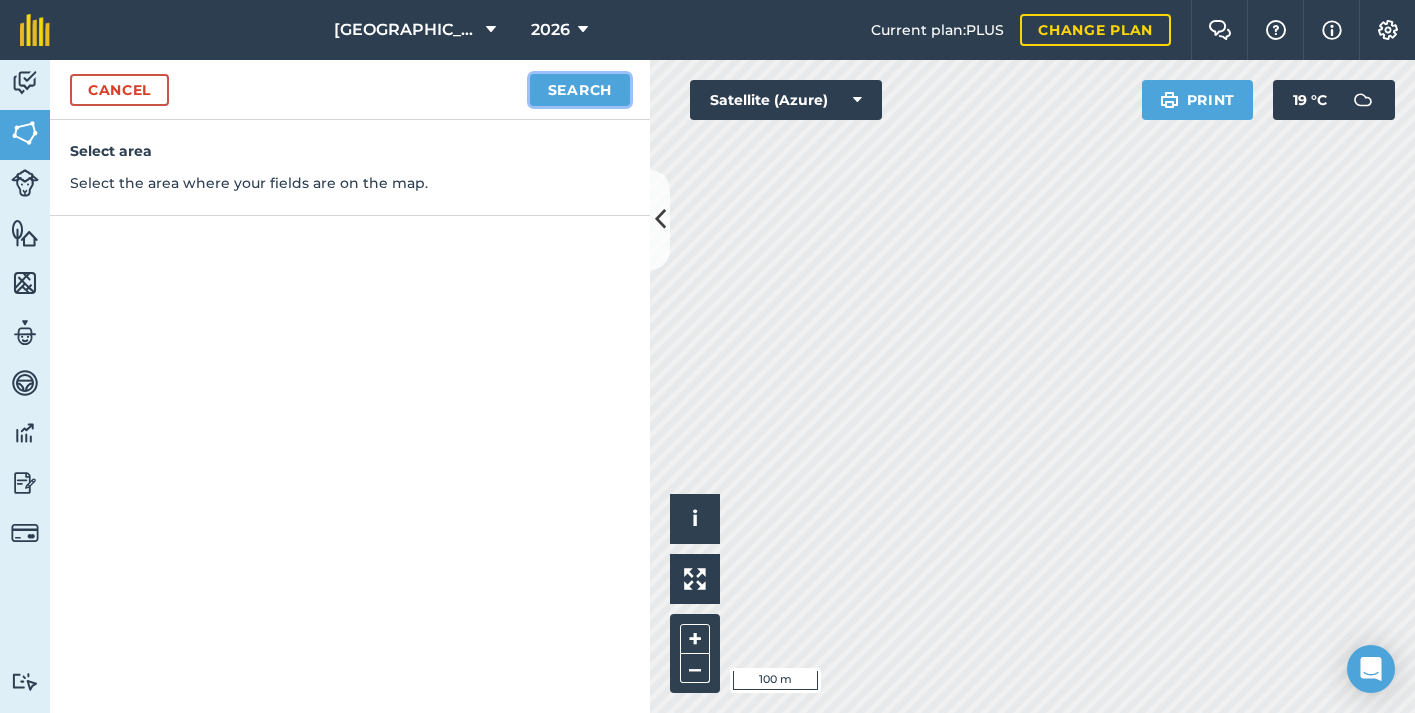 click on "Search" at bounding box center [580, 90] 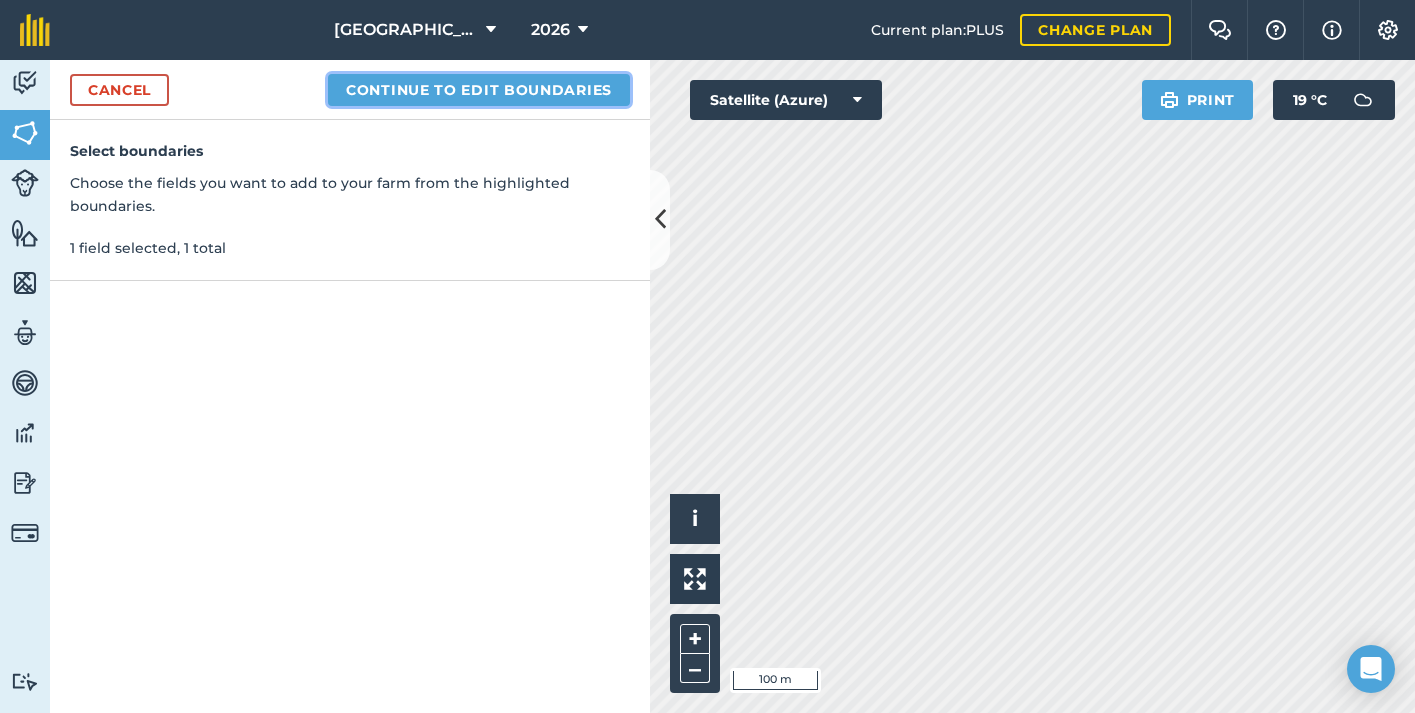 click on "Continue to edit boundaries" at bounding box center (479, 90) 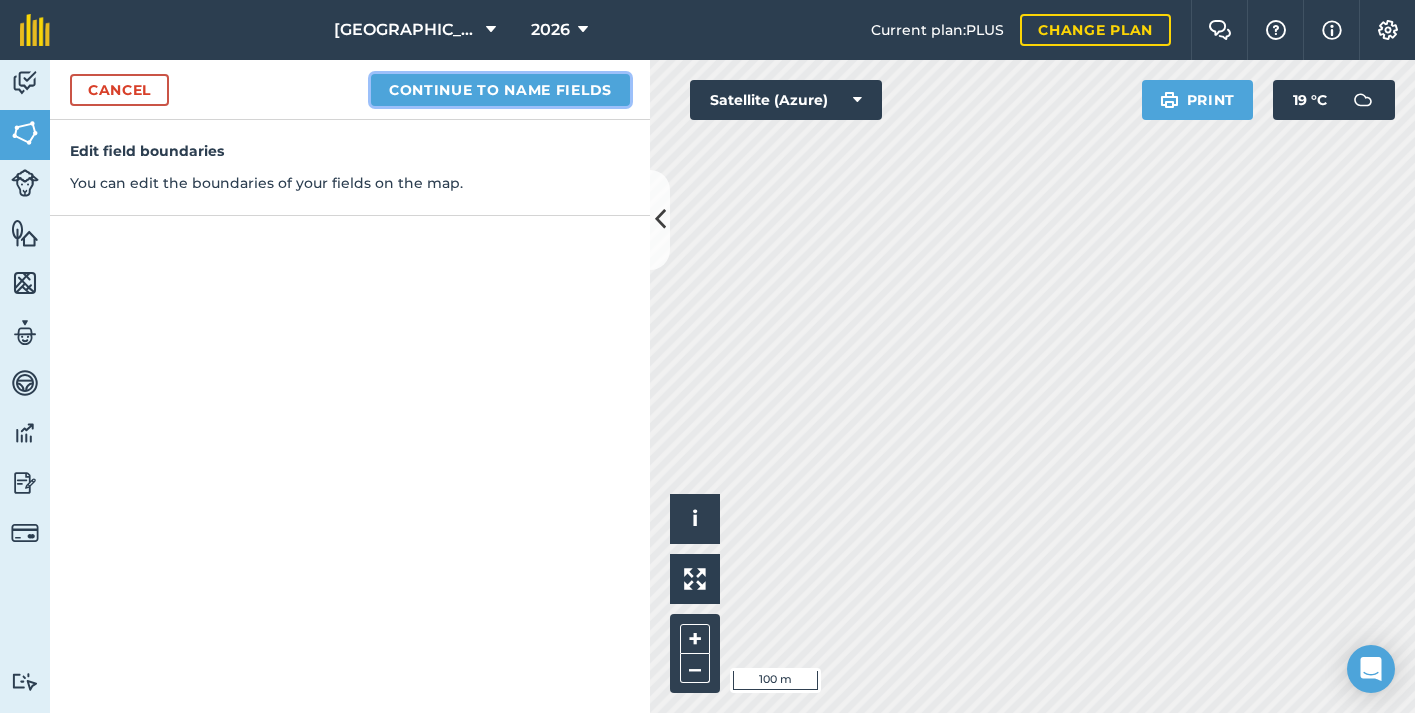 click on "Continue to name fields" at bounding box center [500, 90] 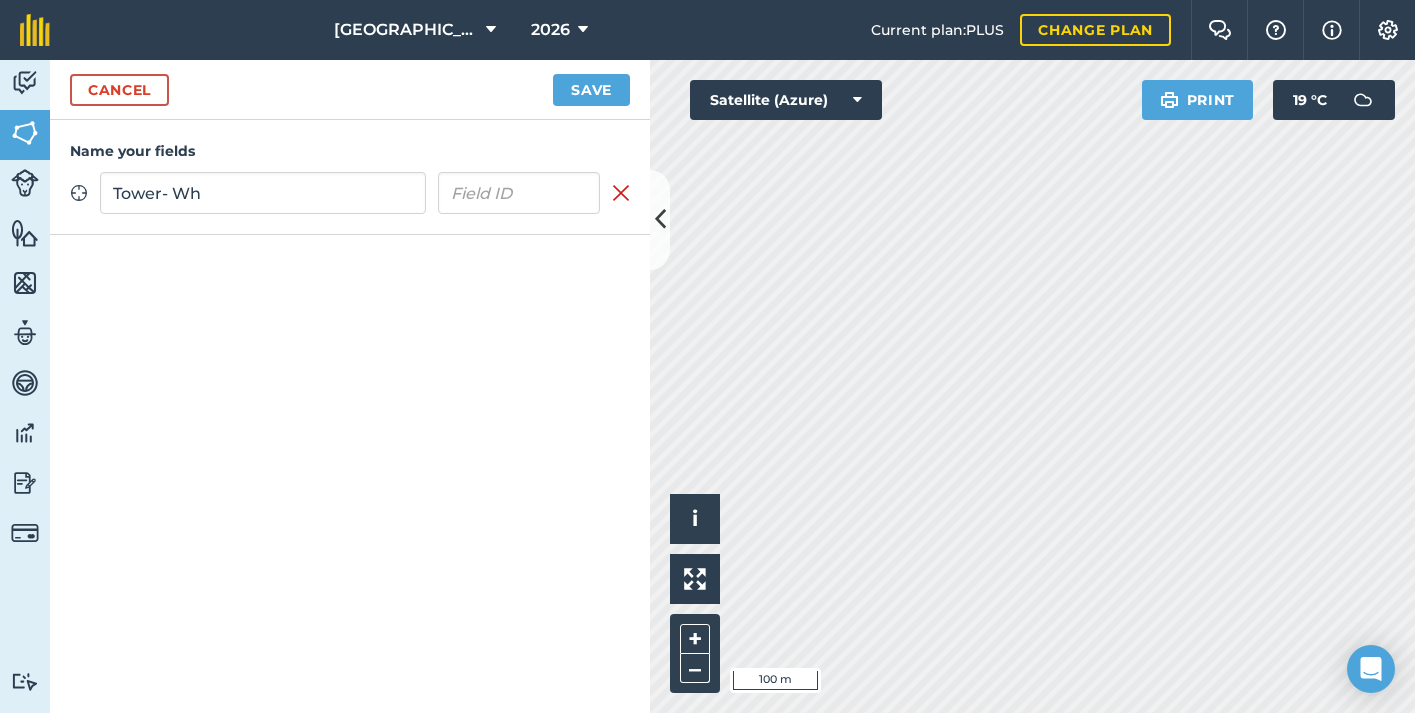 click on "Tower- Wh" at bounding box center (263, 193) 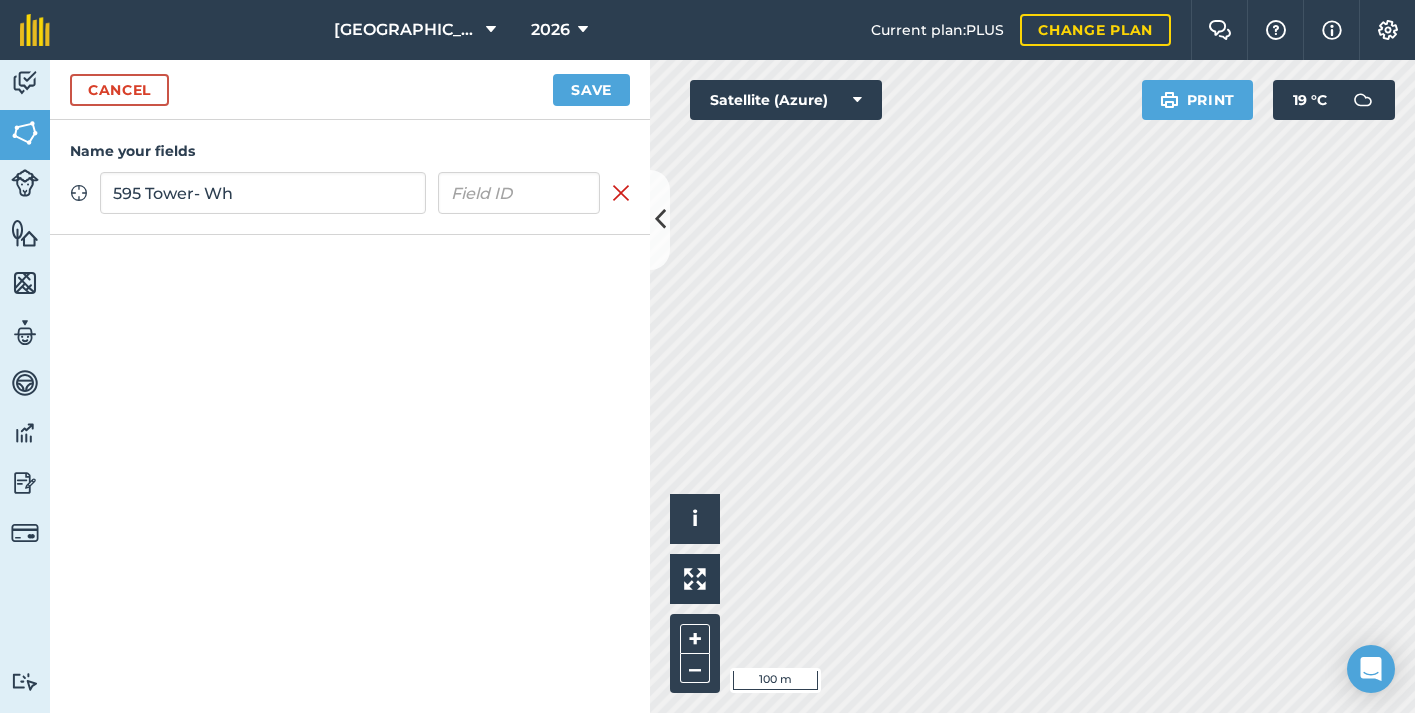 click on "595 Tower- Wh" at bounding box center [263, 193] 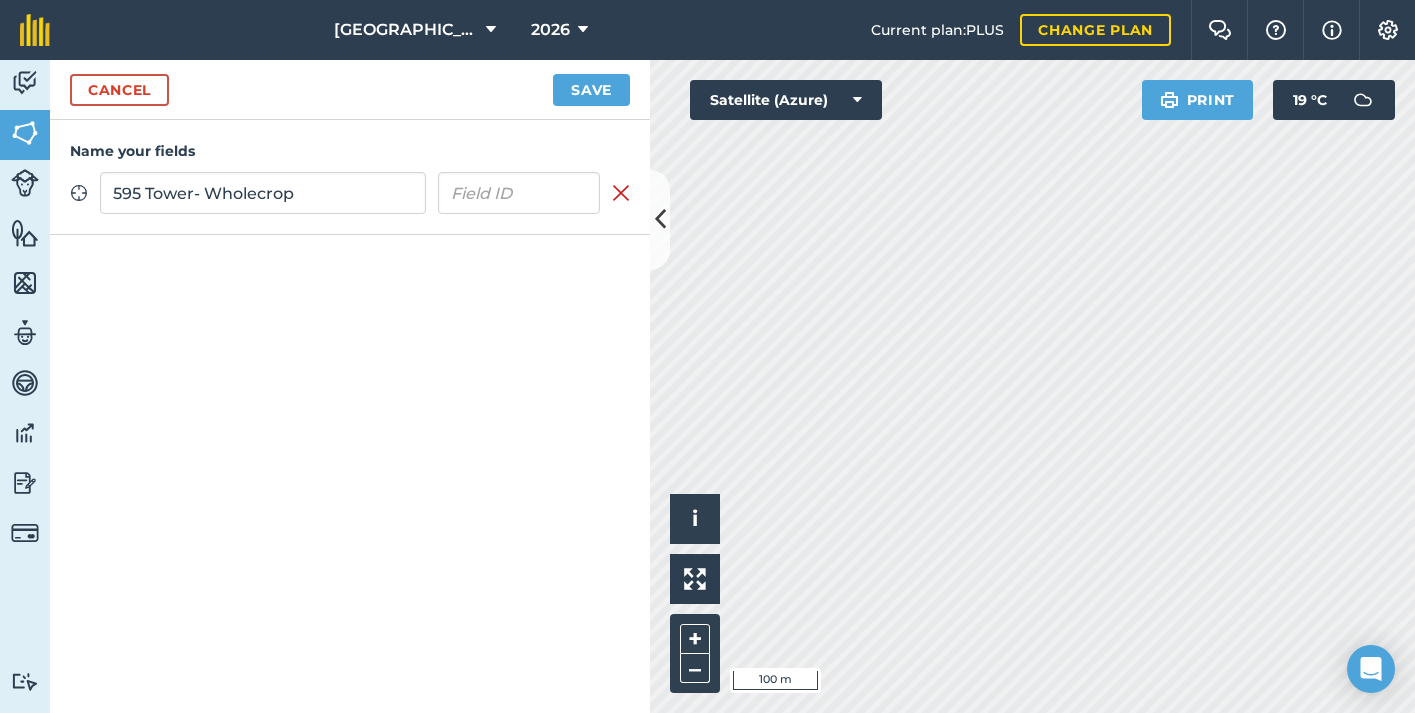type on "595 Tower- Wholecrop" 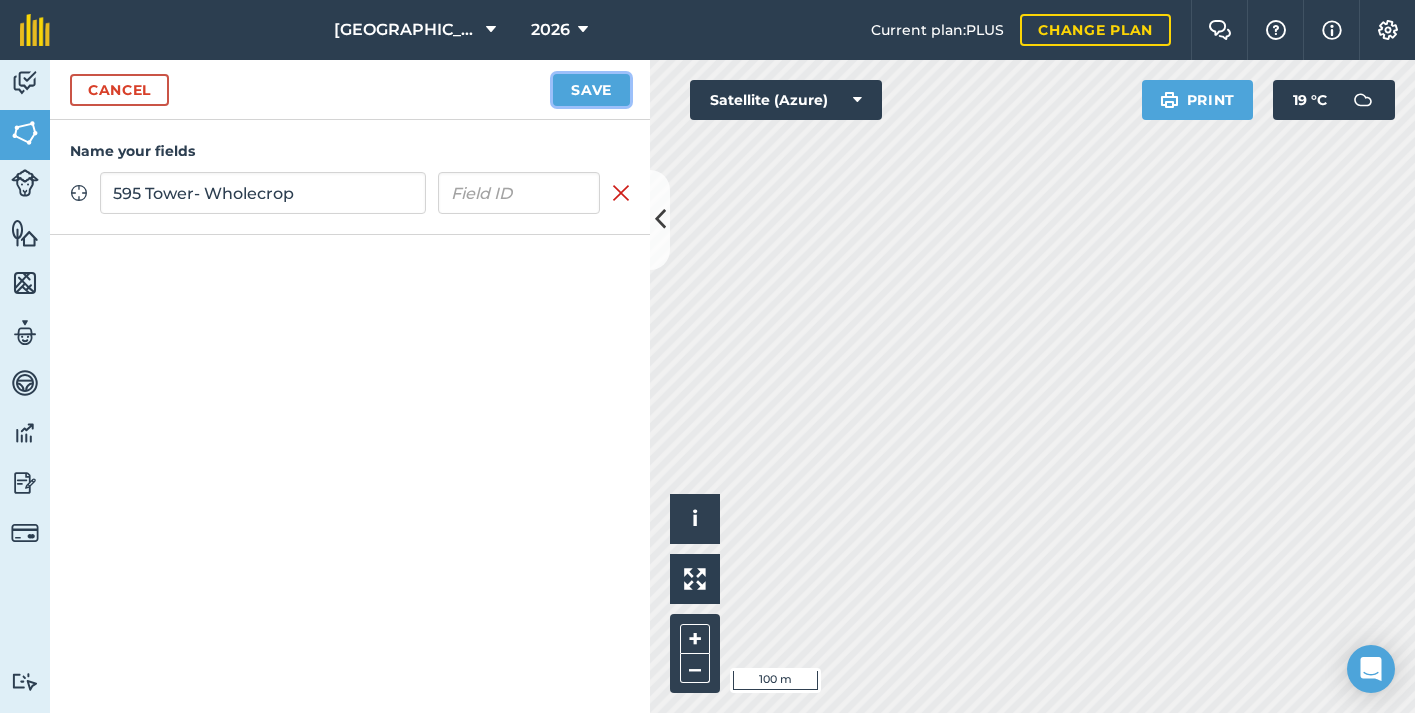 click on "Save" at bounding box center [591, 90] 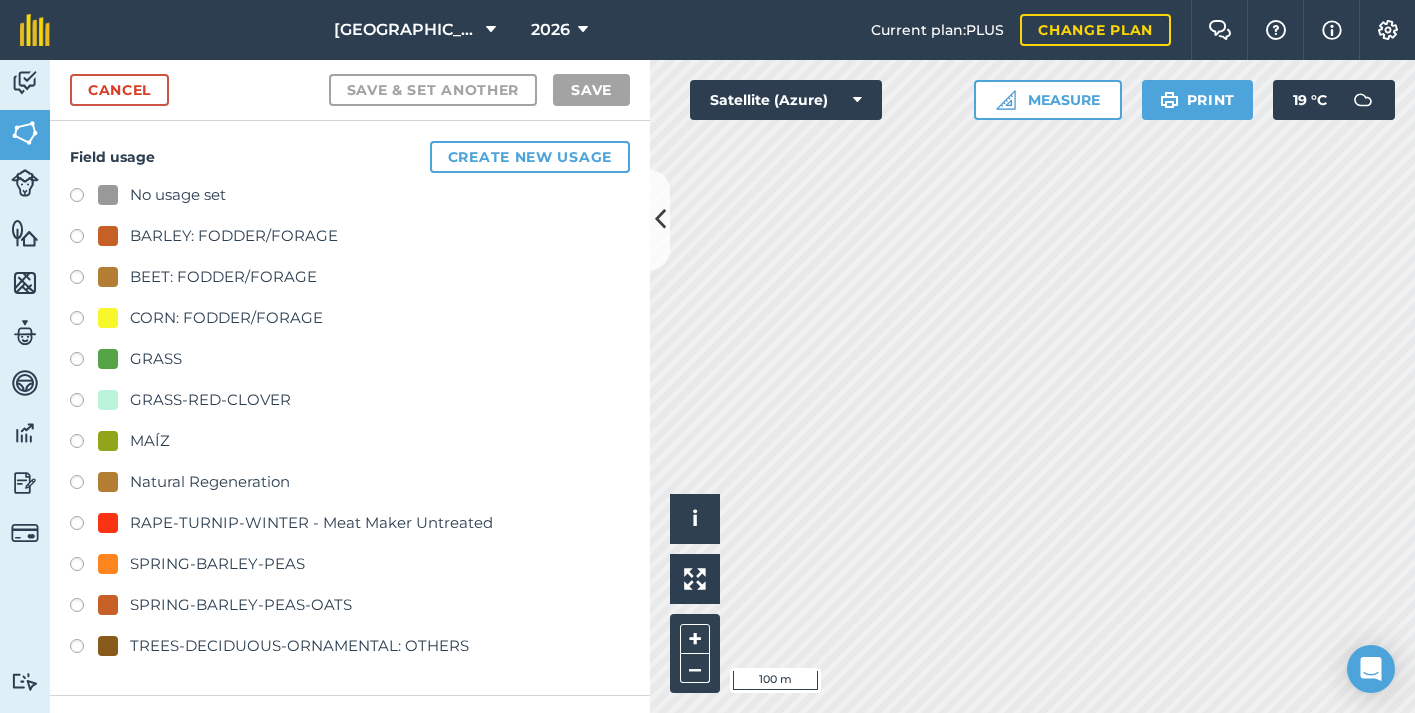 click on "No usage set" at bounding box center (178, 195) 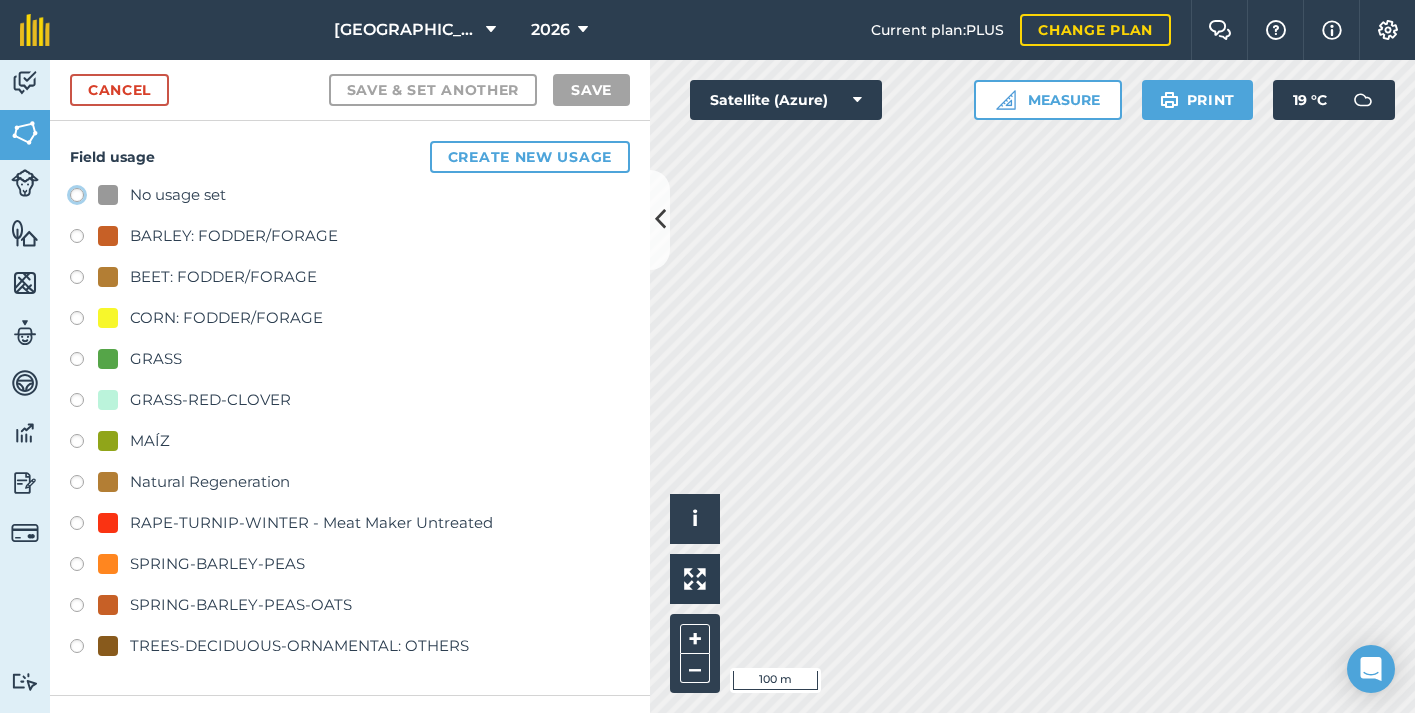 click on "No usage set" at bounding box center (-9923, 194) 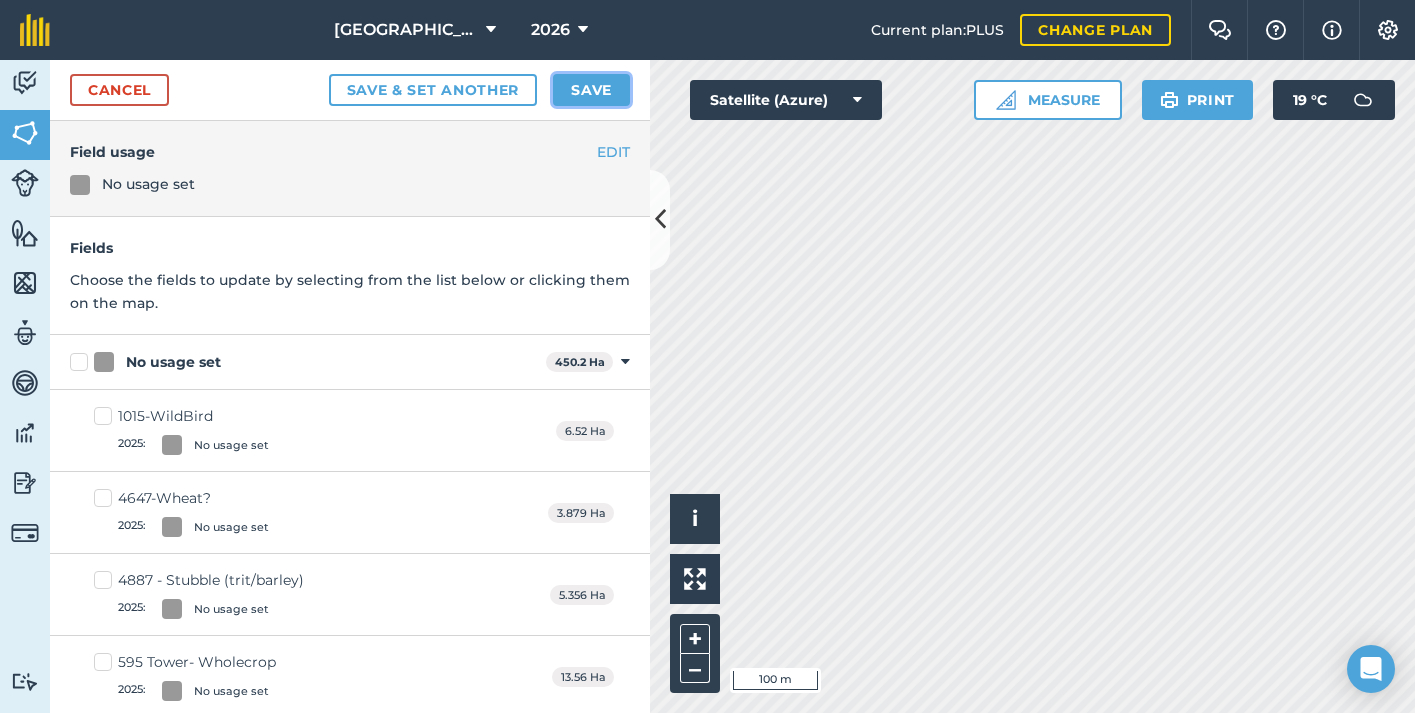 click on "Save" at bounding box center (591, 90) 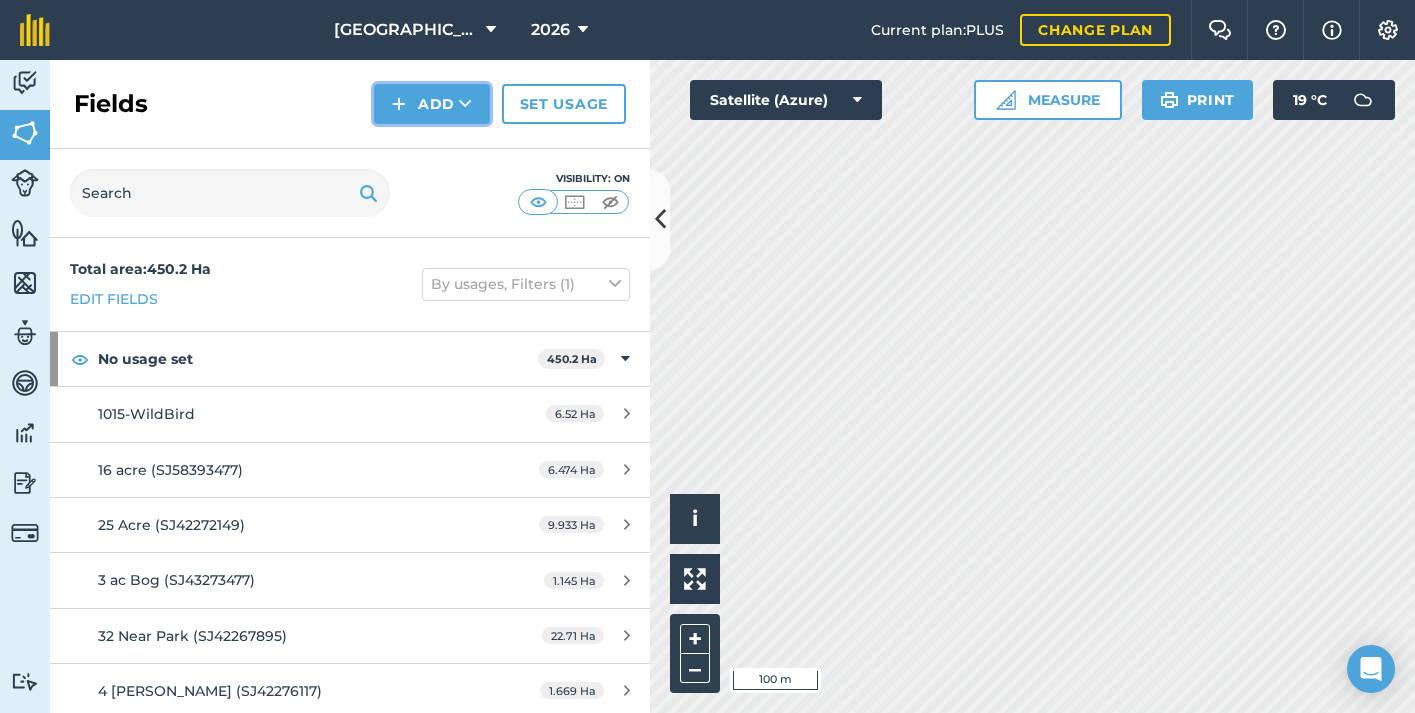 click on "Add" at bounding box center (432, 104) 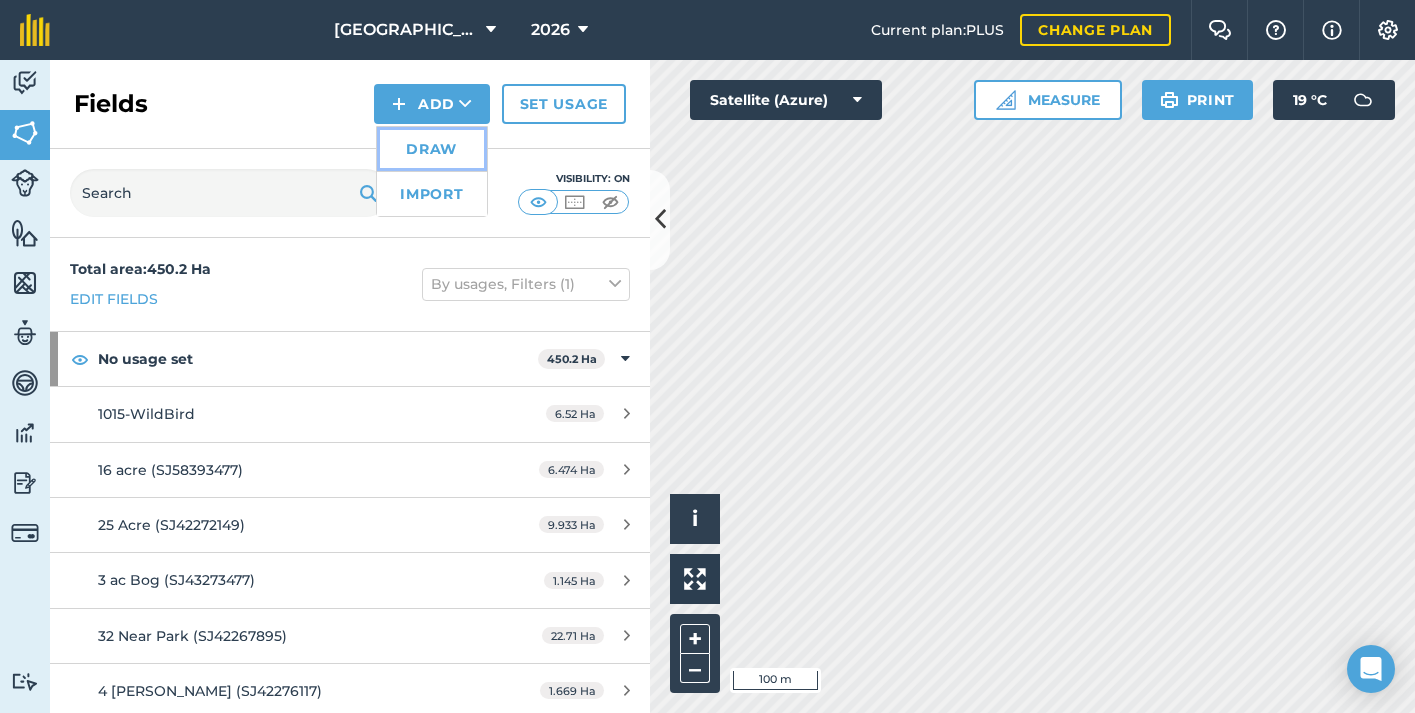 click on "Draw" at bounding box center (432, 149) 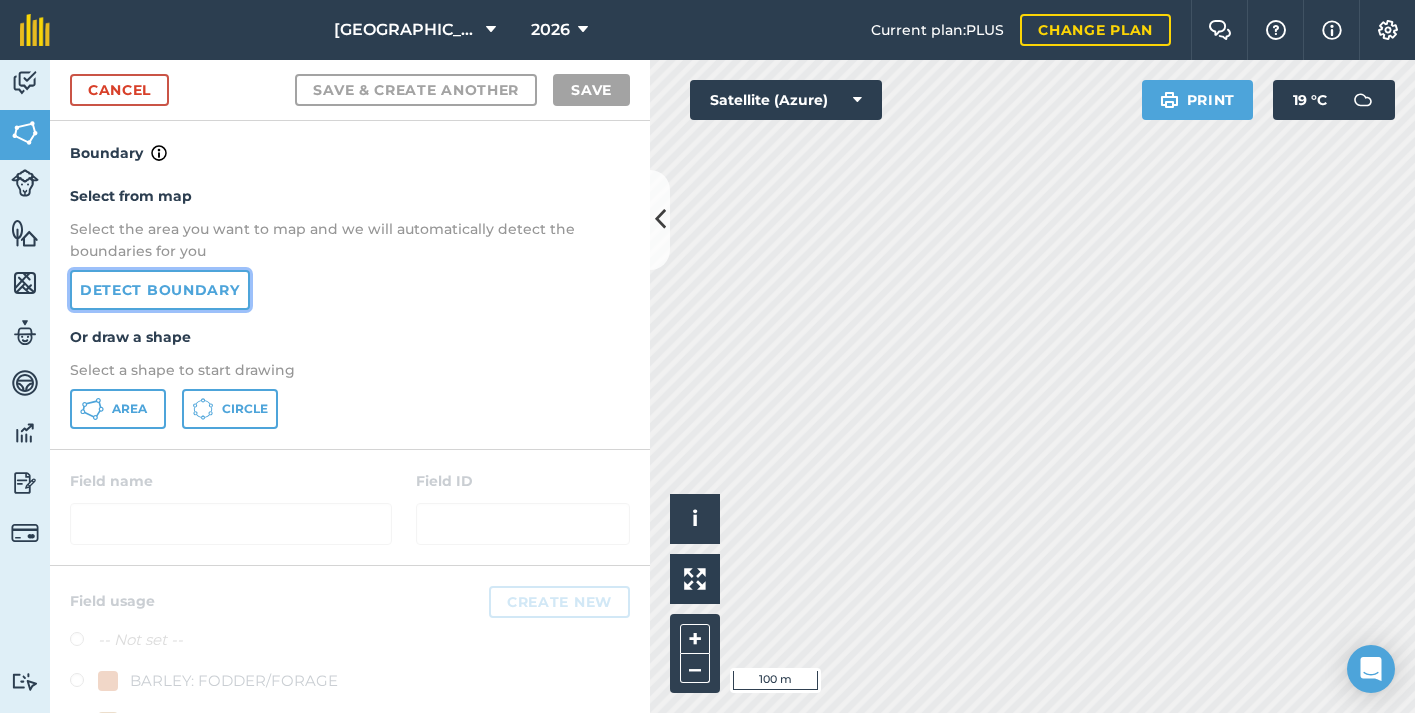 click on "Detect boundary" at bounding box center [160, 290] 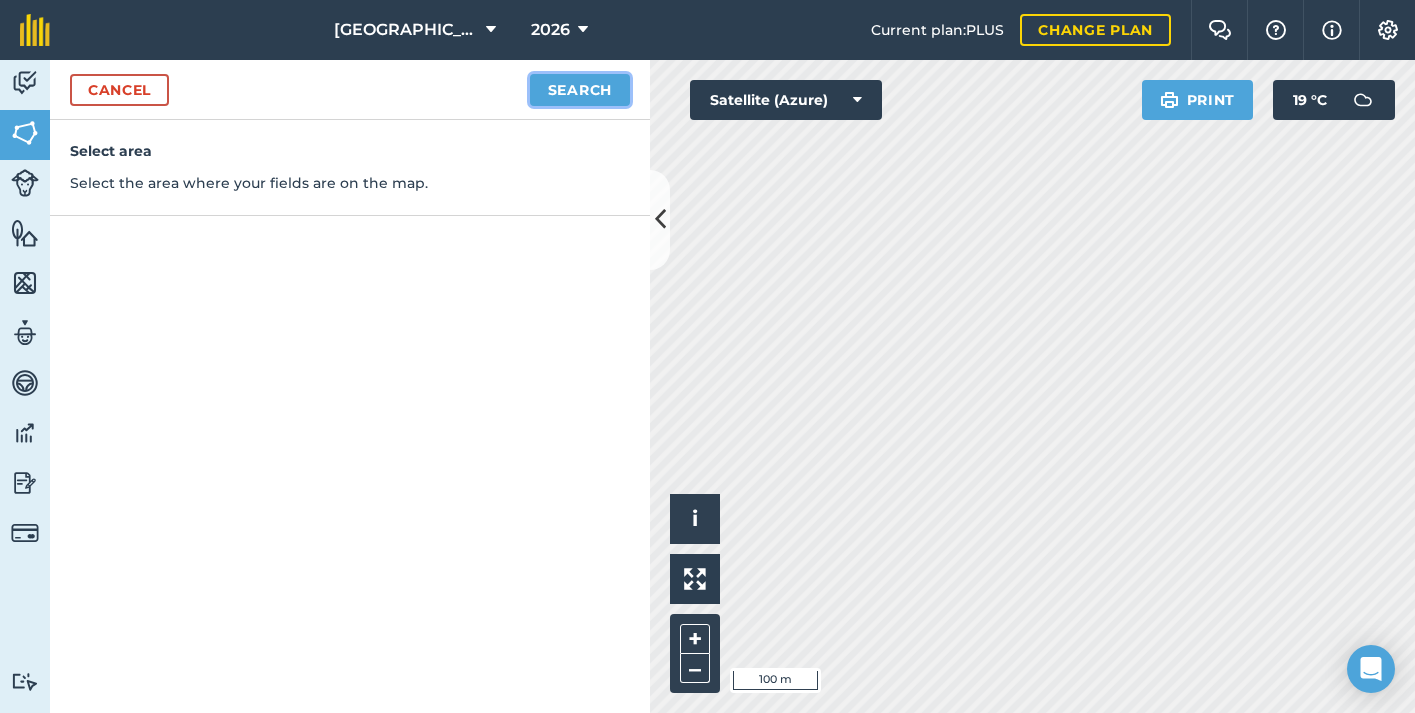 click on "Search" at bounding box center (580, 90) 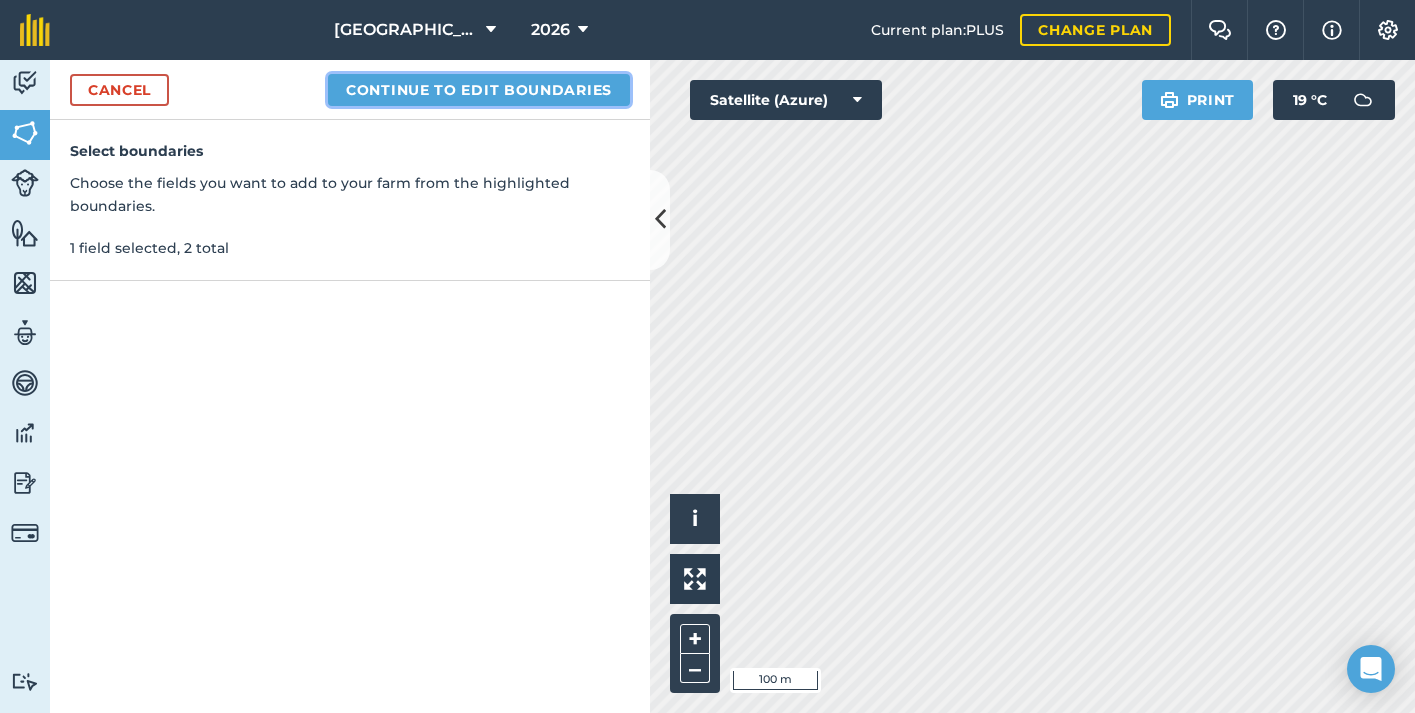click on "Continue to edit boundaries" at bounding box center [479, 90] 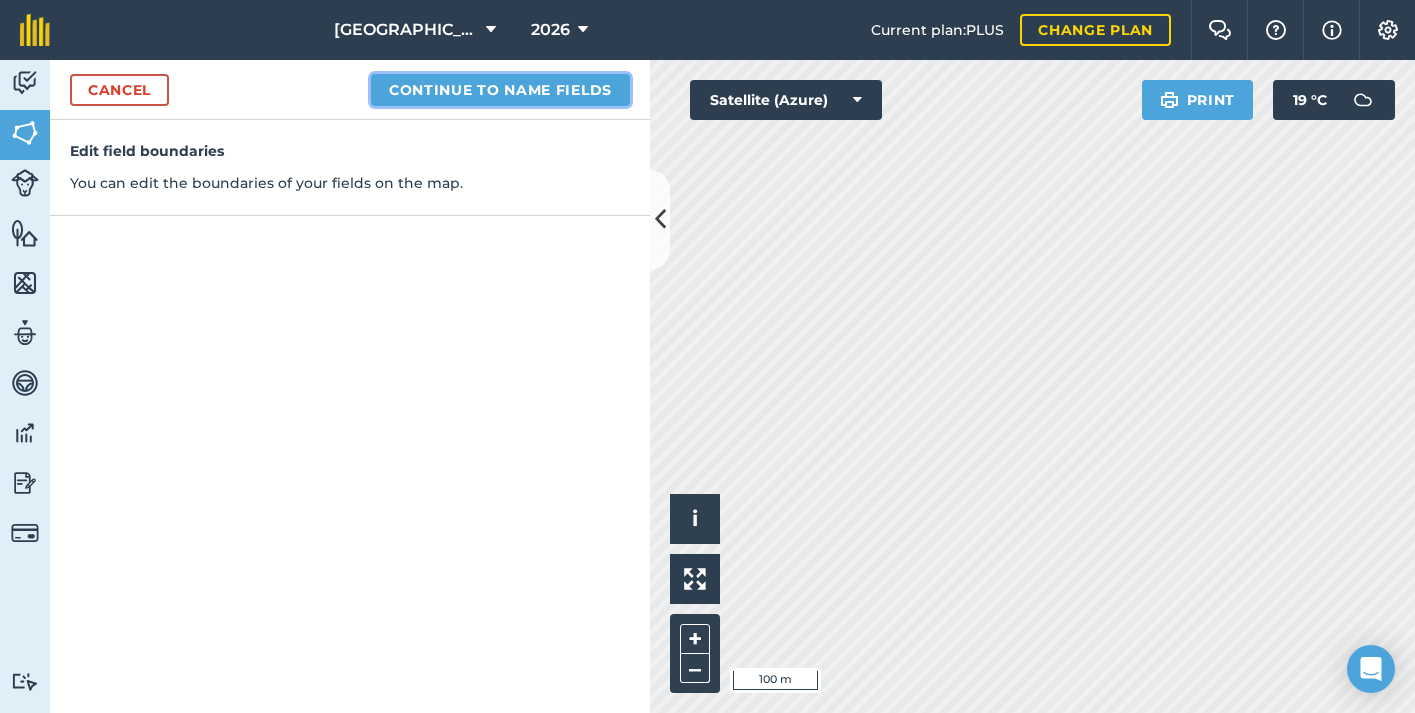 click on "Continue to name fields" at bounding box center [500, 90] 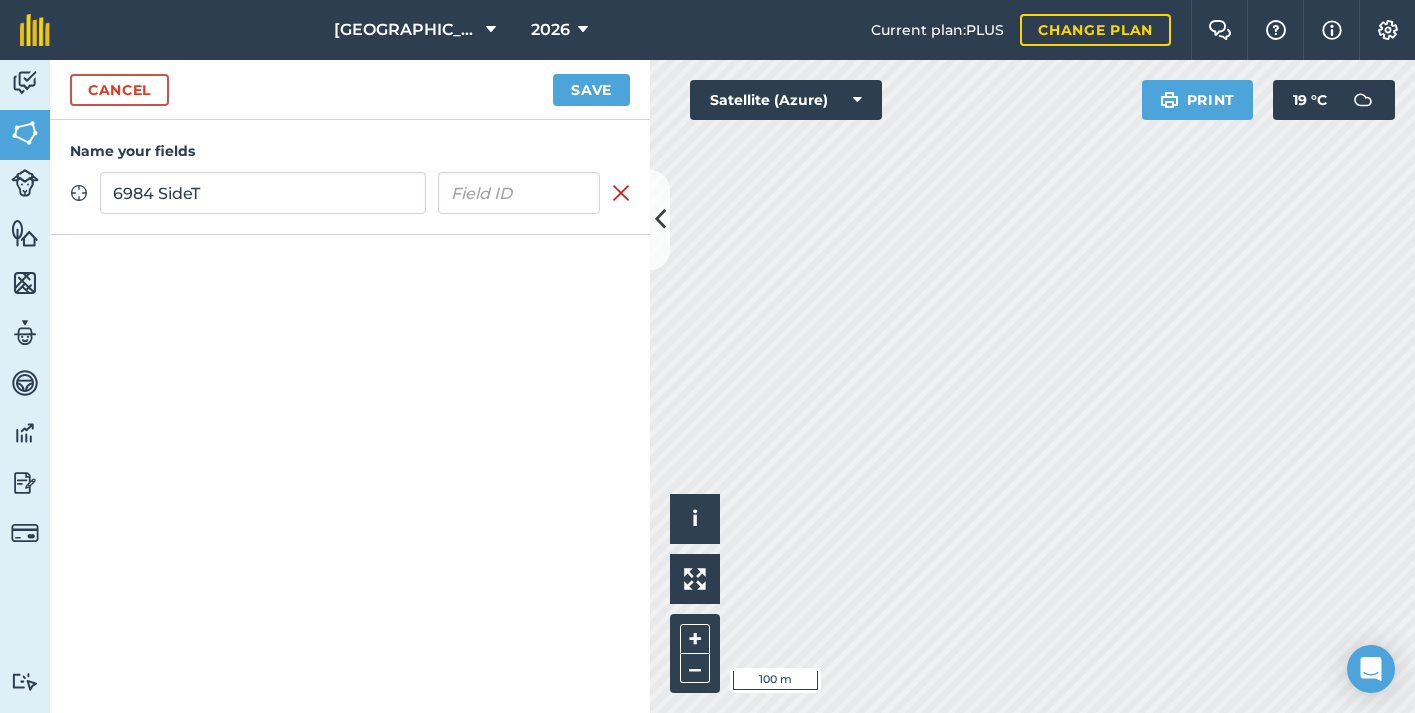 click on "6984 SideT" at bounding box center (263, 193) 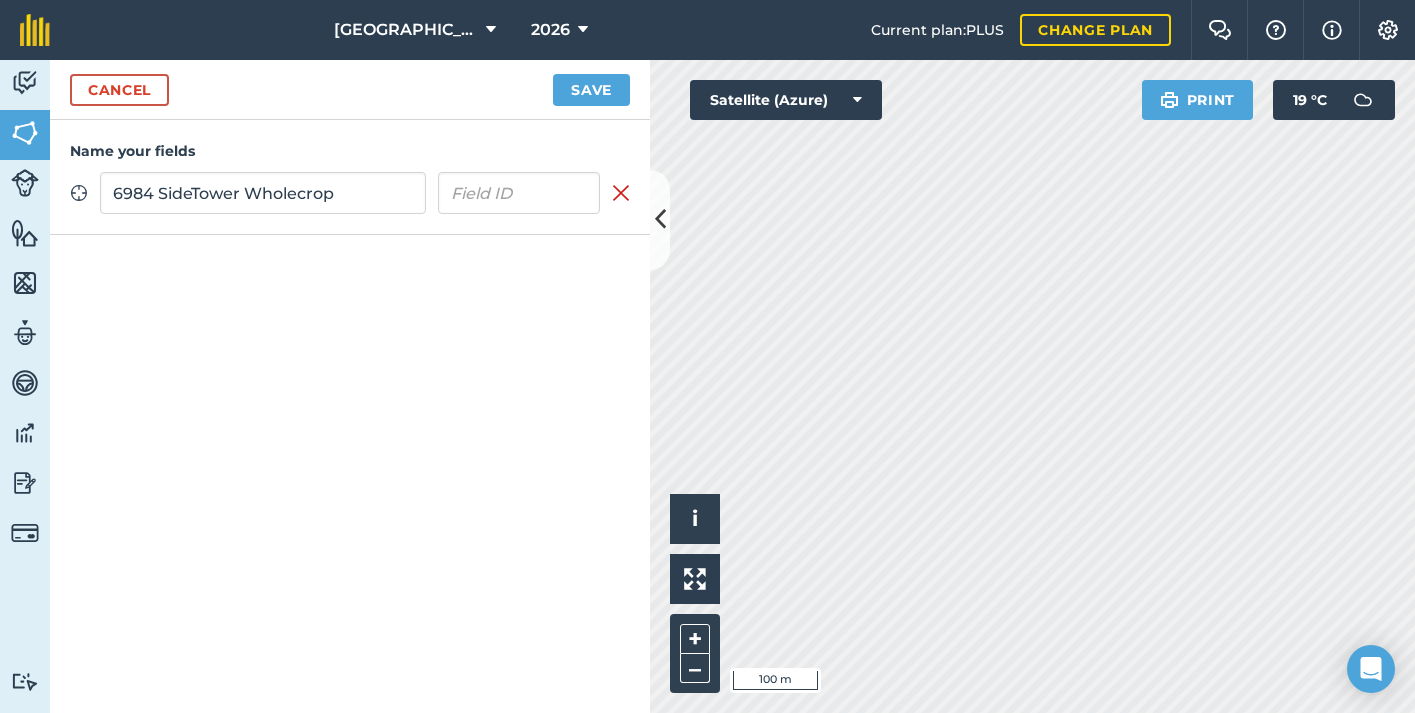 type on "6984 SideTower Wholecrop" 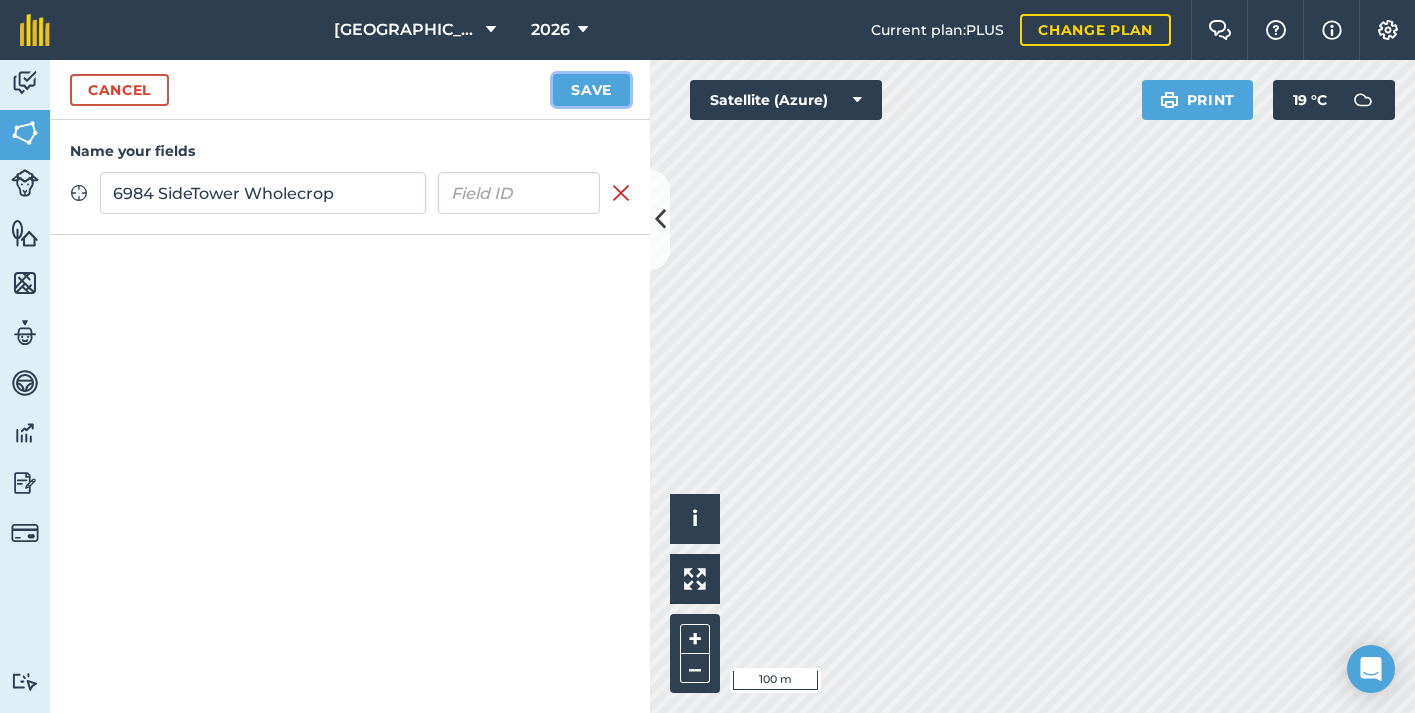 click on "Save" at bounding box center [591, 90] 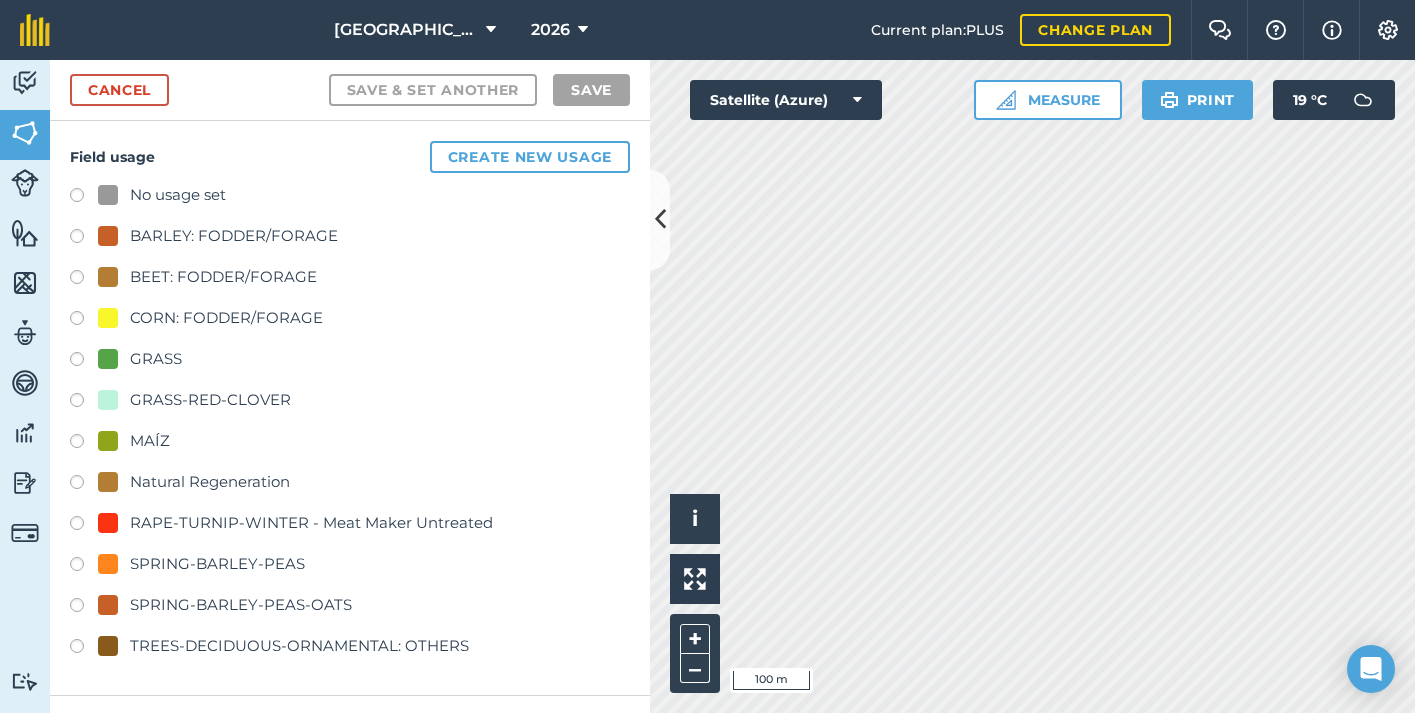 click at bounding box center [84, 198] 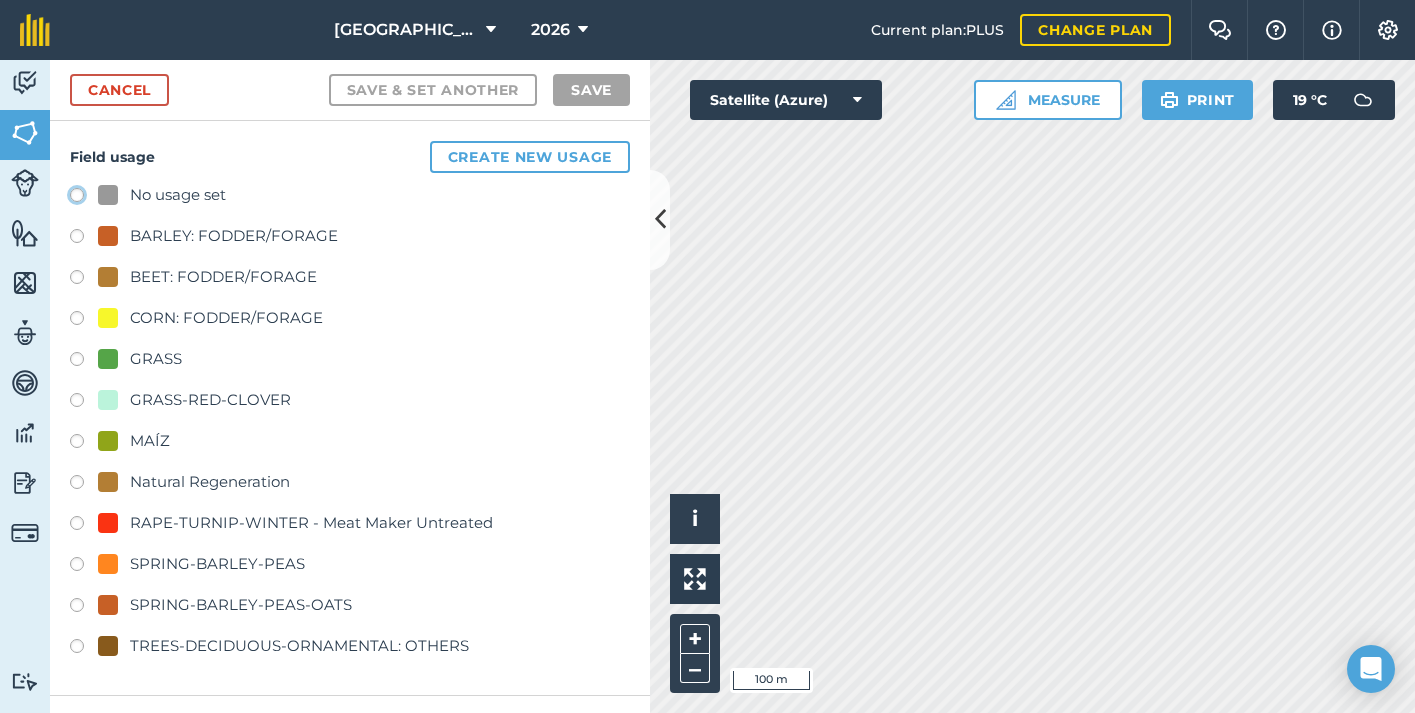 click on "No usage set" at bounding box center (-9923, 194) 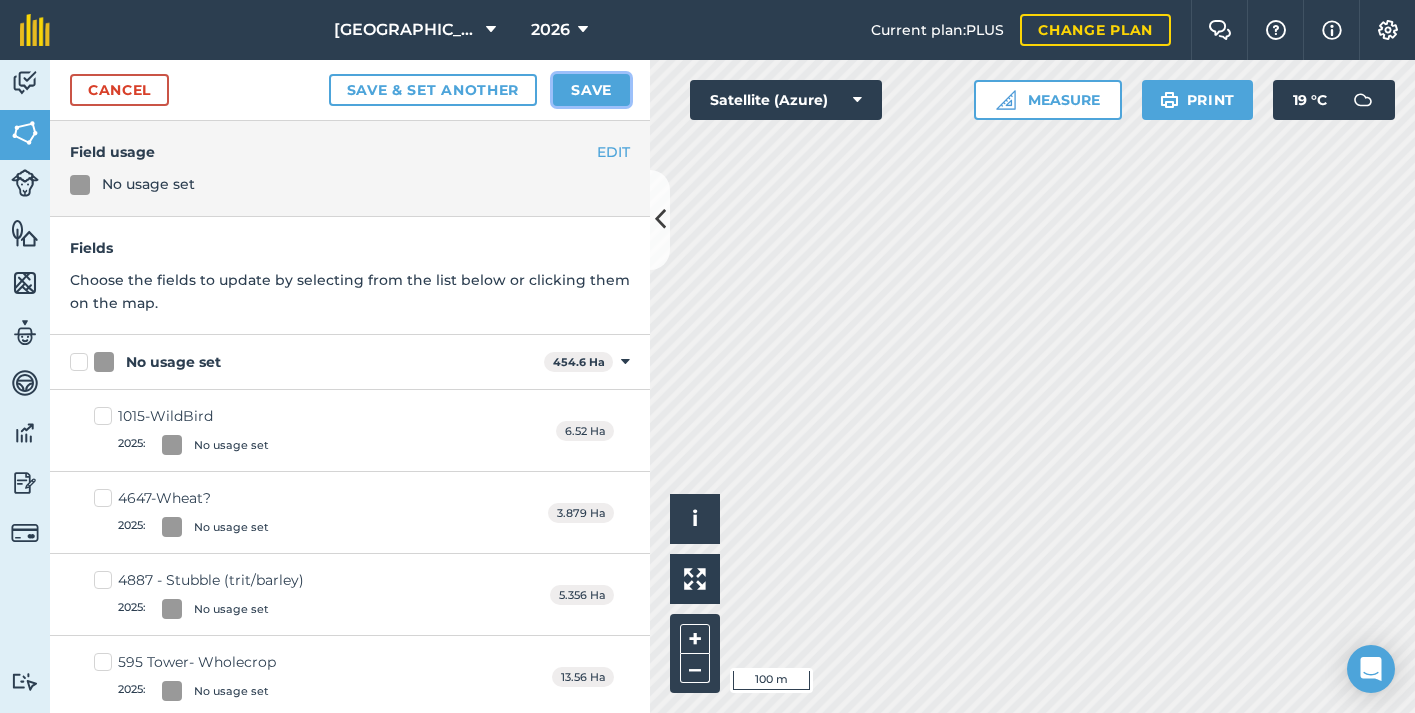 click on "Save" at bounding box center [591, 90] 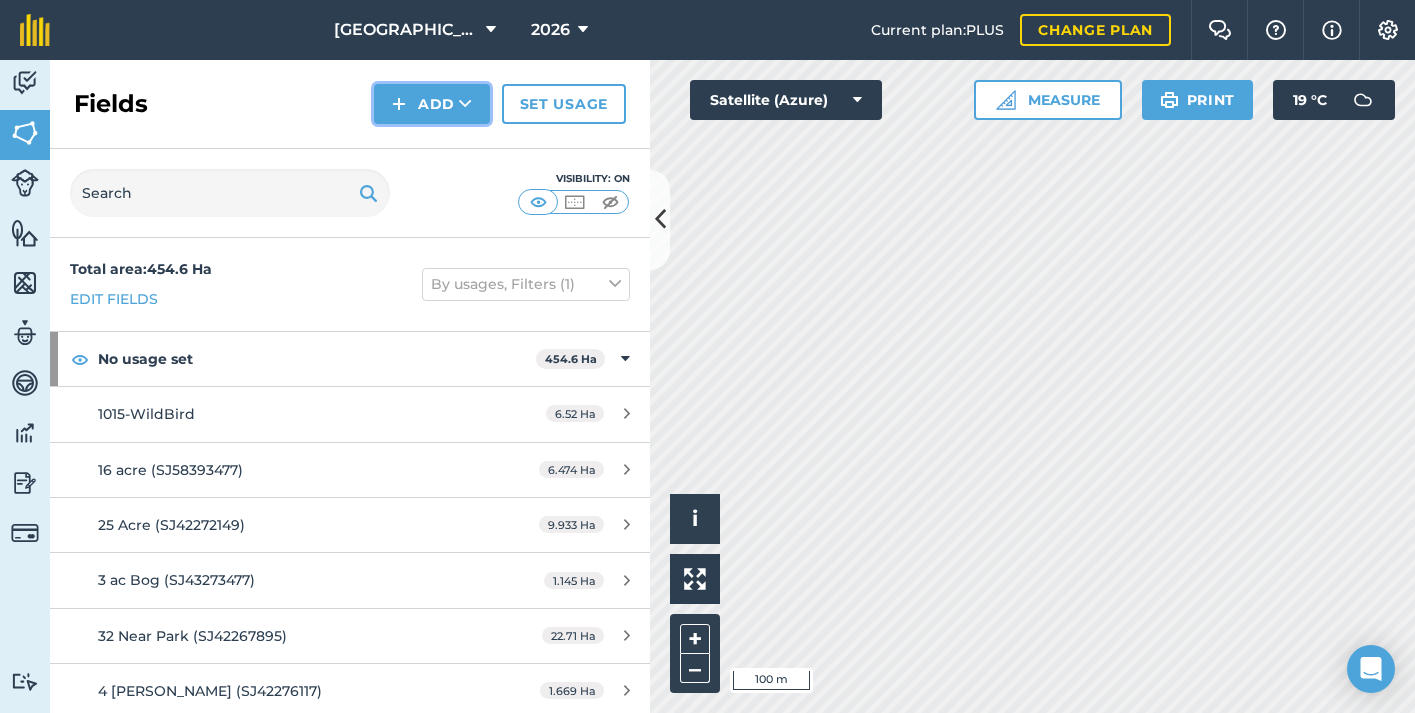 click on "Add" at bounding box center [432, 104] 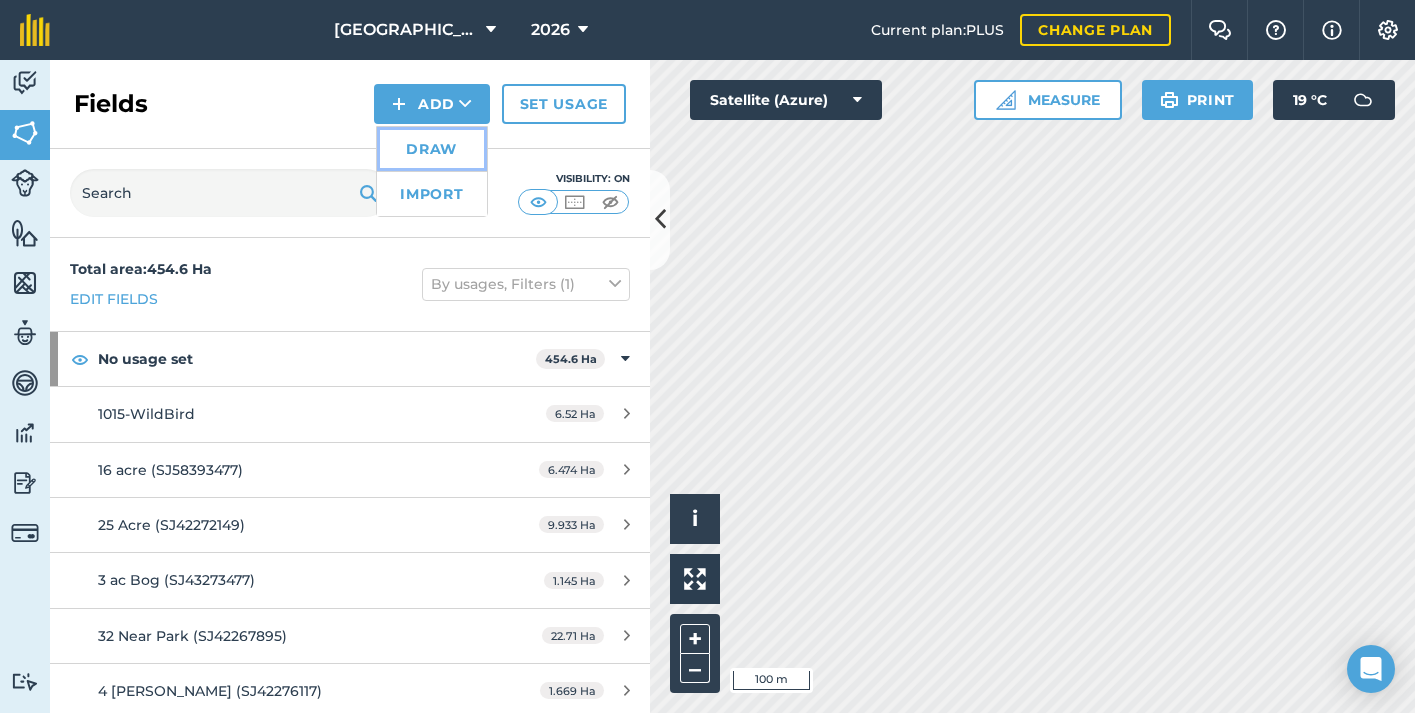 click on "Draw" at bounding box center [432, 149] 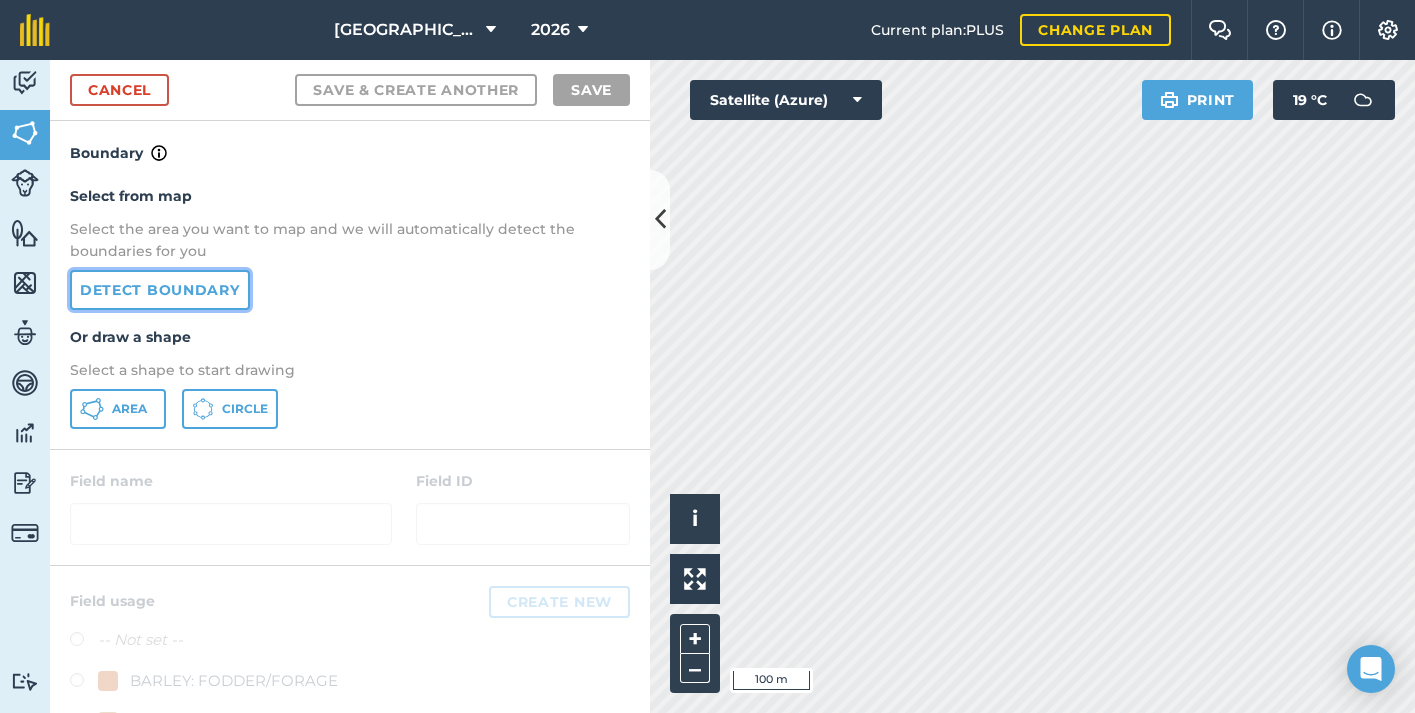 click on "Detect boundary" at bounding box center (160, 290) 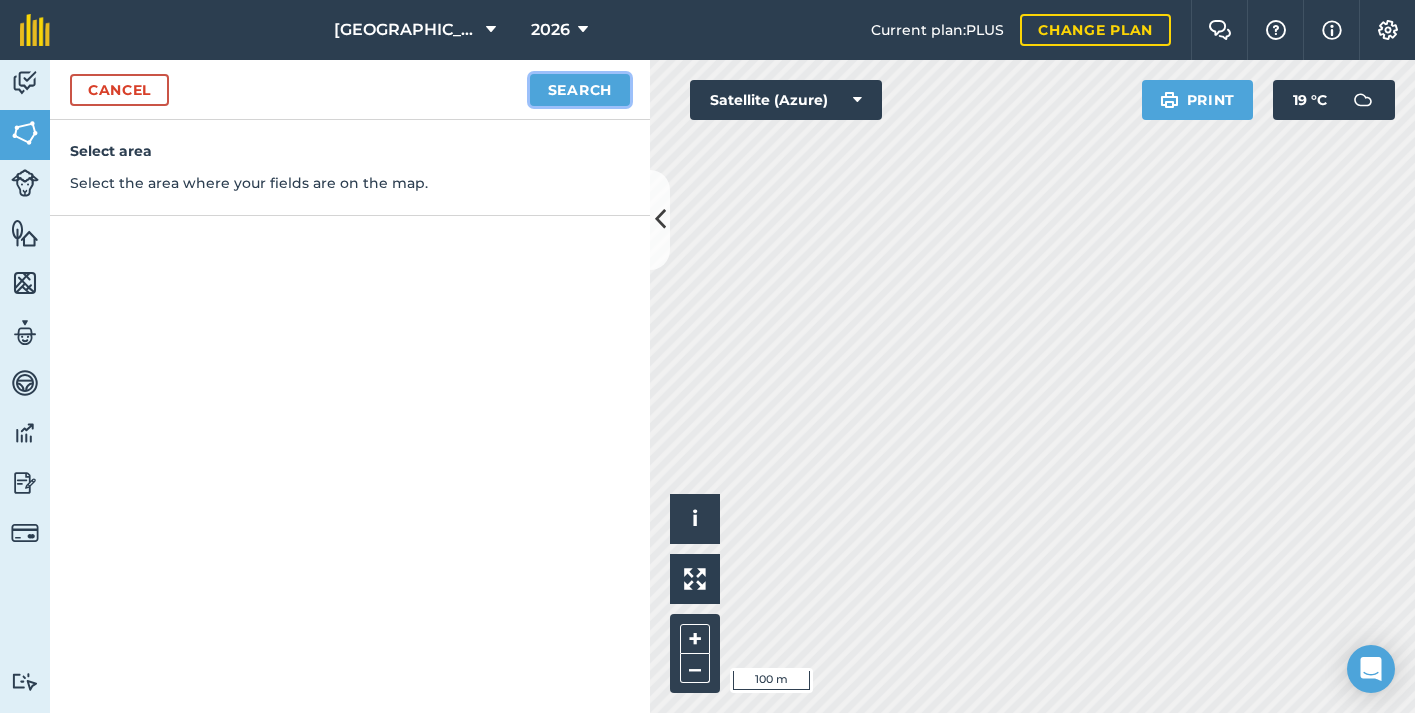 click on "Search" at bounding box center (580, 90) 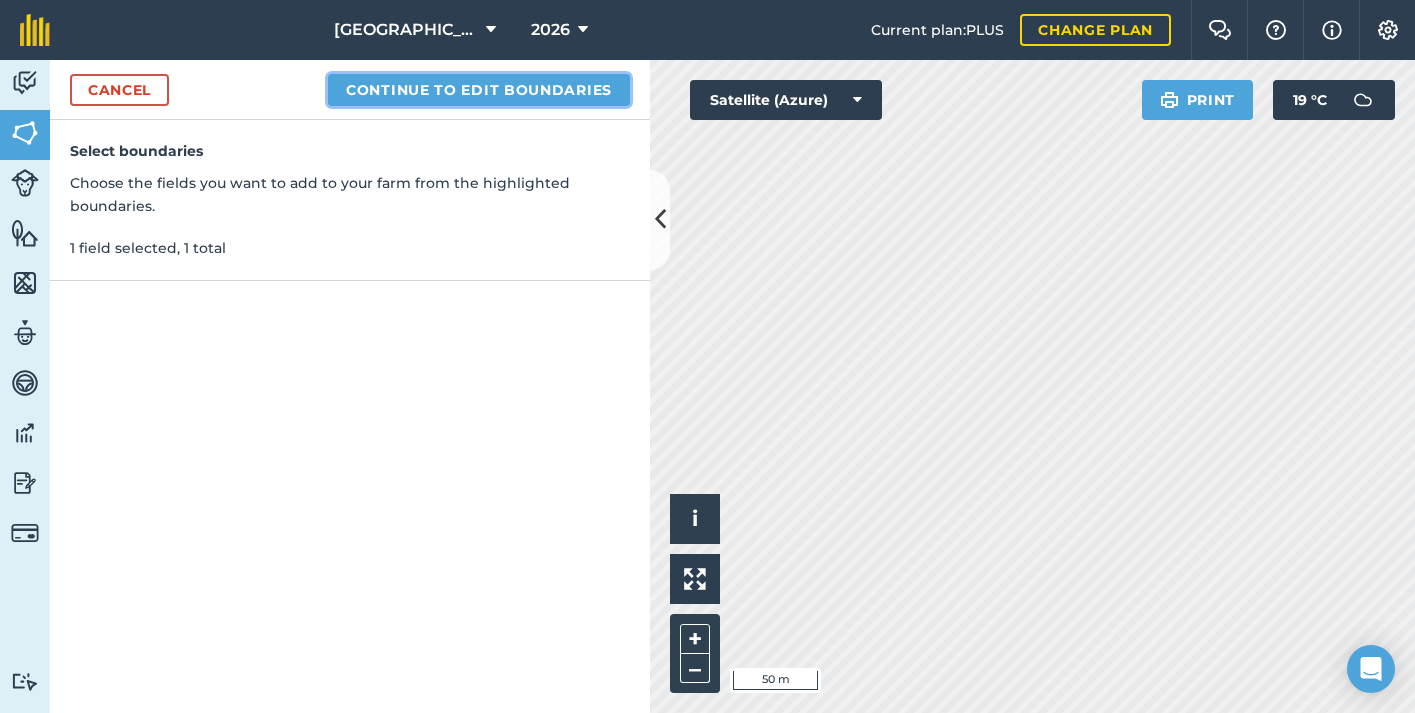 click on "Continue to edit boundaries" at bounding box center [479, 90] 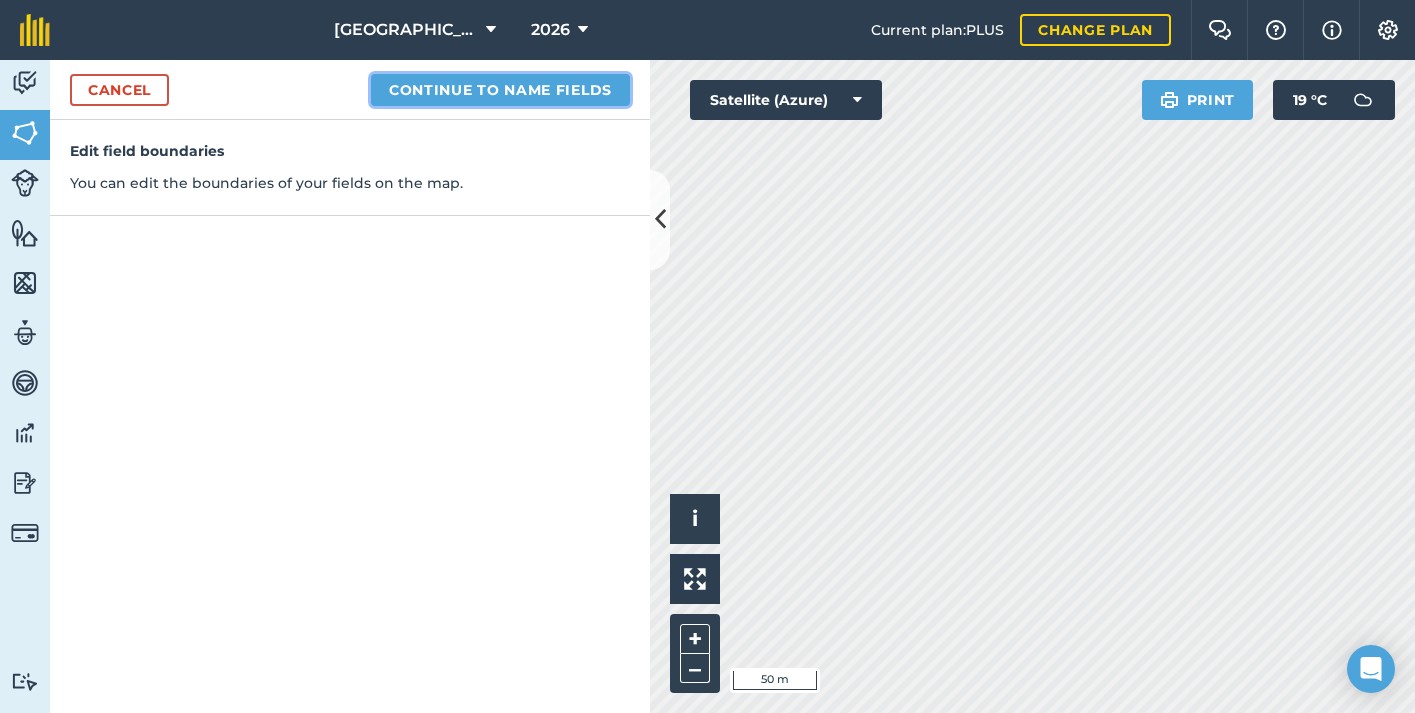 click on "Continue to name fields" at bounding box center [500, 90] 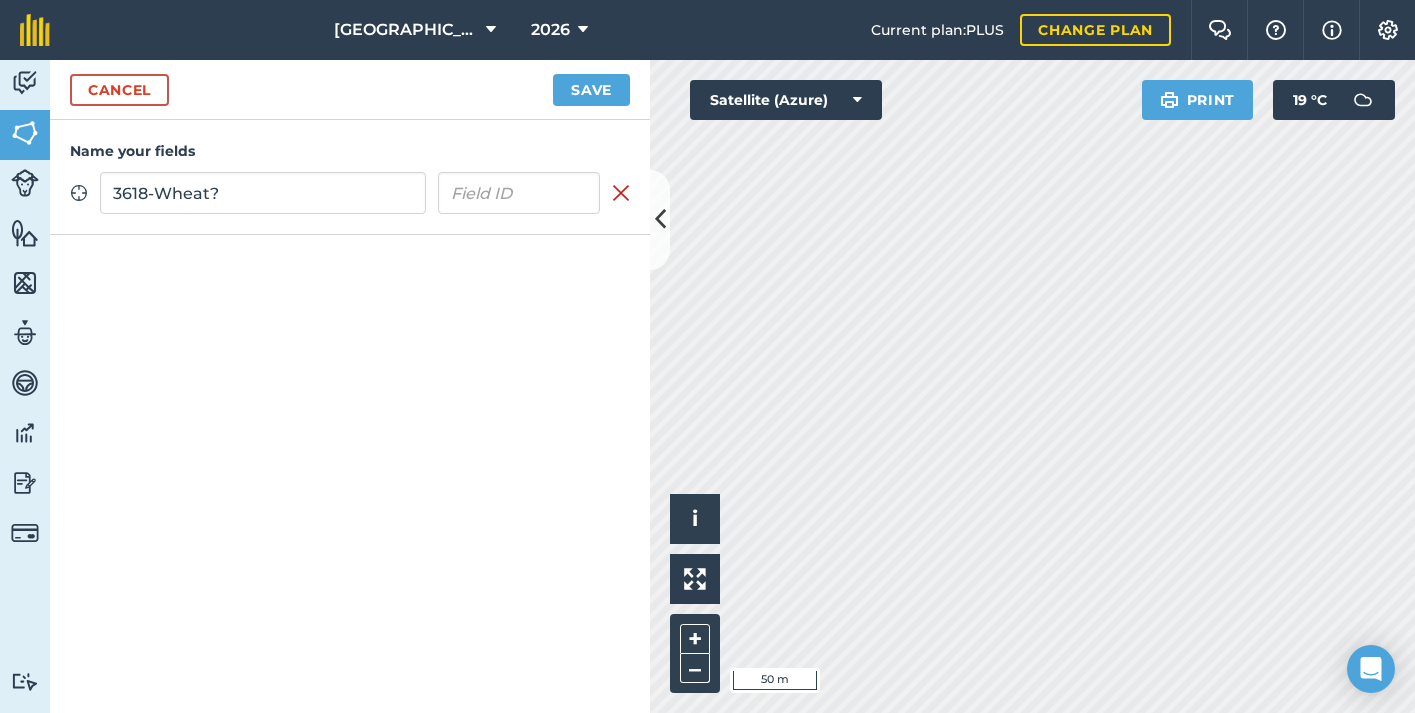 type on "3618-Wheat?" 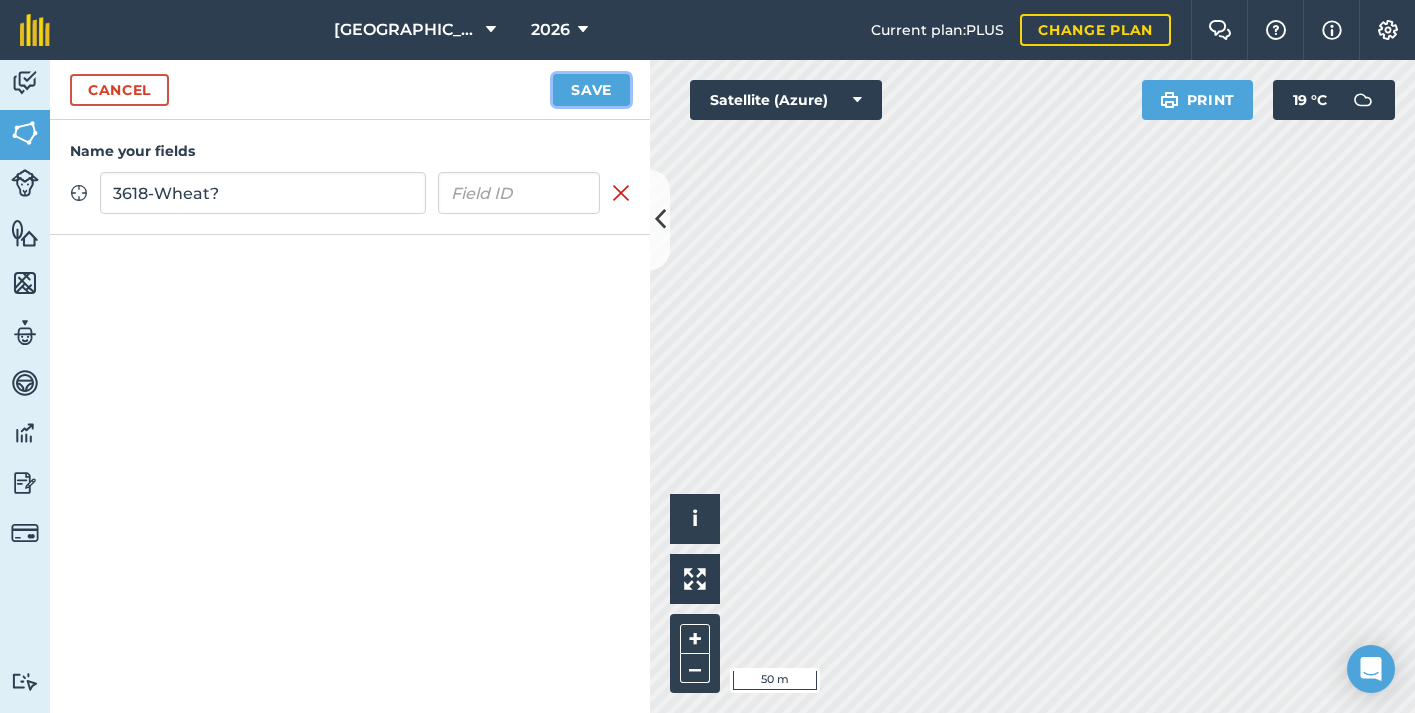 click on "Save" at bounding box center [591, 90] 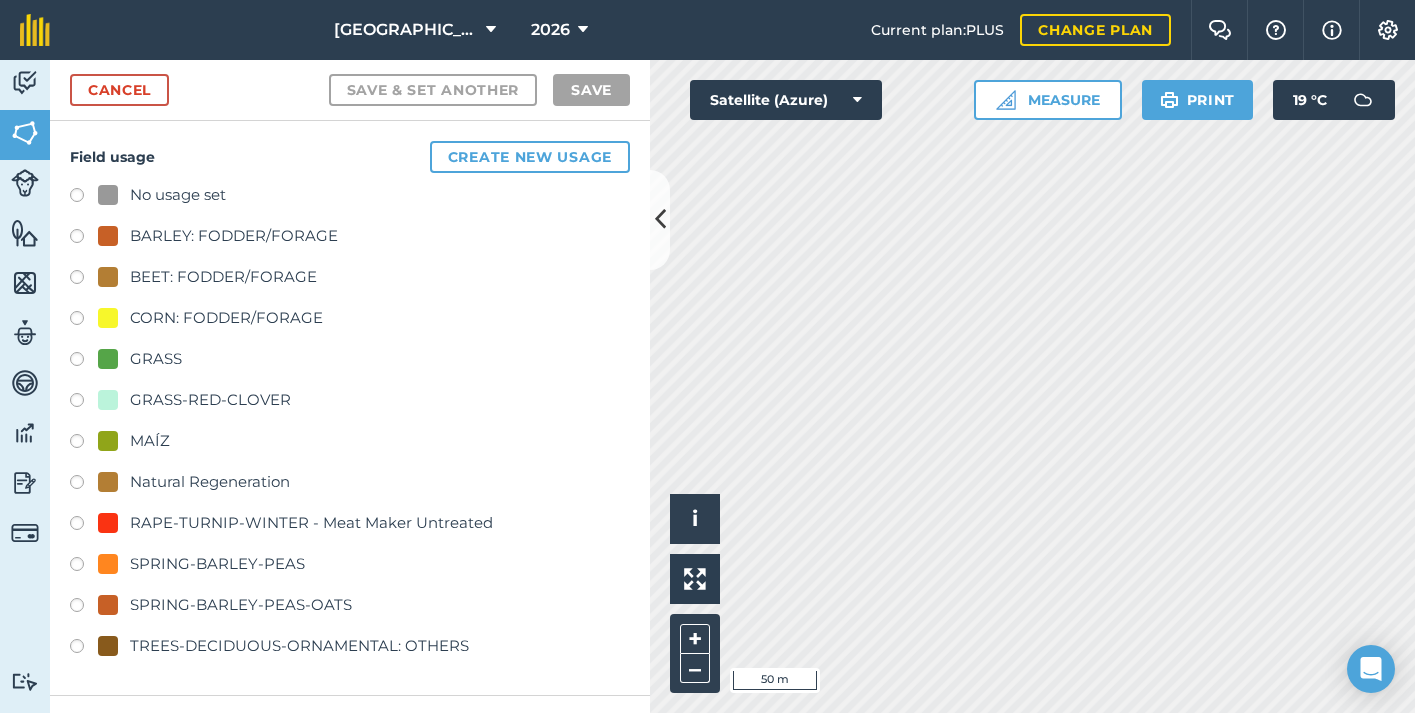 click on "No usage set" at bounding box center [350, 197] 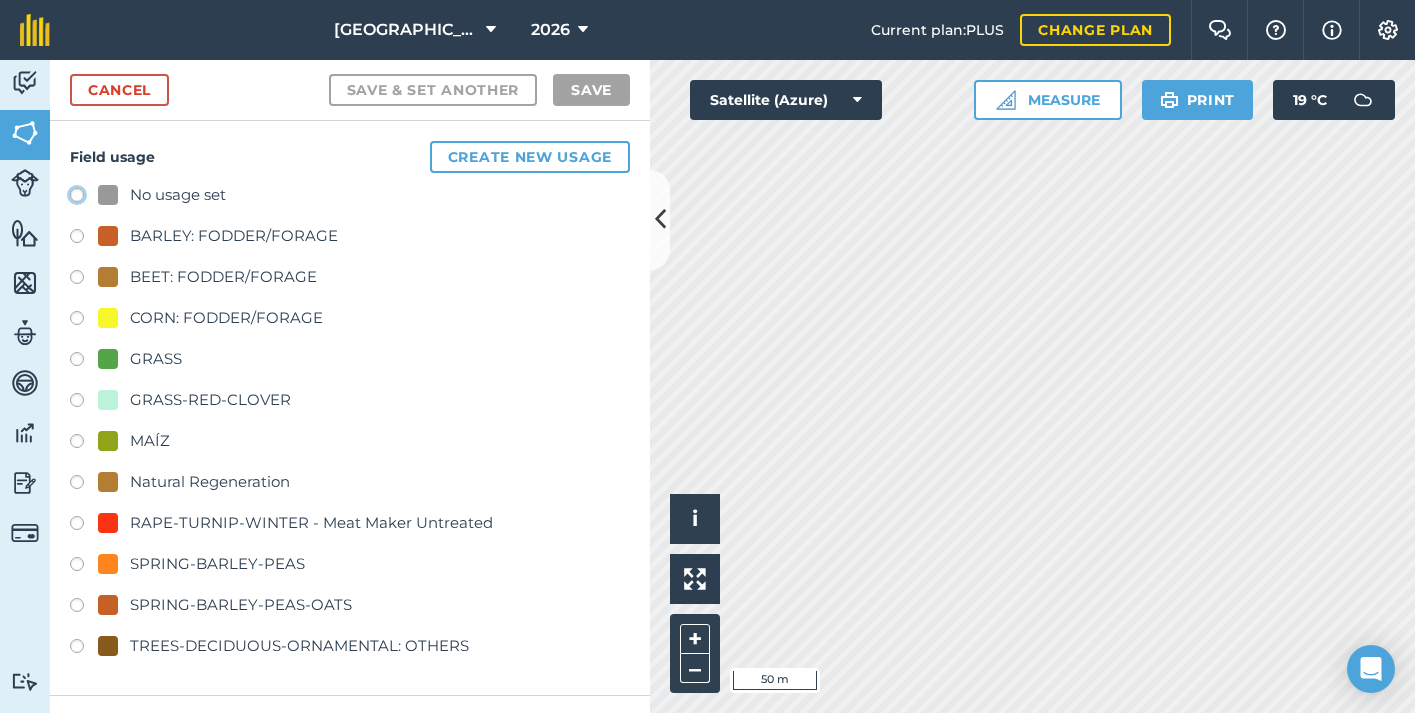 click on "No usage set" at bounding box center (-9923, 194) 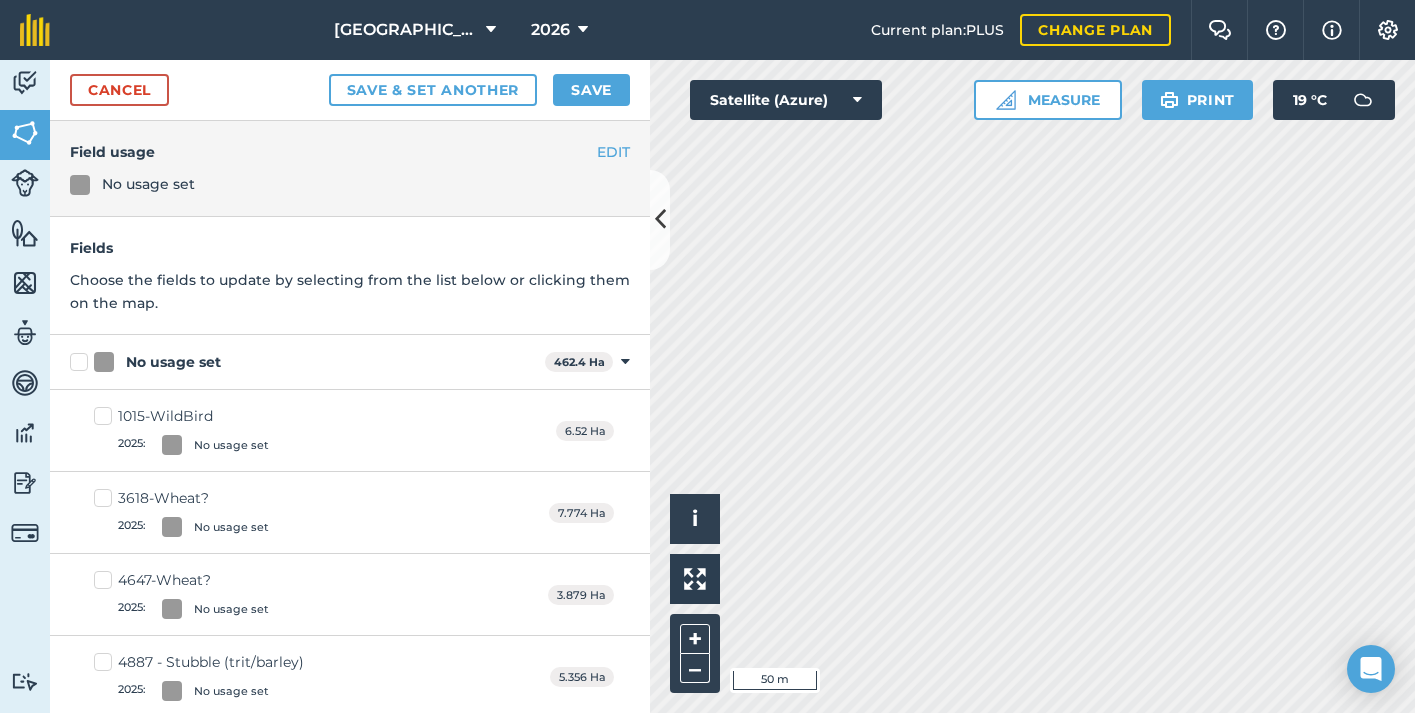 click on "No usage set" at bounding box center (303, 362) 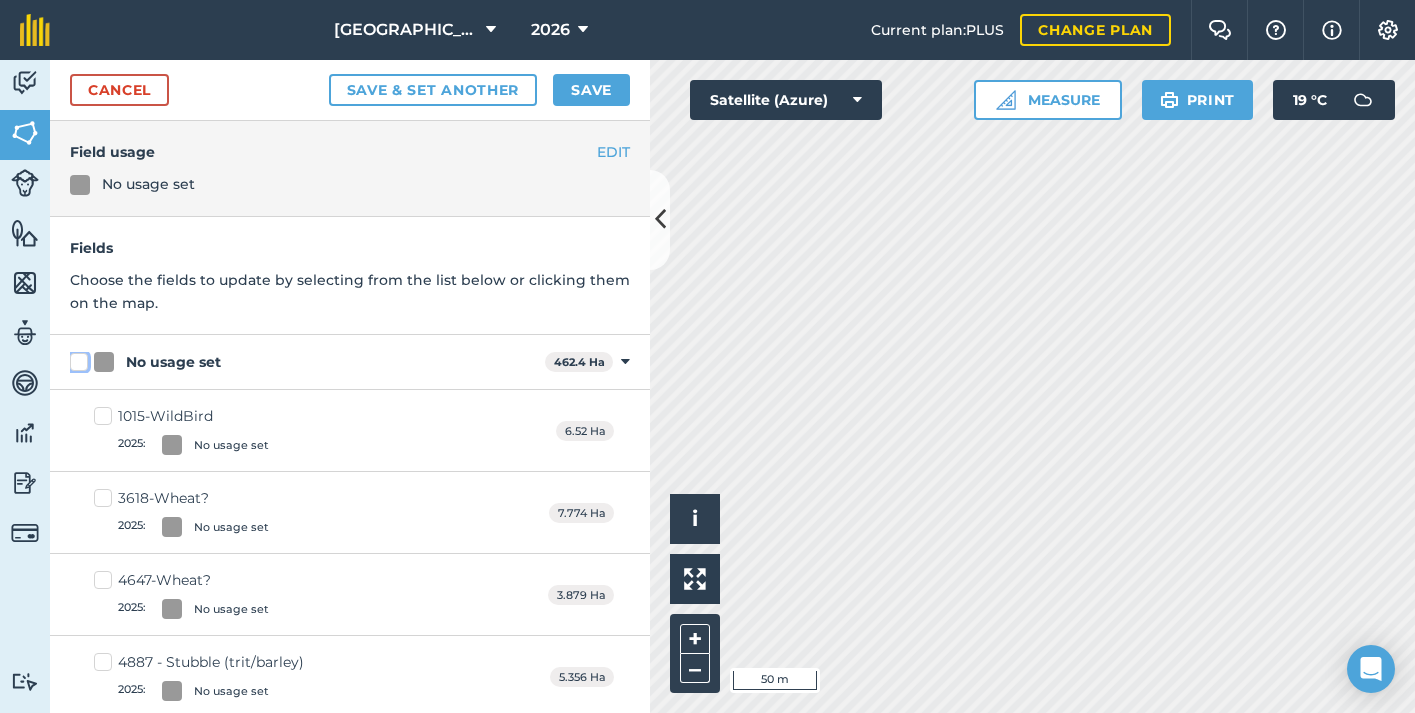 click on "No usage set" at bounding box center [76, 358] 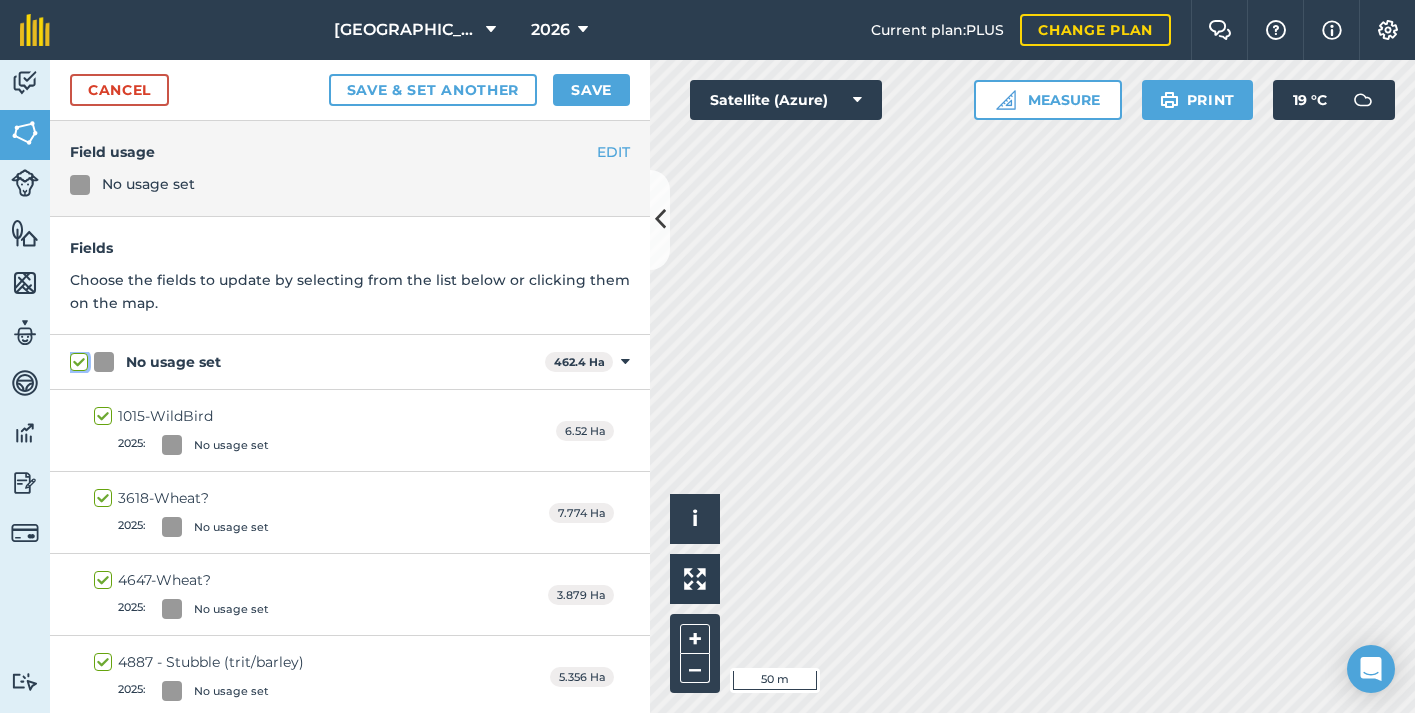 checkbox on "true" 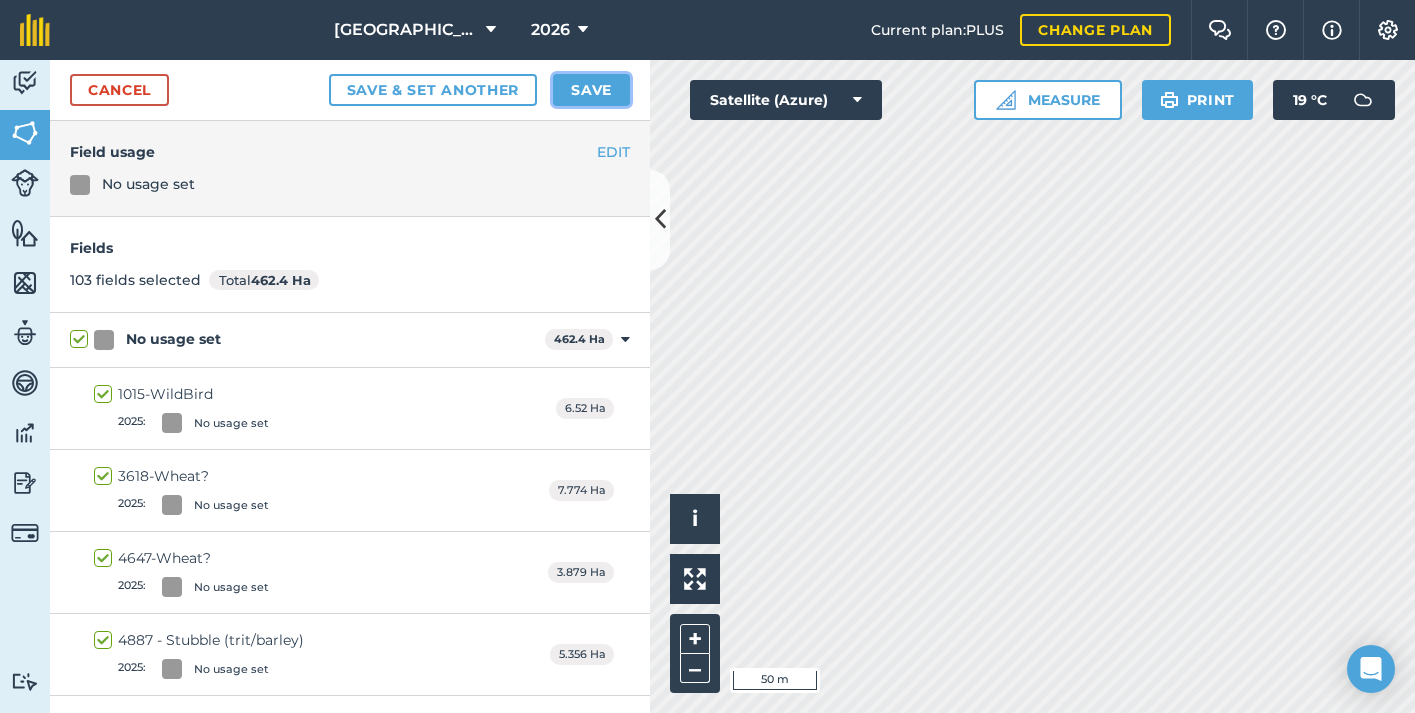 click on "Save" at bounding box center (591, 90) 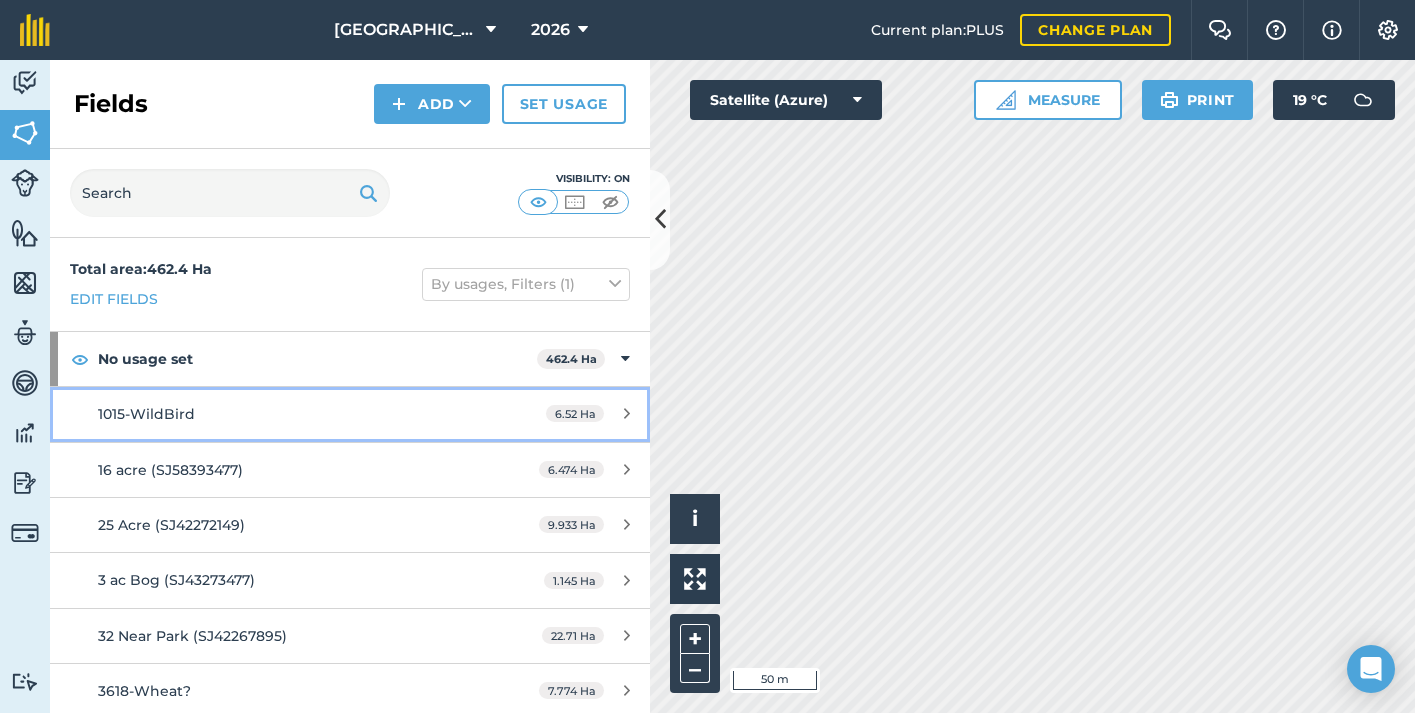 click on "6.52   Ha" at bounding box center (588, 414) 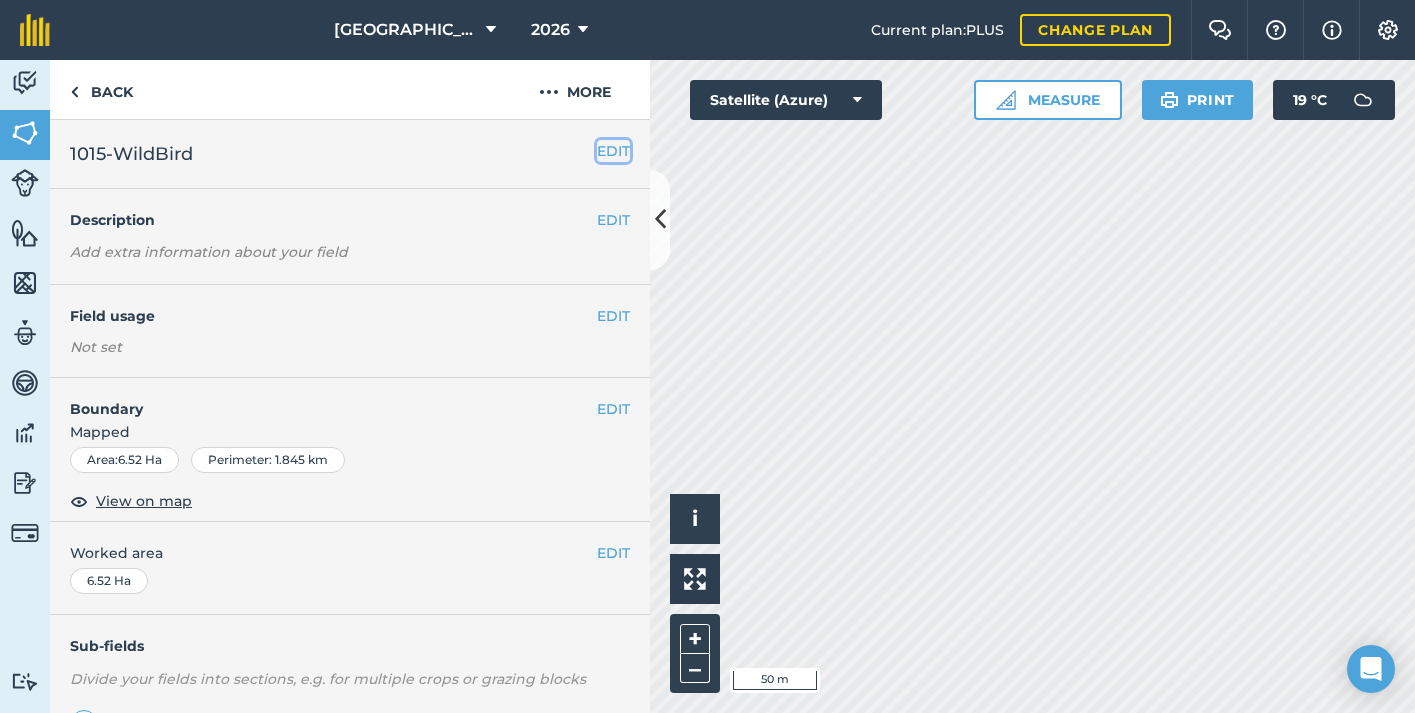 click on "EDIT" at bounding box center (613, 151) 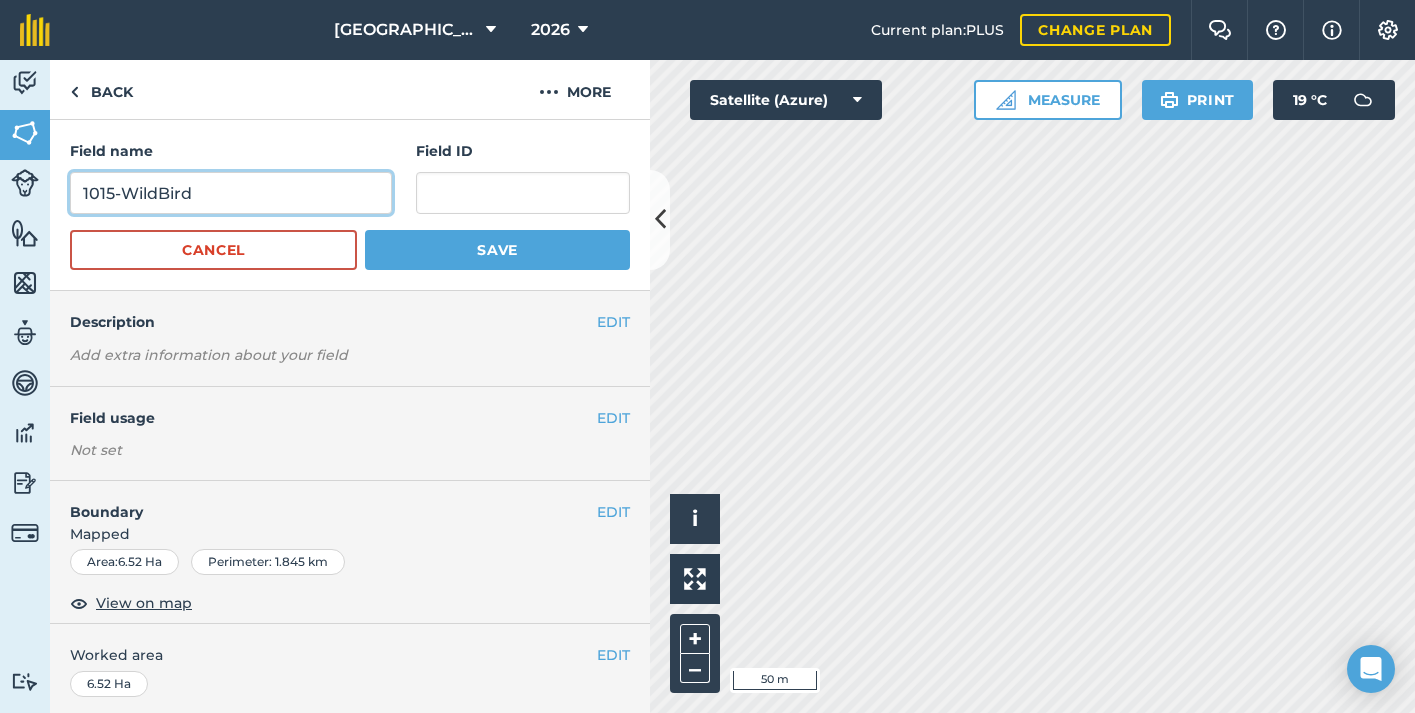 click on "1015-WildBird" at bounding box center [231, 193] 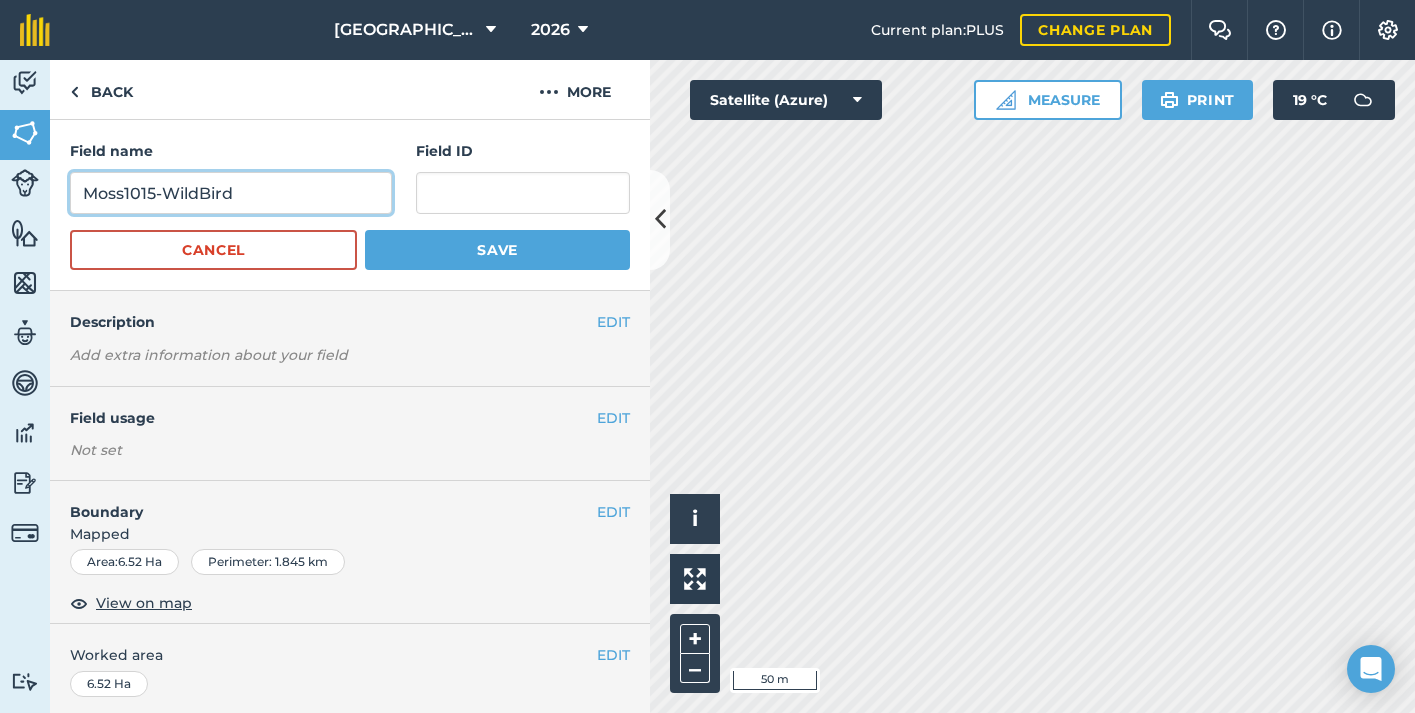 type on "Moss1015-WildBird" 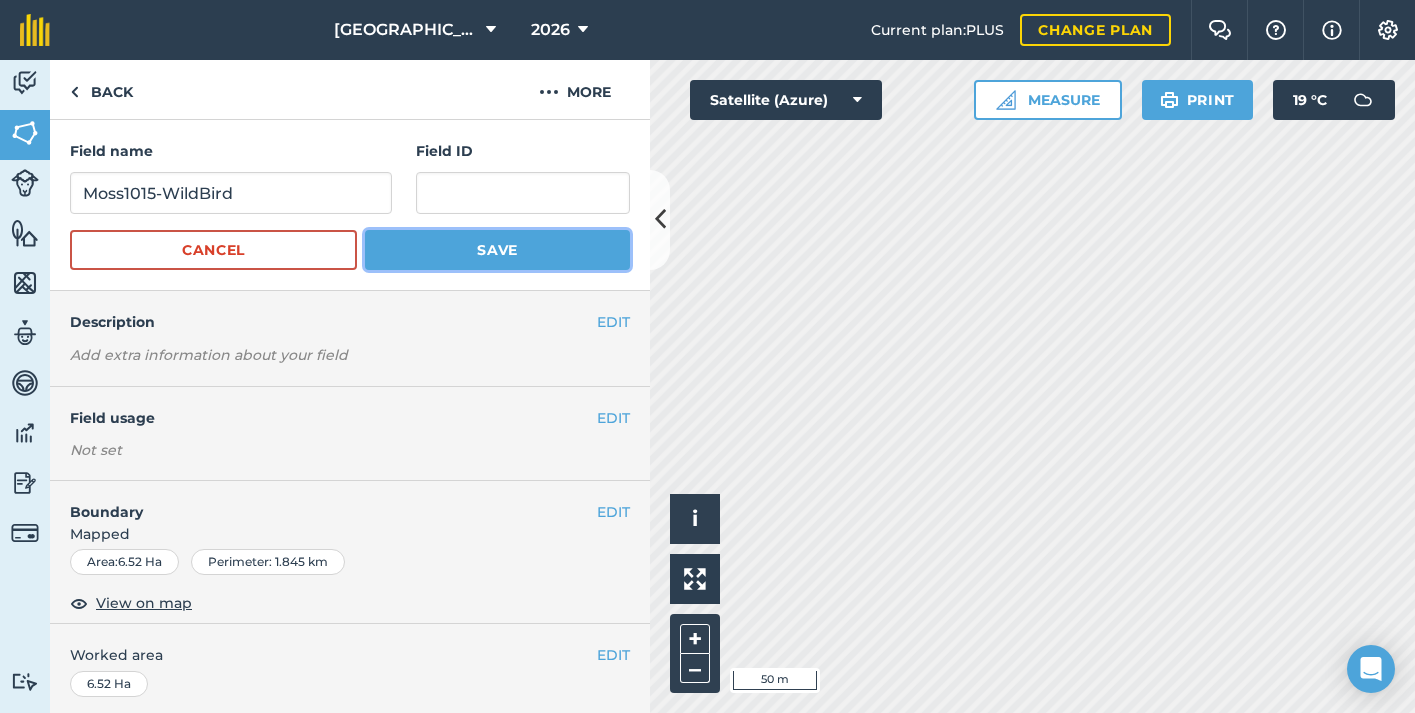 click on "Save" at bounding box center [497, 250] 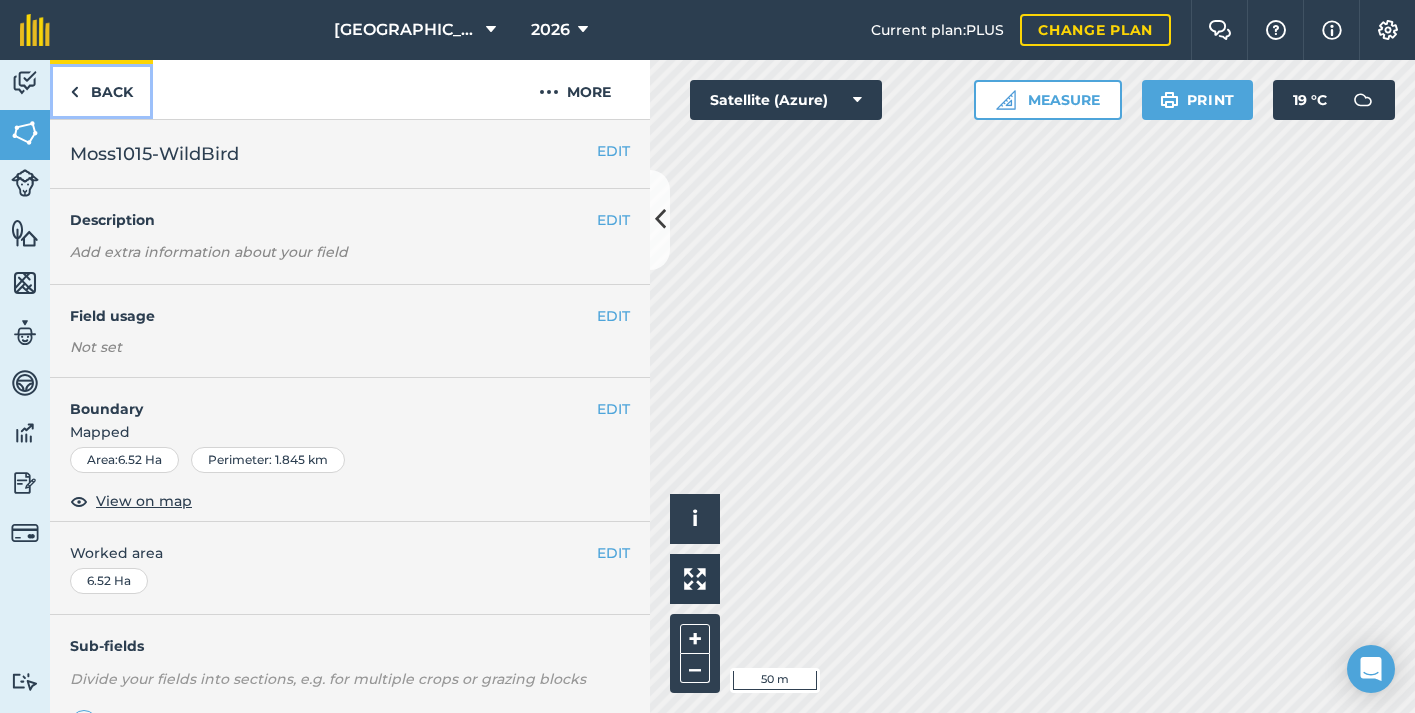 click on "Back" at bounding box center [101, 89] 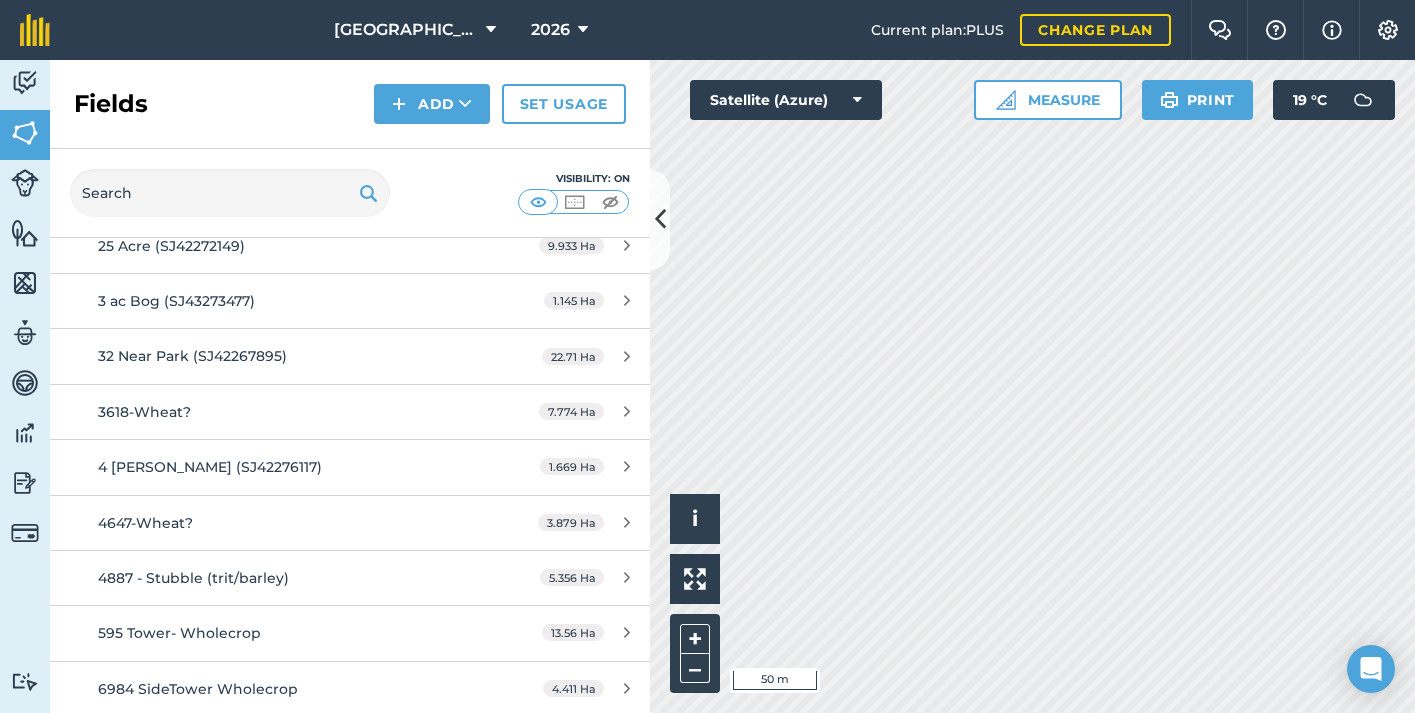 scroll, scrollTop: 237, scrollLeft: 0, axis: vertical 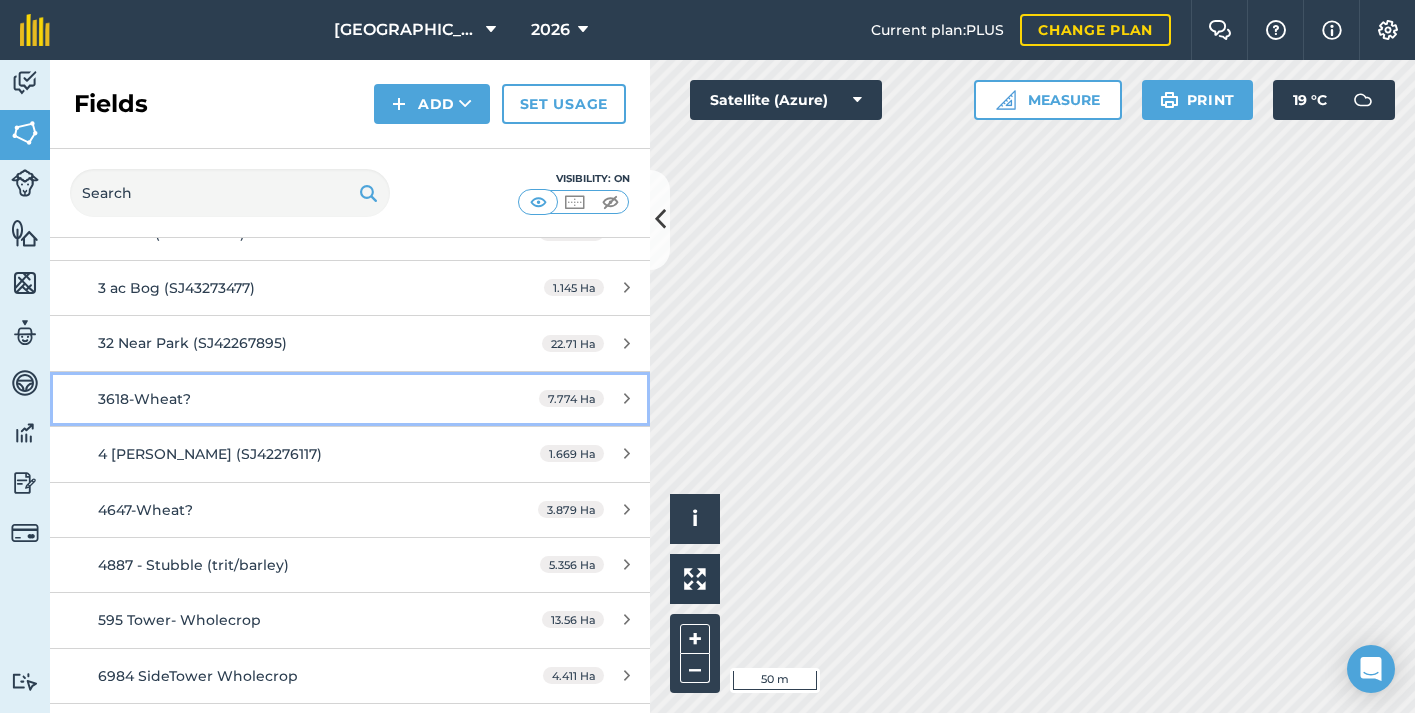 click at bounding box center (627, 398) 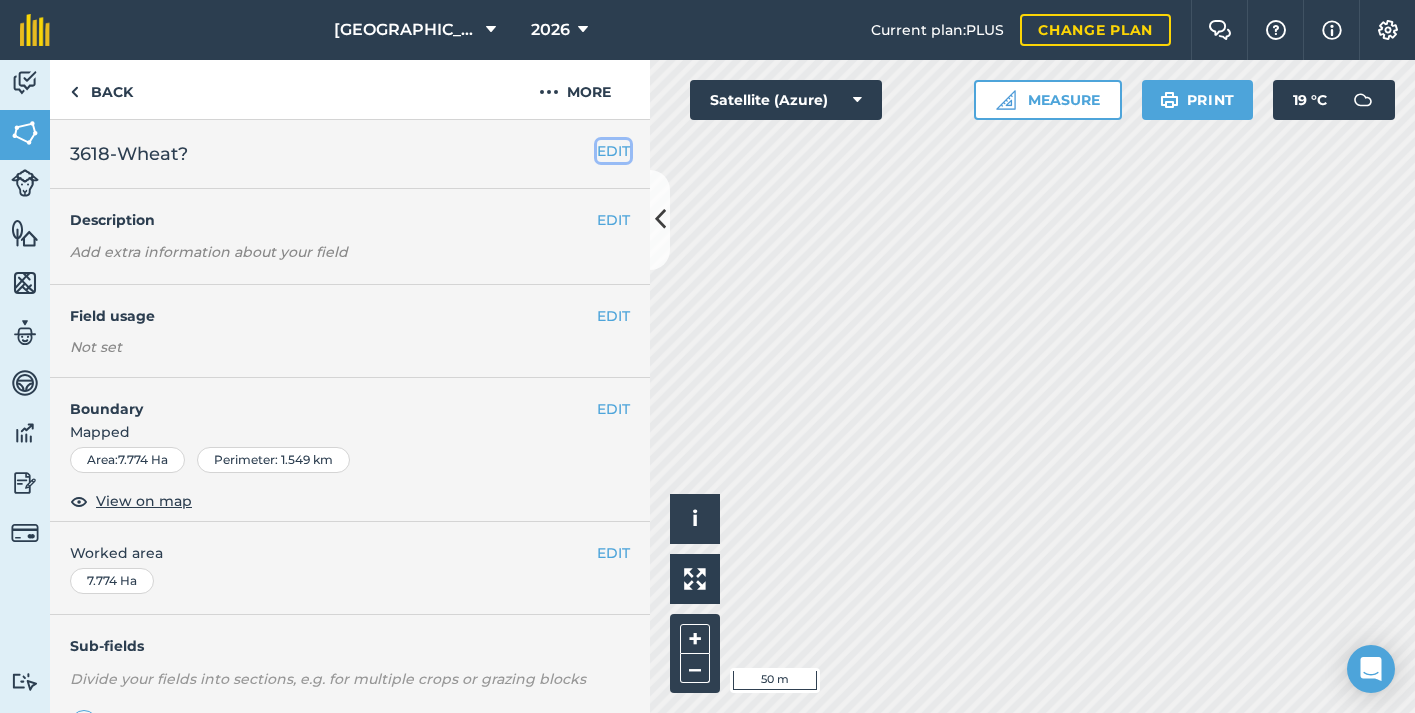 click on "EDIT" at bounding box center (613, 151) 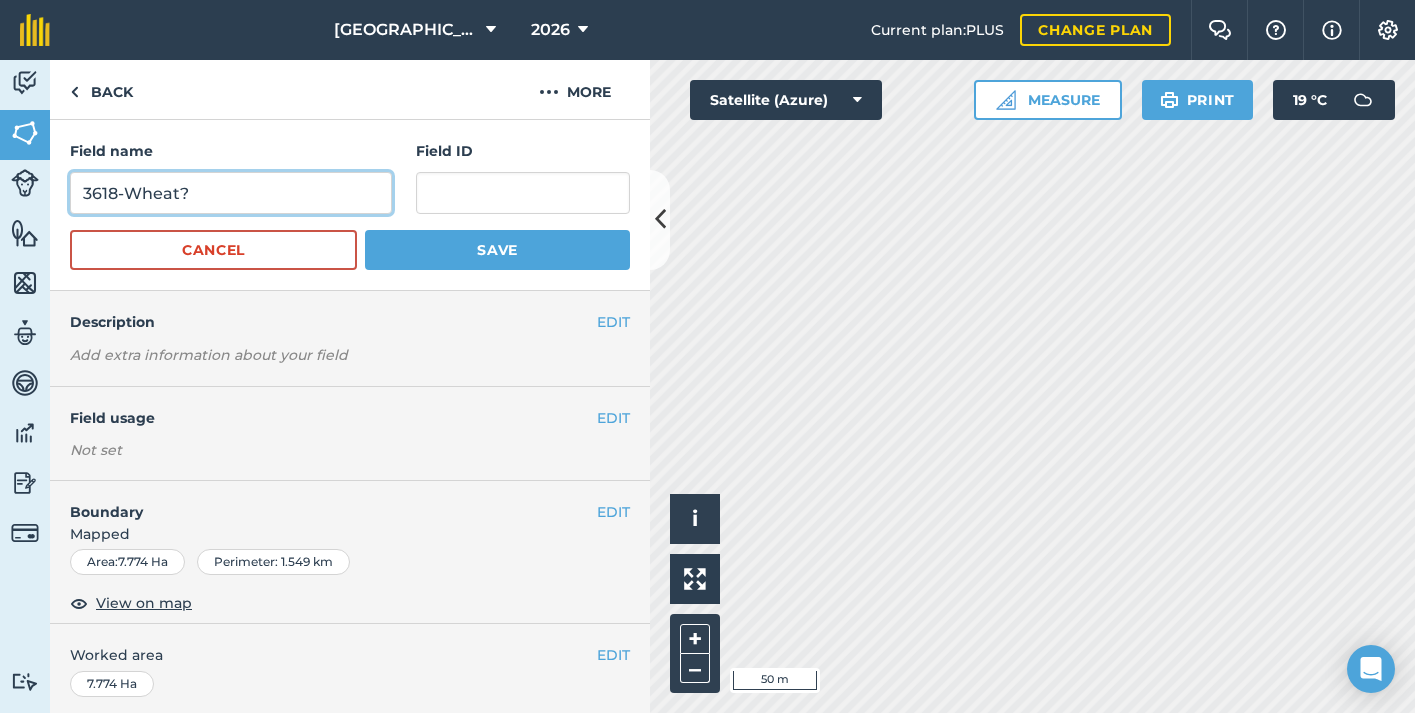 click on "3618-Wheat?" at bounding box center [231, 193] 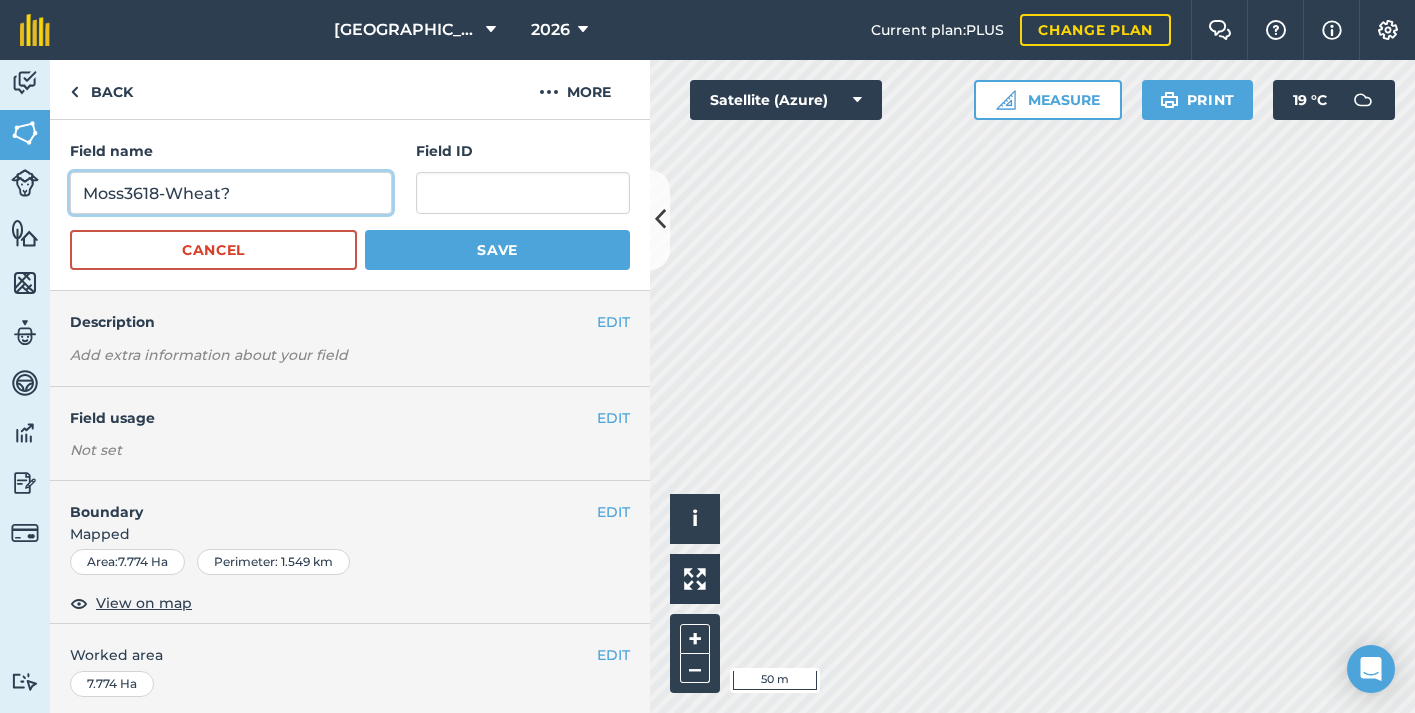type on "Moss3618-Wheat?" 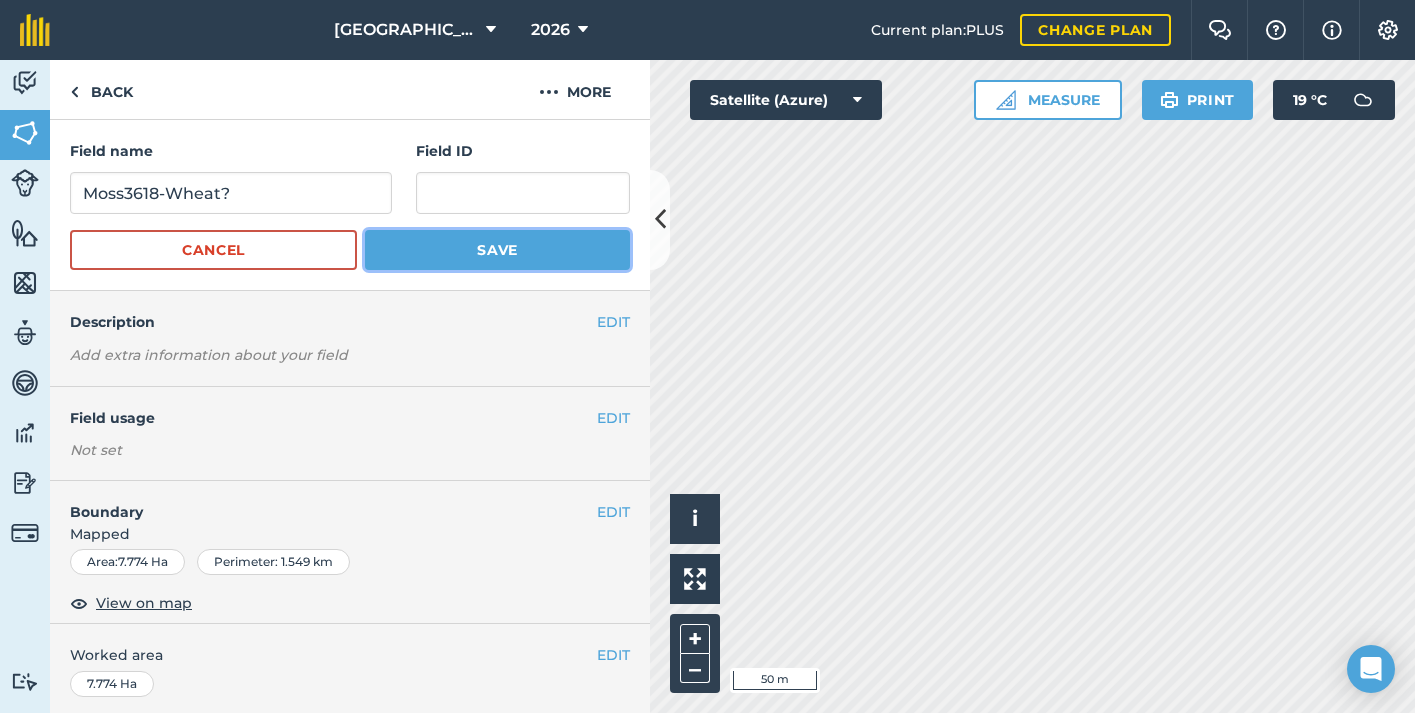 click on "Save" at bounding box center (497, 250) 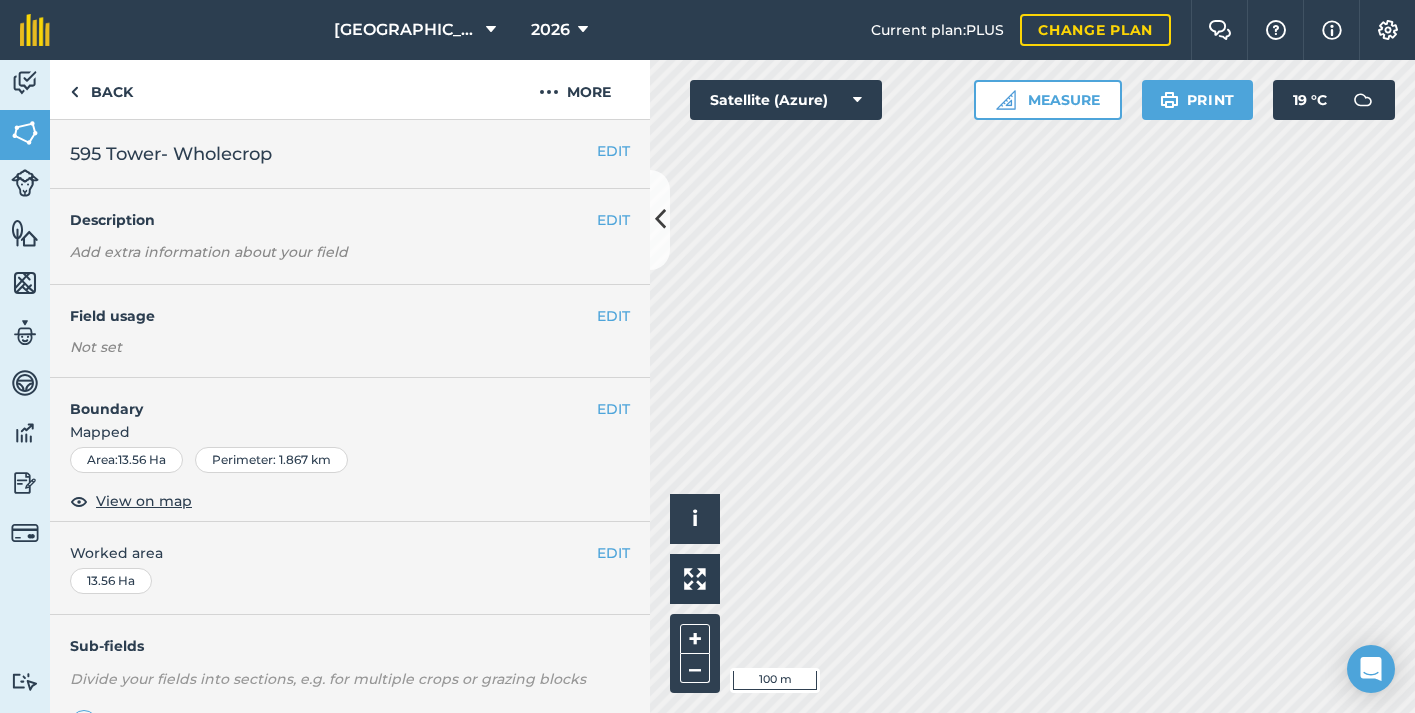 click on "EDIT 595 Tower- Wholecrop" at bounding box center (350, 154) 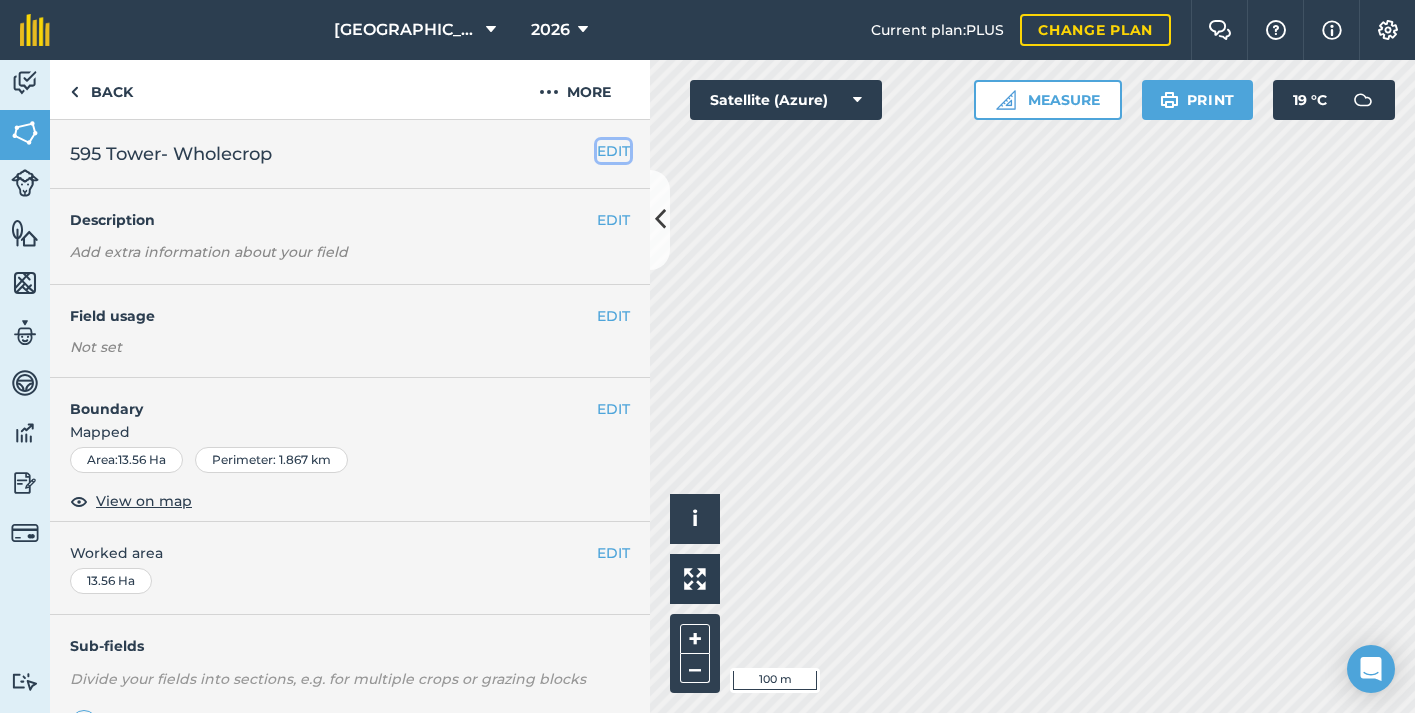 click on "EDIT" at bounding box center (613, 151) 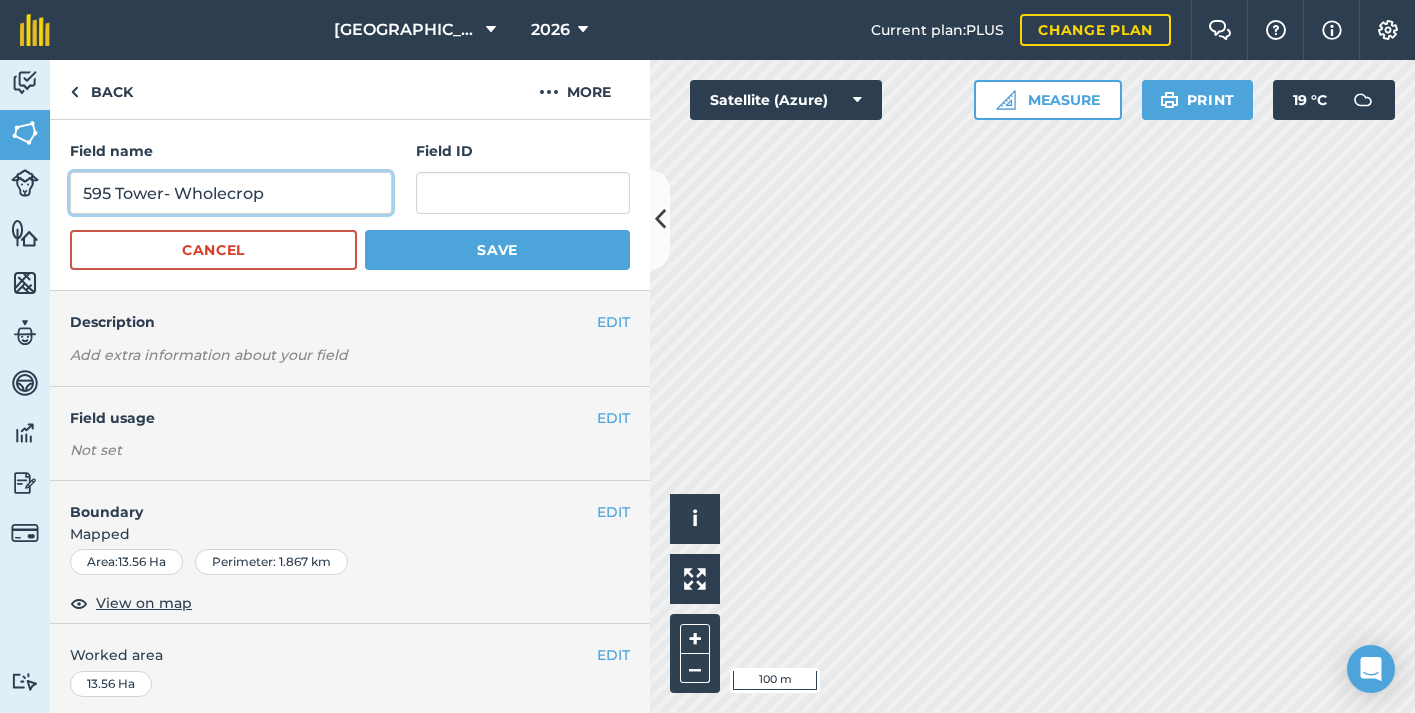 click on "595 Tower- Wholecrop" at bounding box center (231, 193) 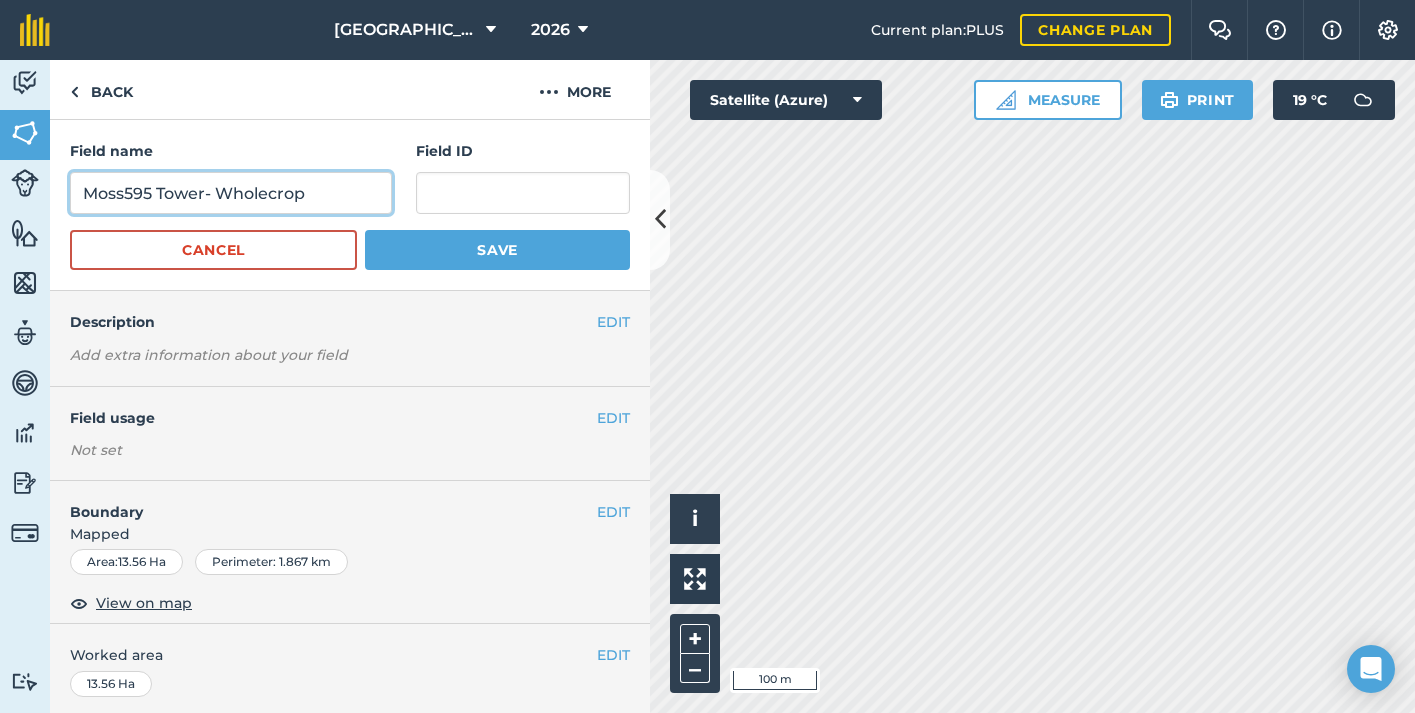 type on "Moss595 Tower- Wholecrop" 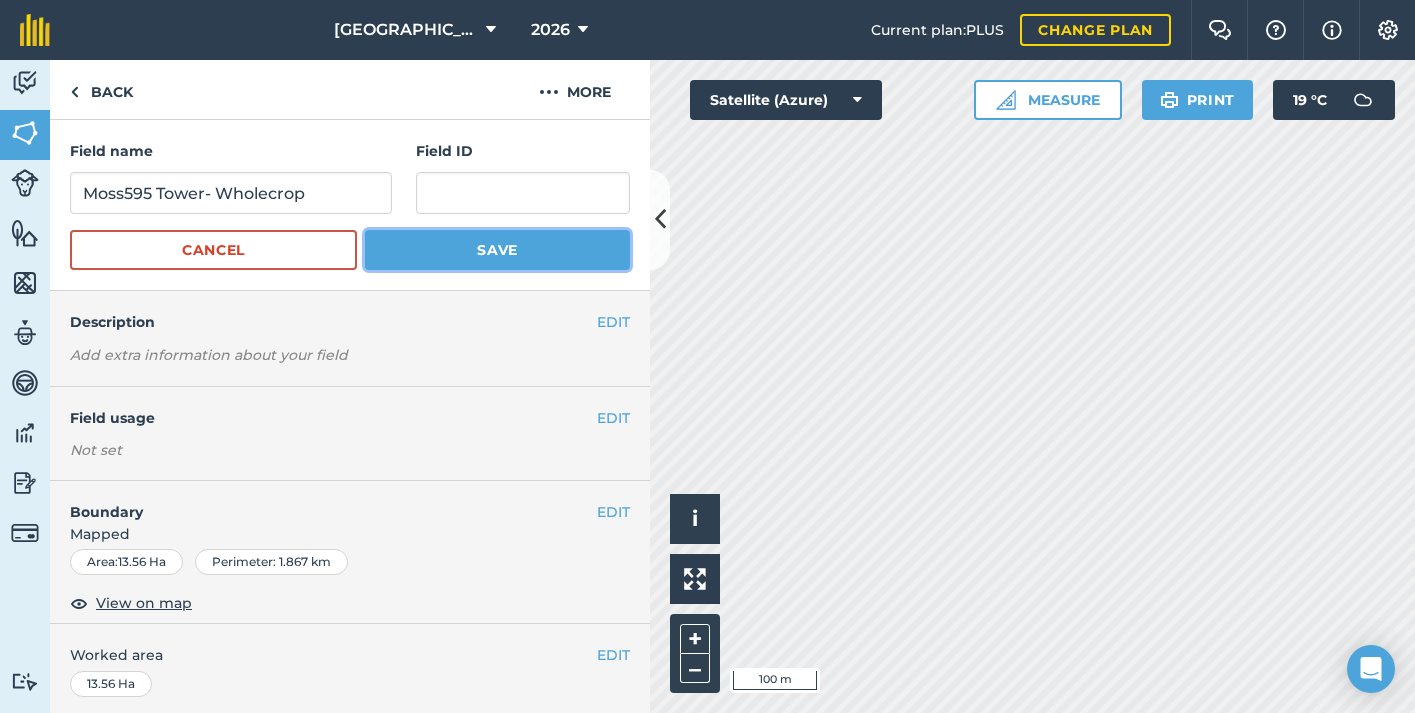 click on "Save" at bounding box center (497, 250) 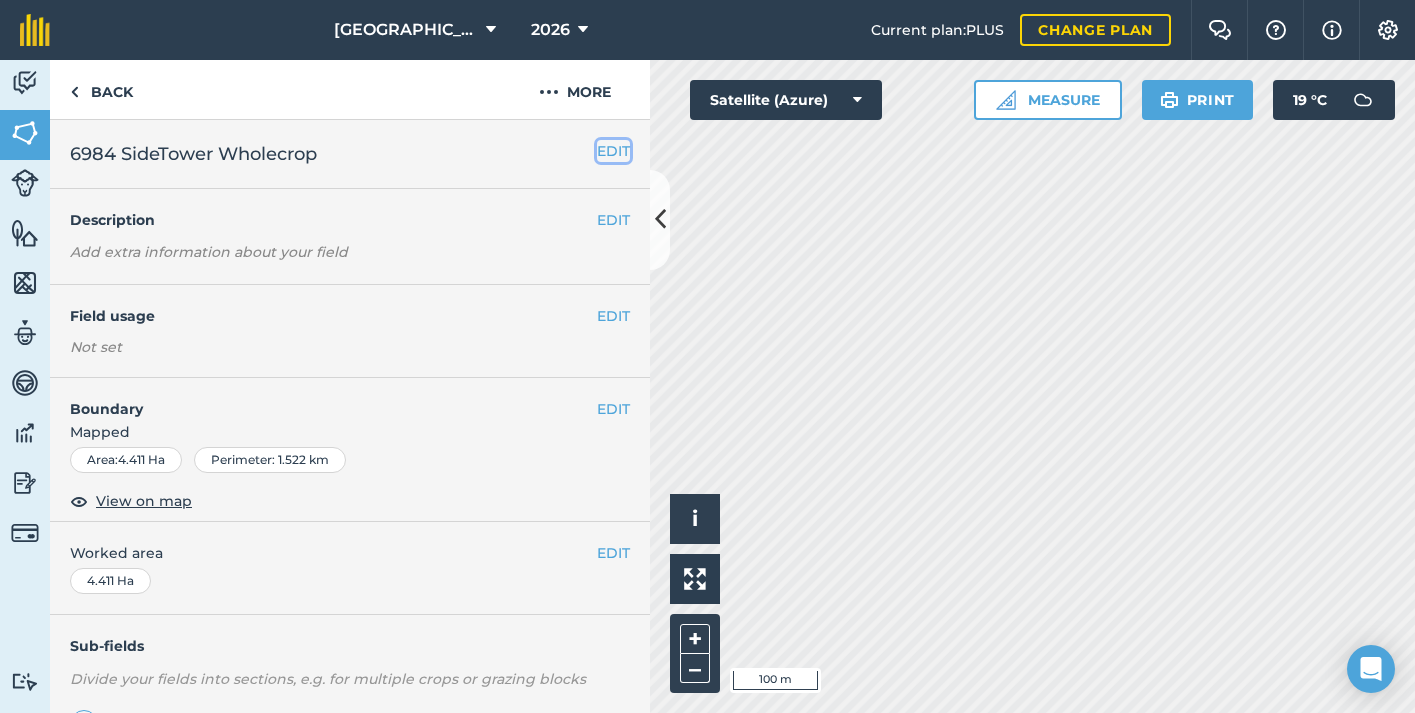 click on "EDIT" at bounding box center (613, 151) 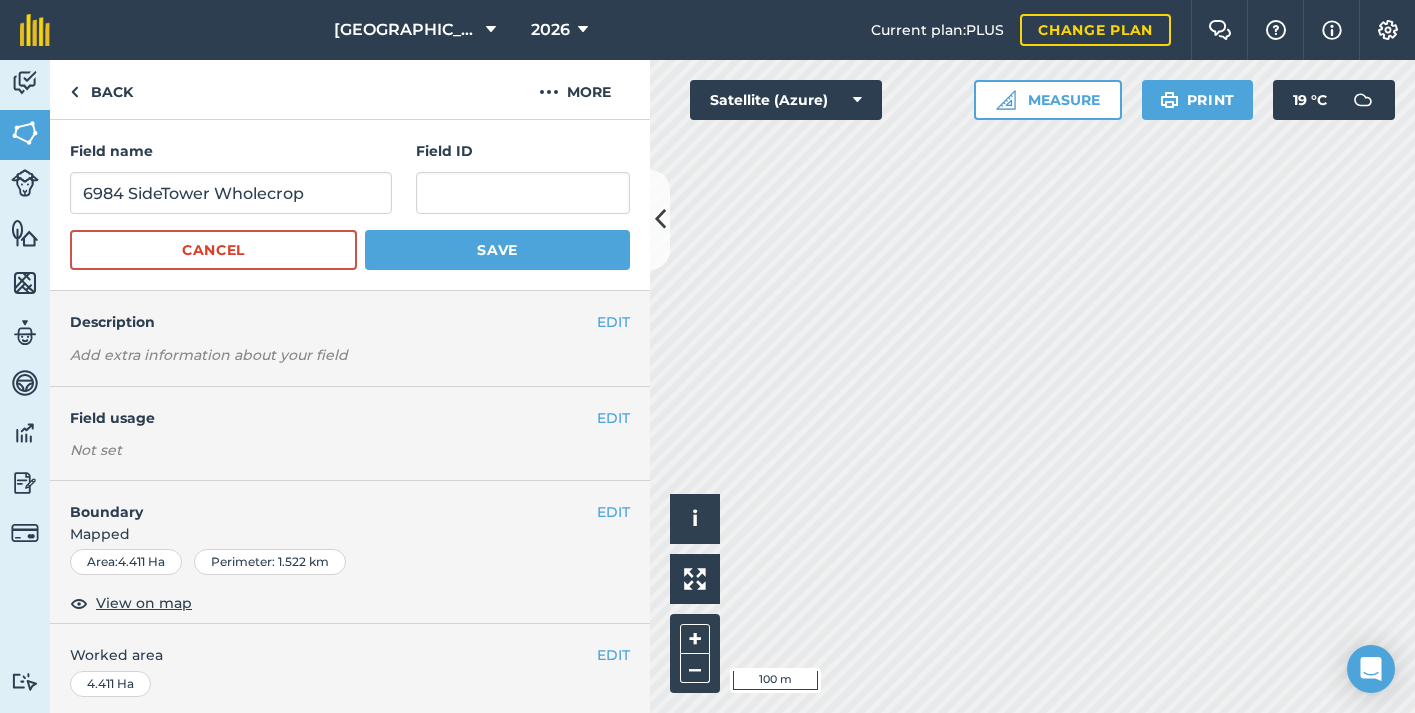 click on "EDIT Boundary   Mapped Area :  4.411   Ha Perimeter :   1.522   km   View on map" at bounding box center [350, 553] 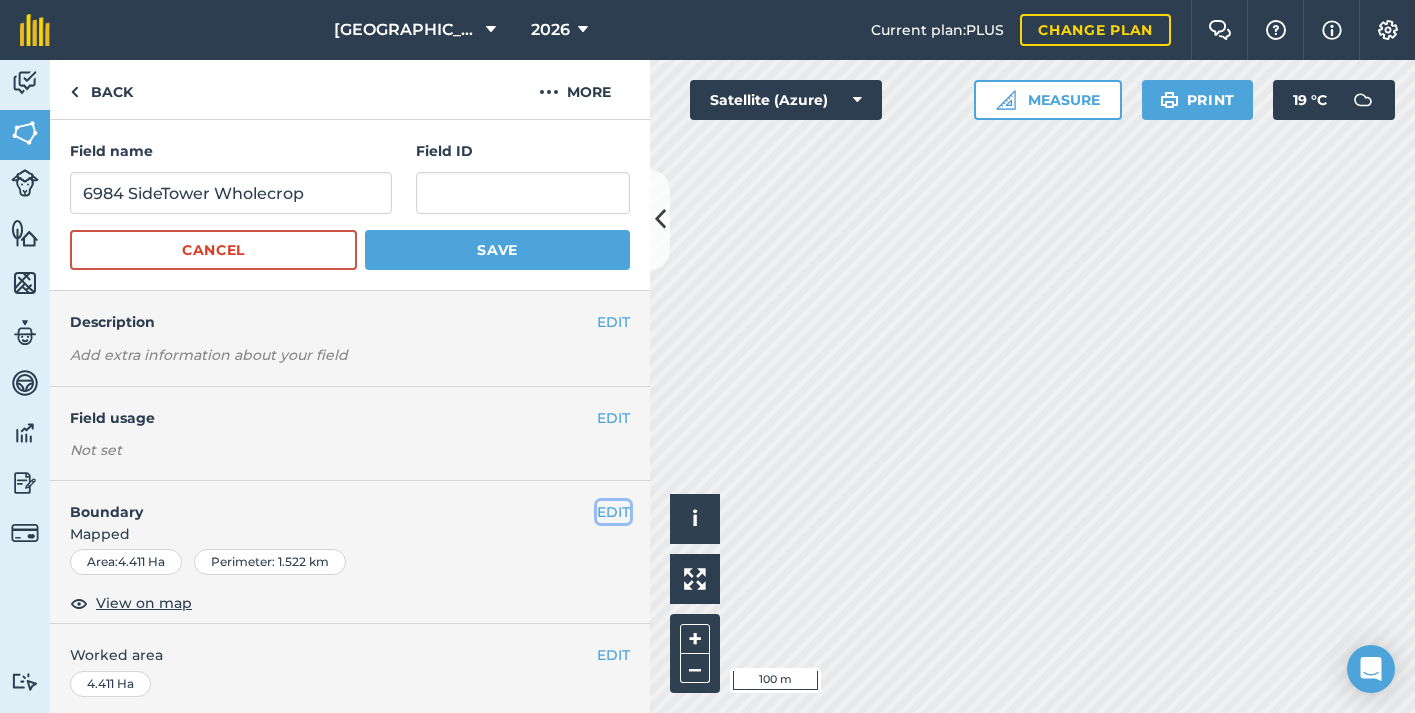 click on "EDIT" at bounding box center (613, 512) 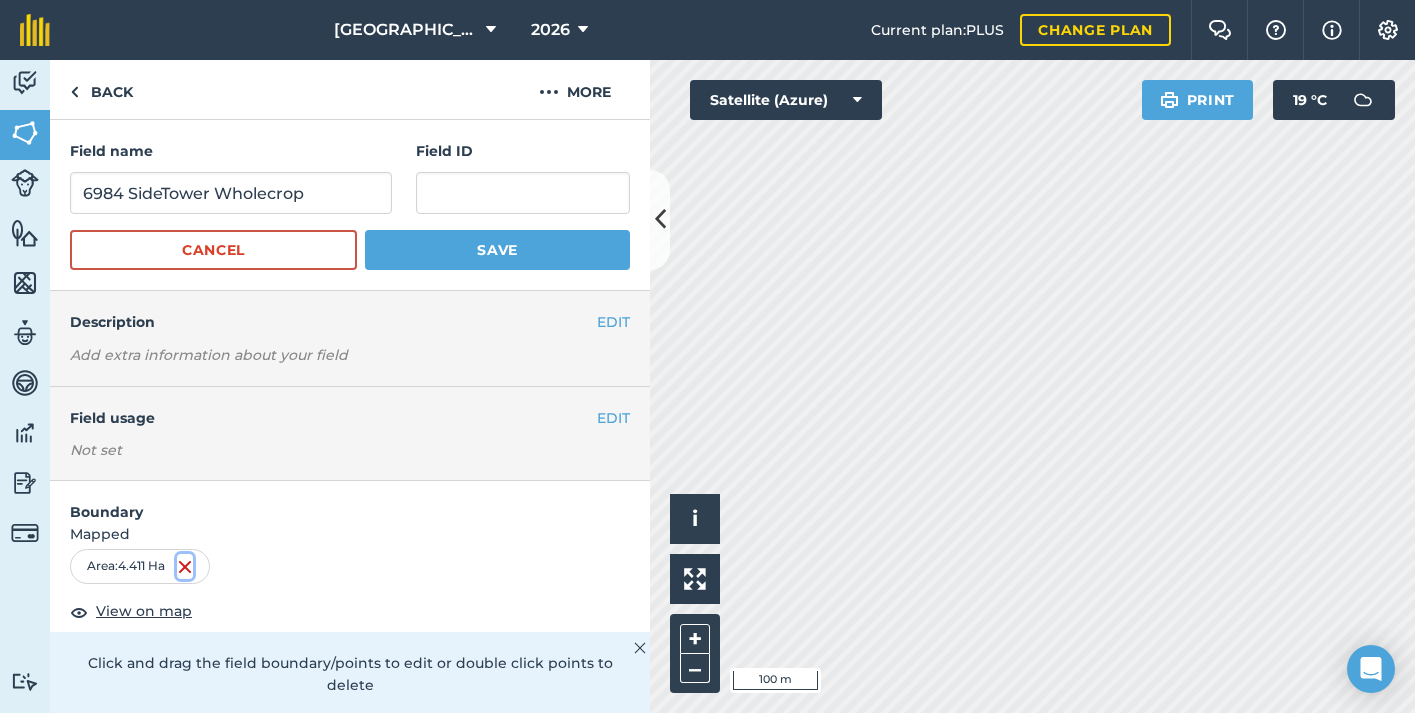 click at bounding box center [185, 567] 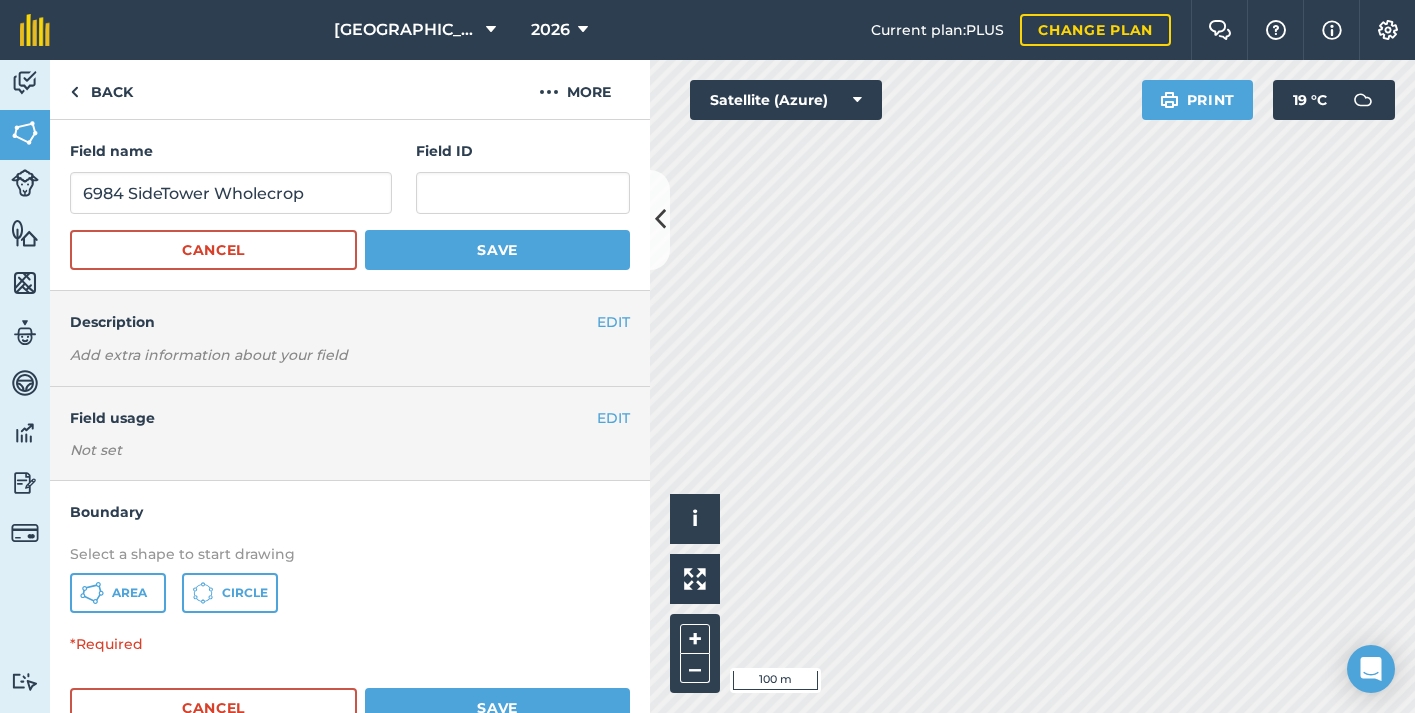 scroll, scrollTop: 68, scrollLeft: 0, axis: vertical 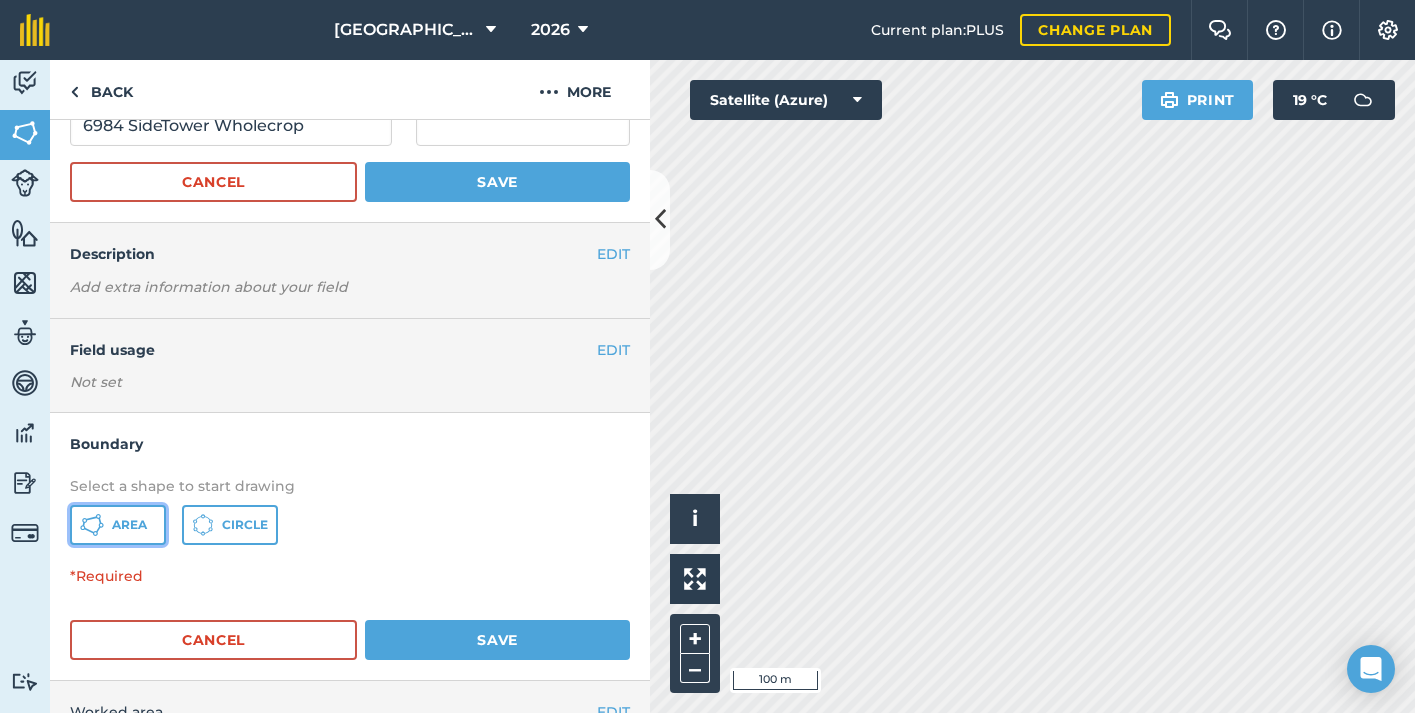 click on "Area" at bounding box center (118, 525) 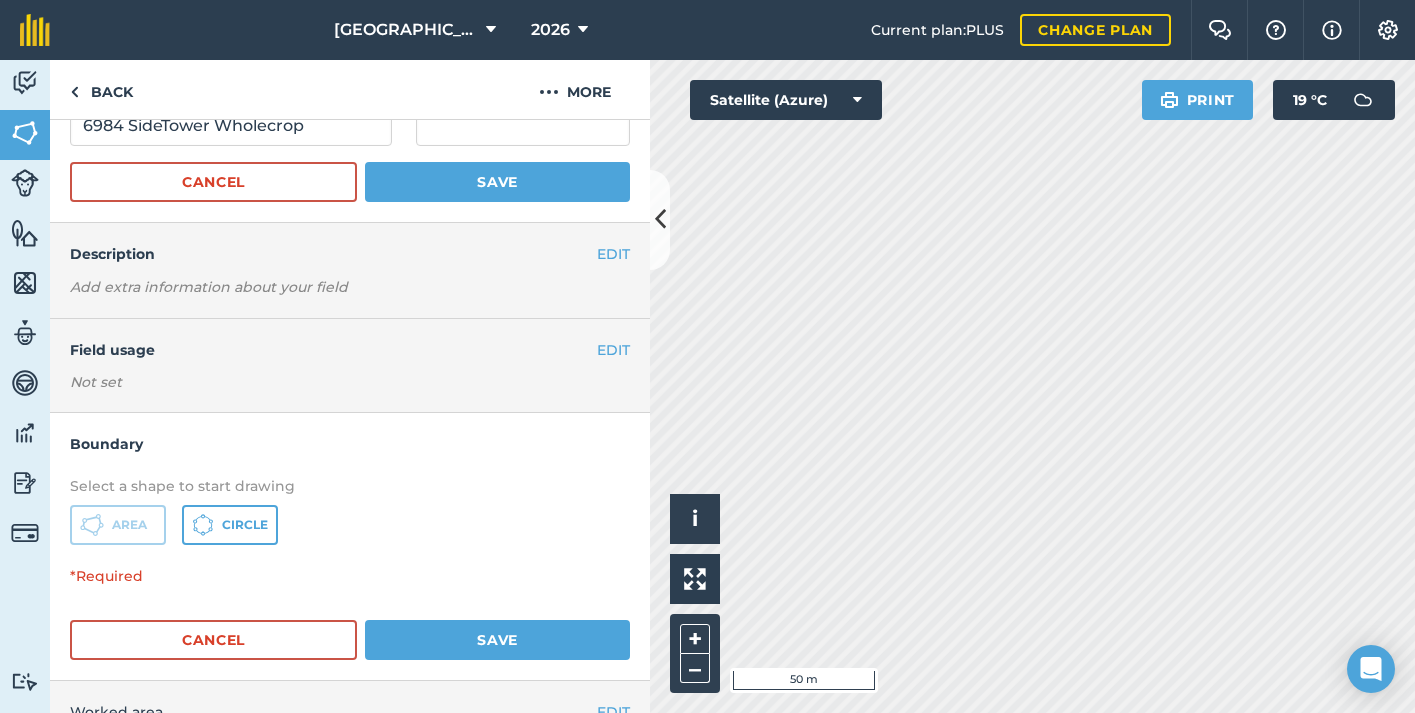 click on "Stanwardine Hall 2026 Current plan :  PLUS   Change plan Farm Chat Help Info Settings Stanwardine Hall  -  2026 Reproduced with the permission of  Microsoft Printed on  [DATE] Field usages No usage set BARLEY: FODDER/FORAGE BEET: FODDER/FORAGE CORN: FODDER/FORAGE GRASS GRASS-RED-CLOVER MAÍZ Natural Regeneration RAPE-TURNIP-WINTER - Meat Maker Untreated SPRING-BARLEY-PEAS SPRING-BARLEY-PEAS-OATS TREES-DECIDUOUS-ORNAMENTAL: OTHERS Feature types Slurry Storage Trees Water Activity Fields Livestock Features Maps Team Vehicles Data Reporting Billing Tutorials Tutorials   Back   More Field name 6984 SideTower Wholecrop Field ID Cancel Save EDIT Description Add extra information about your field EDIT Field usage Not set Boundary   Select a shape to start drawing Area Circle *Required Cancel Save EDIT Worked area 4.411   Ha Sub-fields   Divide your fields into sections, e.g. for multiple crops or grazing blocks   Add sub-fields Add field job Add note   Field Health To-Do Field History Reports i +" at bounding box center [707, 356] 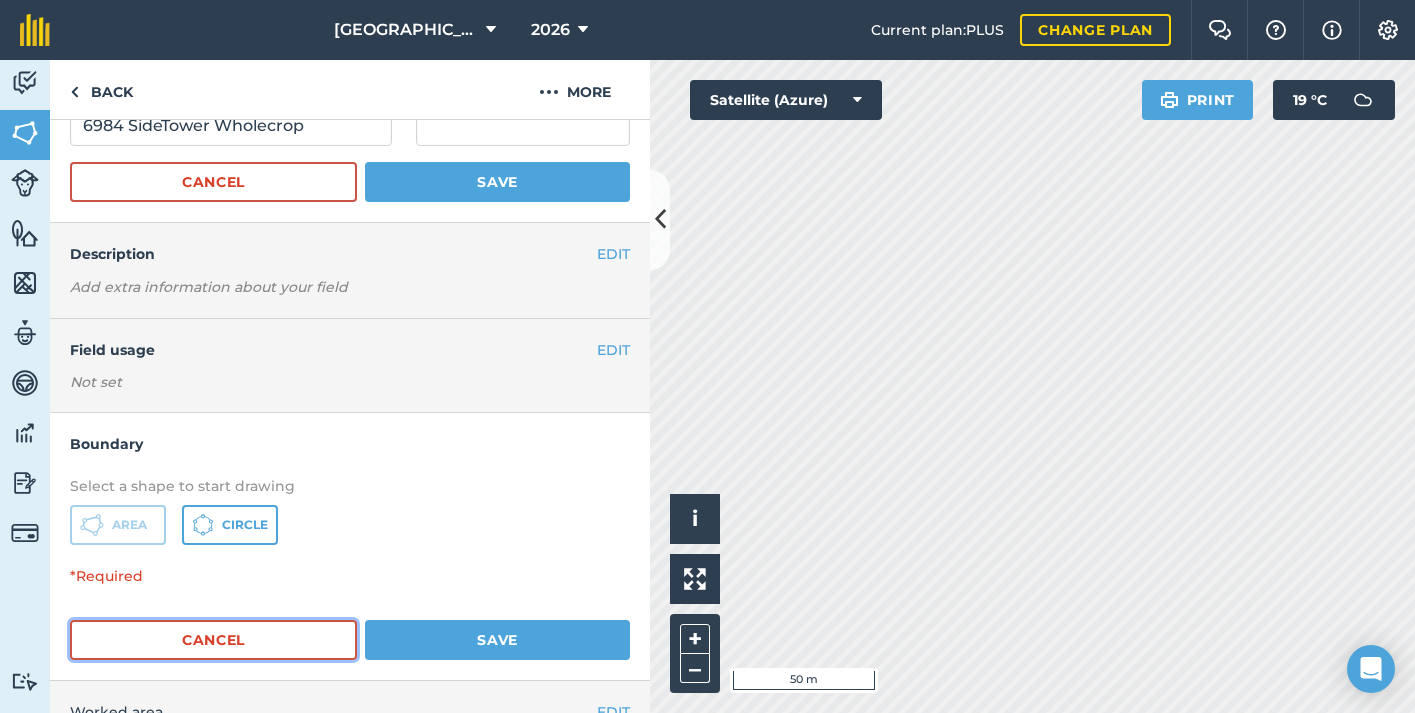 click on "Cancel" at bounding box center (213, 640) 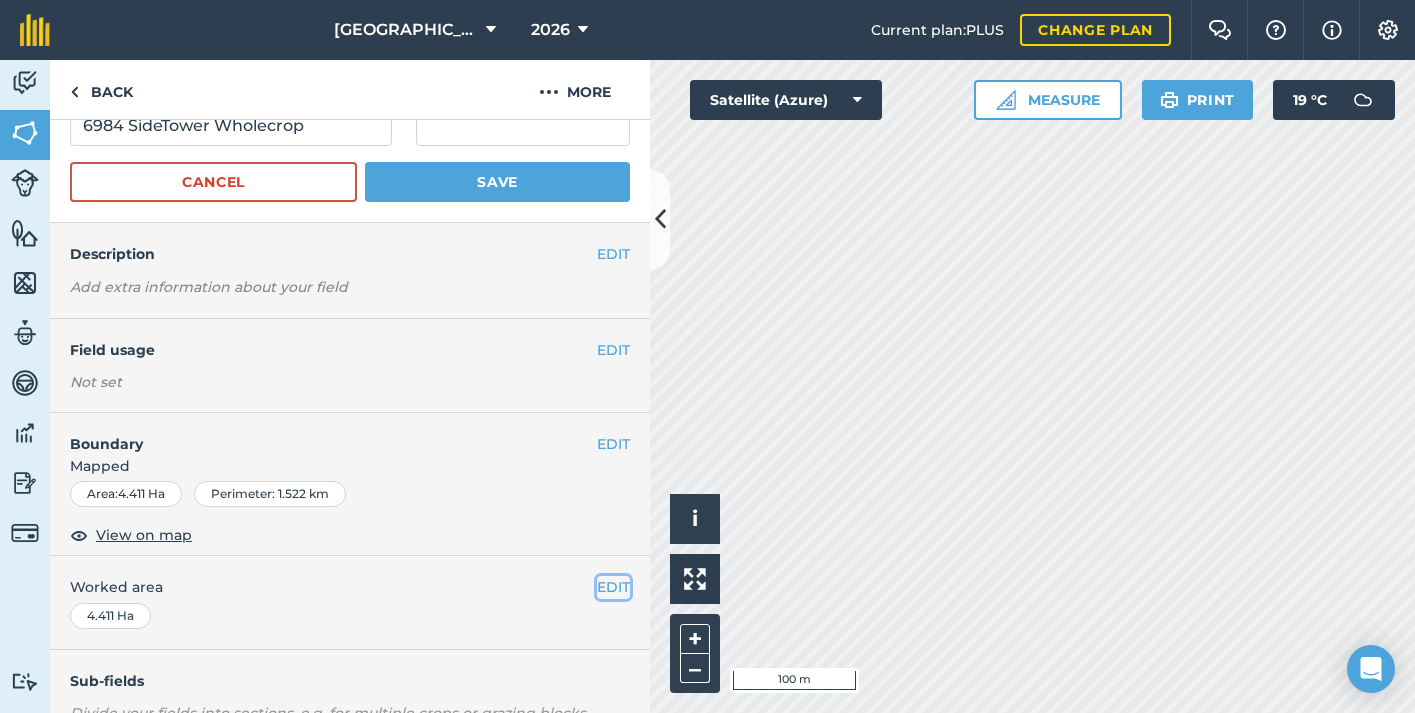 click on "EDIT" at bounding box center [613, 587] 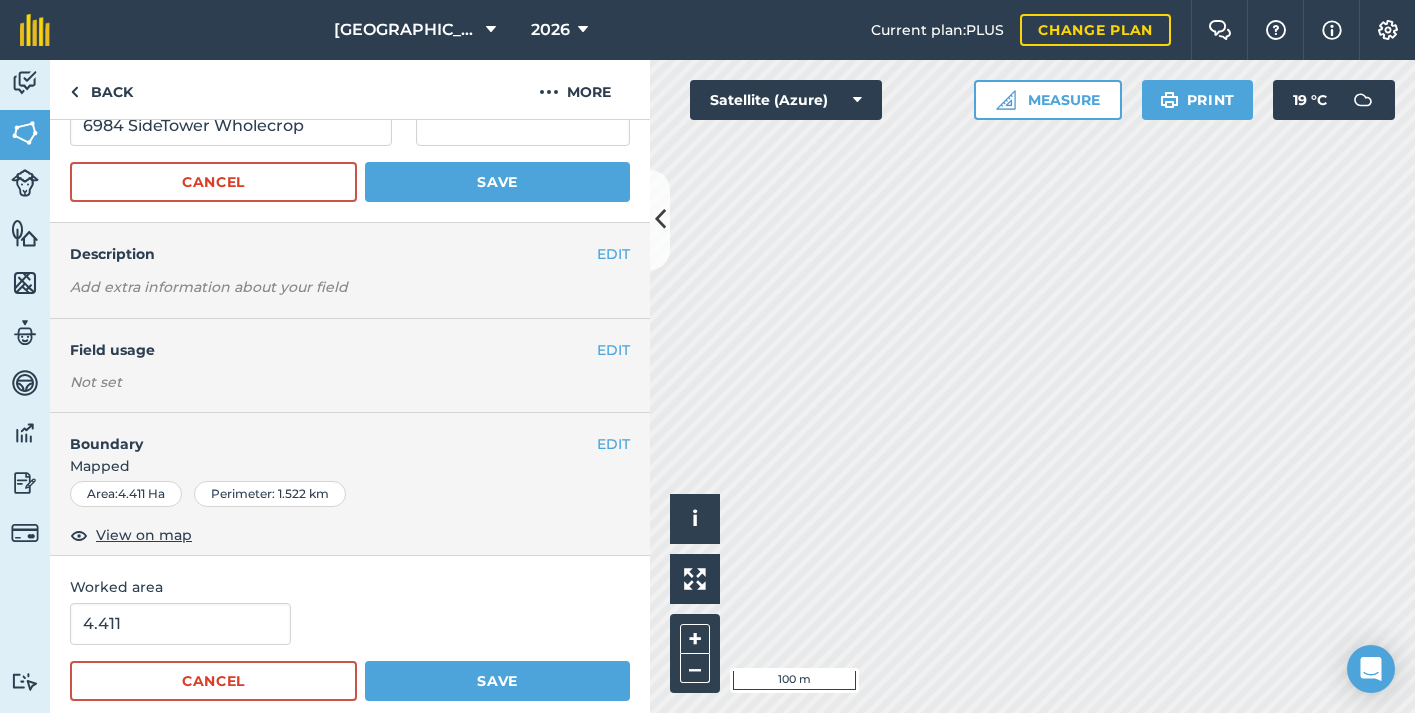 click on "Mapped" at bounding box center [350, 466] 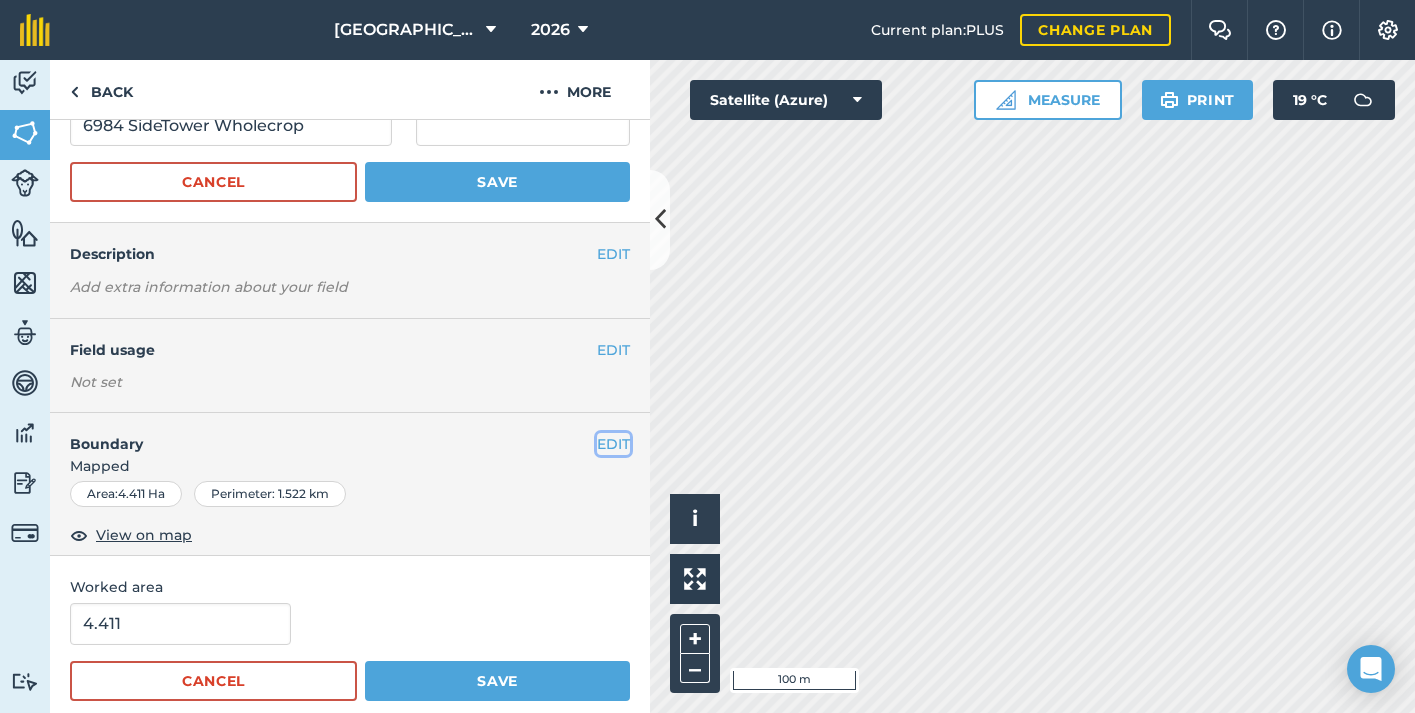 click on "EDIT" at bounding box center (613, 444) 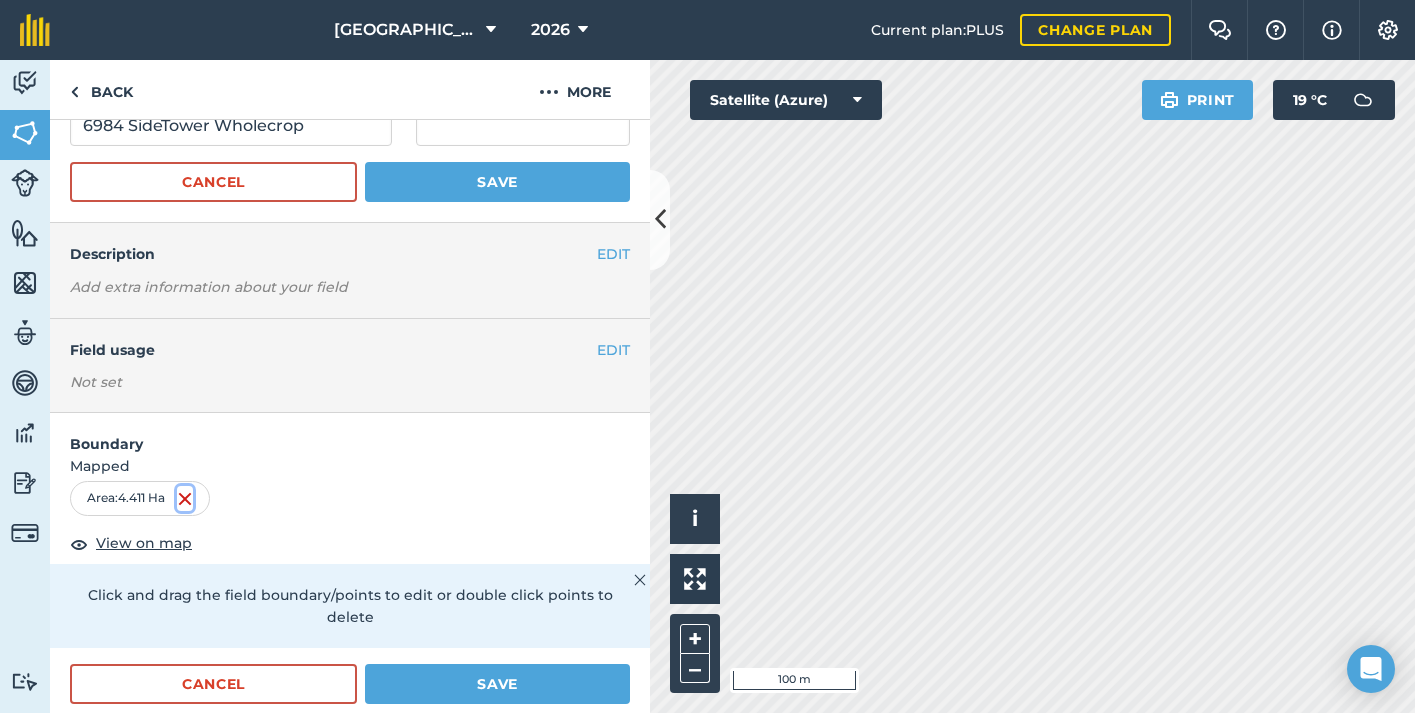 click at bounding box center (185, 499) 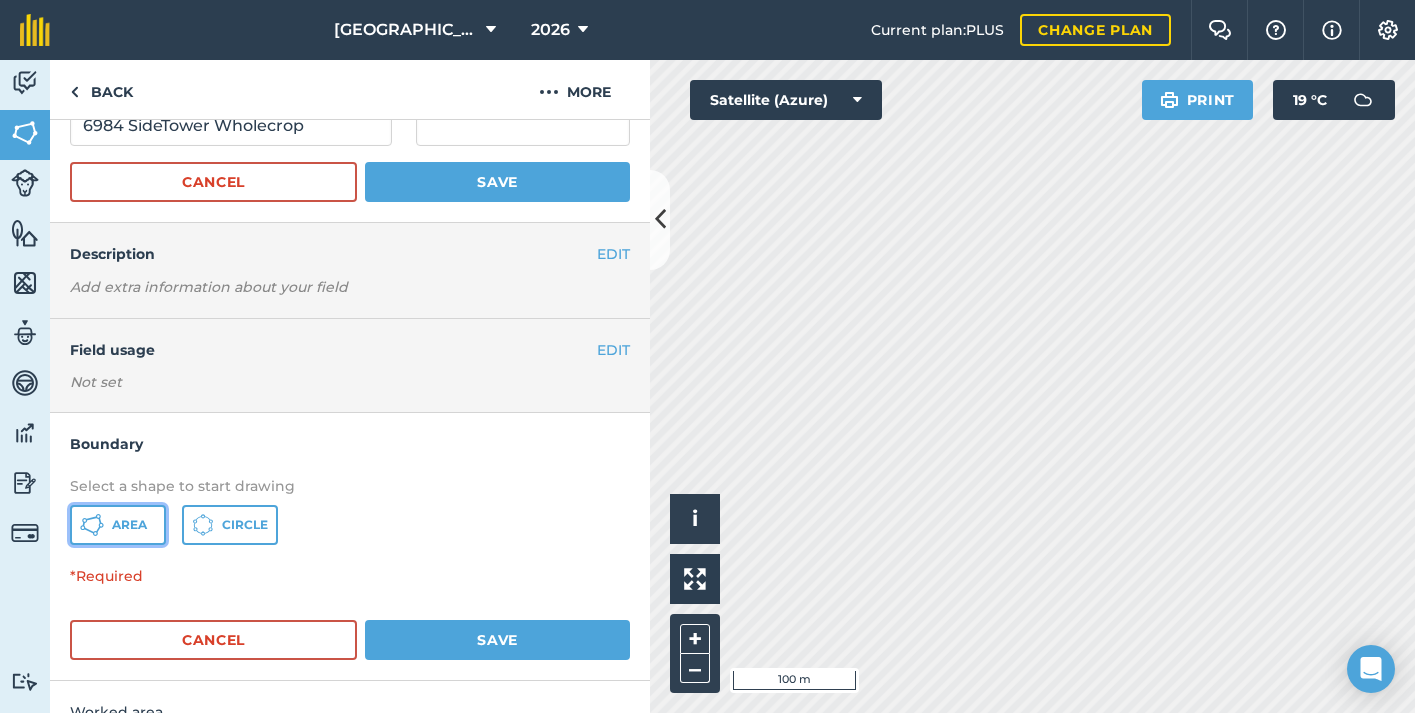 click on "Area" at bounding box center [118, 525] 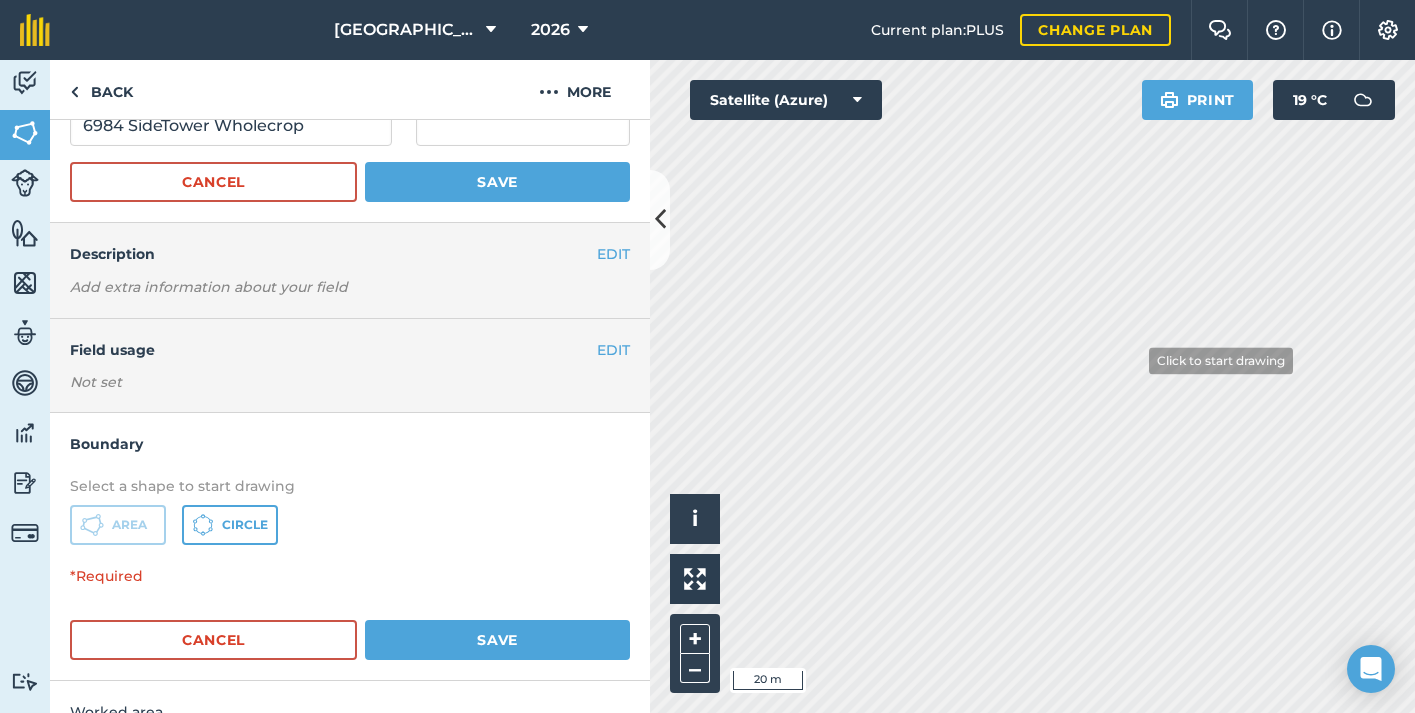 click on "Stanwardine Hall 2026 Current plan :  PLUS   Change plan Farm Chat Help Info Settings Stanwardine Hall  -  2026 Reproduced with the permission of  Microsoft Printed on  [DATE] Field usages No usage set BARLEY: FODDER/FORAGE BEET: FODDER/FORAGE CORN: FODDER/FORAGE GRASS GRASS-RED-CLOVER MAÍZ Natural Regeneration RAPE-TURNIP-WINTER - Meat Maker Untreated SPRING-BARLEY-PEAS SPRING-BARLEY-PEAS-OATS TREES-DECIDUOUS-ORNAMENTAL: OTHERS Feature types Slurry Storage Trees Water Activity Fields Livestock Features Maps Team Vehicles Data Reporting Billing Tutorials Tutorials   Back   More Field name 6984 SideTower Wholecrop Field ID Cancel Save EDIT Description Add extra information about your field EDIT Field usage Not set Boundary   Select a shape to start drawing Area Circle *Required Cancel Save Worked area 4.411 Cancel Save Sub-fields   Divide your fields into sections, e.g. for multiple crops or grazing blocks   Add sub-fields Add field job Add note   Field Health To-Do Field History Reports i" at bounding box center [707, 356] 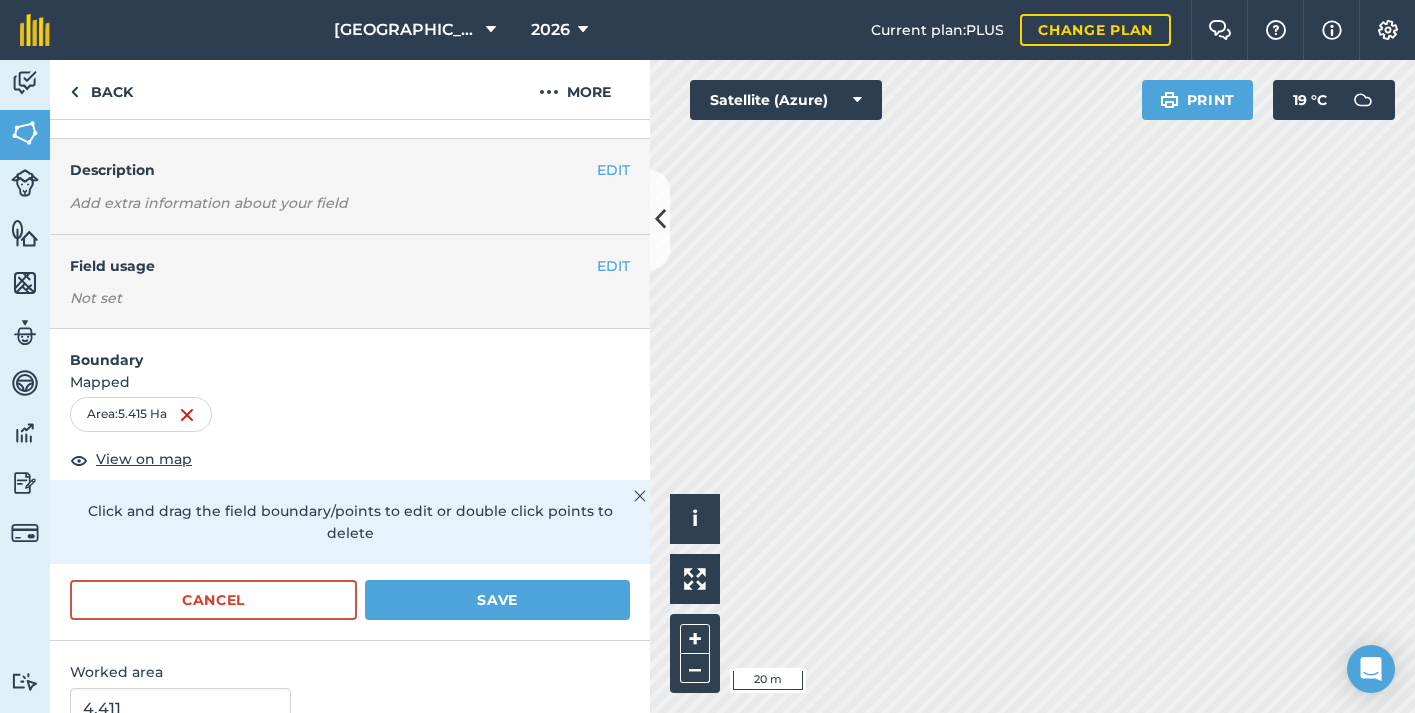 scroll, scrollTop: 158, scrollLeft: 0, axis: vertical 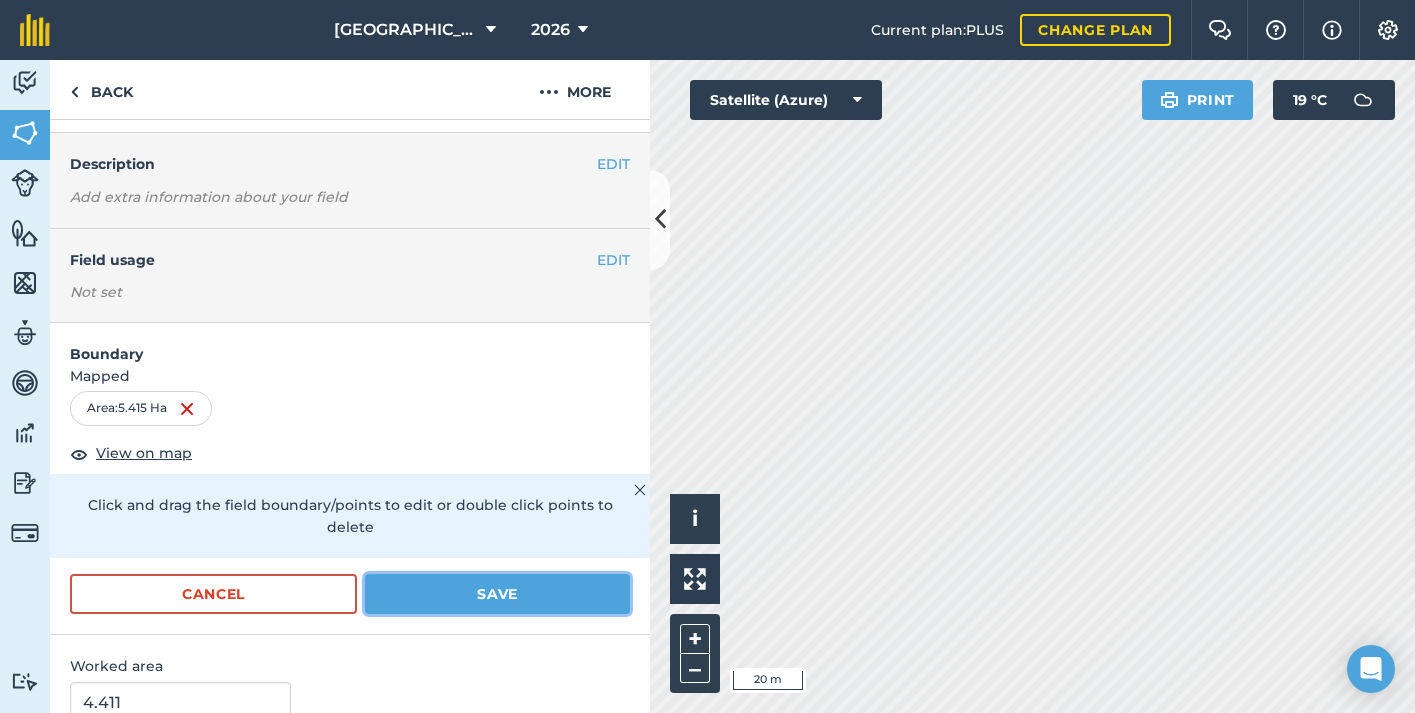 click on "Save" at bounding box center [497, 594] 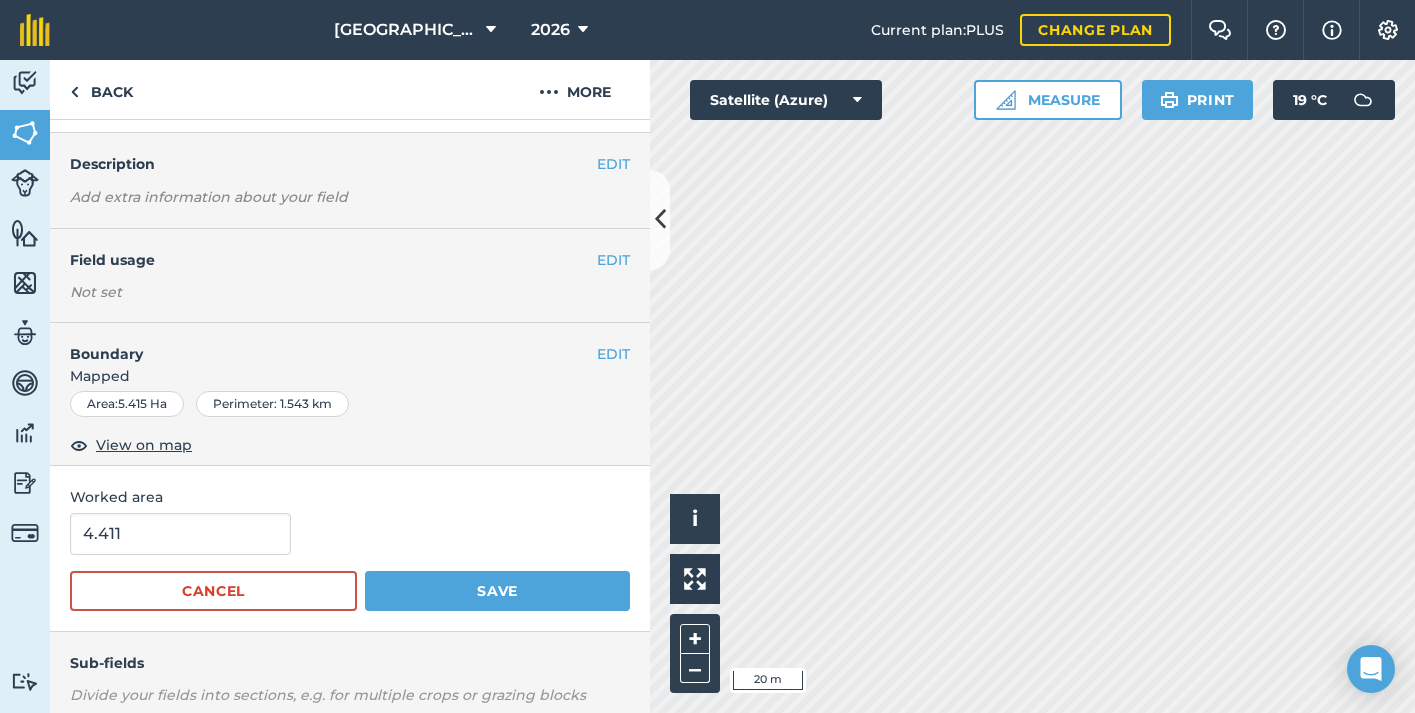 scroll, scrollTop: 0, scrollLeft: 0, axis: both 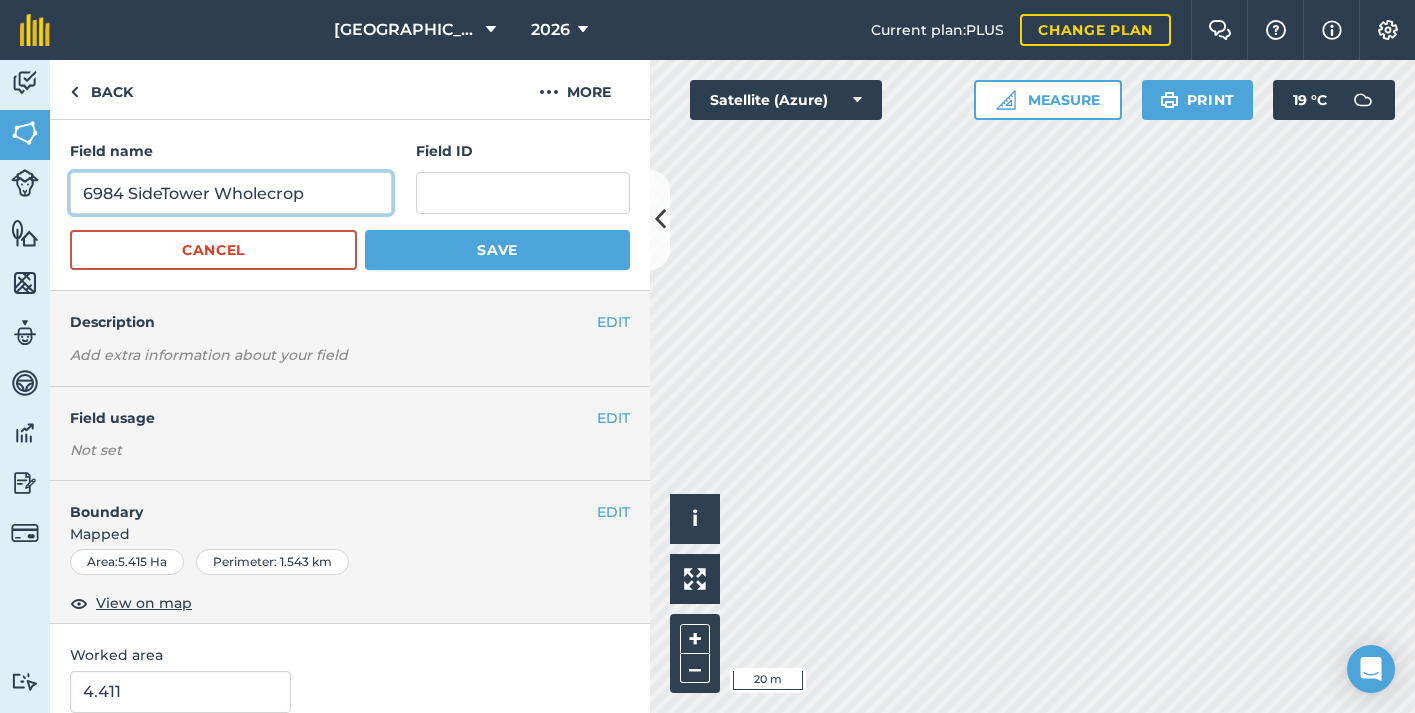 click on "6984 SideTower Wholecrop" at bounding box center [231, 193] 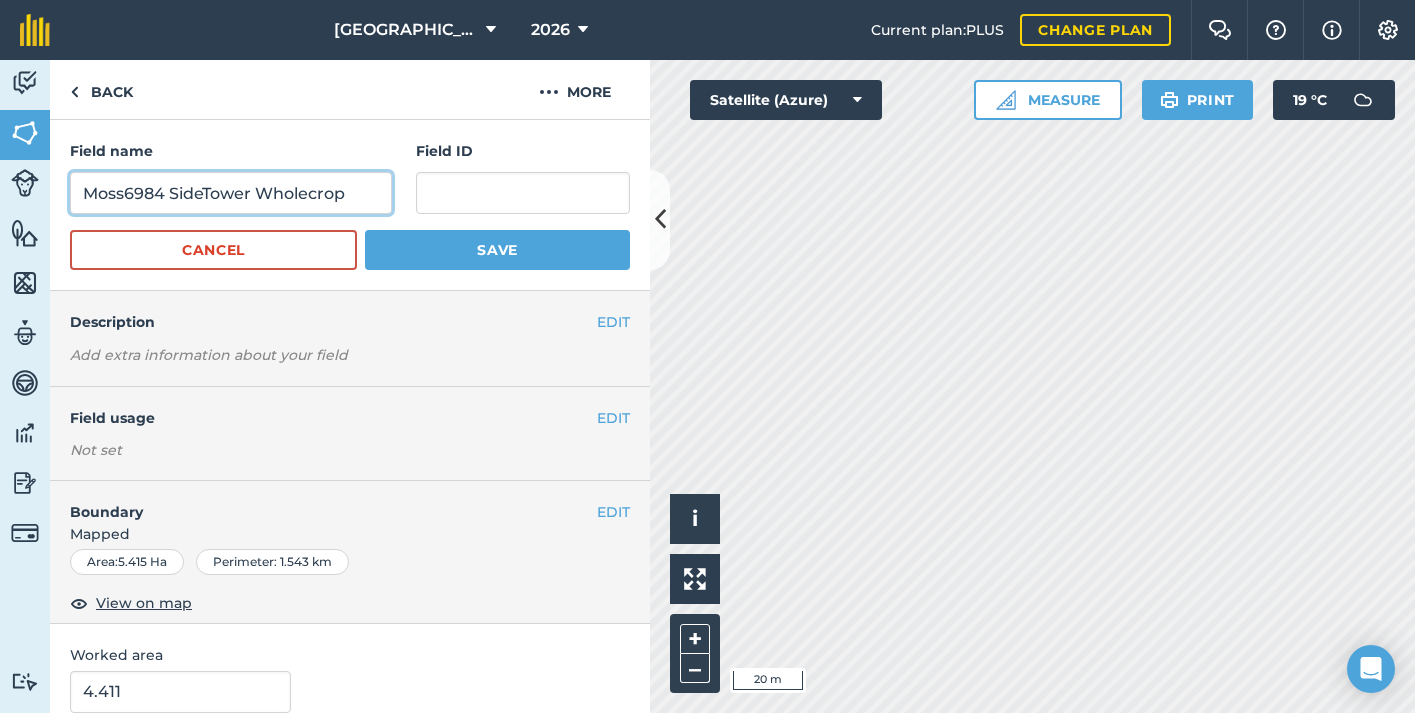 type on "Moss6984 SideTower Wholecrop" 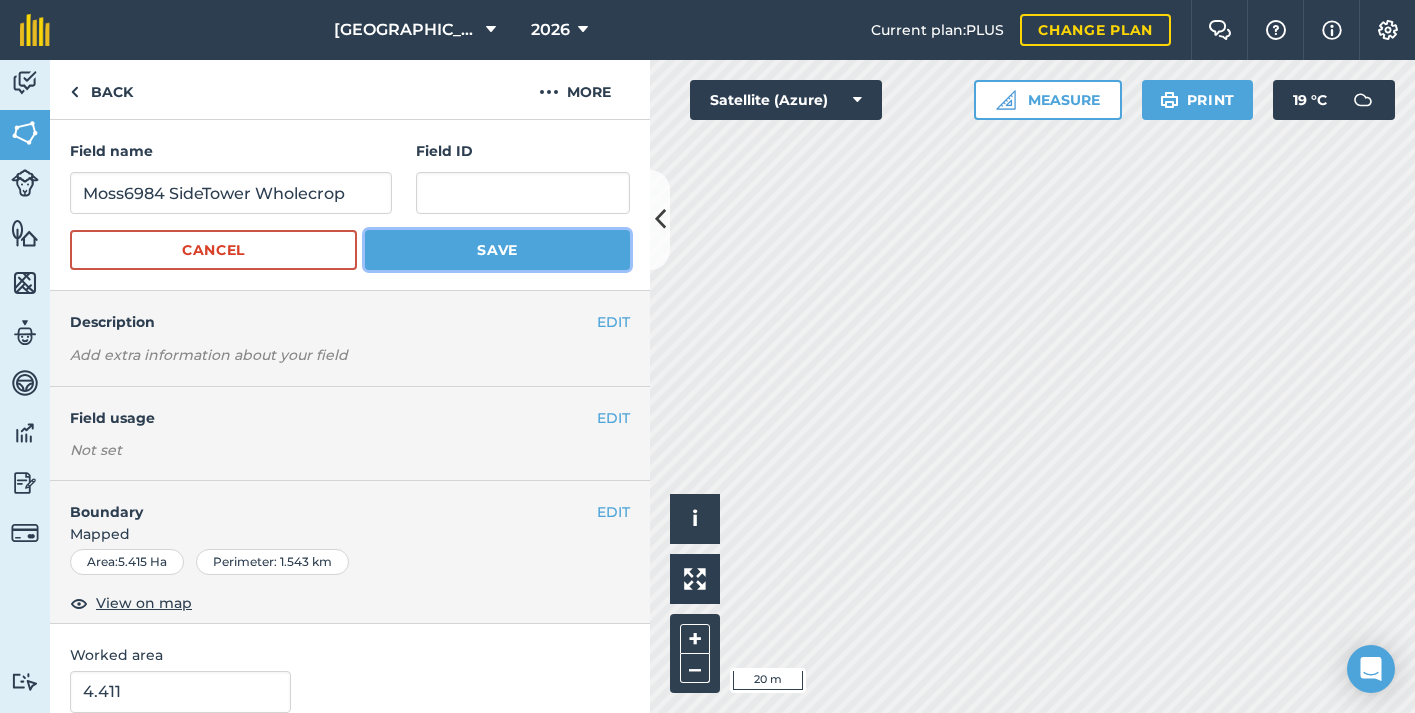 click on "Save" at bounding box center (497, 250) 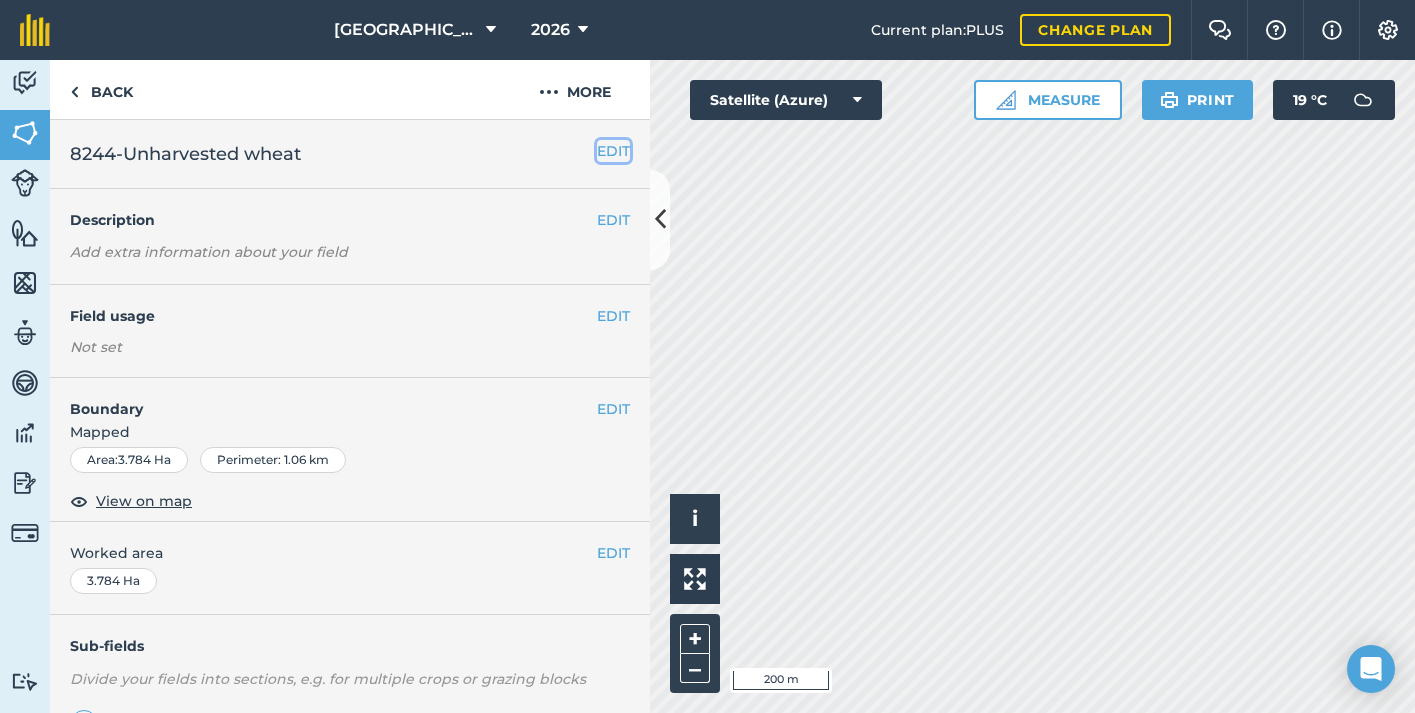 click on "EDIT" at bounding box center [613, 151] 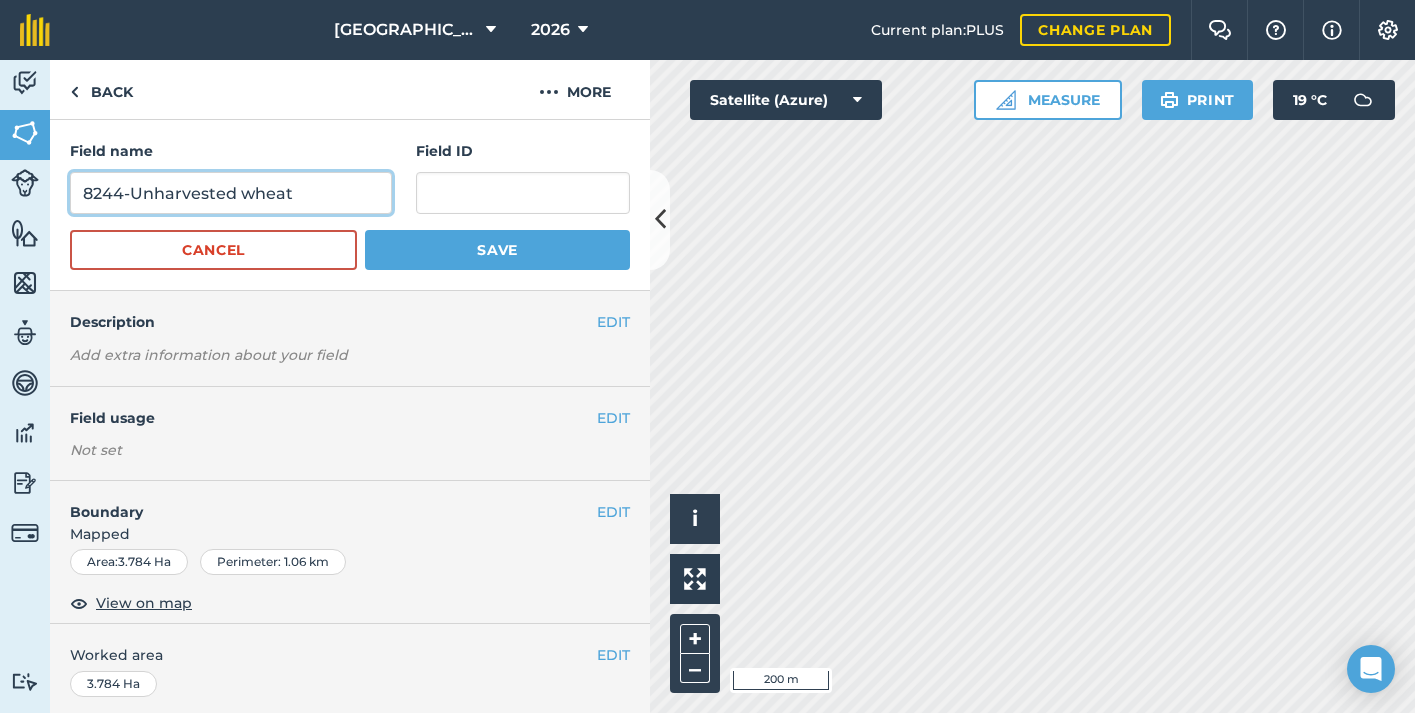 click on "8244-Unharvested wheat" at bounding box center [231, 193] 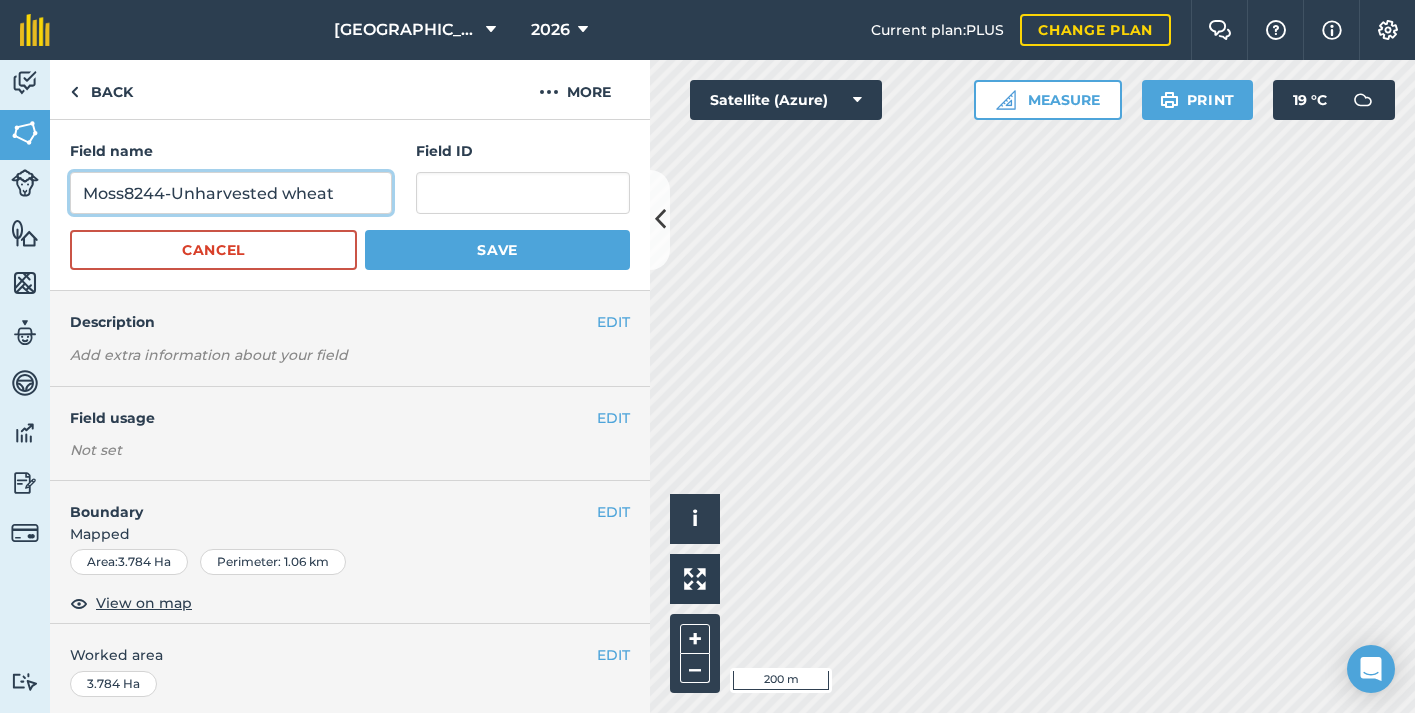 type on "Moss8244-Unharvested wheat" 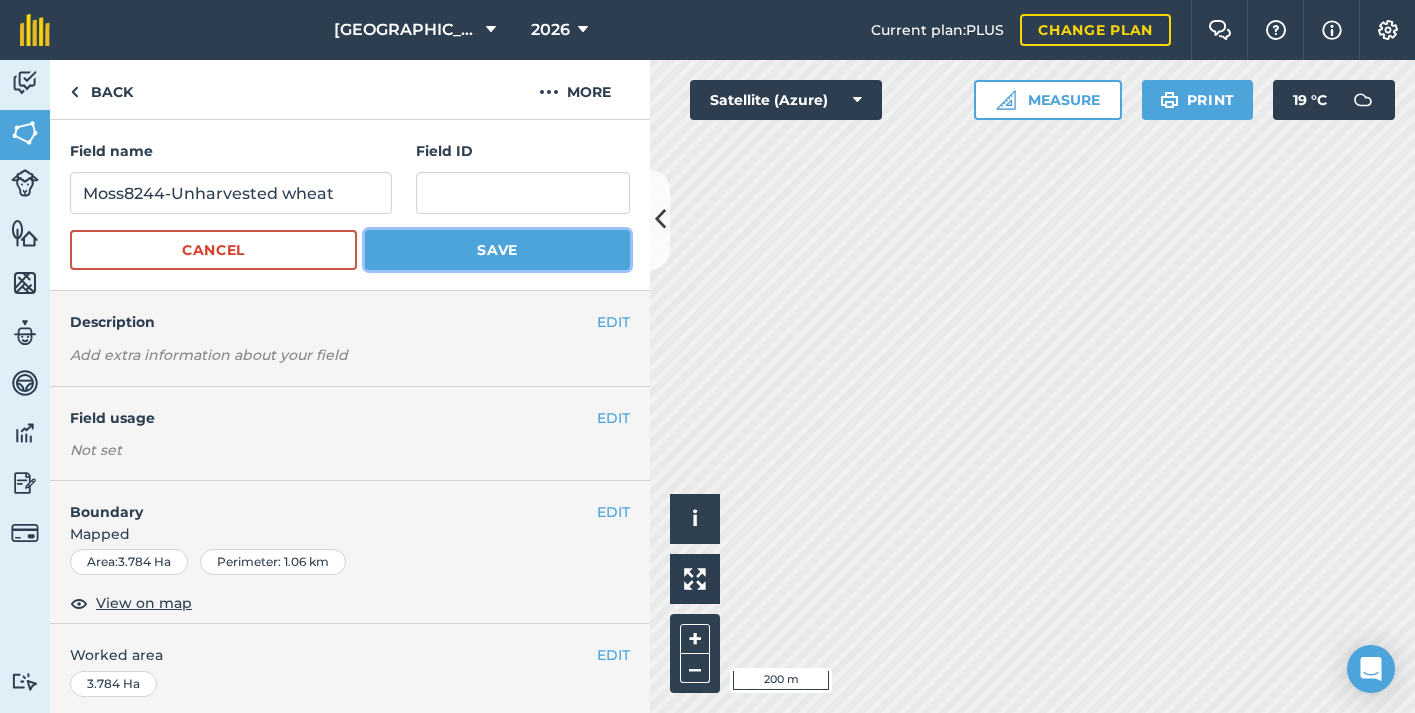 click on "Save" at bounding box center [497, 250] 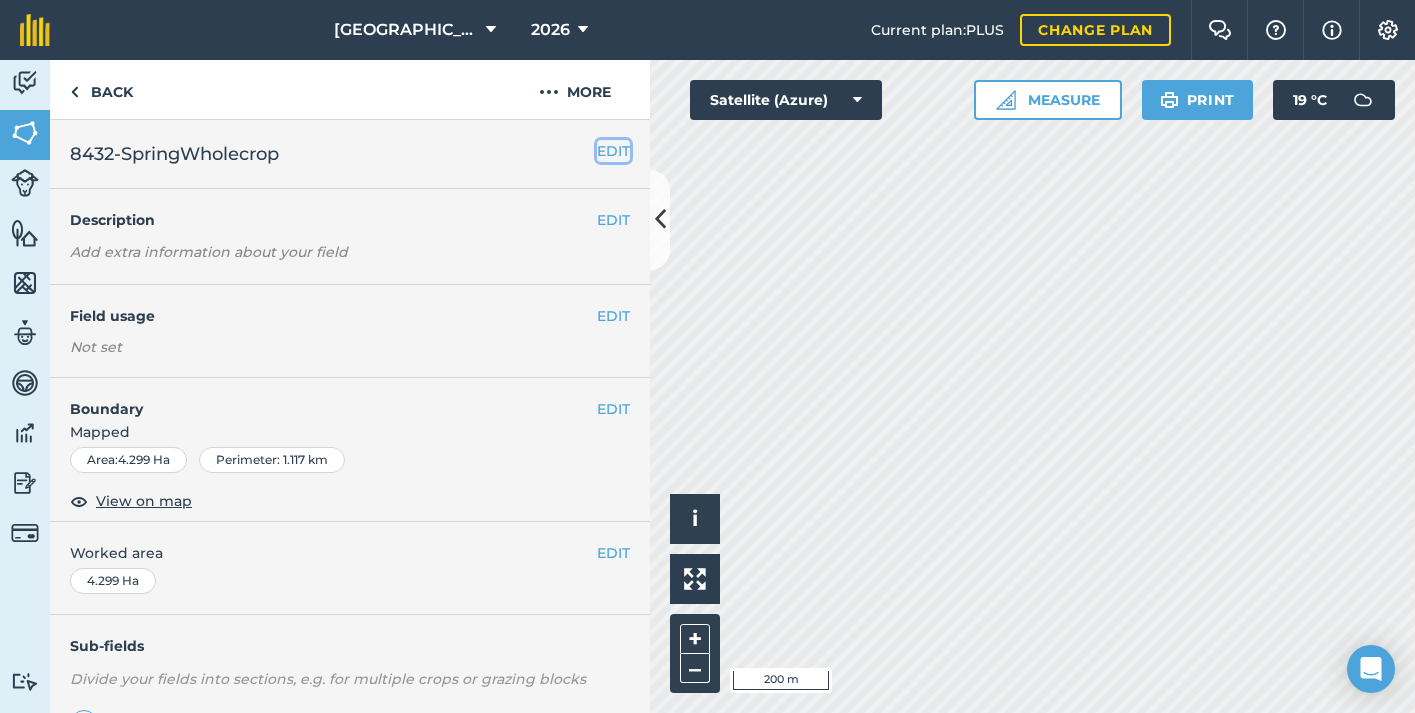 click on "EDIT" at bounding box center [613, 151] 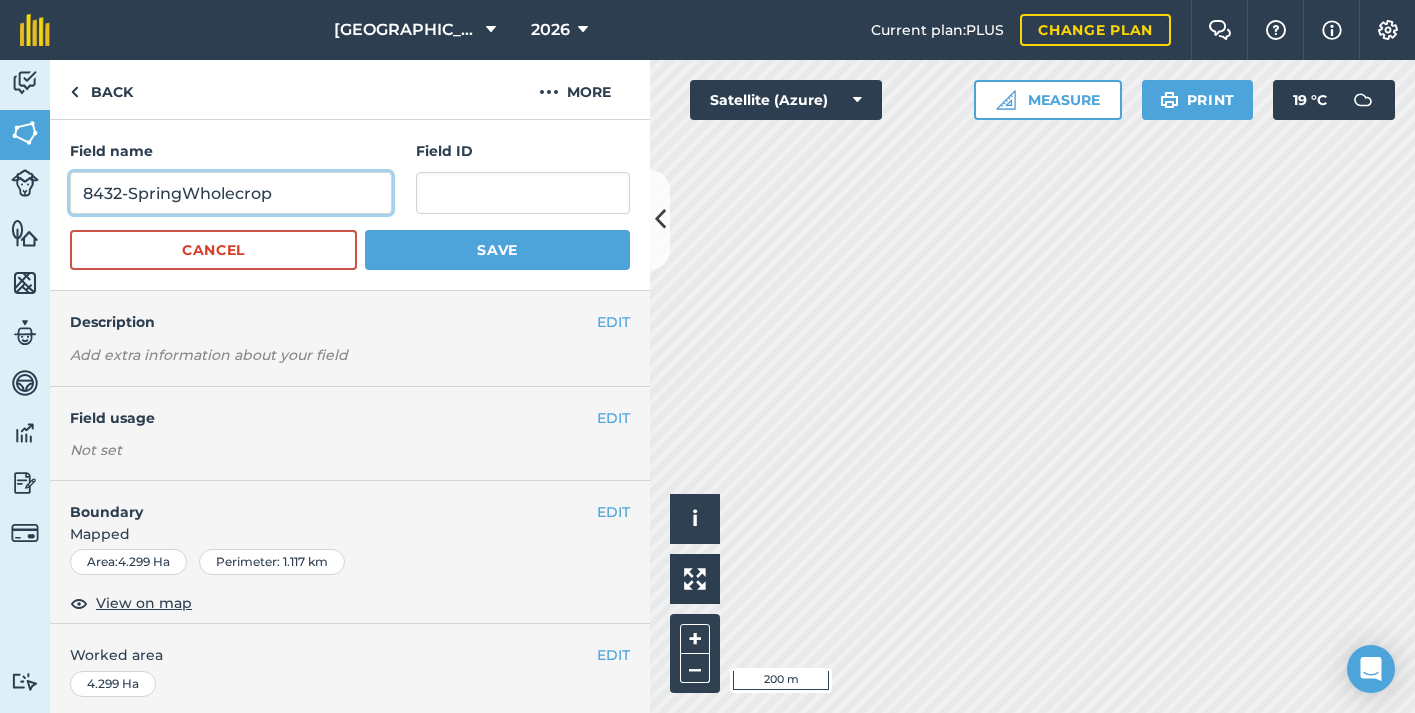 click on "8432-SpringWholecrop" at bounding box center (231, 193) 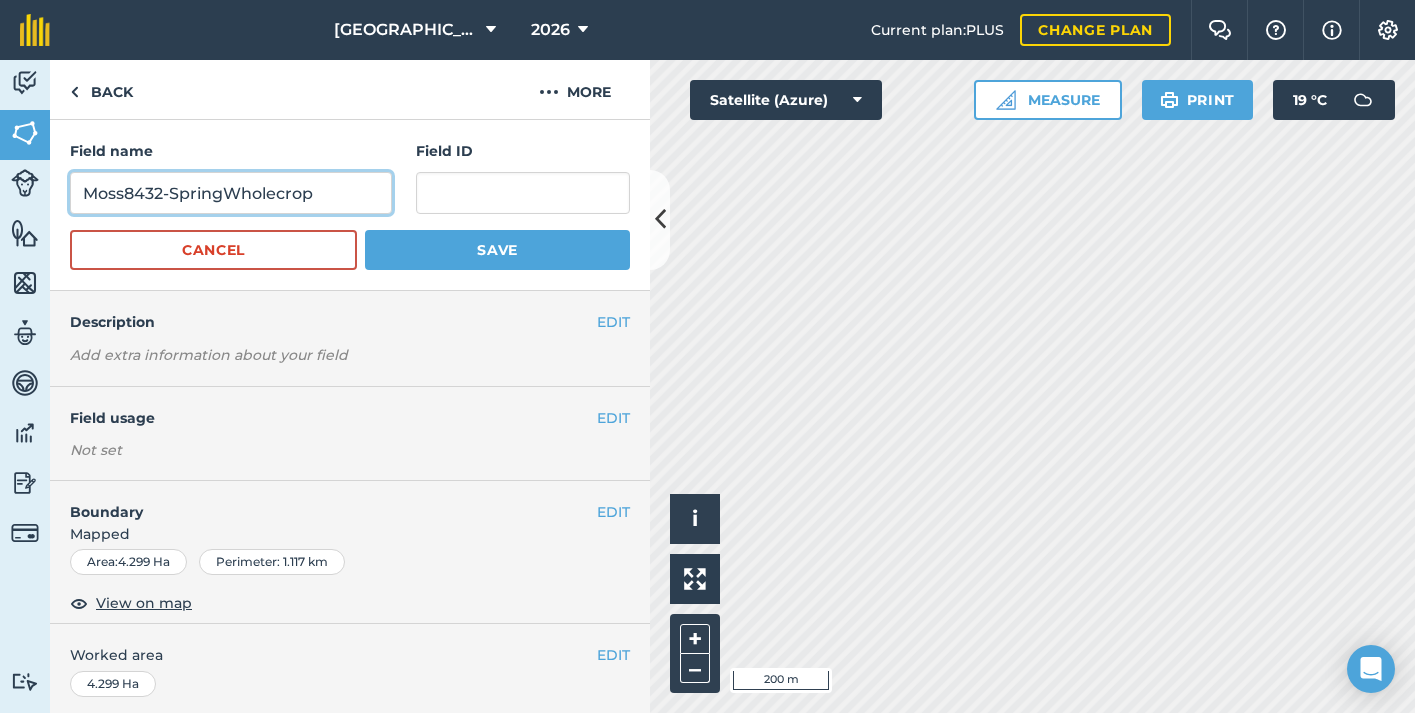 type on "Moss8432-SpringWholecrop" 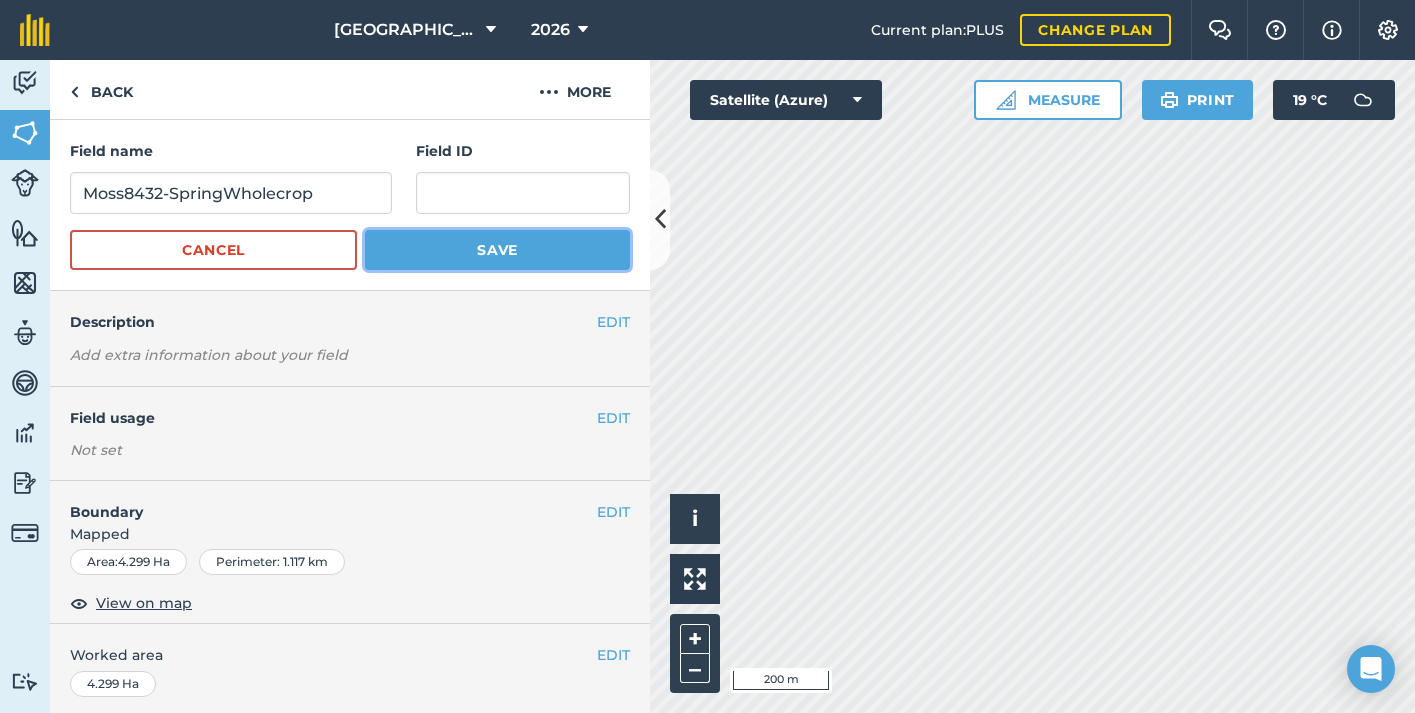 click on "Save" at bounding box center [497, 250] 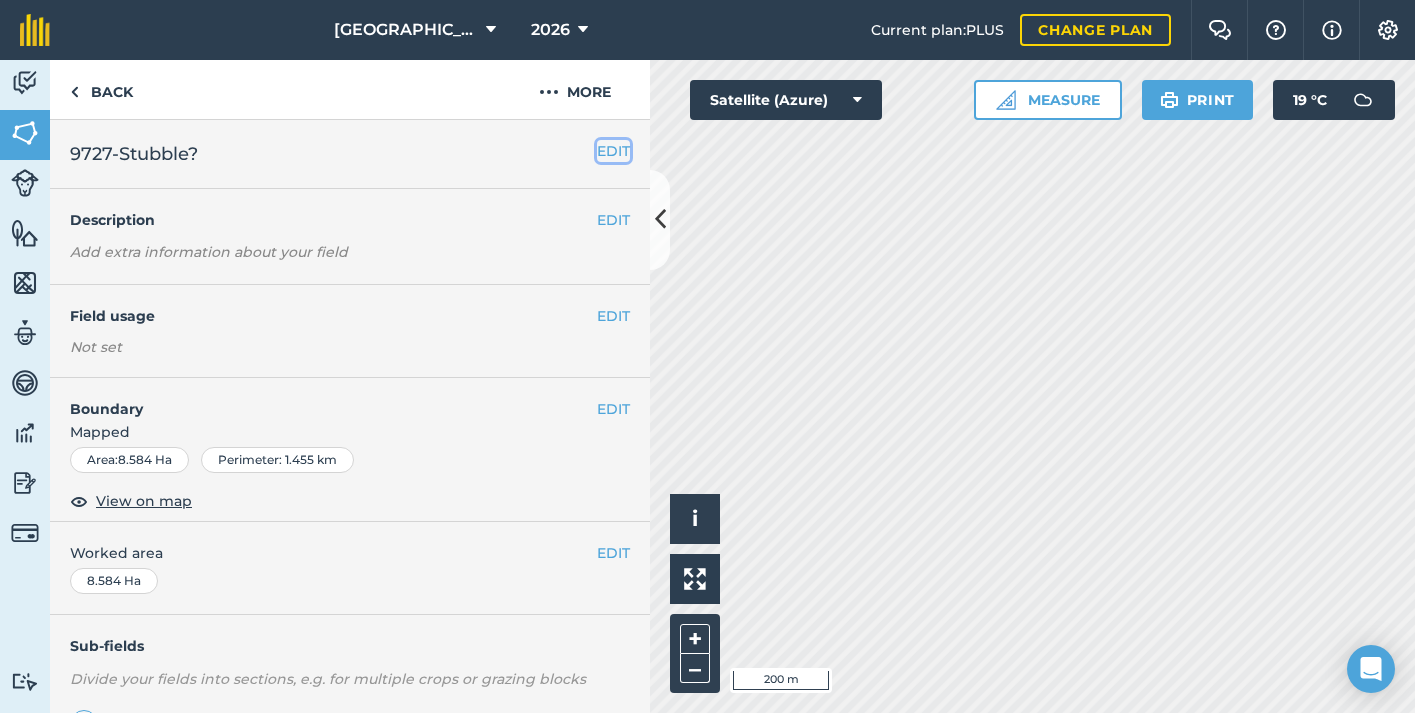 click on "EDIT" at bounding box center [613, 151] 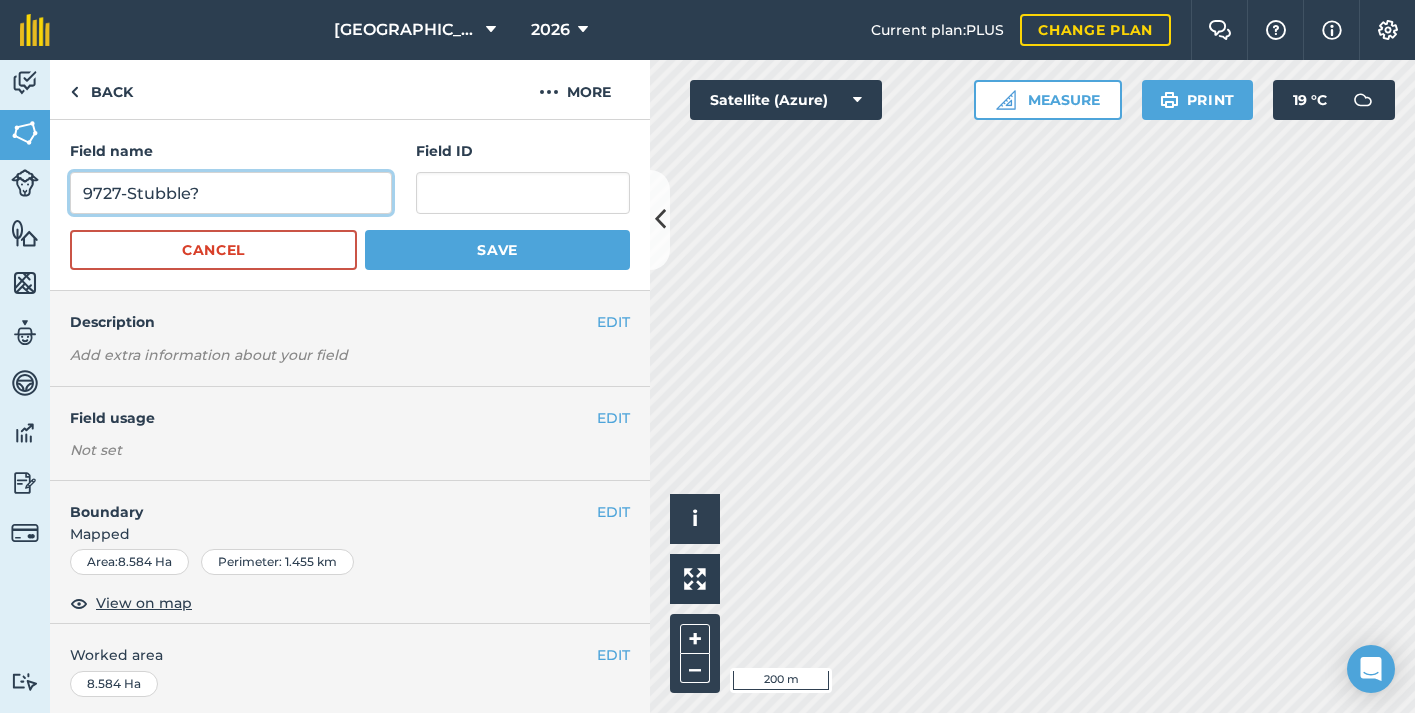 click on "9727-Stubble?" at bounding box center (231, 193) 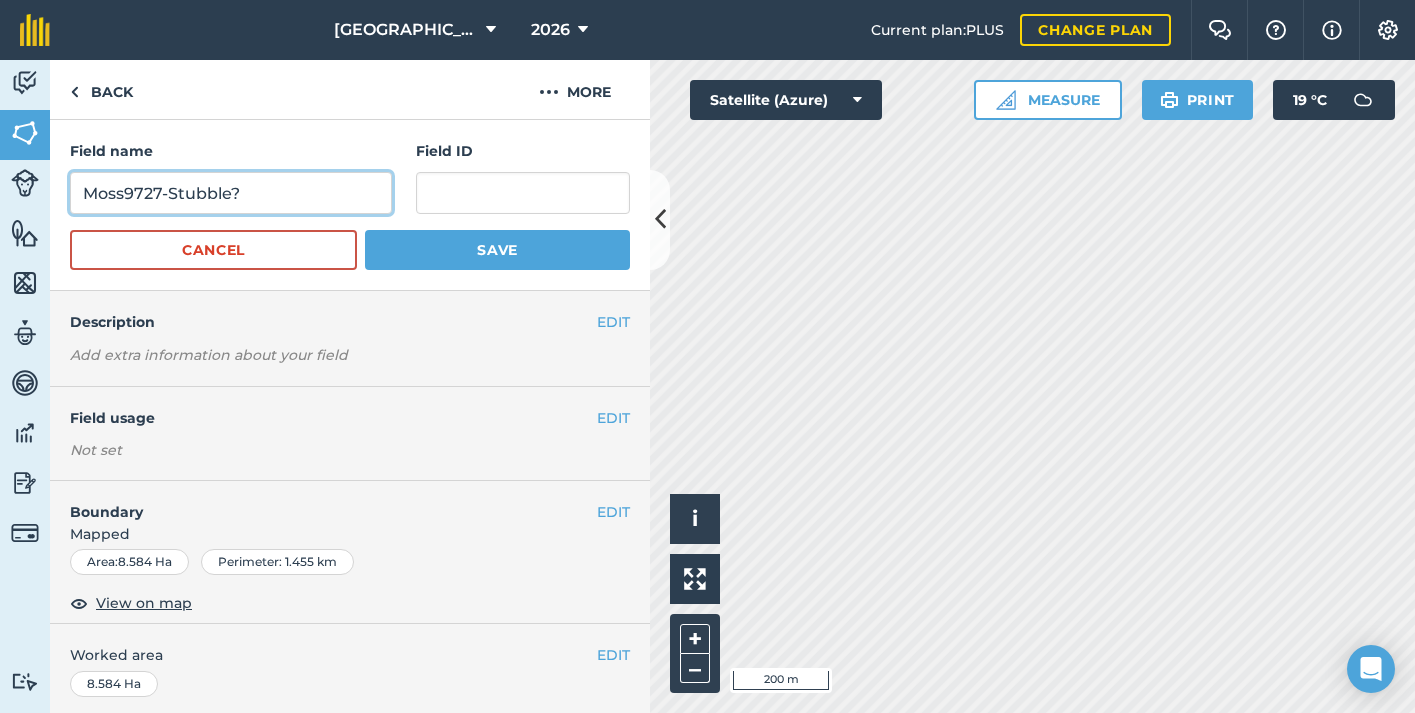 type on "Moss9727-Stubble?" 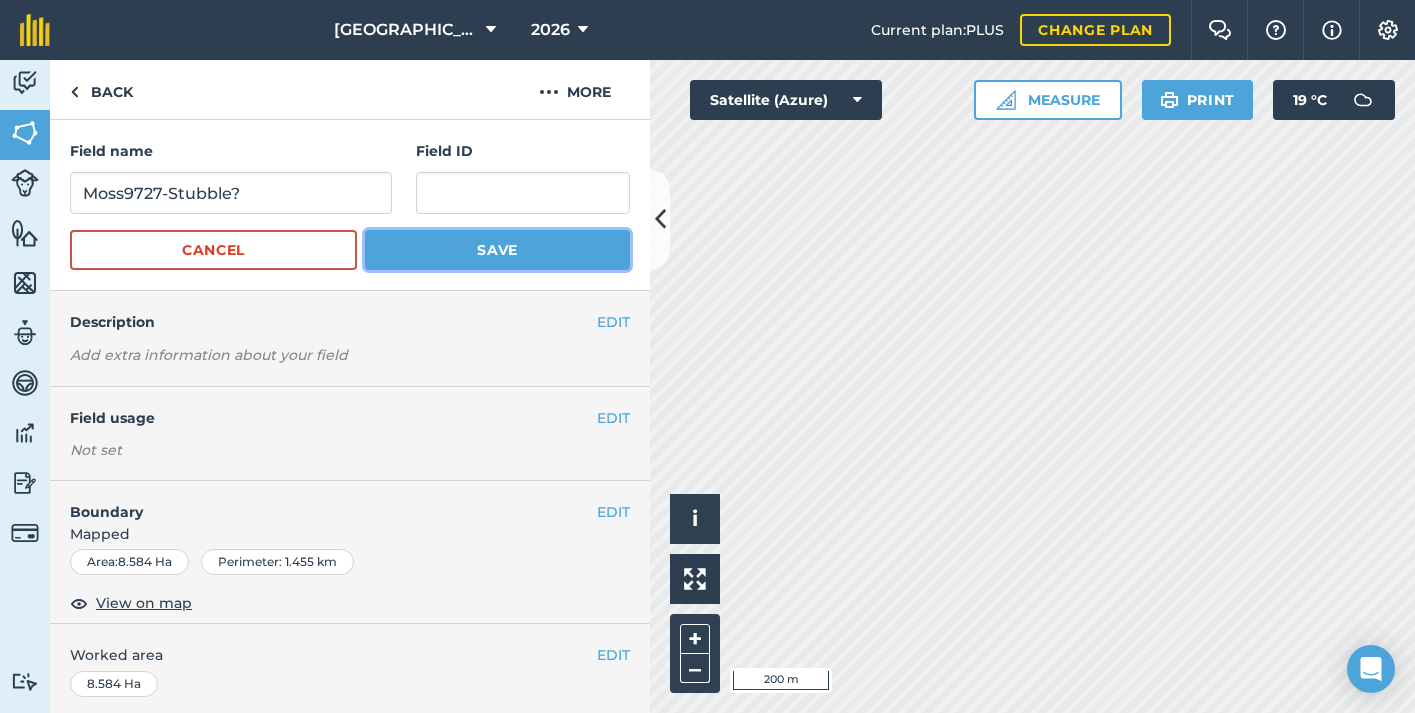 click on "Save" at bounding box center (497, 250) 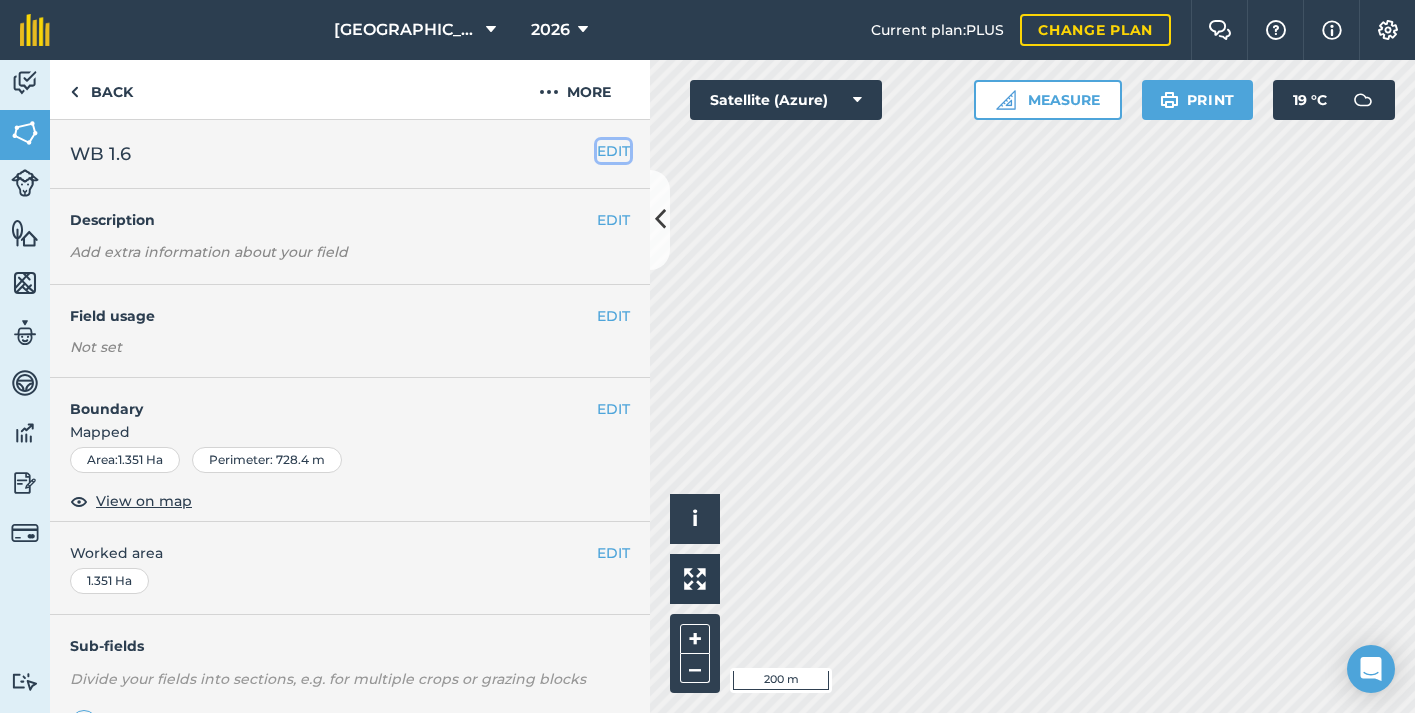 click on "EDIT" at bounding box center [613, 151] 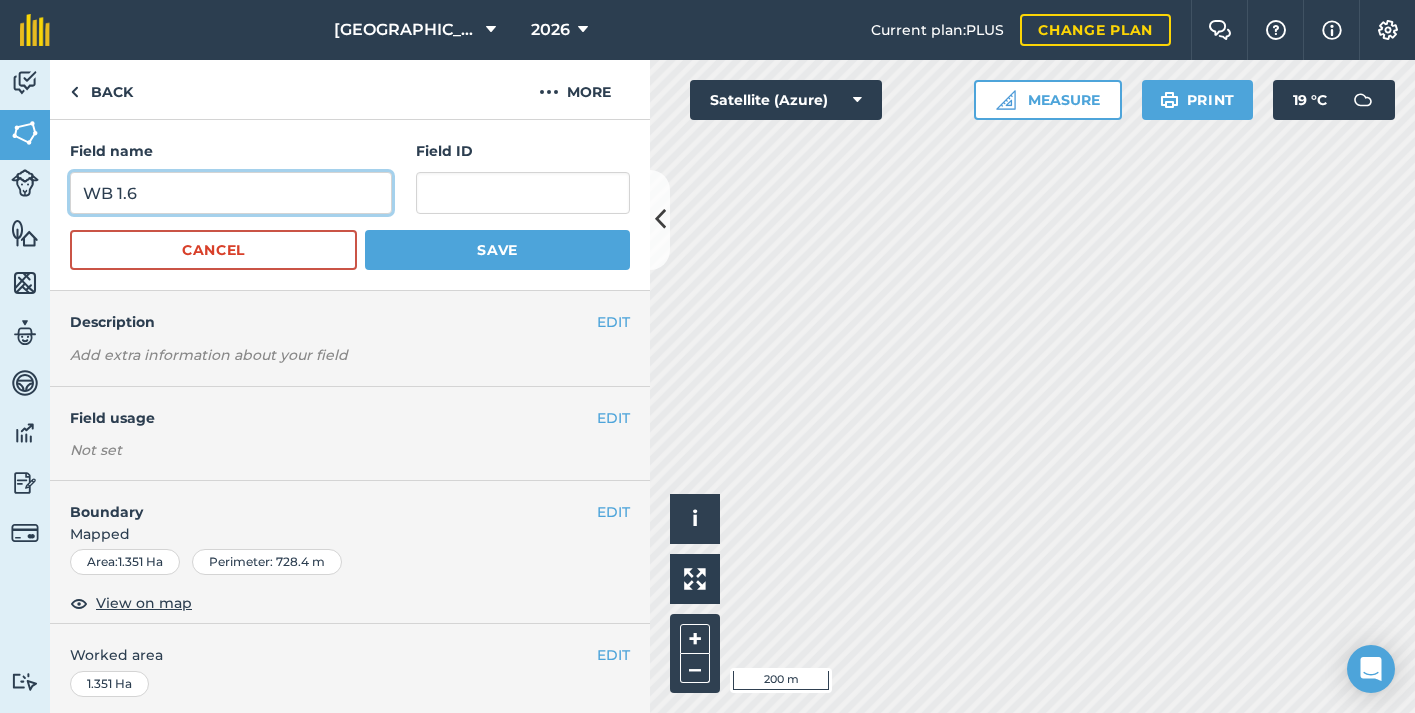 click on "WB 1.6" at bounding box center [231, 193] 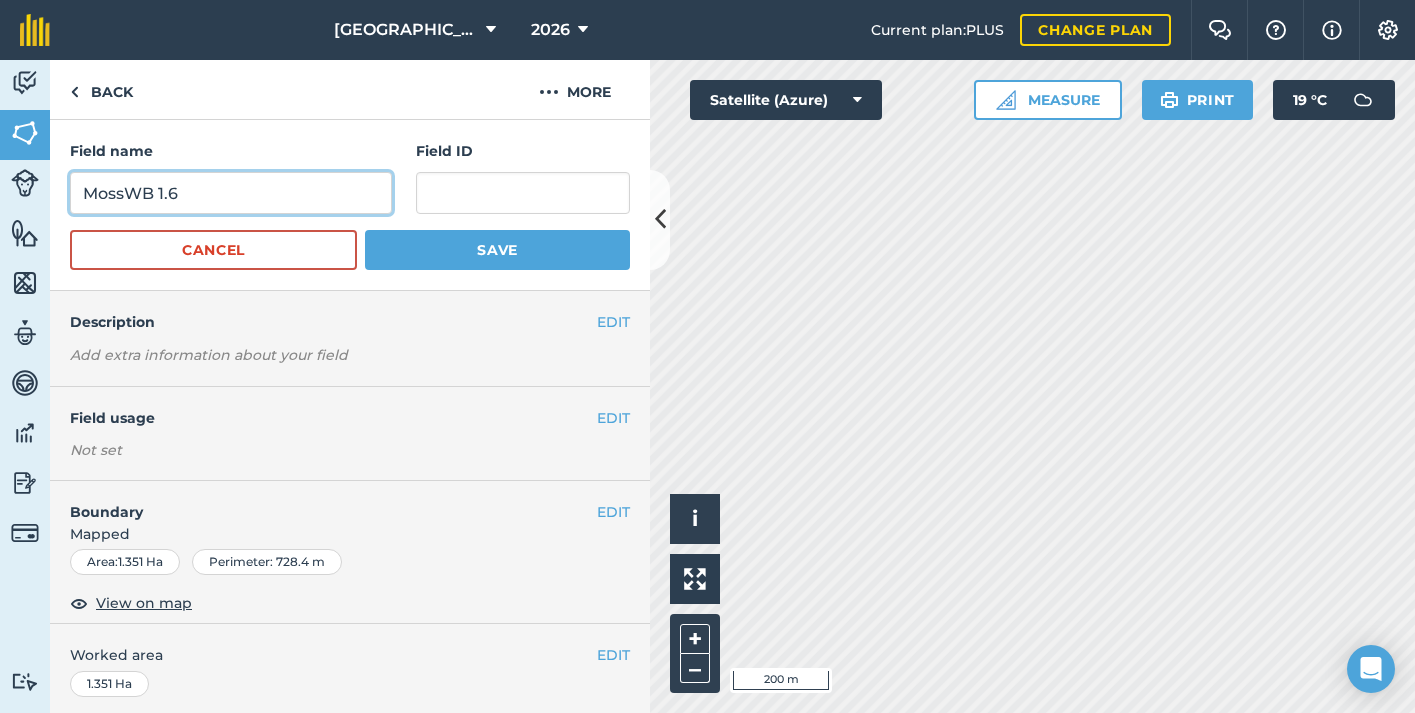type on "MossWB 1.6" 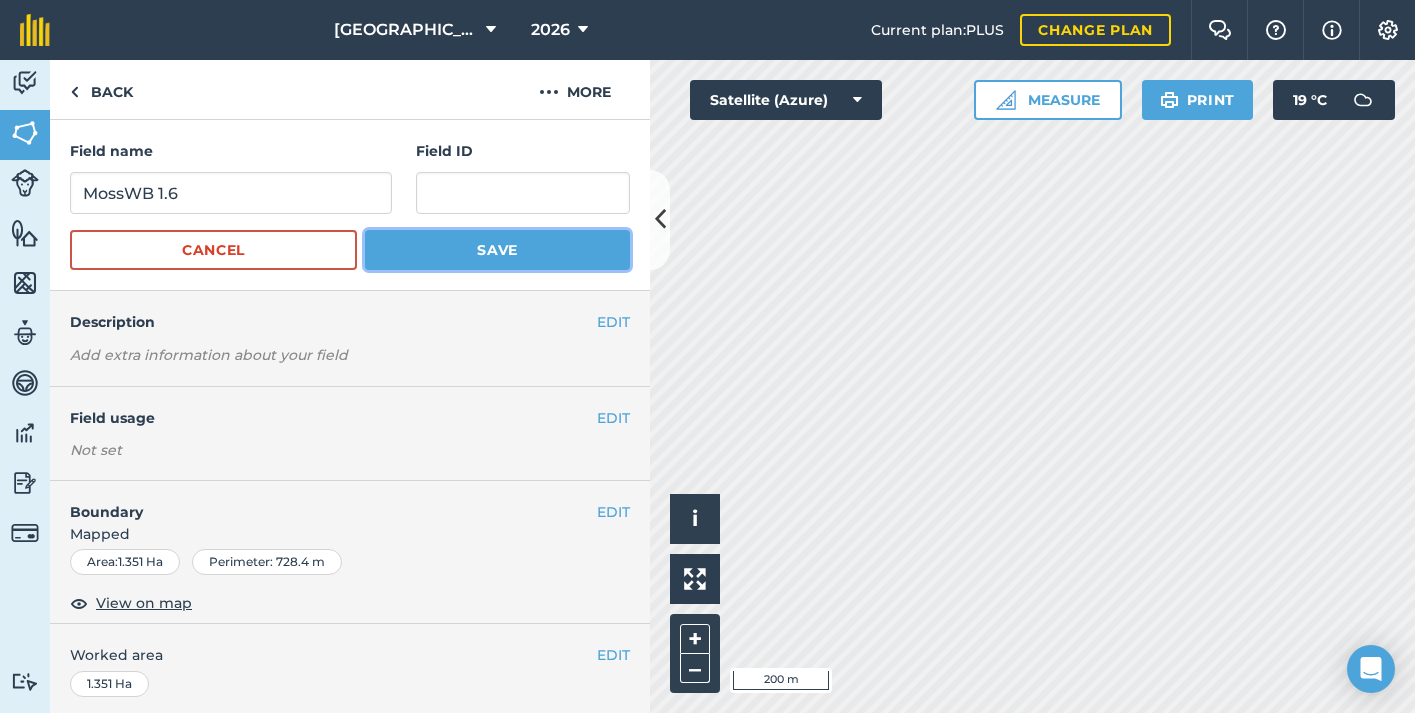 click on "Save" at bounding box center [497, 250] 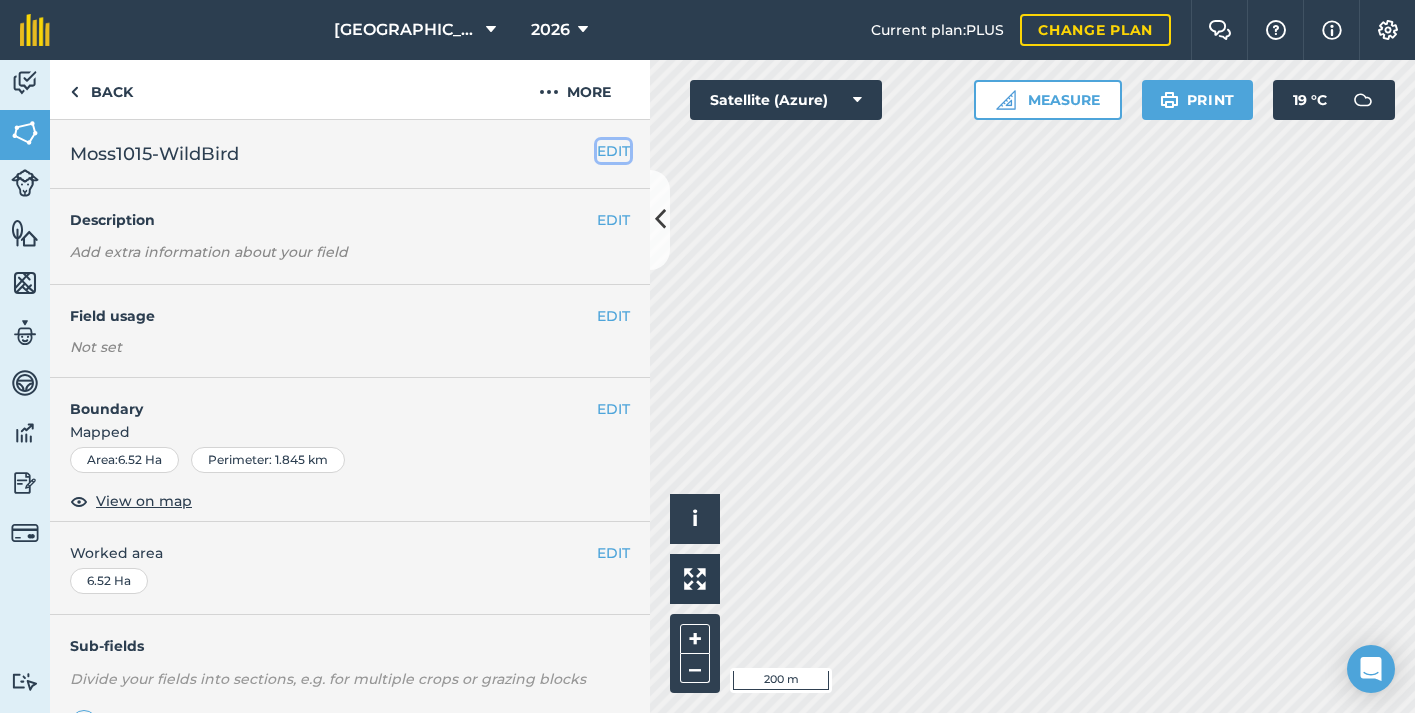 click on "EDIT" at bounding box center [613, 151] 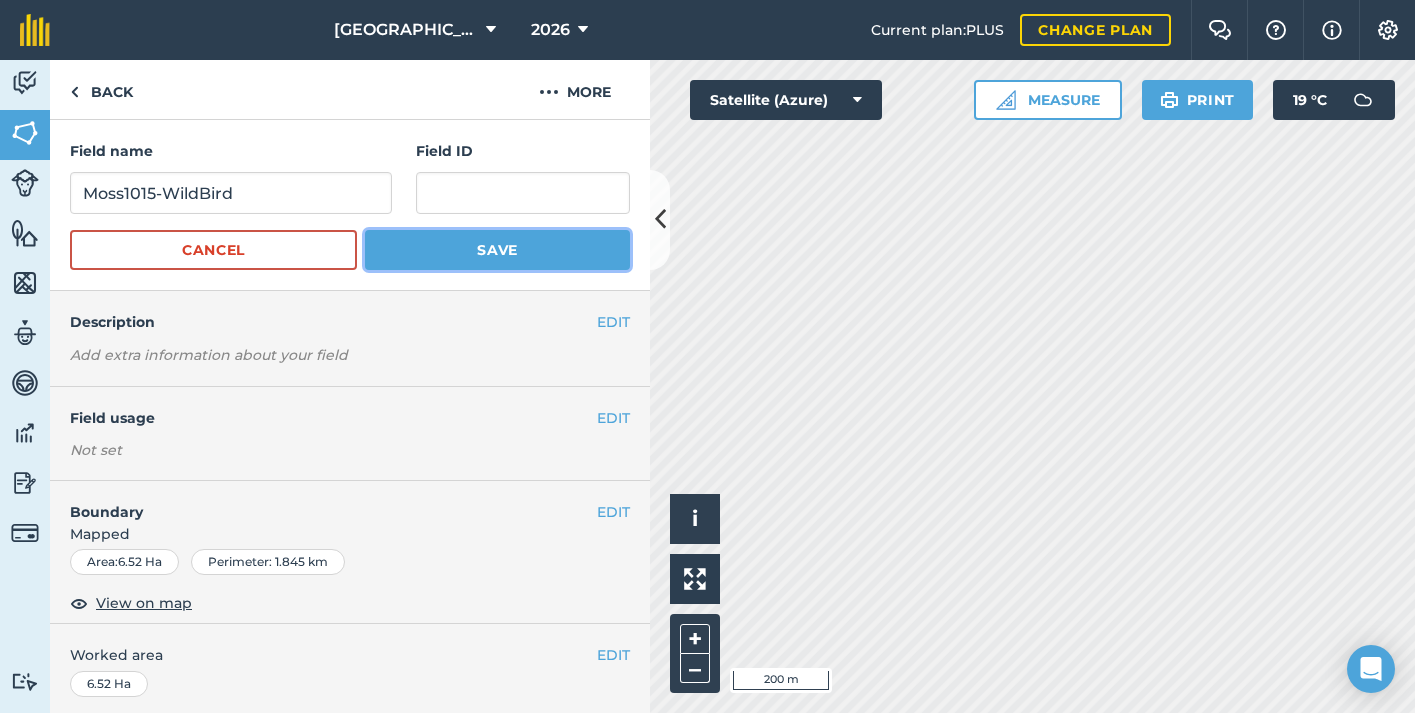 click on "Save" at bounding box center [497, 250] 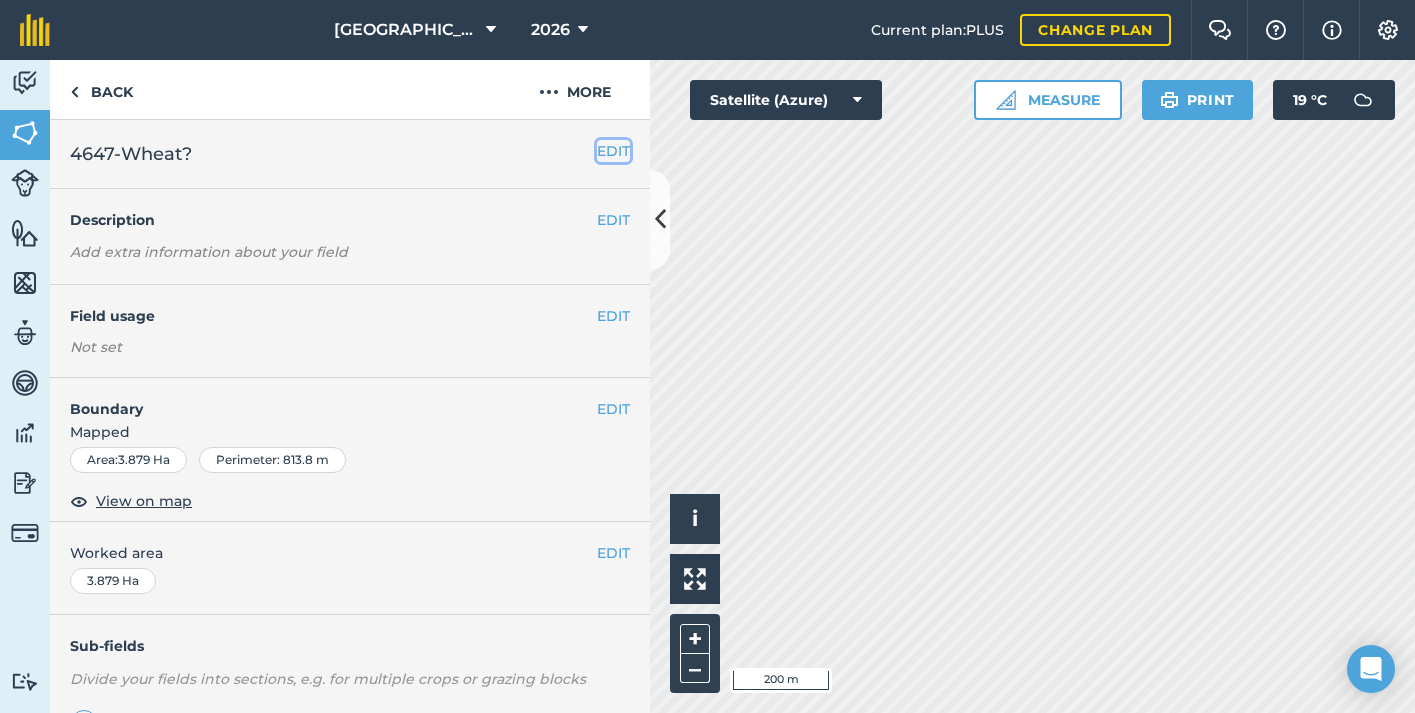 click on "EDIT" at bounding box center [613, 151] 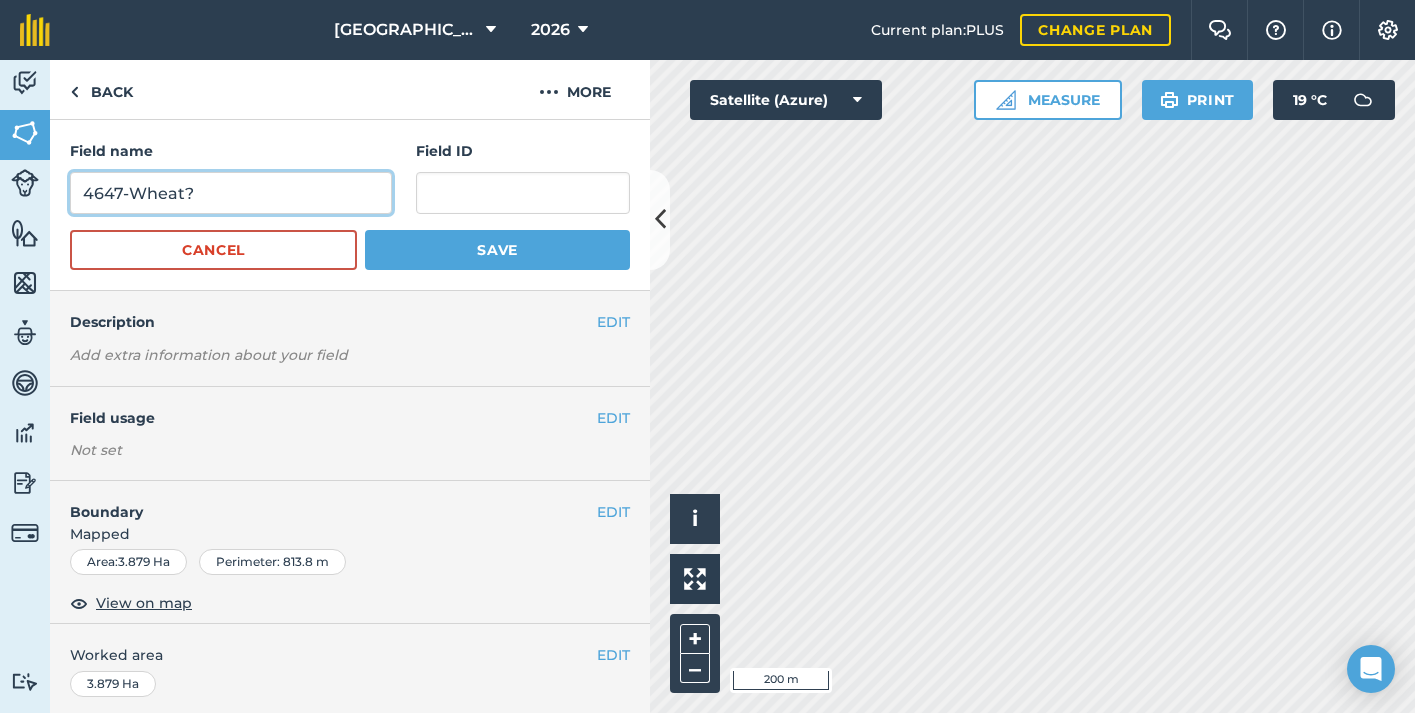 click on "4647-Wheat?" at bounding box center (231, 193) 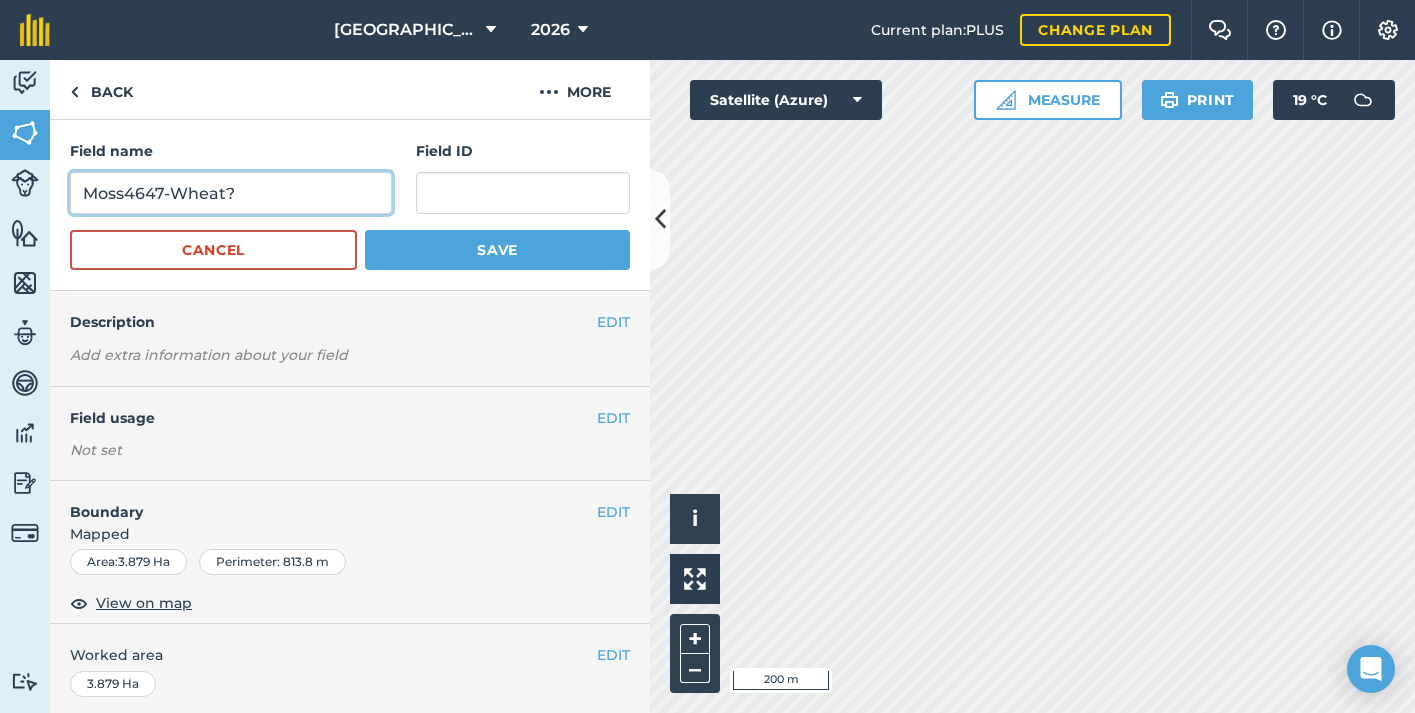 type on "Moss4647-Wheat?" 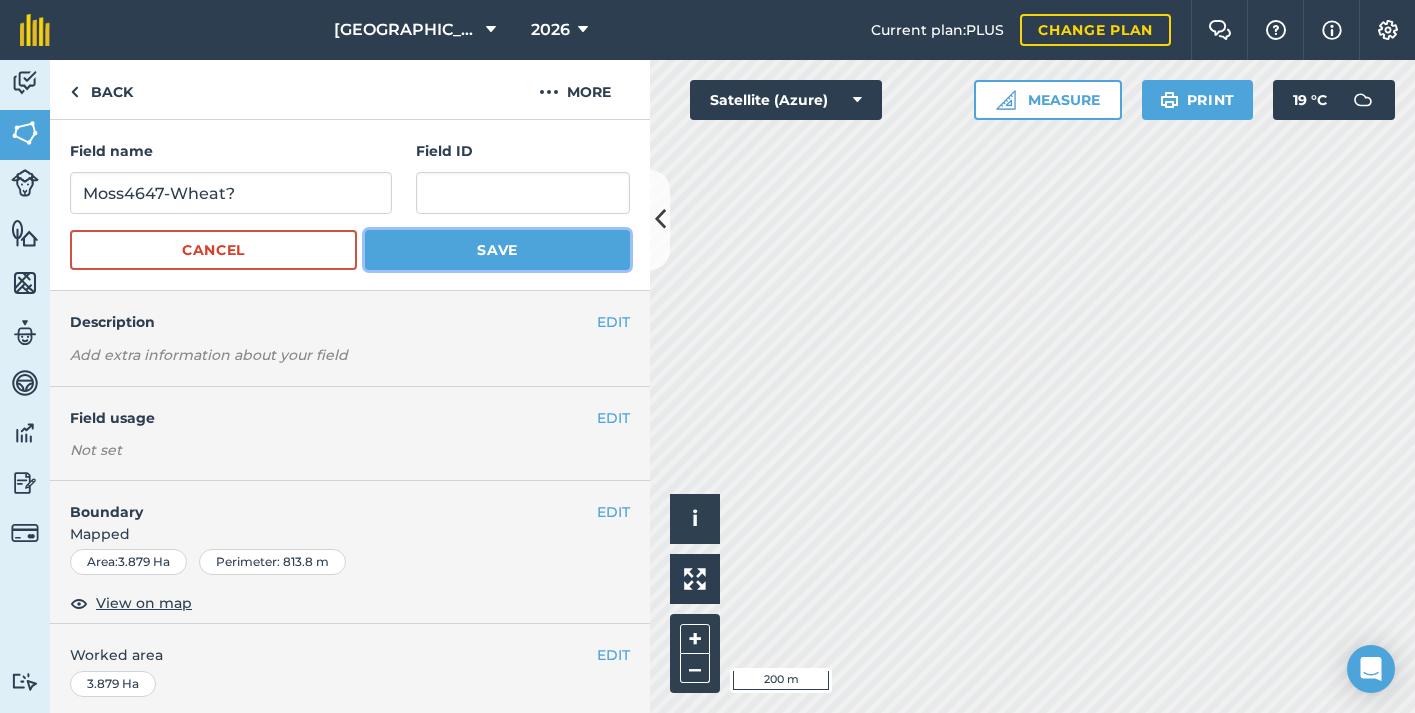 click on "Save" at bounding box center [497, 250] 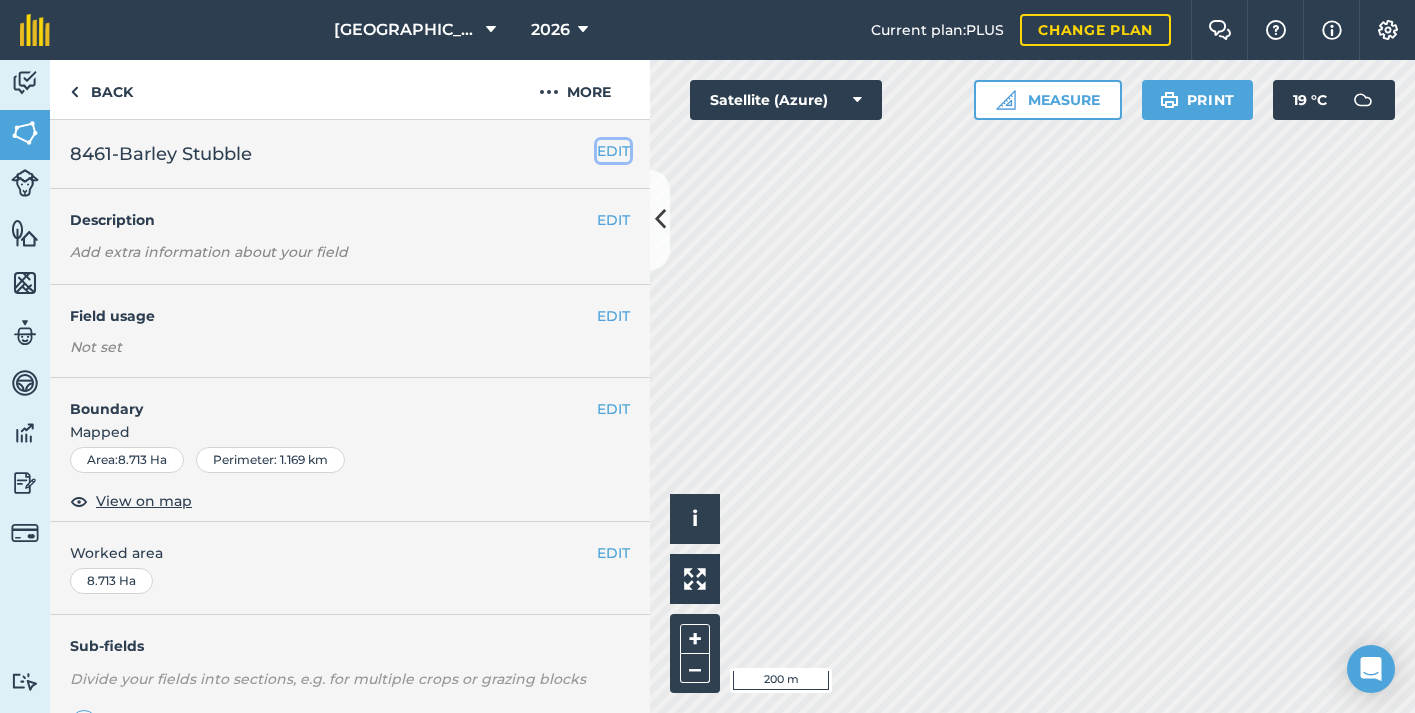 click on "EDIT" at bounding box center [613, 151] 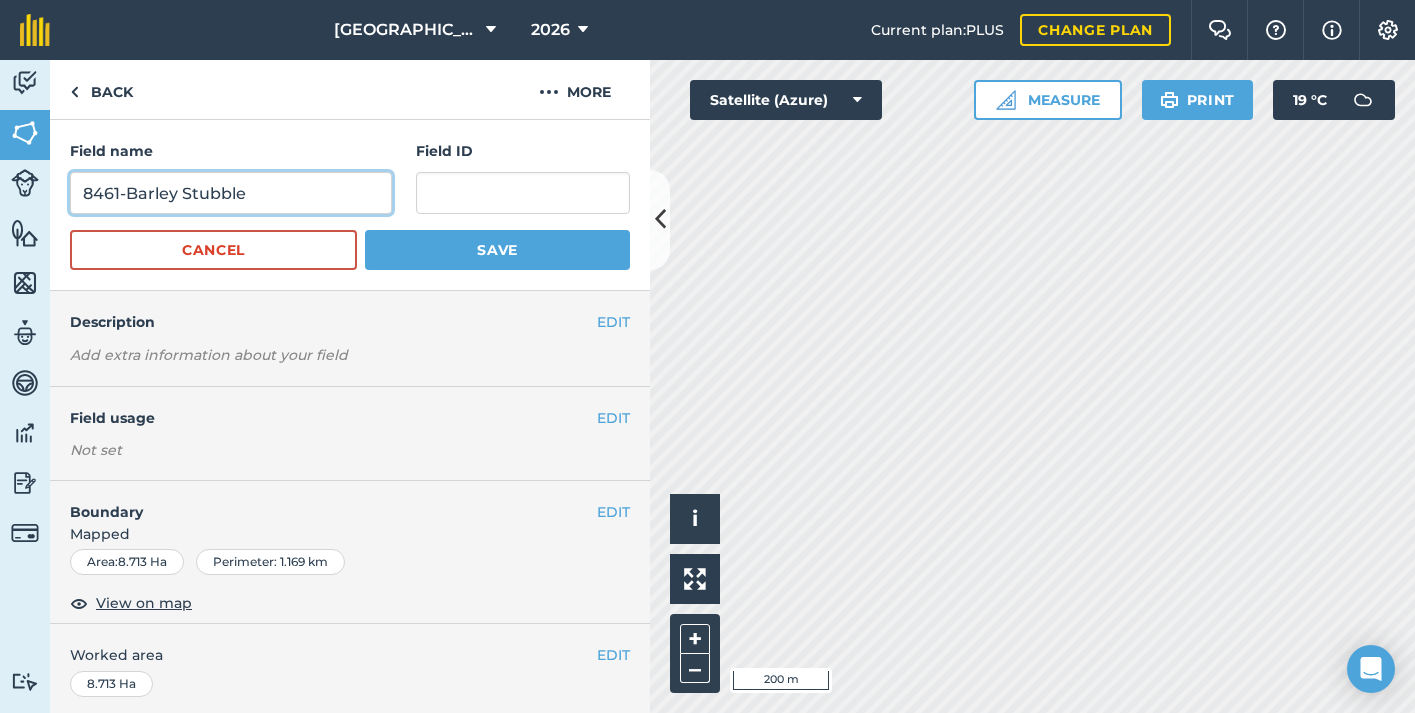 click on "8461-Barley Stubble" at bounding box center [231, 193] 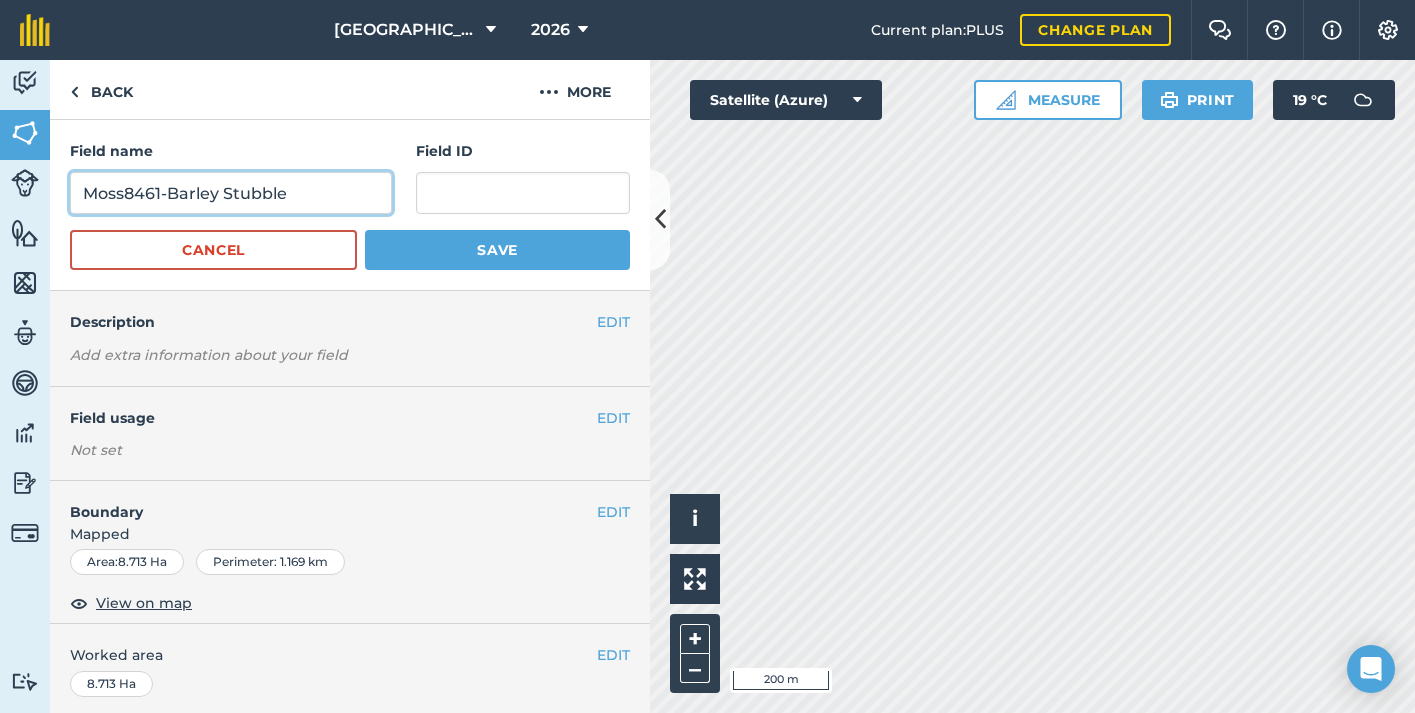 type on "Moss8461-Barley Stubble" 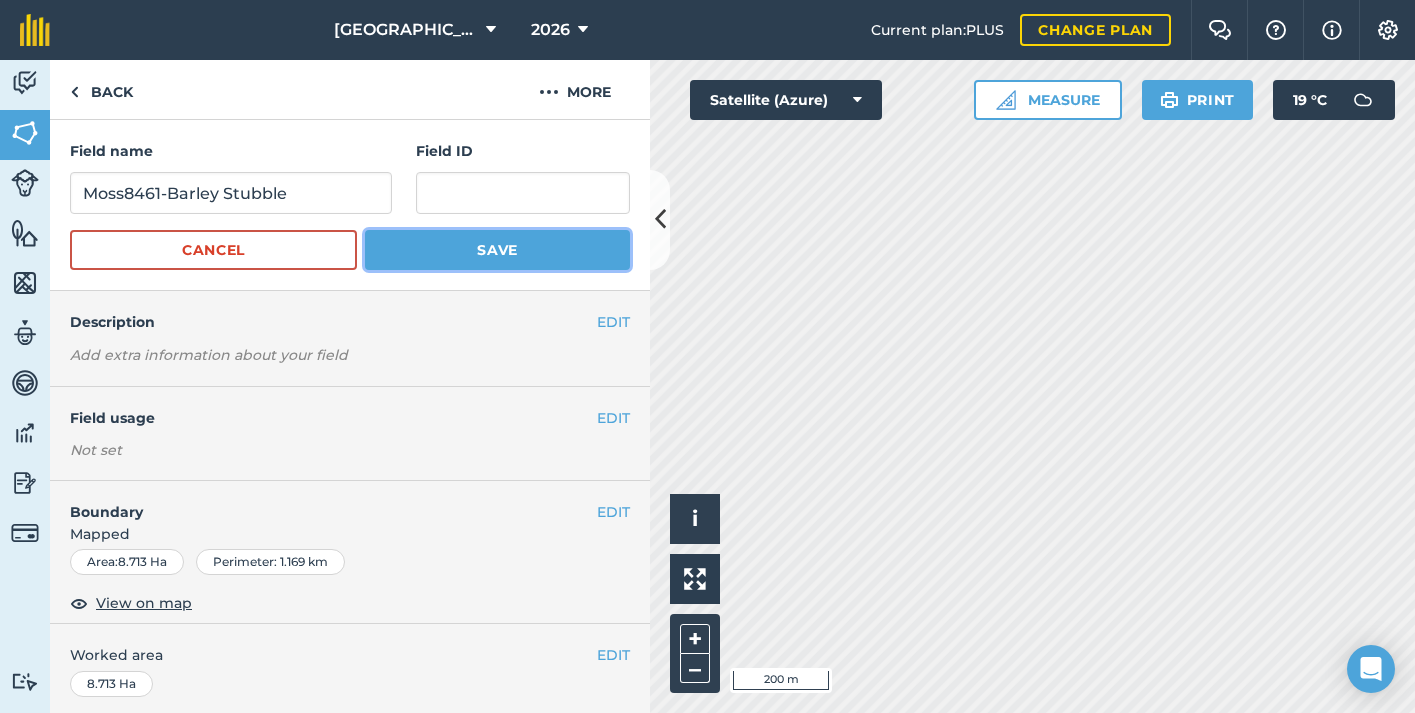 click on "Save" at bounding box center [497, 250] 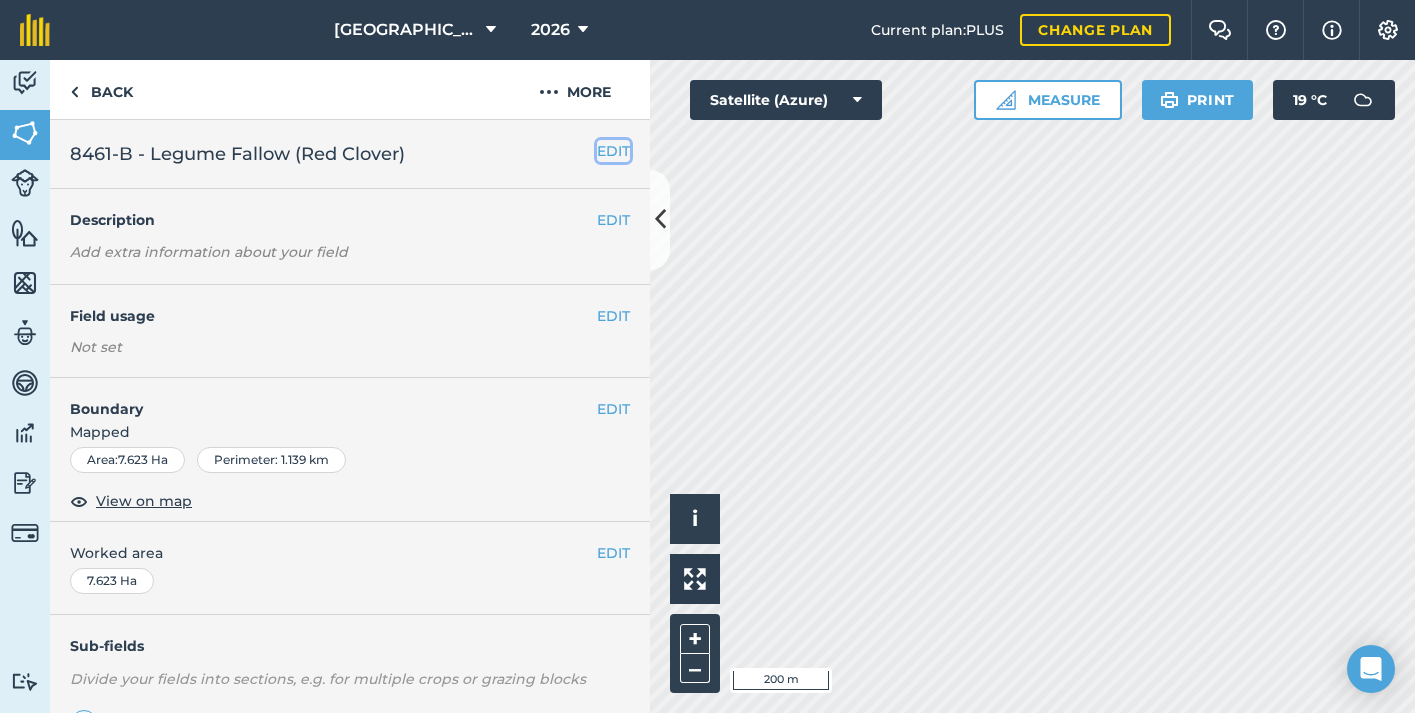 click on "EDIT" at bounding box center [613, 151] 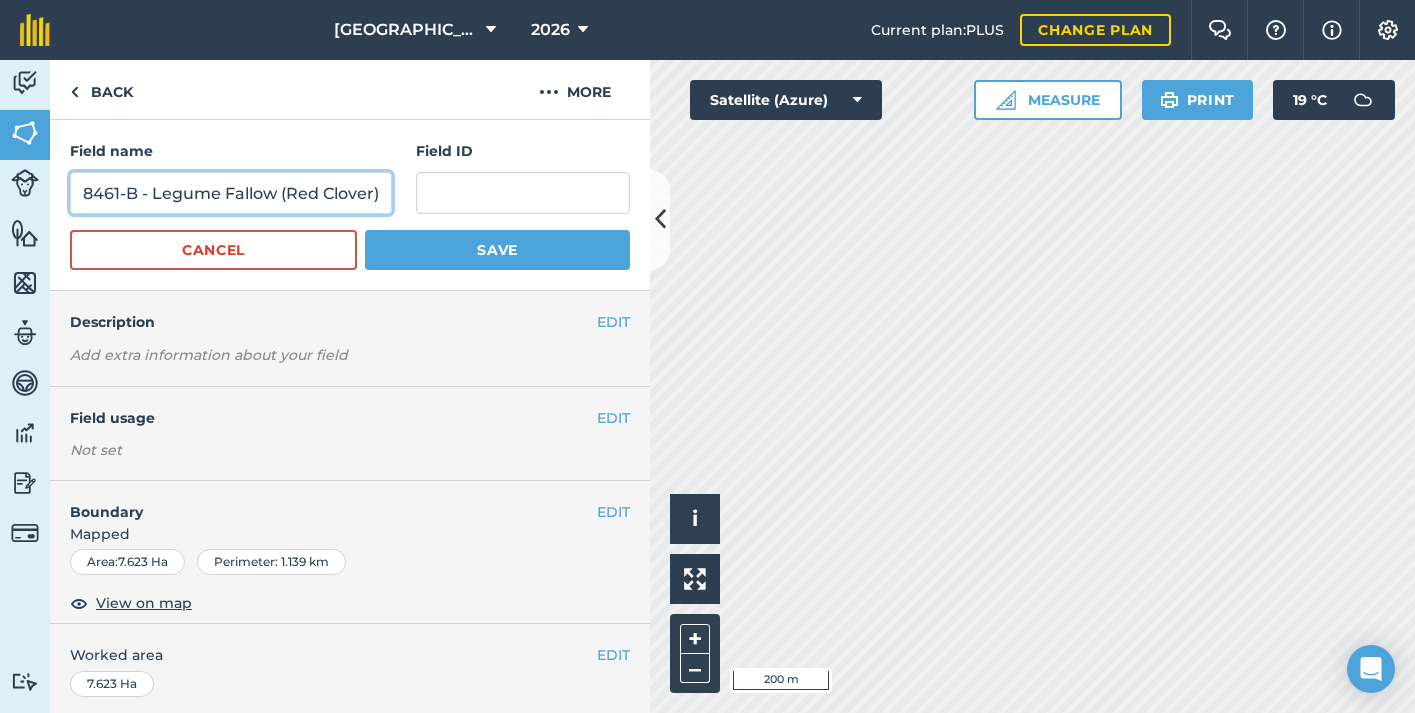 click on "8461-B - Legume Fallow (Red Clover)" at bounding box center (231, 193) 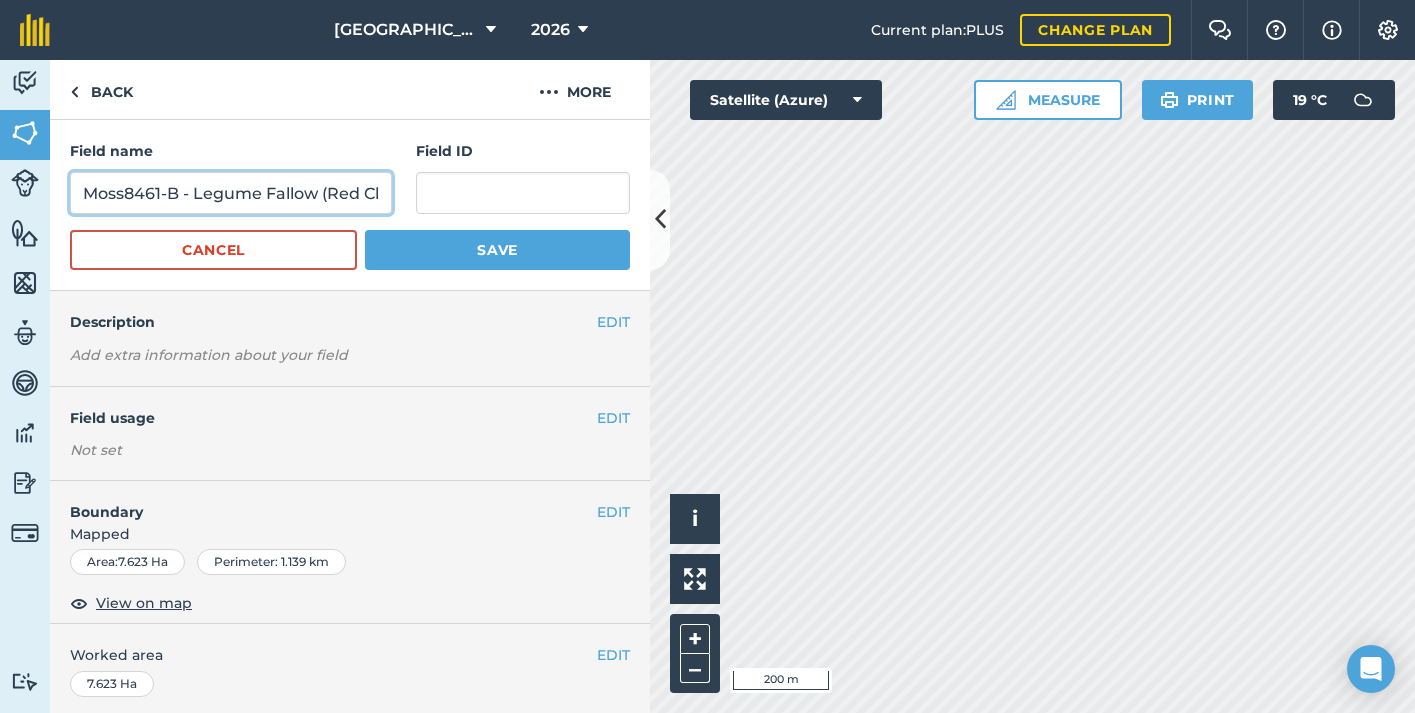 type on "Moss8461-B - Legume Fallow (Red Clover)" 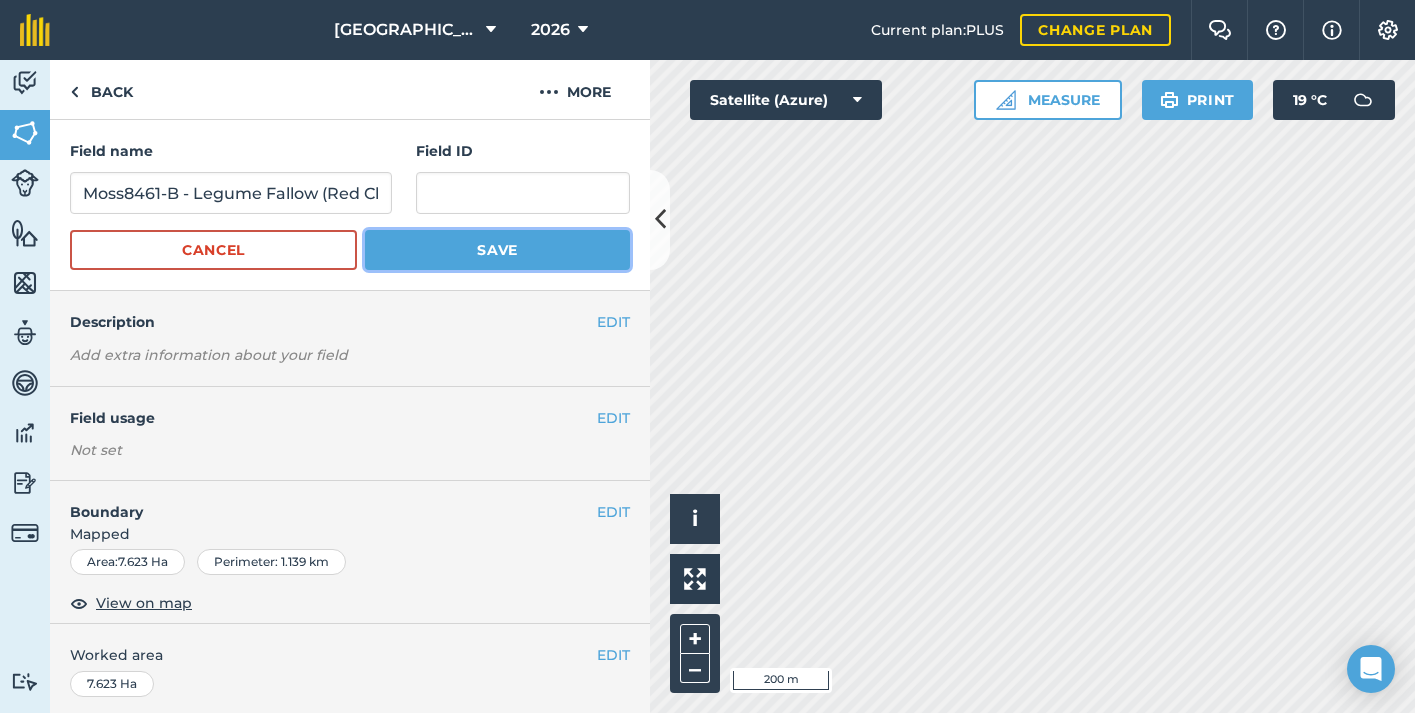 click on "Save" at bounding box center (497, 250) 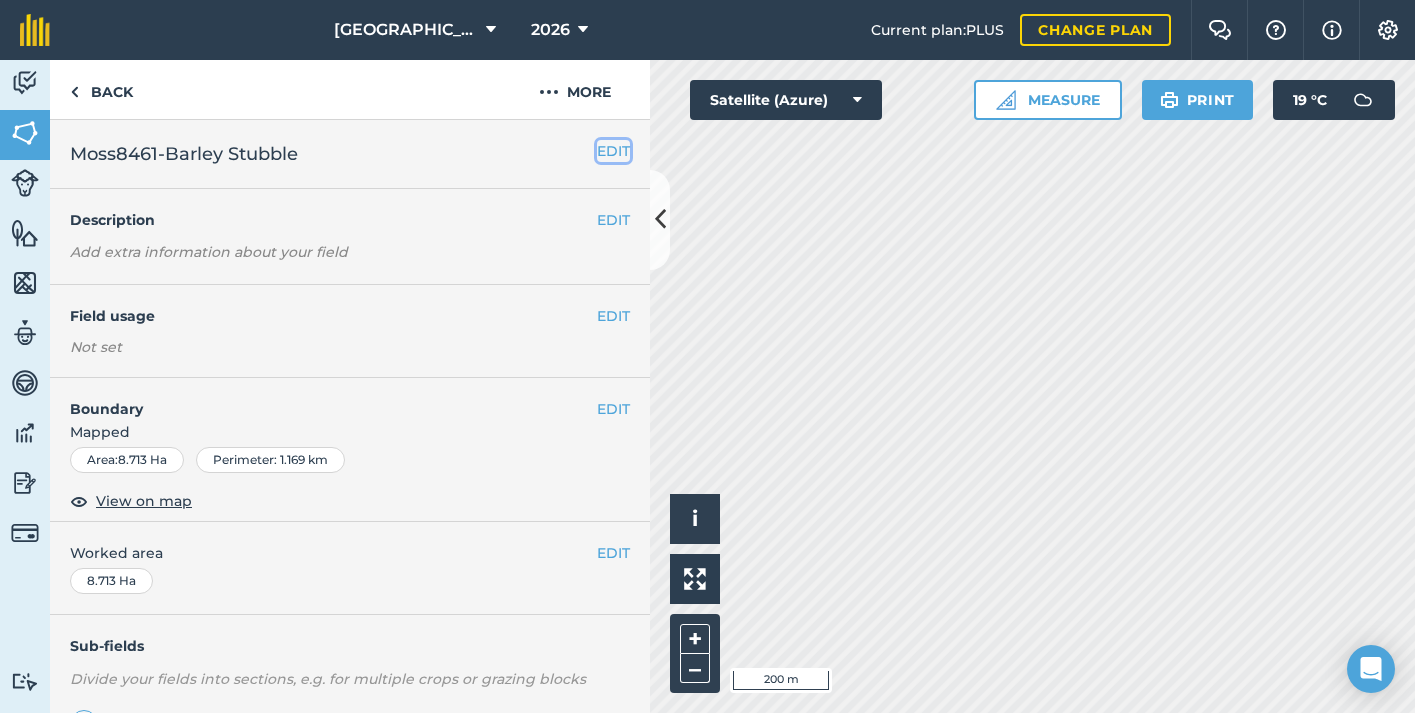 click on "EDIT" at bounding box center [613, 151] 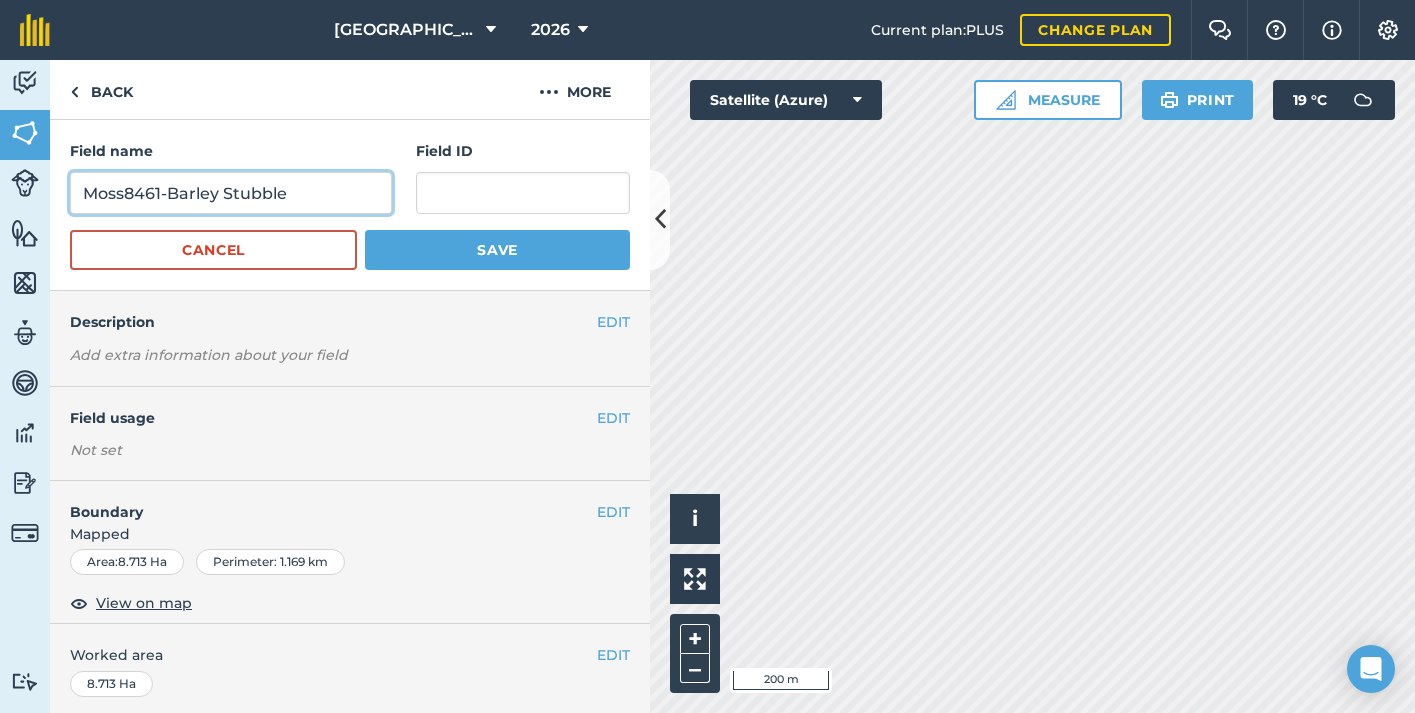 click on "Moss8461-Barley Stubble" at bounding box center [231, 193] 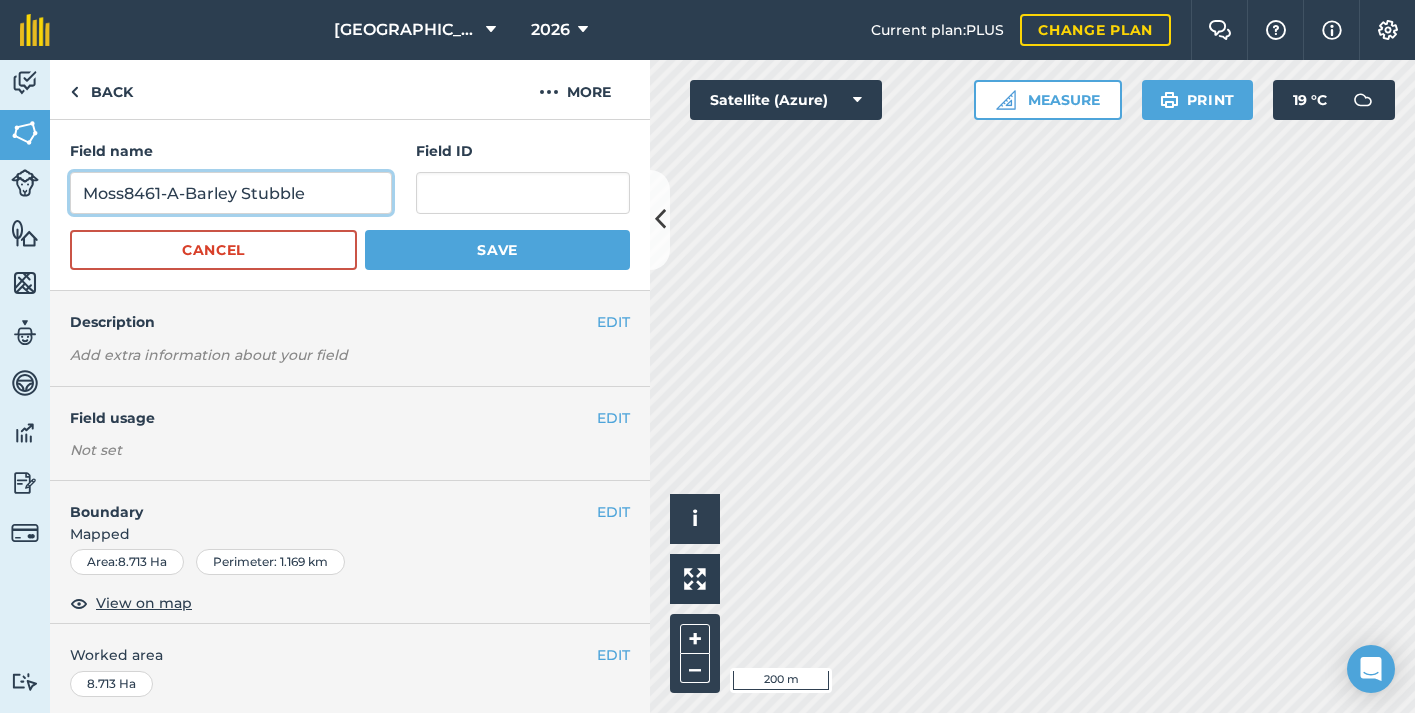 type on "Moss8461-A-Barley Stubble" 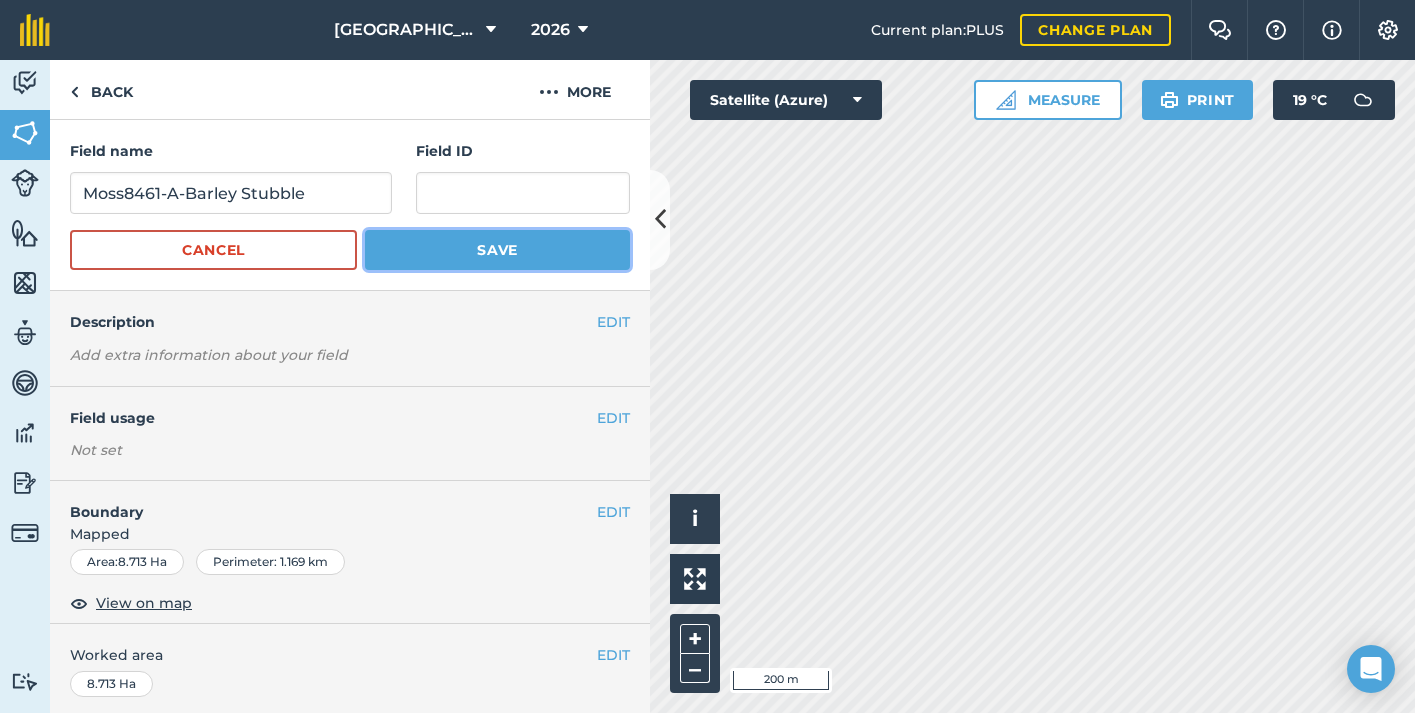 click on "Save" at bounding box center (497, 250) 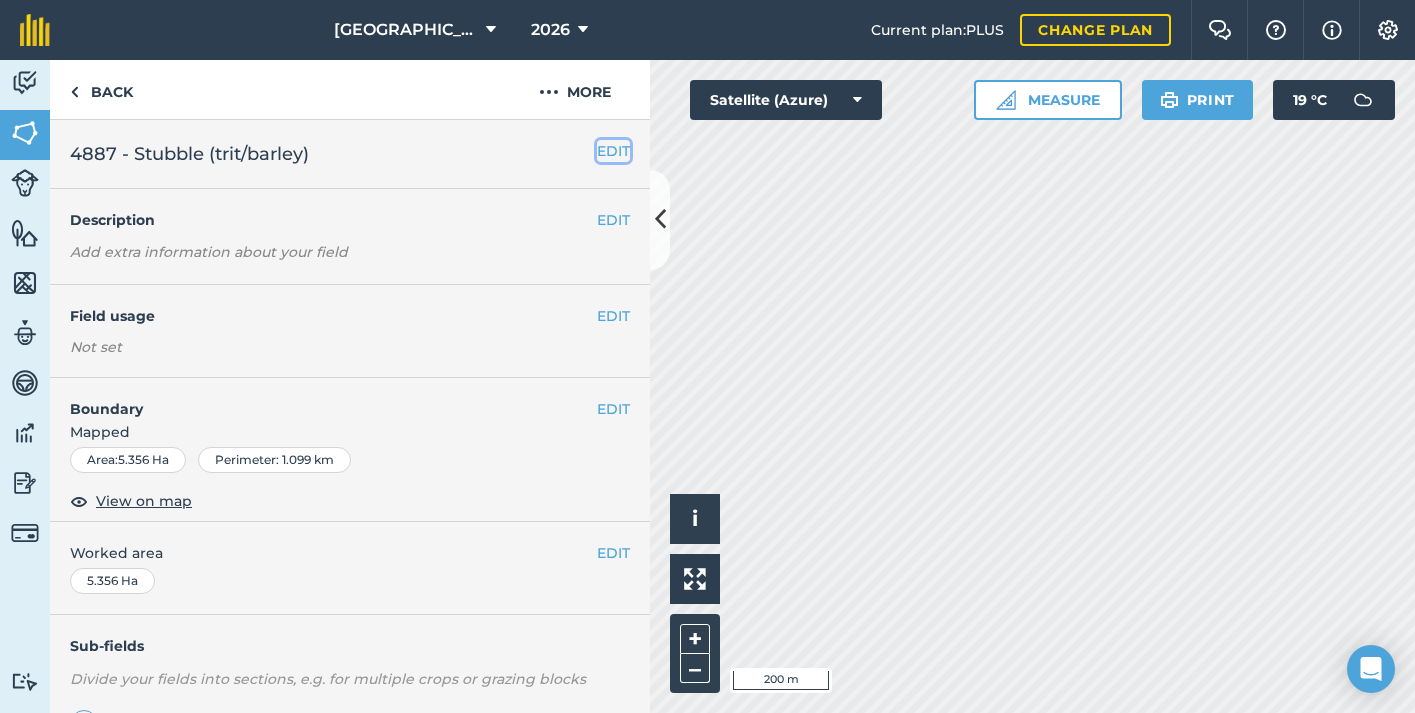 click on "EDIT" at bounding box center [613, 151] 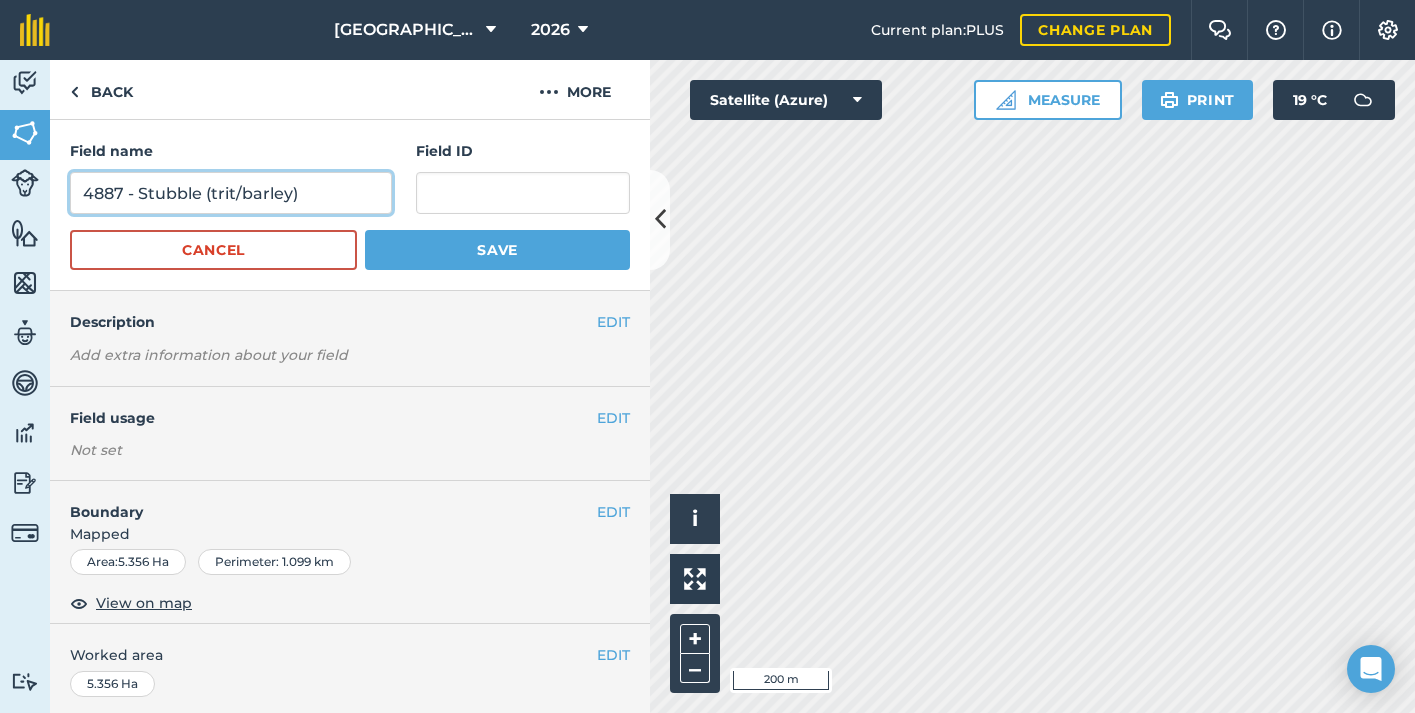 click on "4887 - Stubble (trit/barley)" at bounding box center (231, 193) 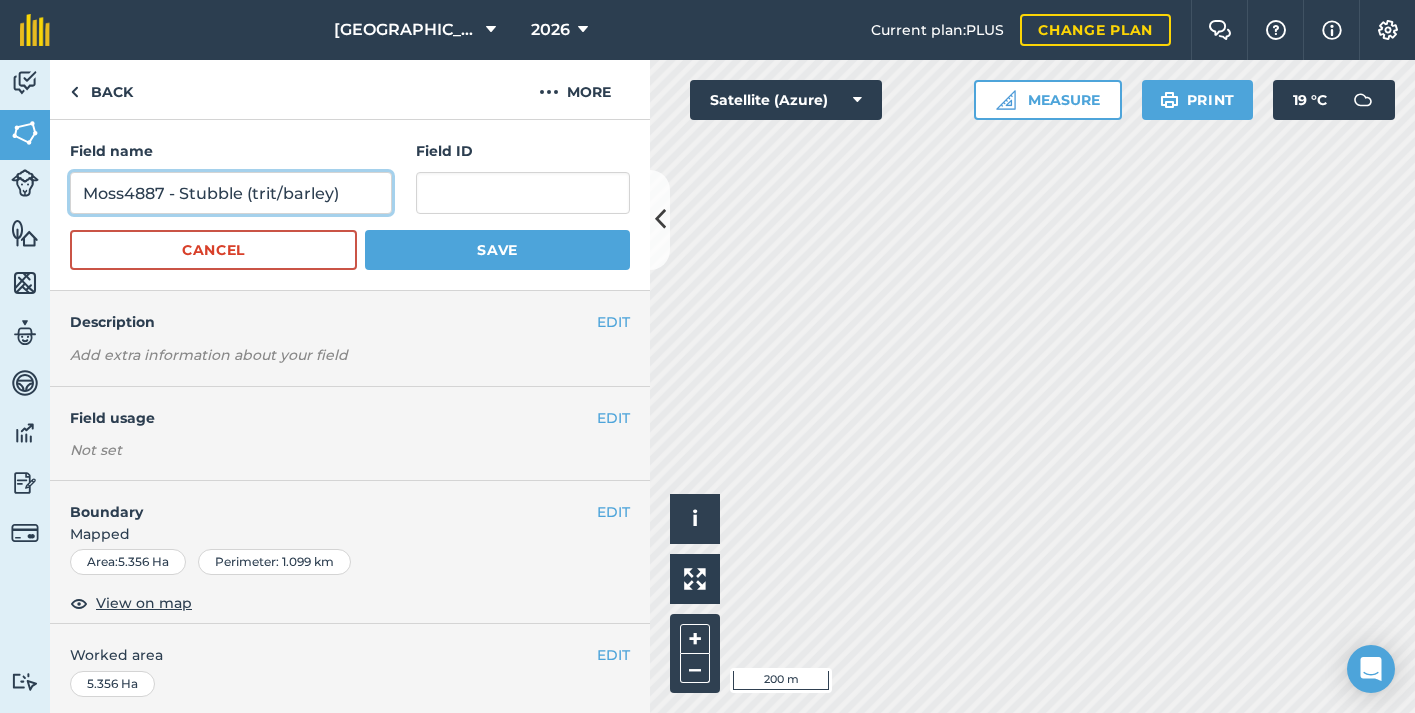 type on "Moss4887 - Stubble (trit/barley)" 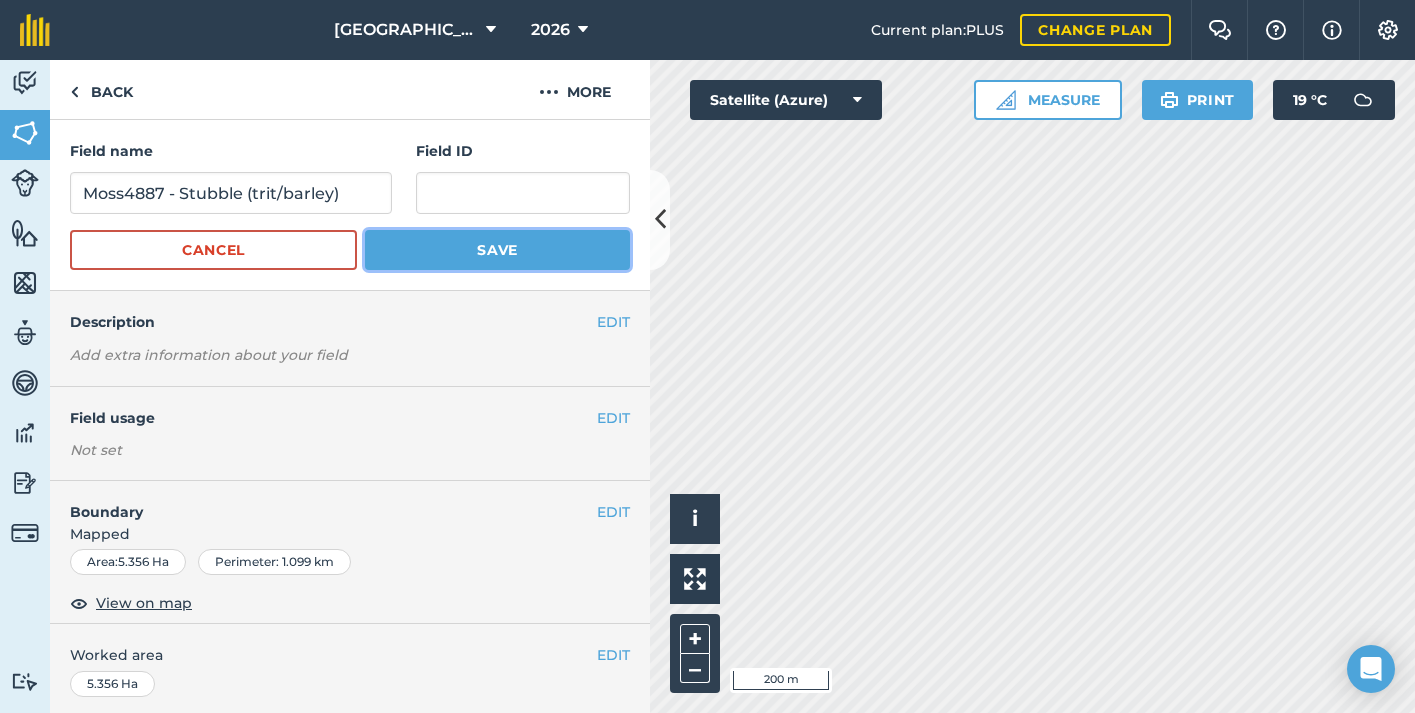 click on "Save" at bounding box center [497, 250] 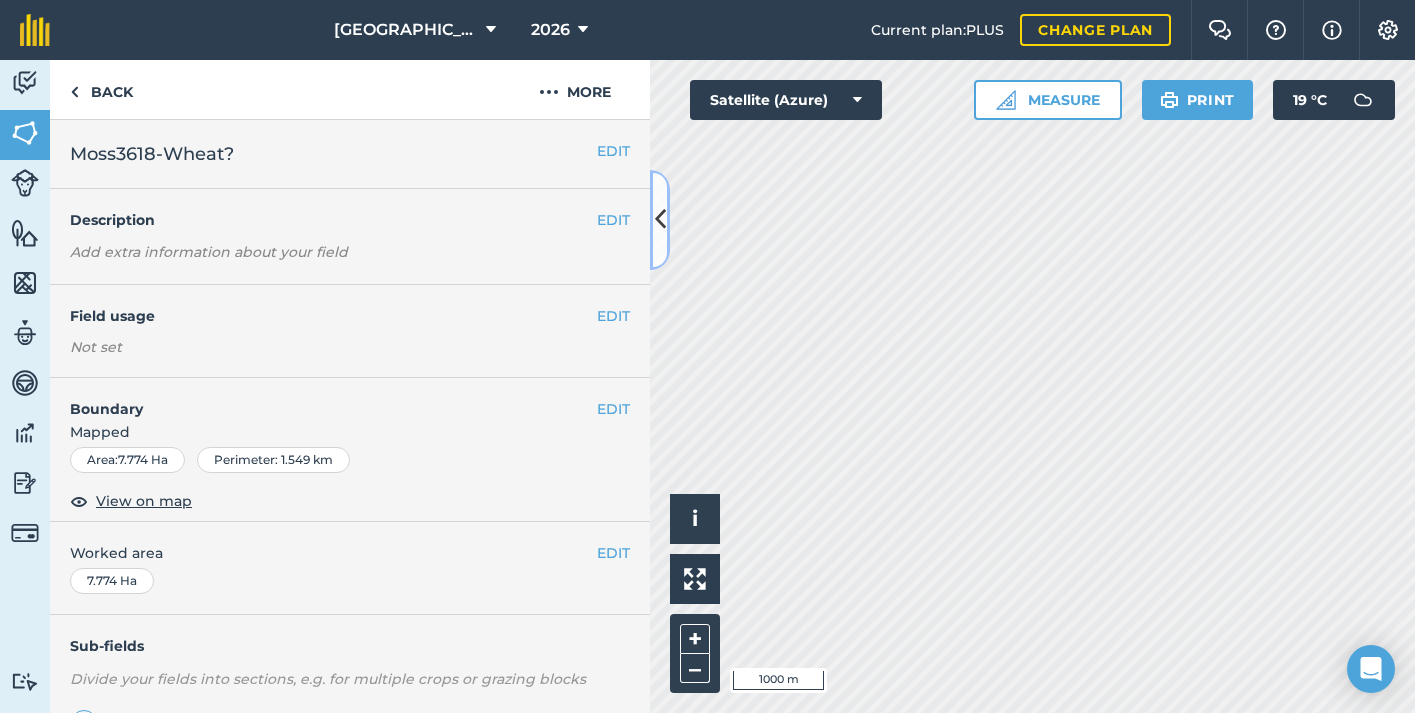 click at bounding box center (660, 219) 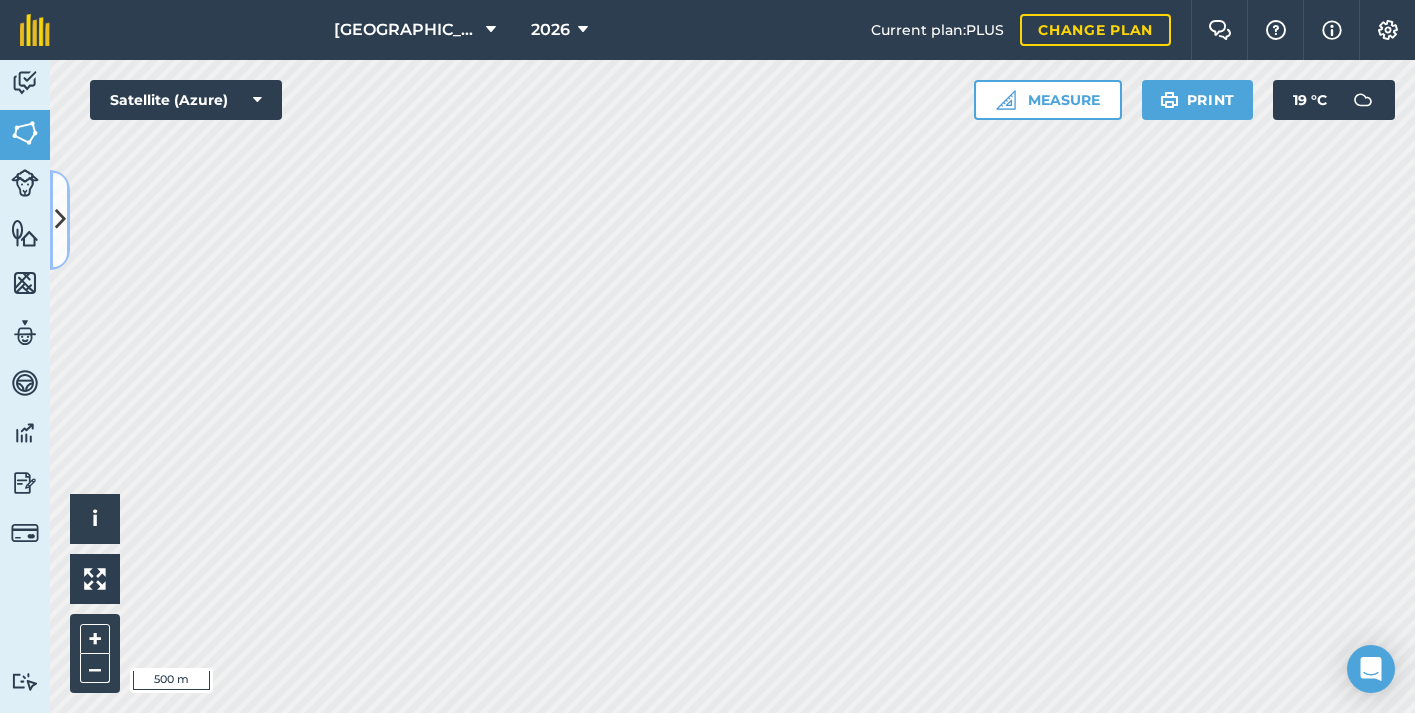 click at bounding box center [60, 220] 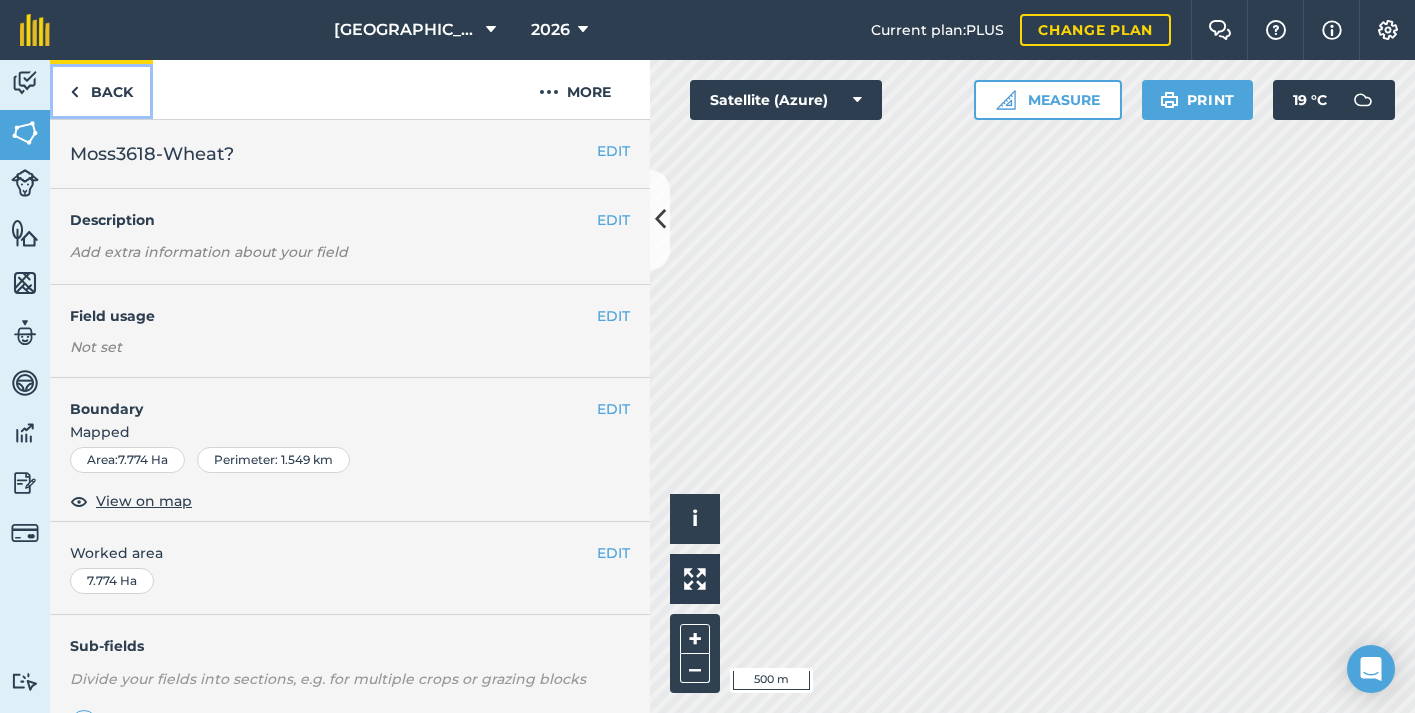 click on "Back" at bounding box center (101, 89) 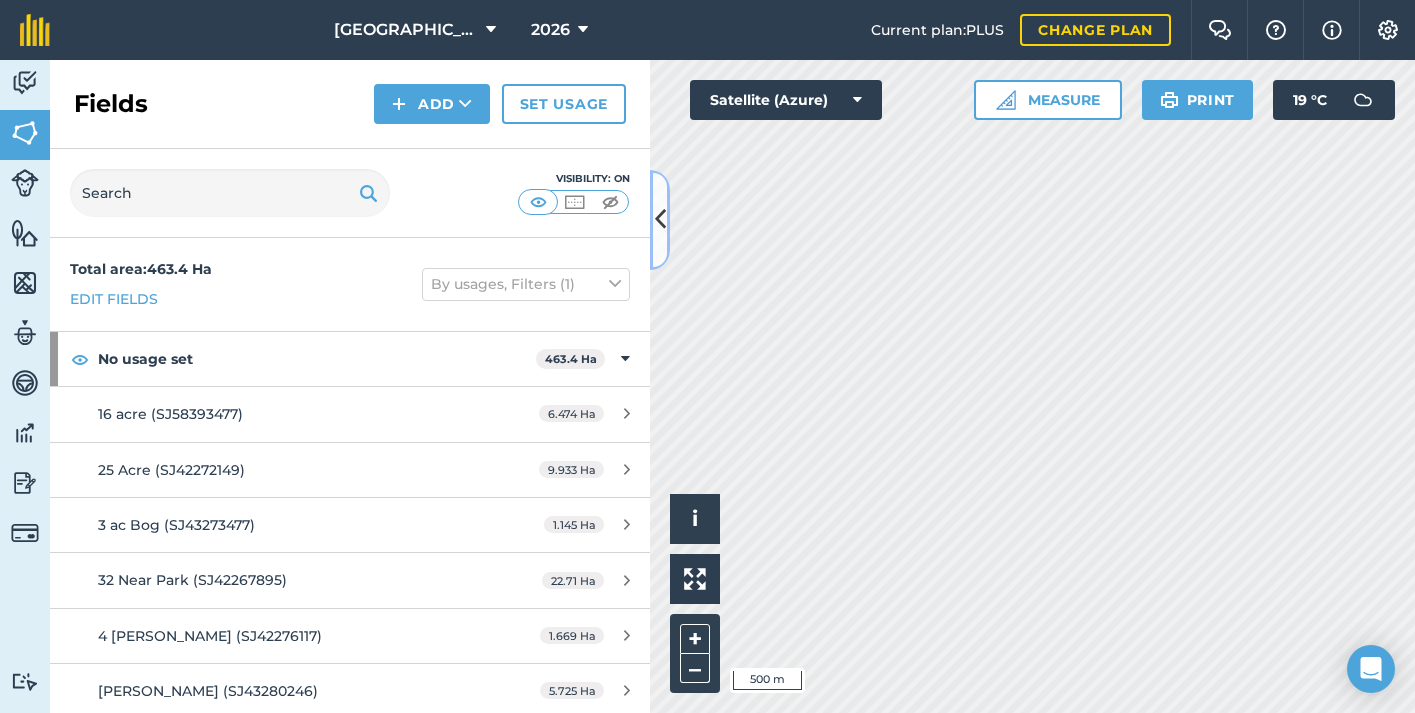click at bounding box center [660, 219] 